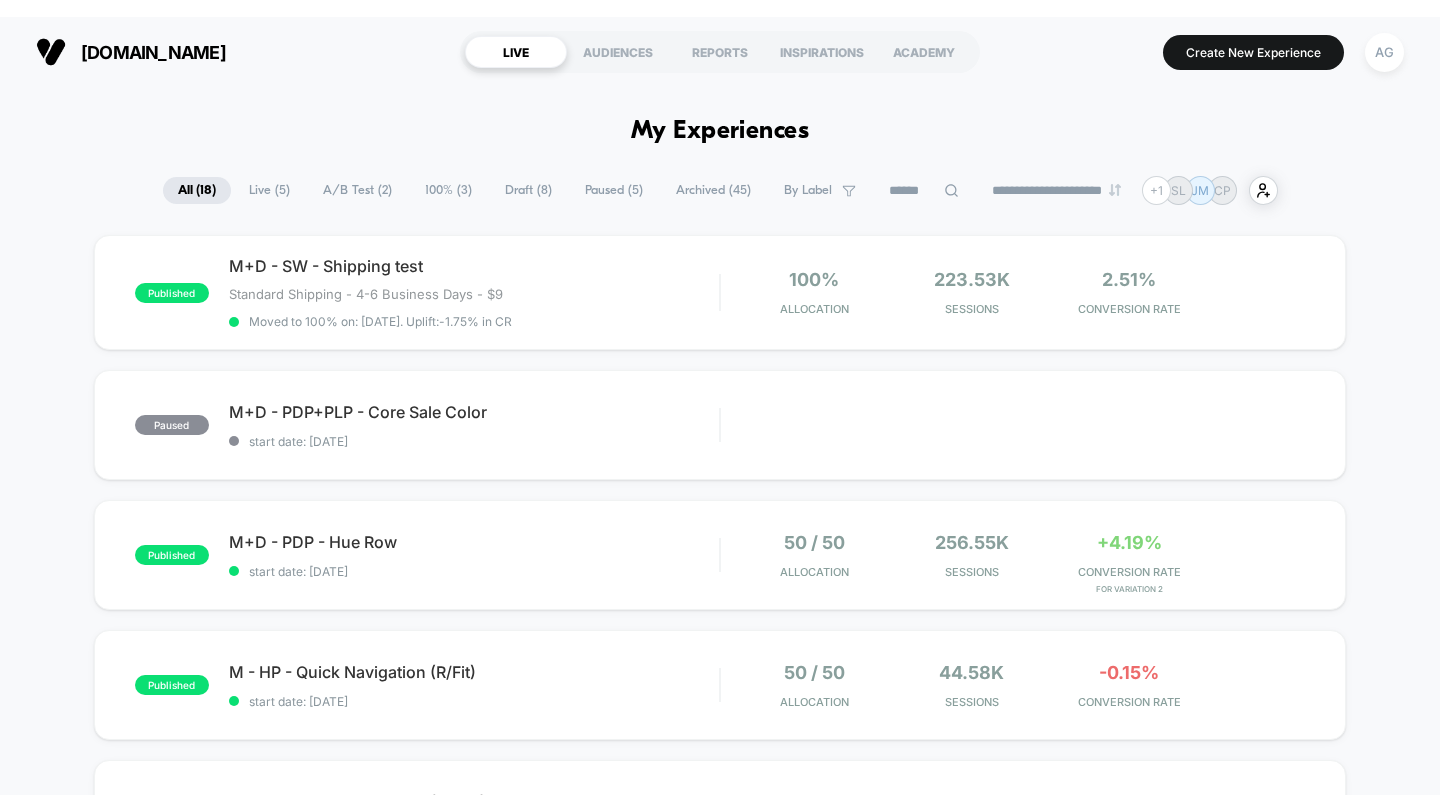 scroll, scrollTop: 0, scrollLeft: 0, axis: both 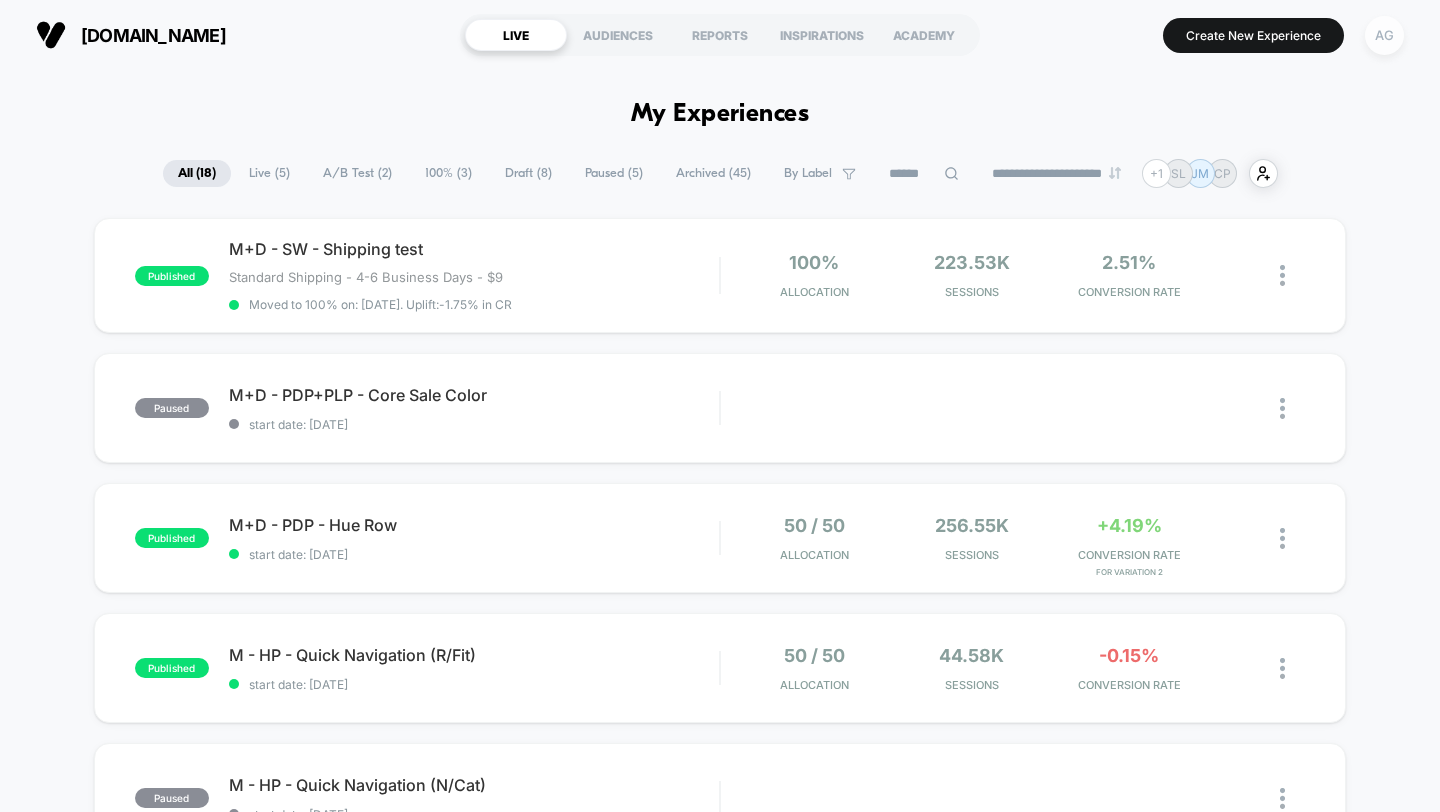 click on "AG" at bounding box center [1384, 35] 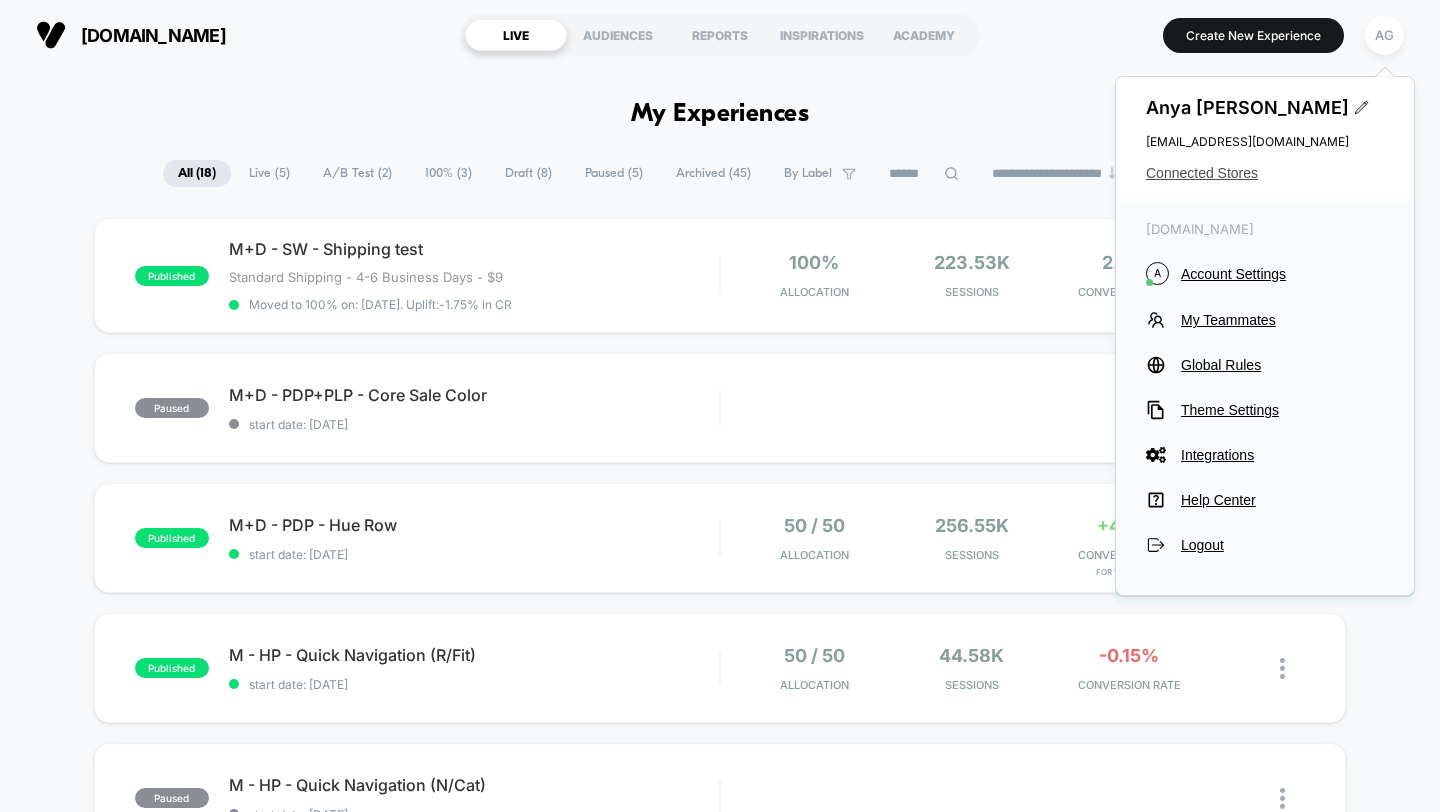 click on "Connected Stores" at bounding box center [1265, 173] 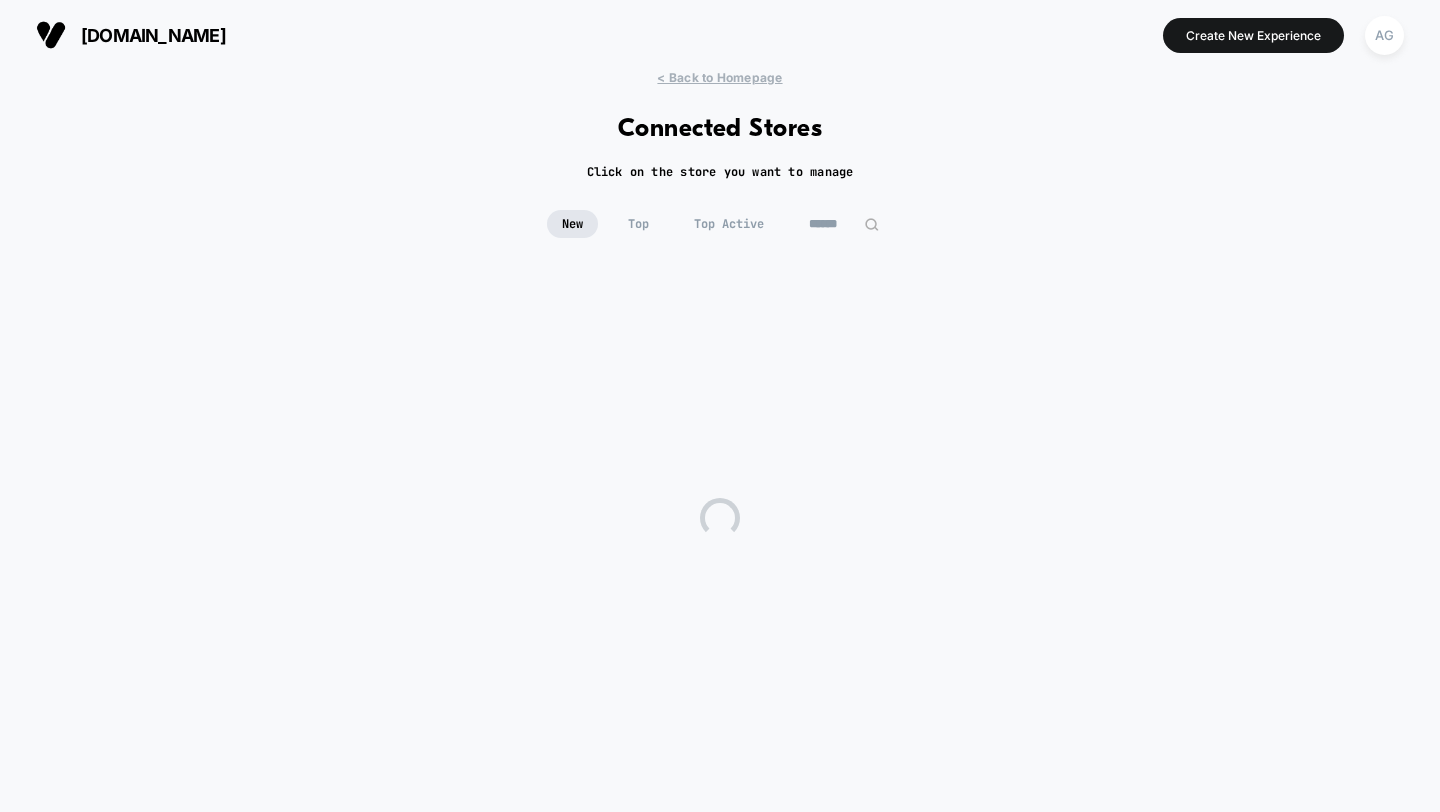 click at bounding box center [844, 224] 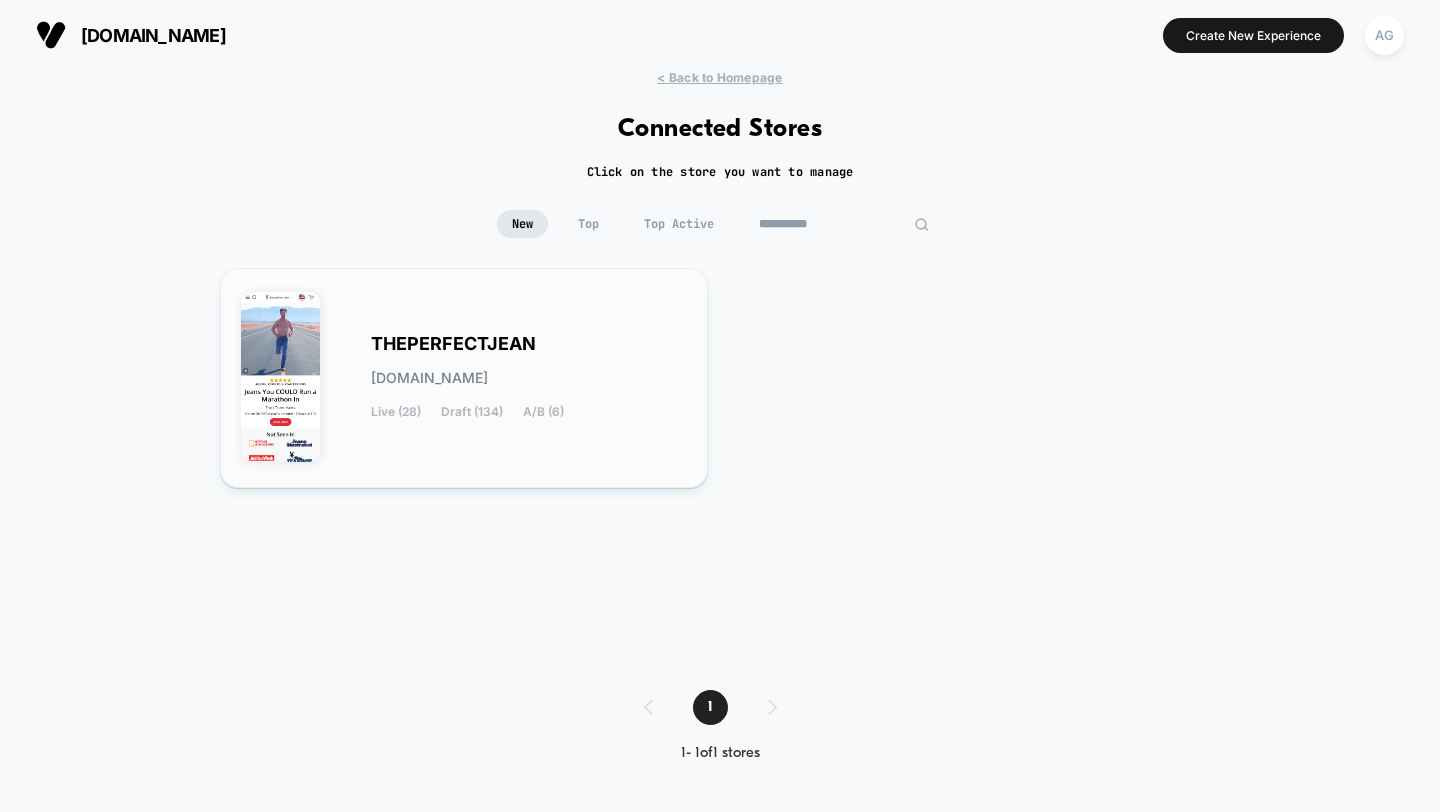 type on "**********" 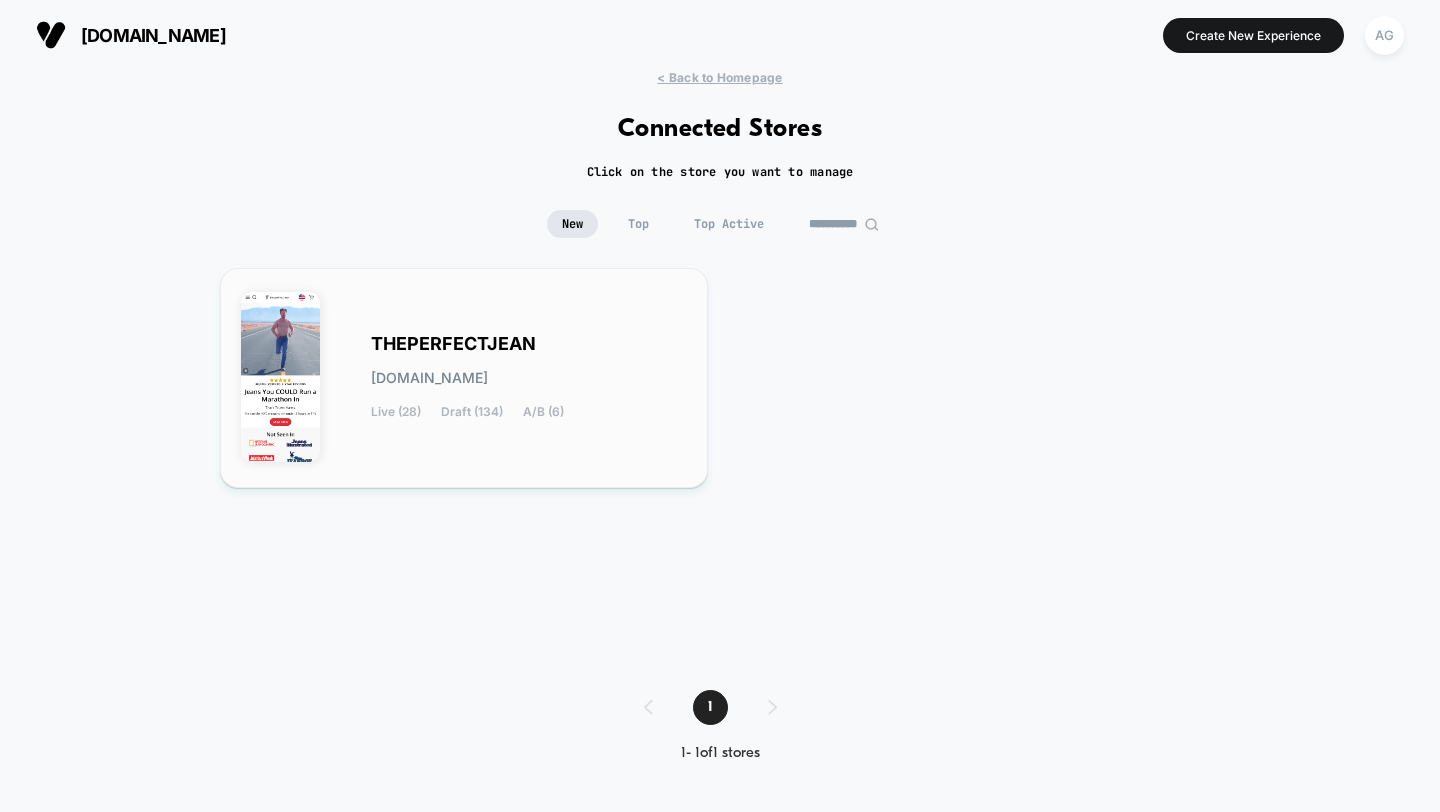 click on "theperfectjean.myshopify.com" at bounding box center [429, 378] 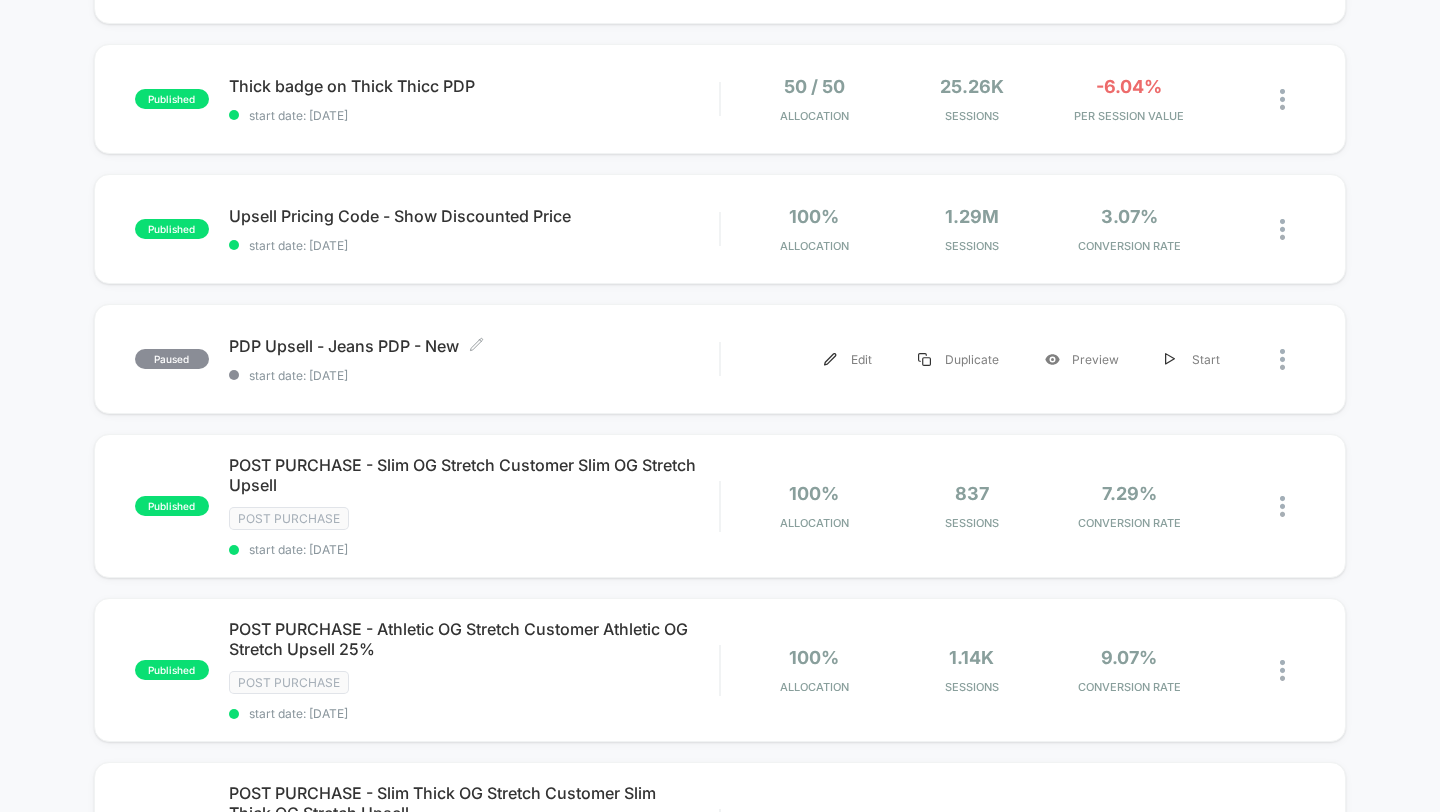 scroll, scrollTop: 0, scrollLeft: 0, axis: both 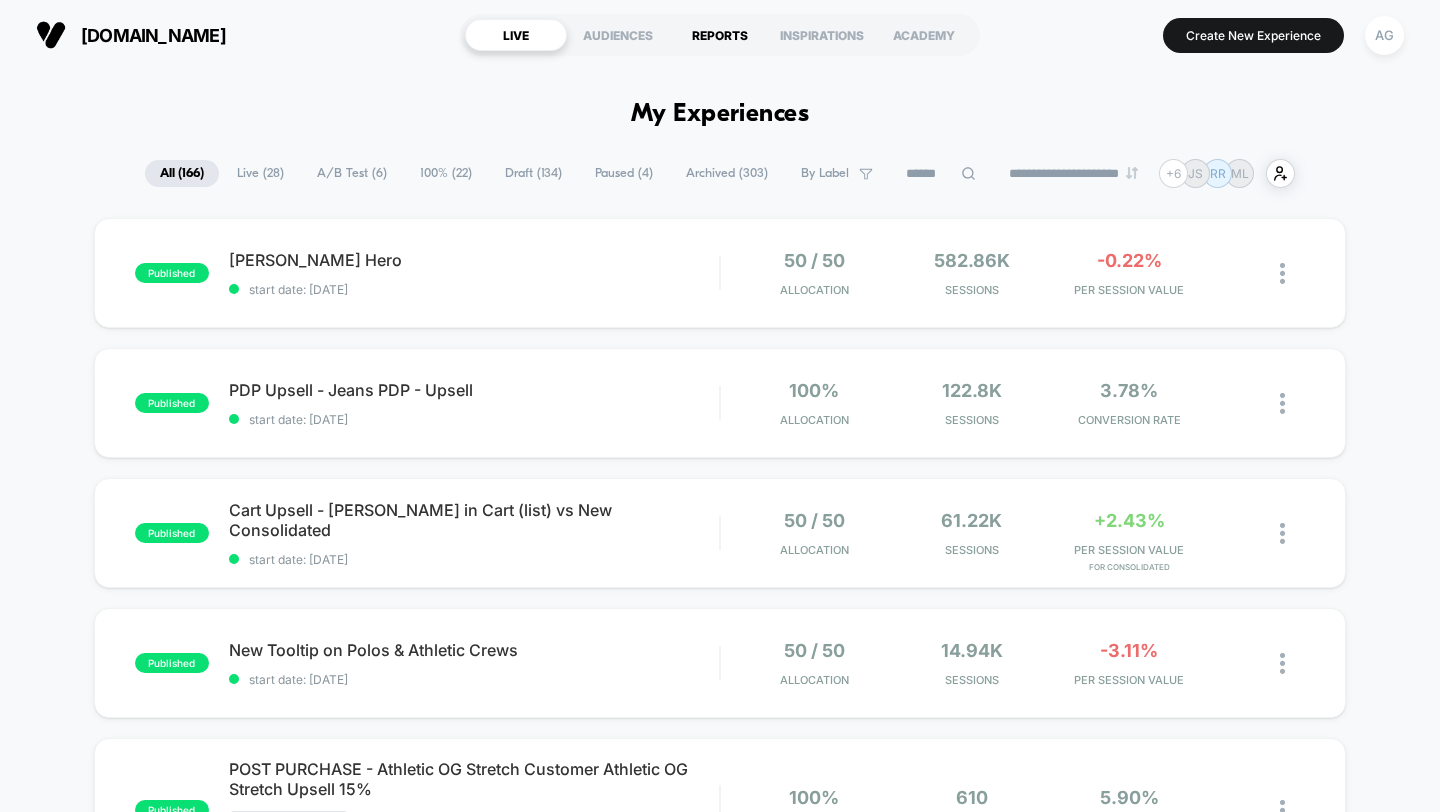 click on "REPORTS" at bounding box center [720, 35] 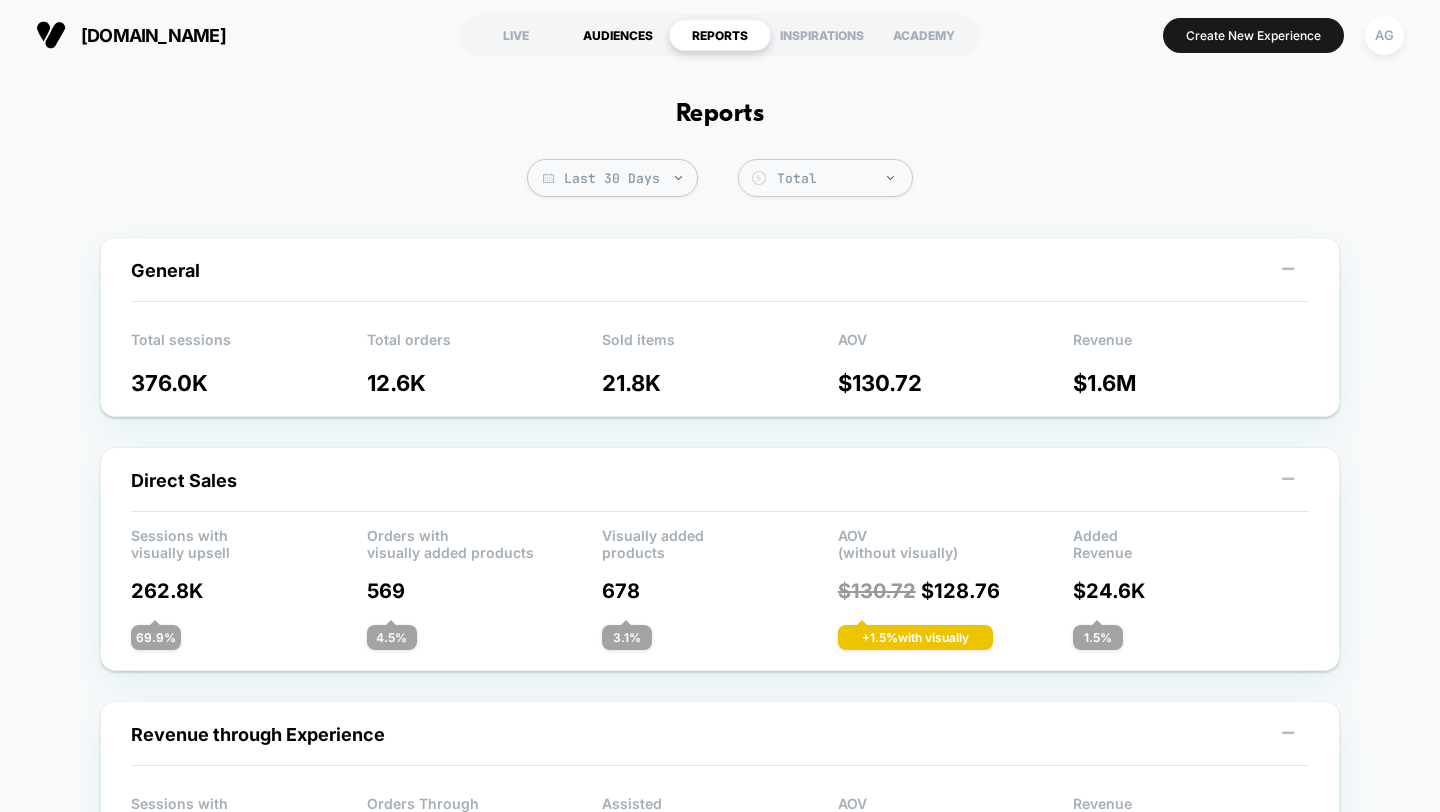 click on "AUDIENCES" at bounding box center [618, 35] 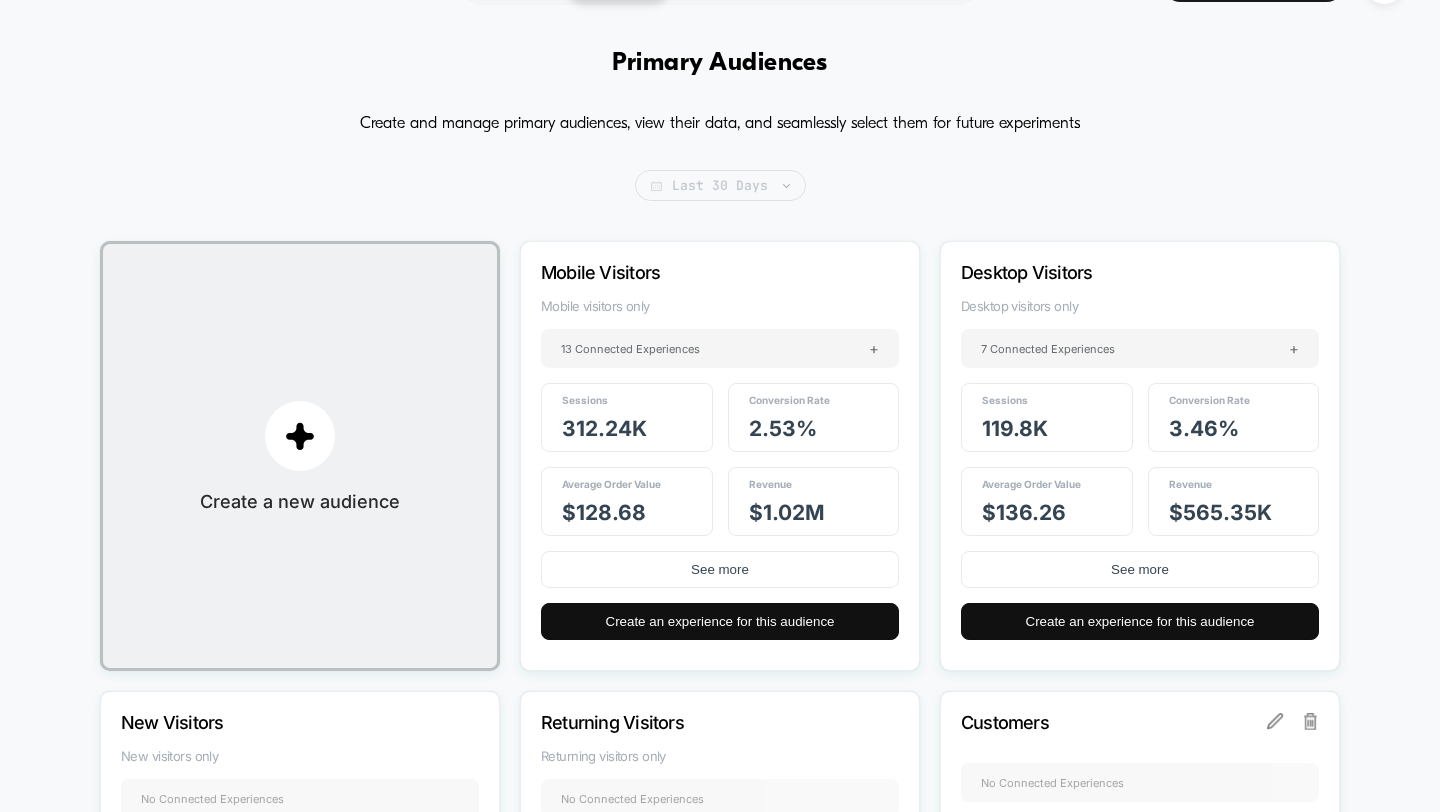 scroll, scrollTop: 0, scrollLeft: 0, axis: both 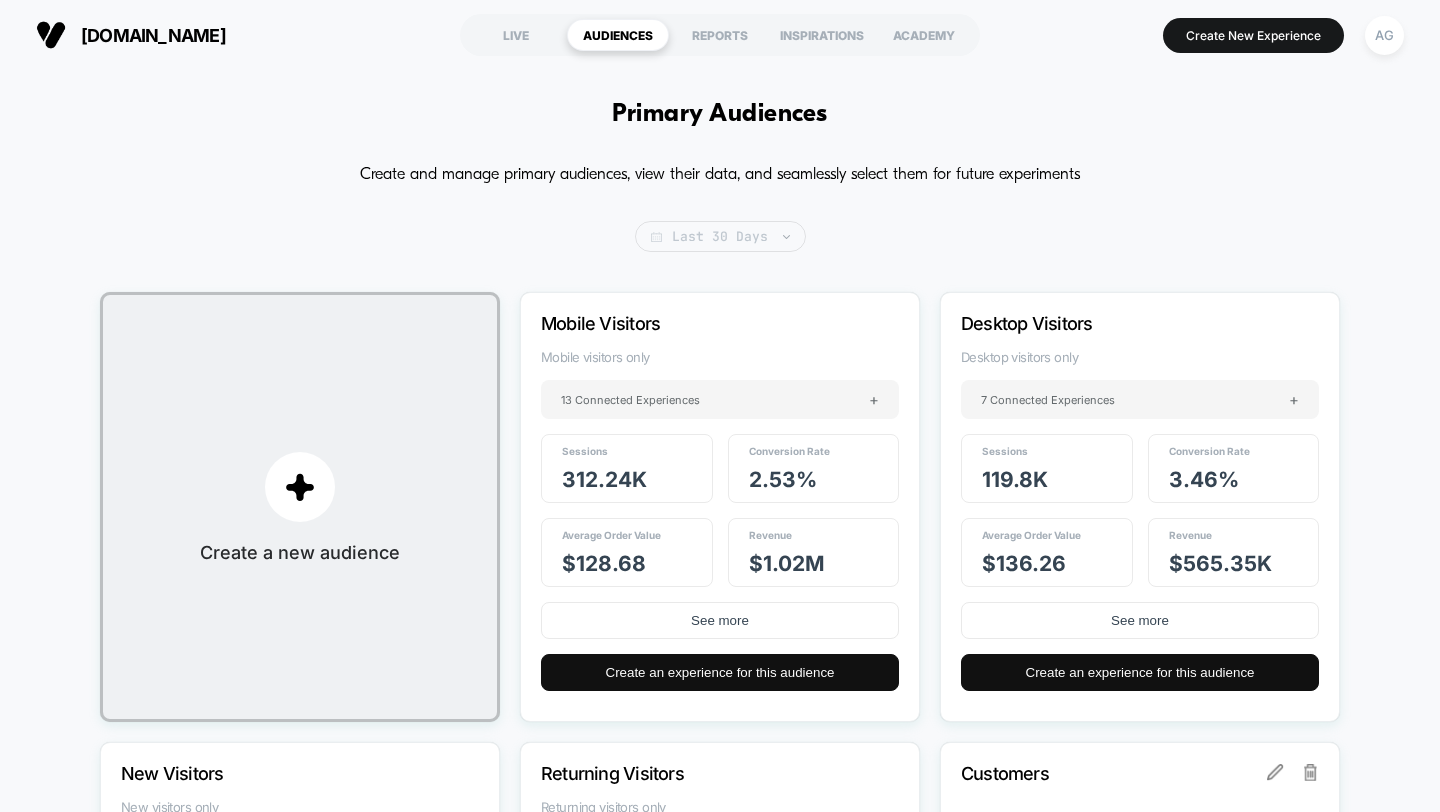 click on "Last 30 Days" at bounding box center [720, 236] 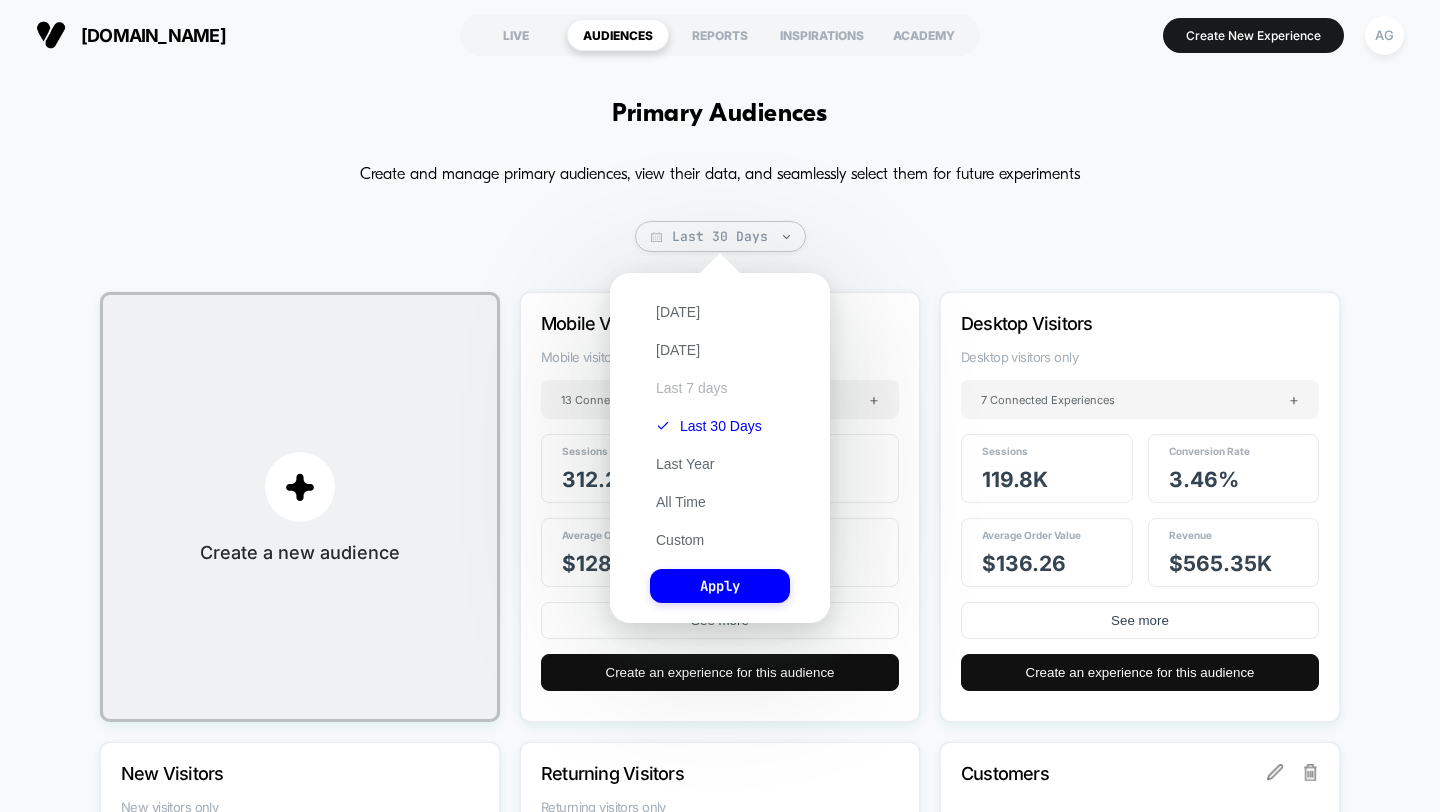 click on "Last 7 days" at bounding box center (692, 388) 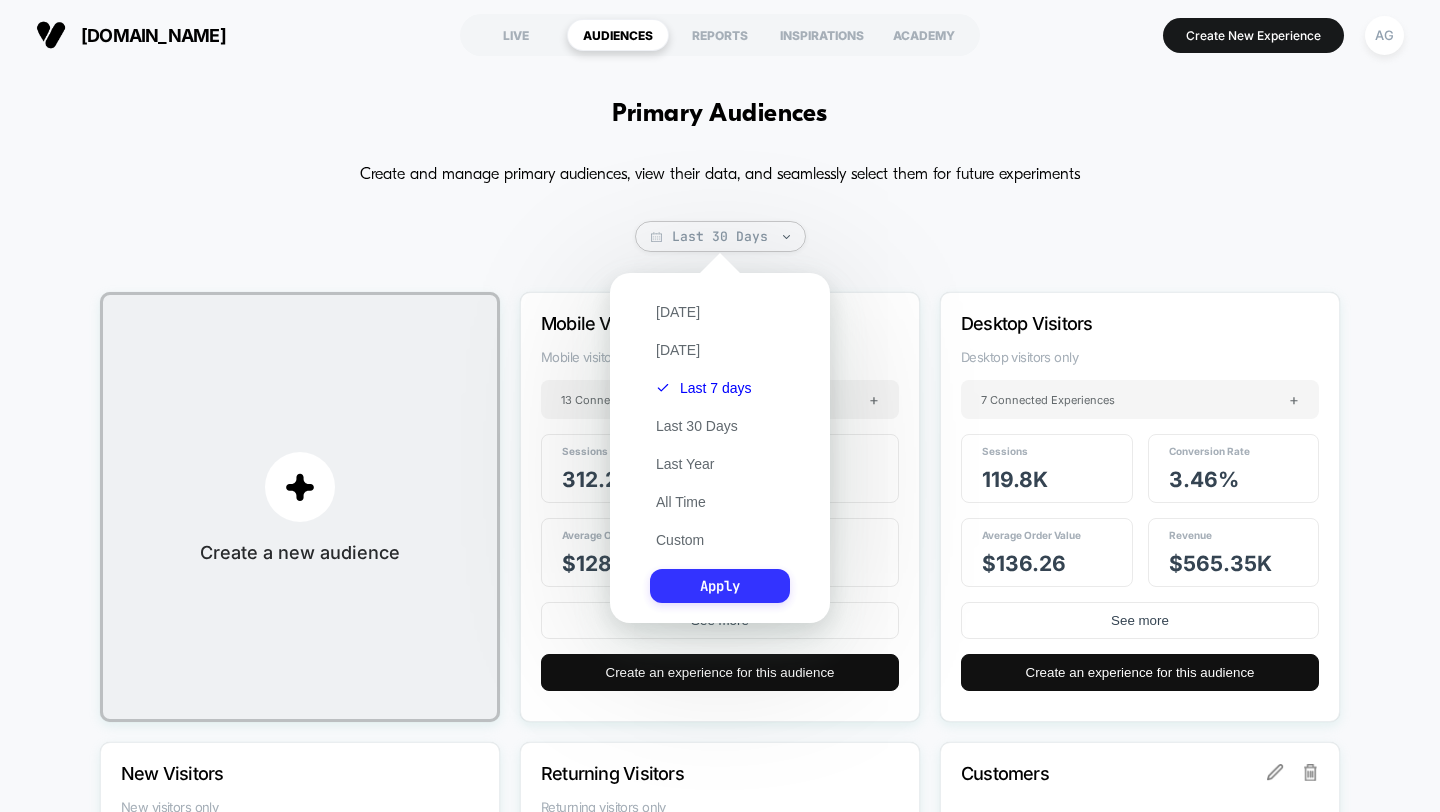 click on "Apply" at bounding box center (720, 586) 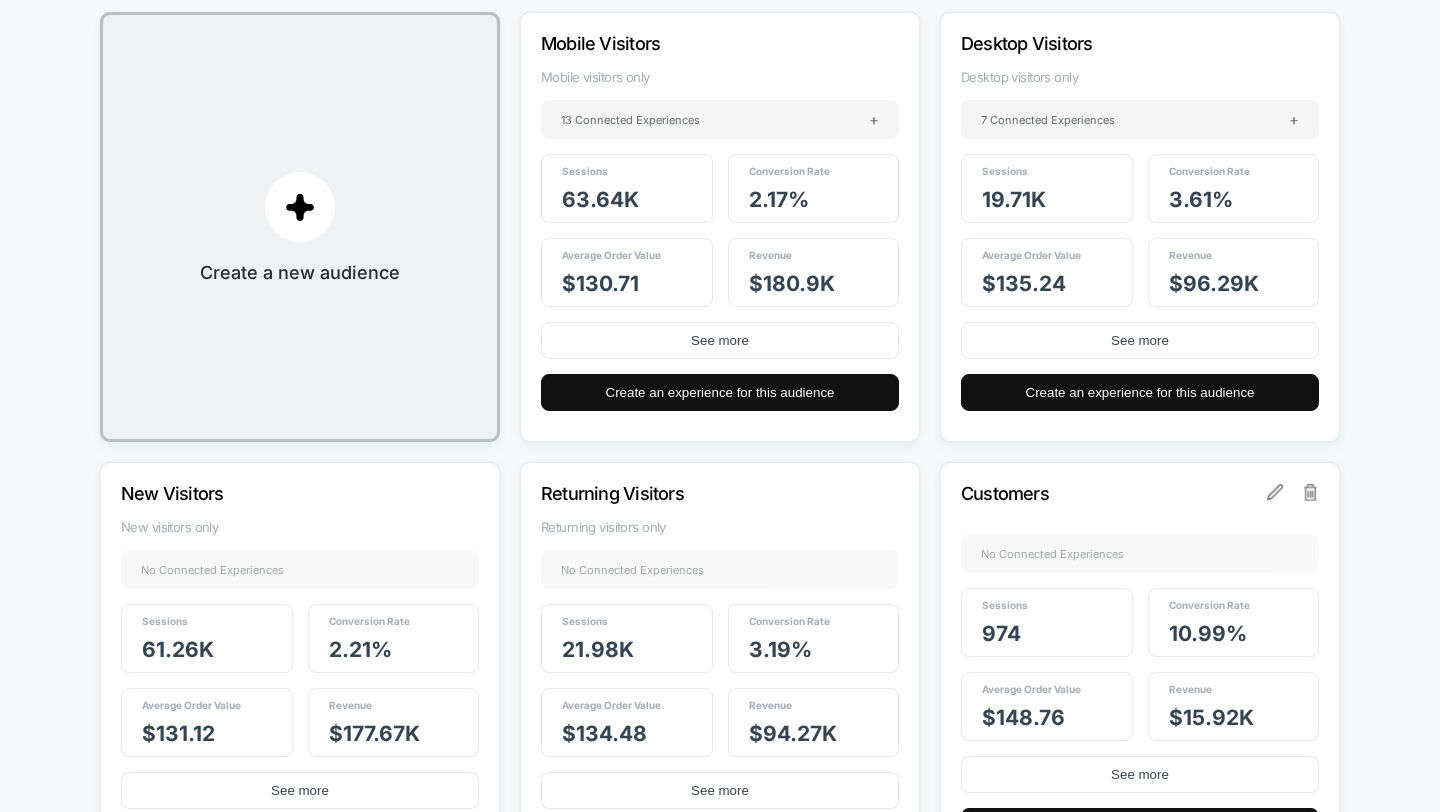scroll, scrollTop: 282, scrollLeft: 0, axis: vertical 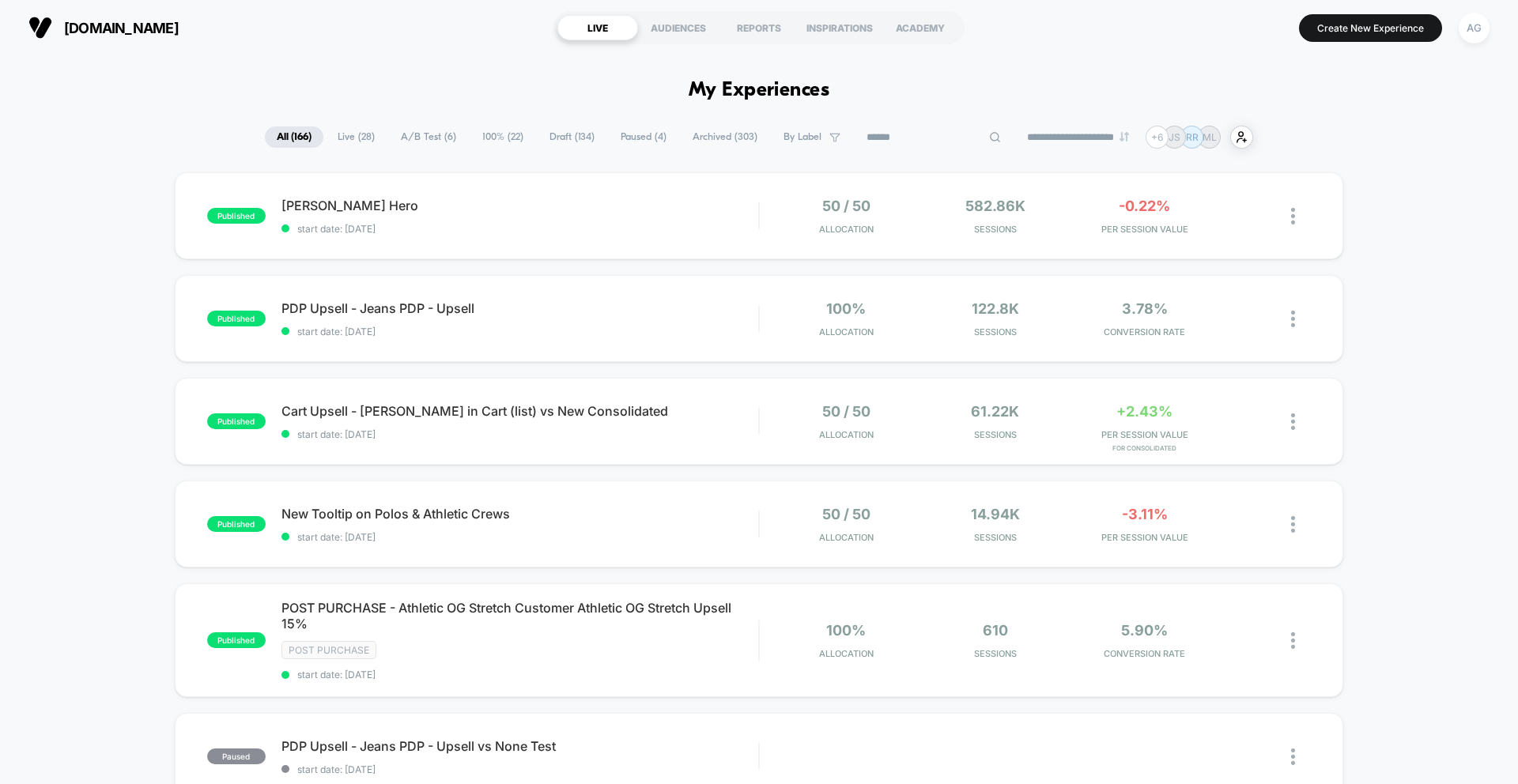 click at bounding box center (934, 138) 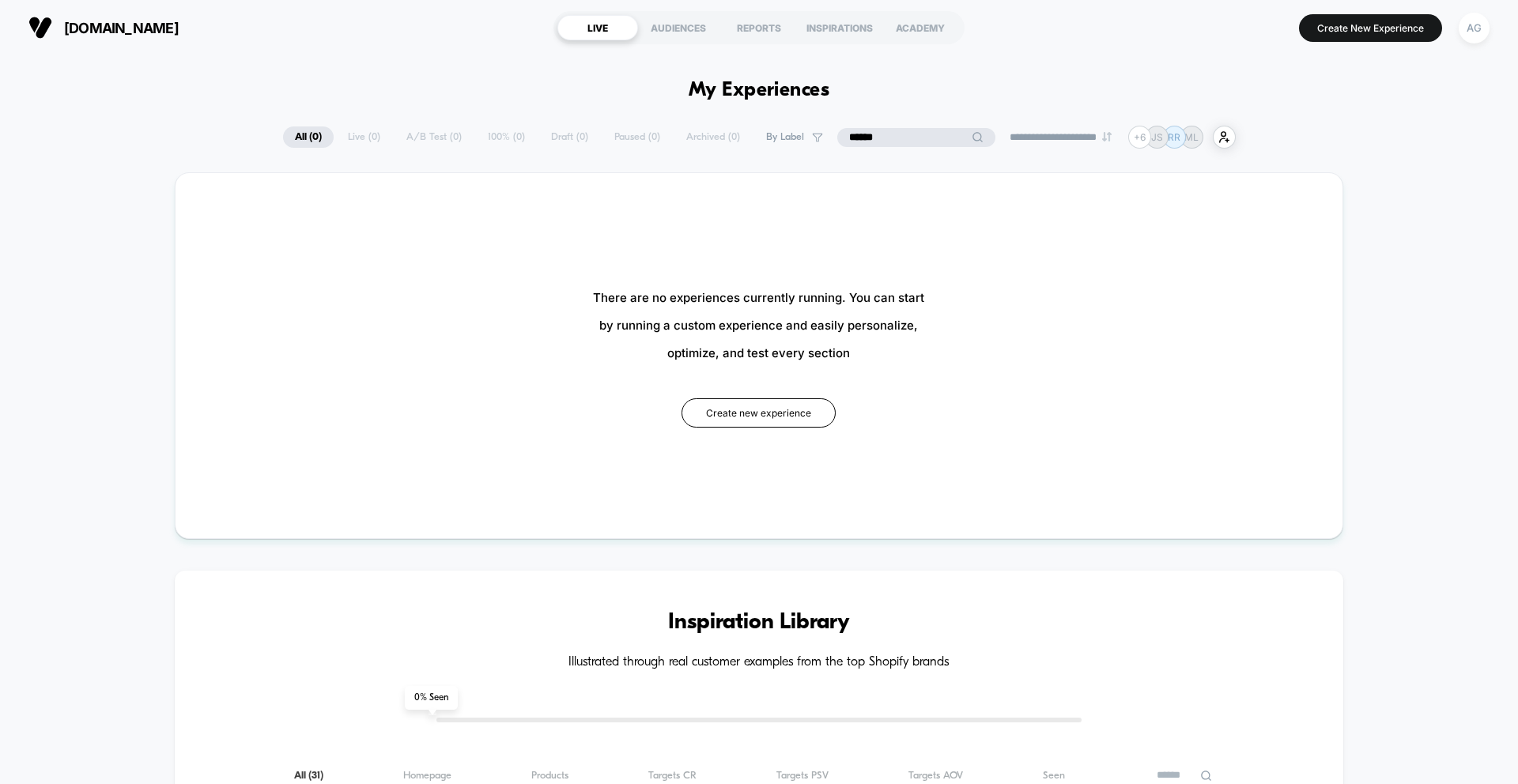 type on "*******" 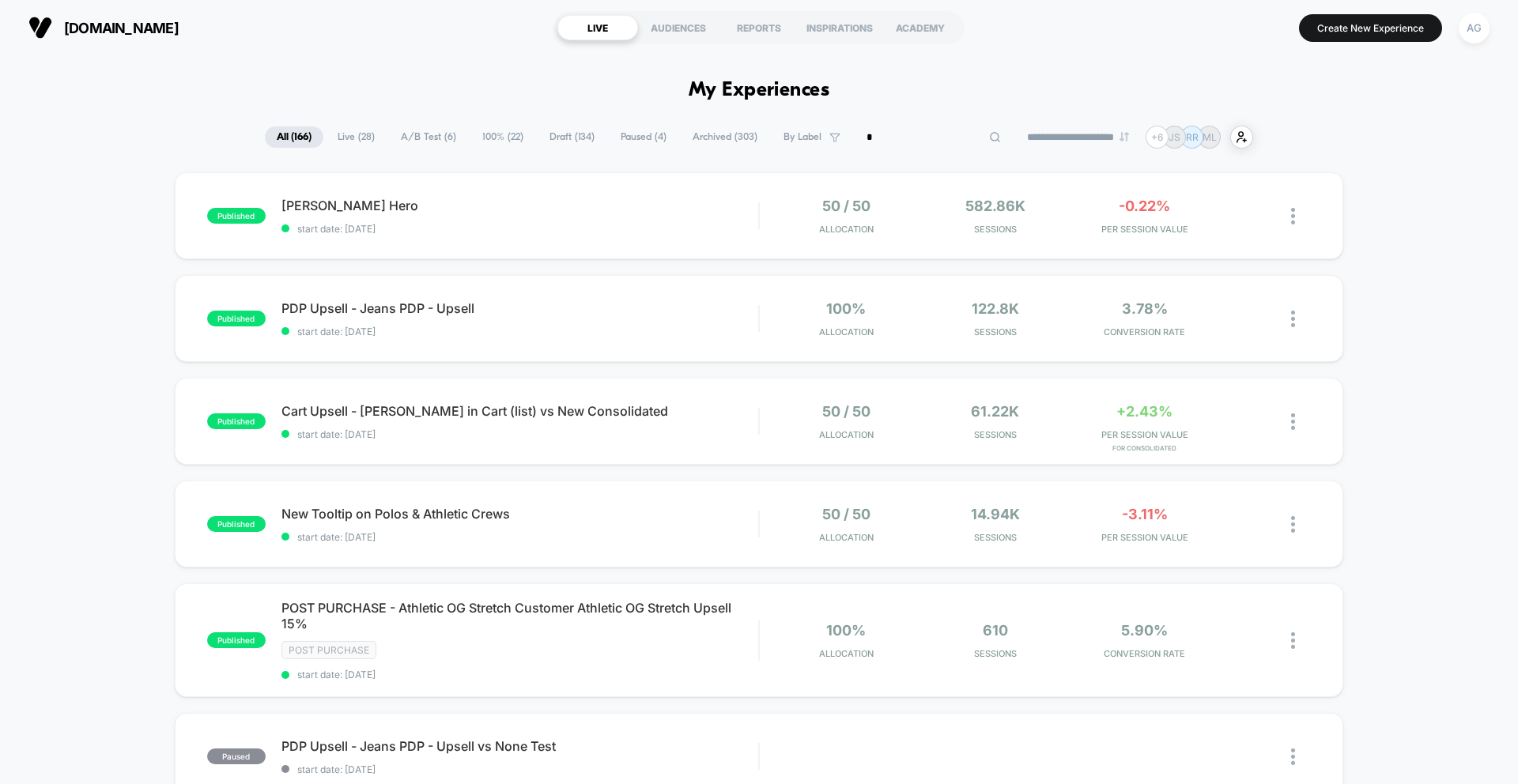 type on "**" 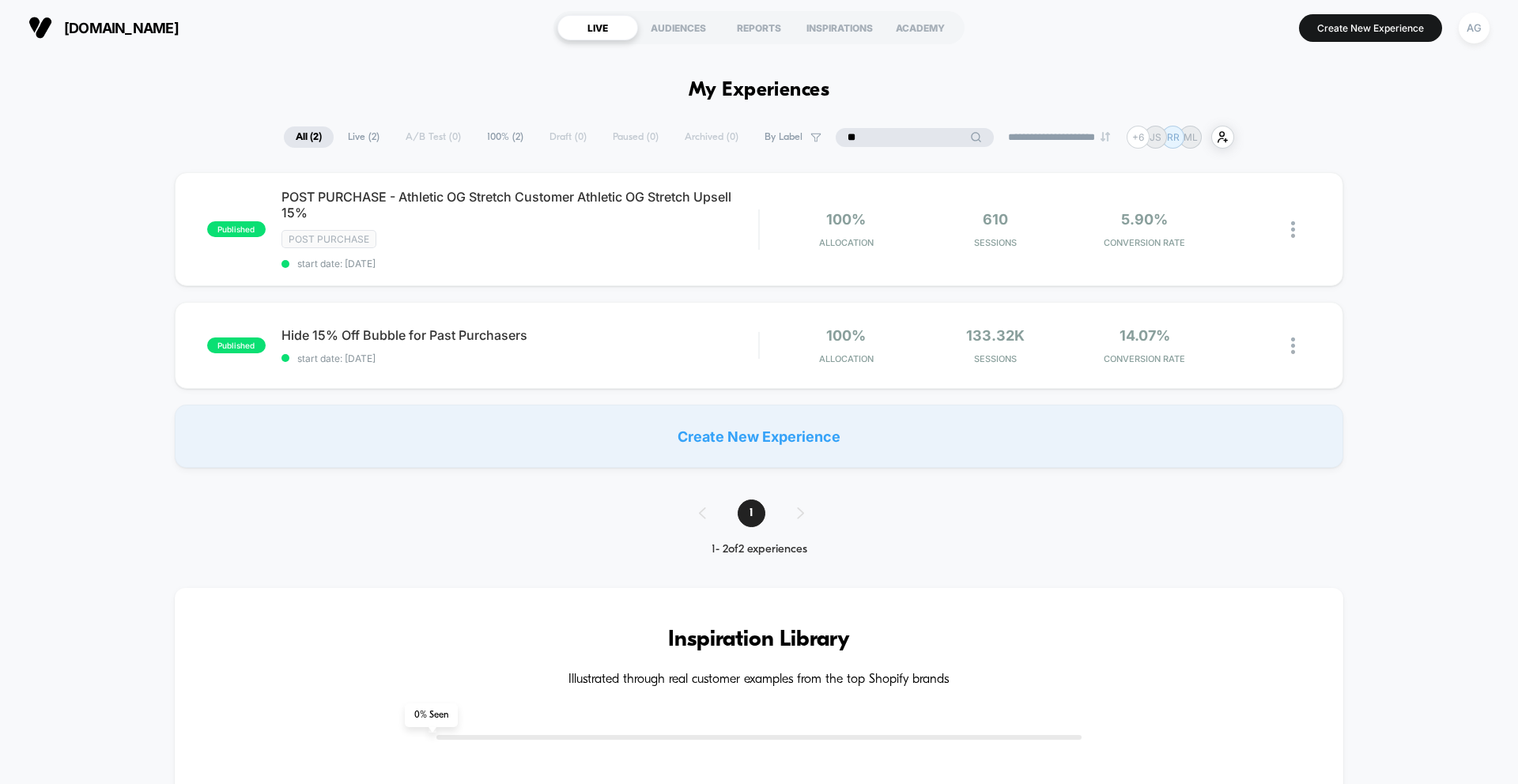type 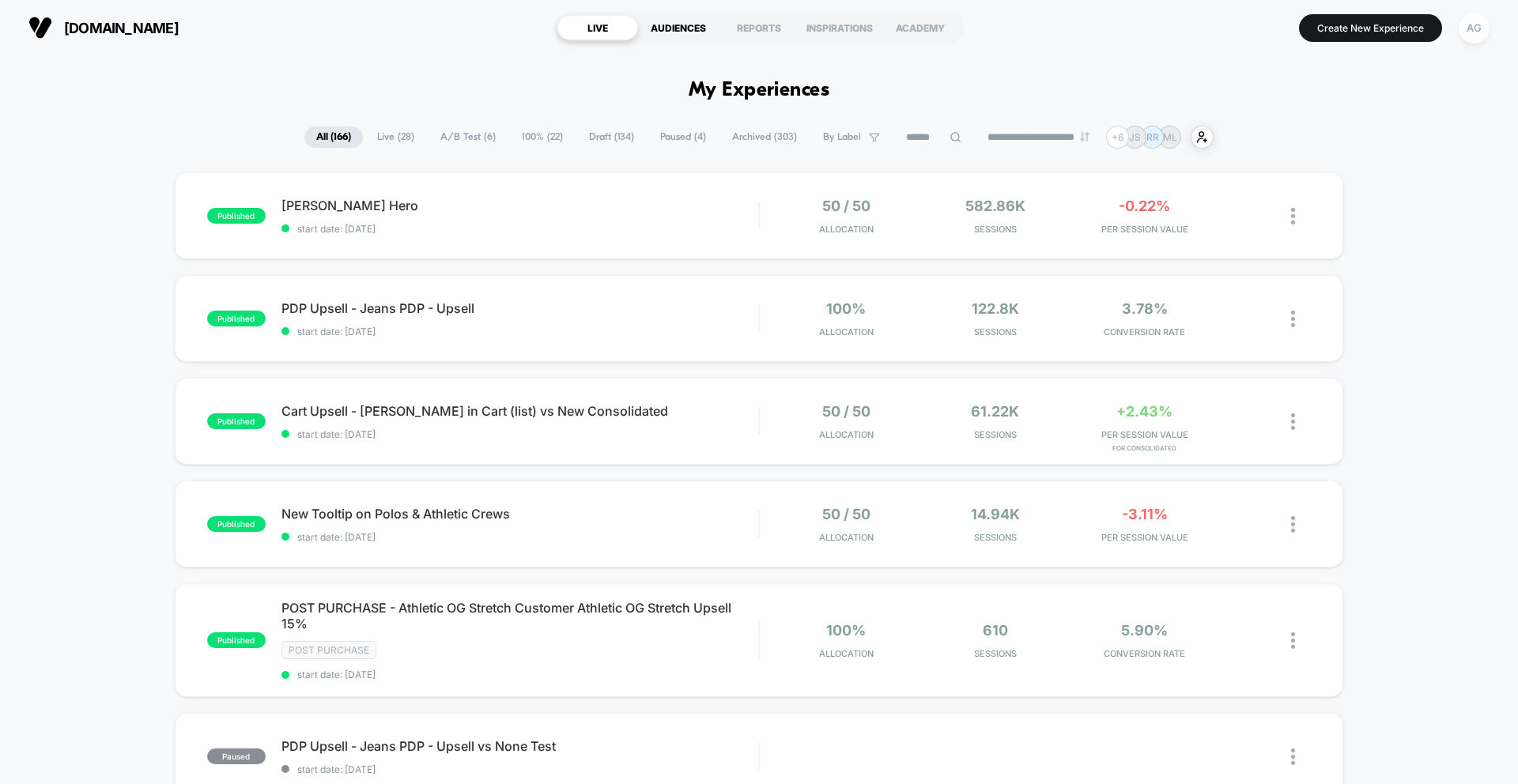 click on "**********" at bounding box center (759, 1515) 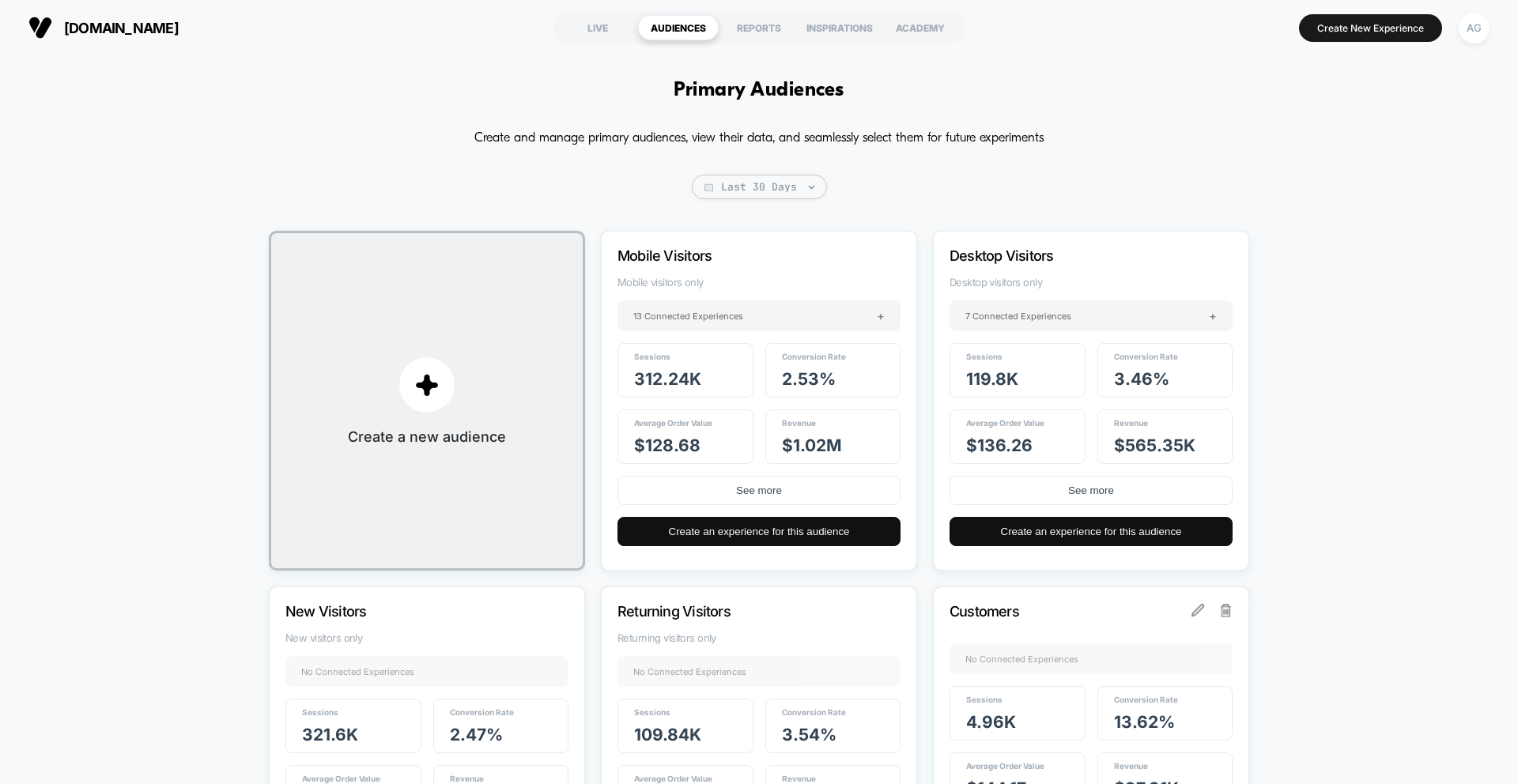 scroll, scrollTop: 6, scrollLeft: 0, axis: vertical 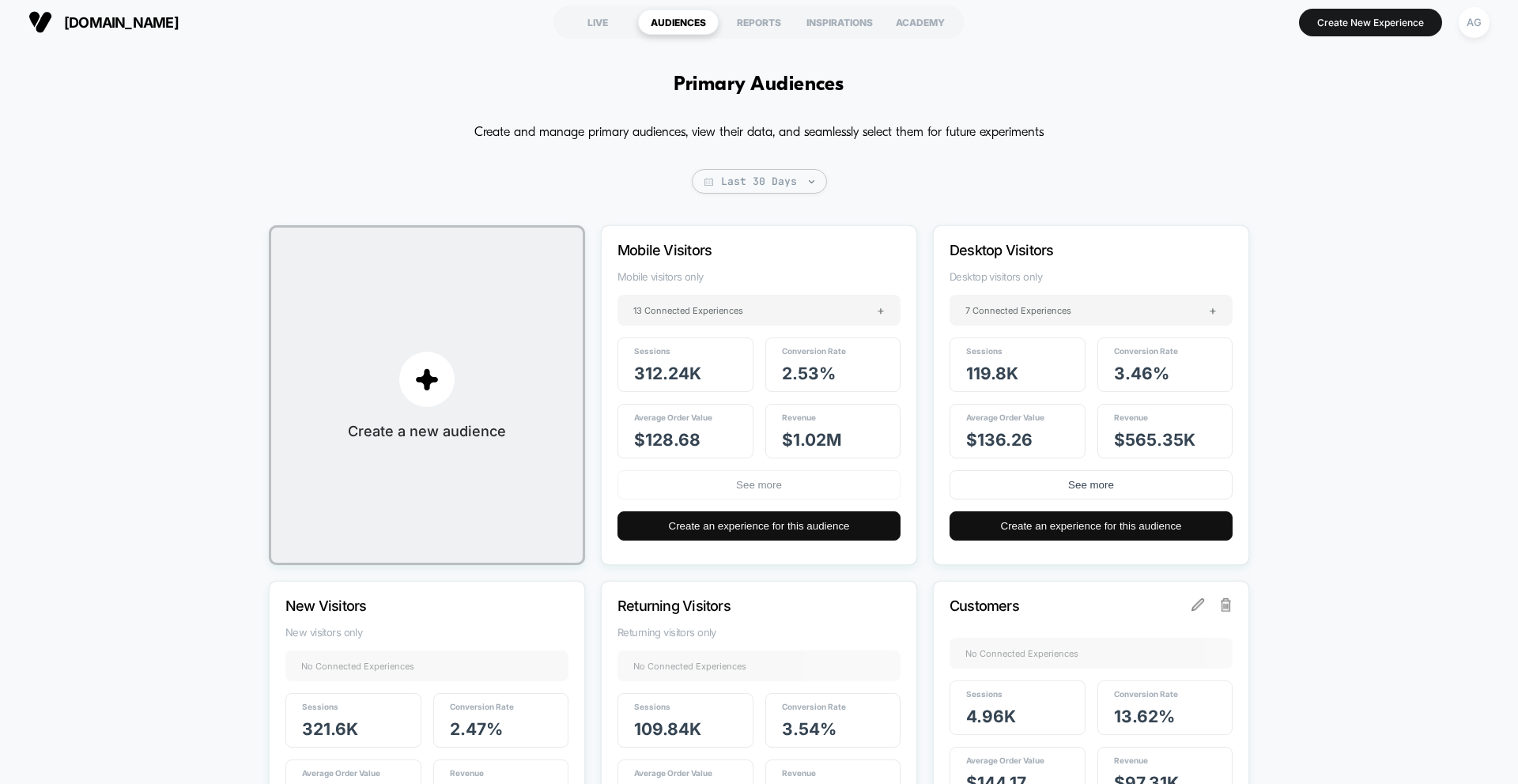 click on "See more" at bounding box center (759, 484) 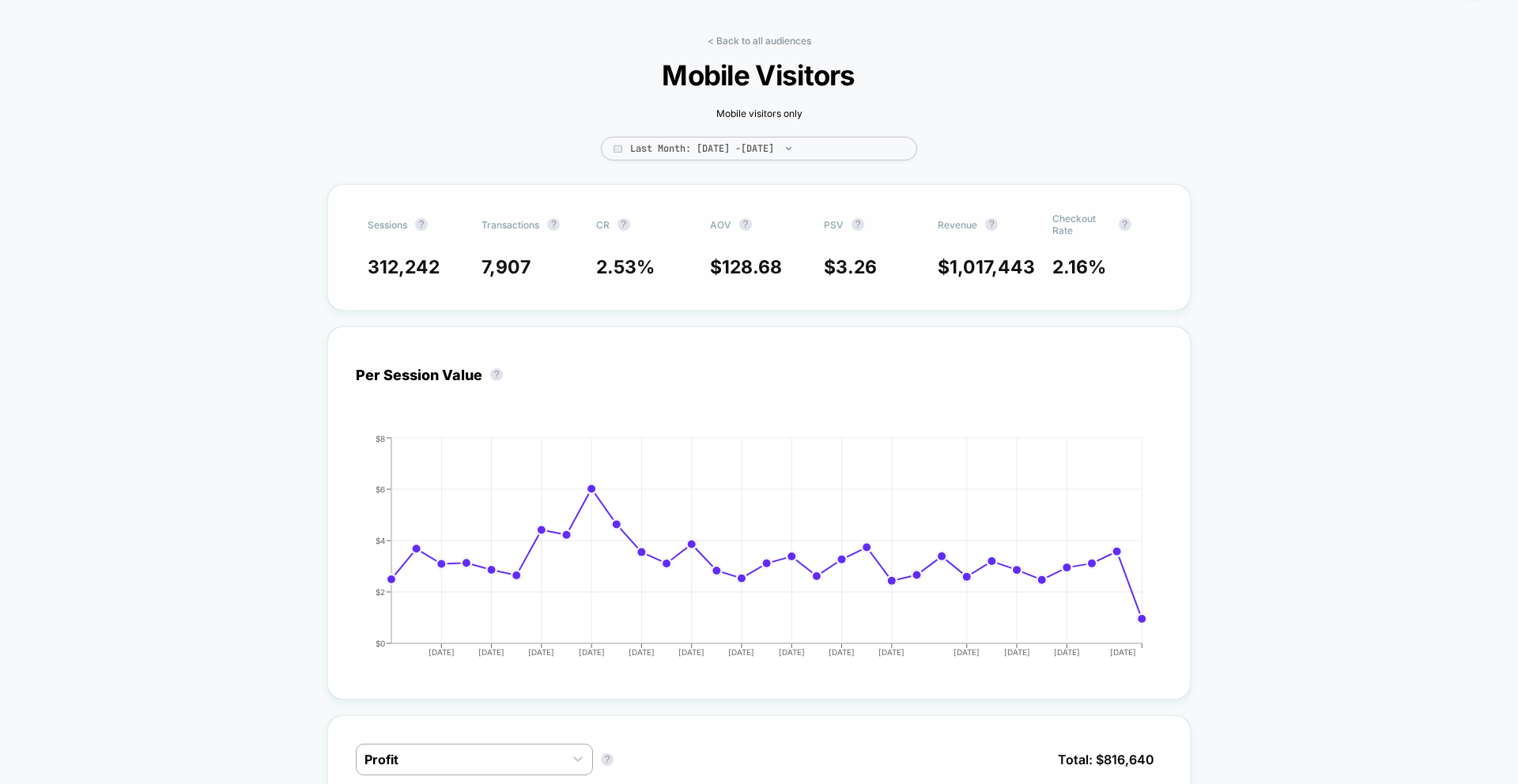 scroll, scrollTop: 0, scrollLeft: 0, axis: both 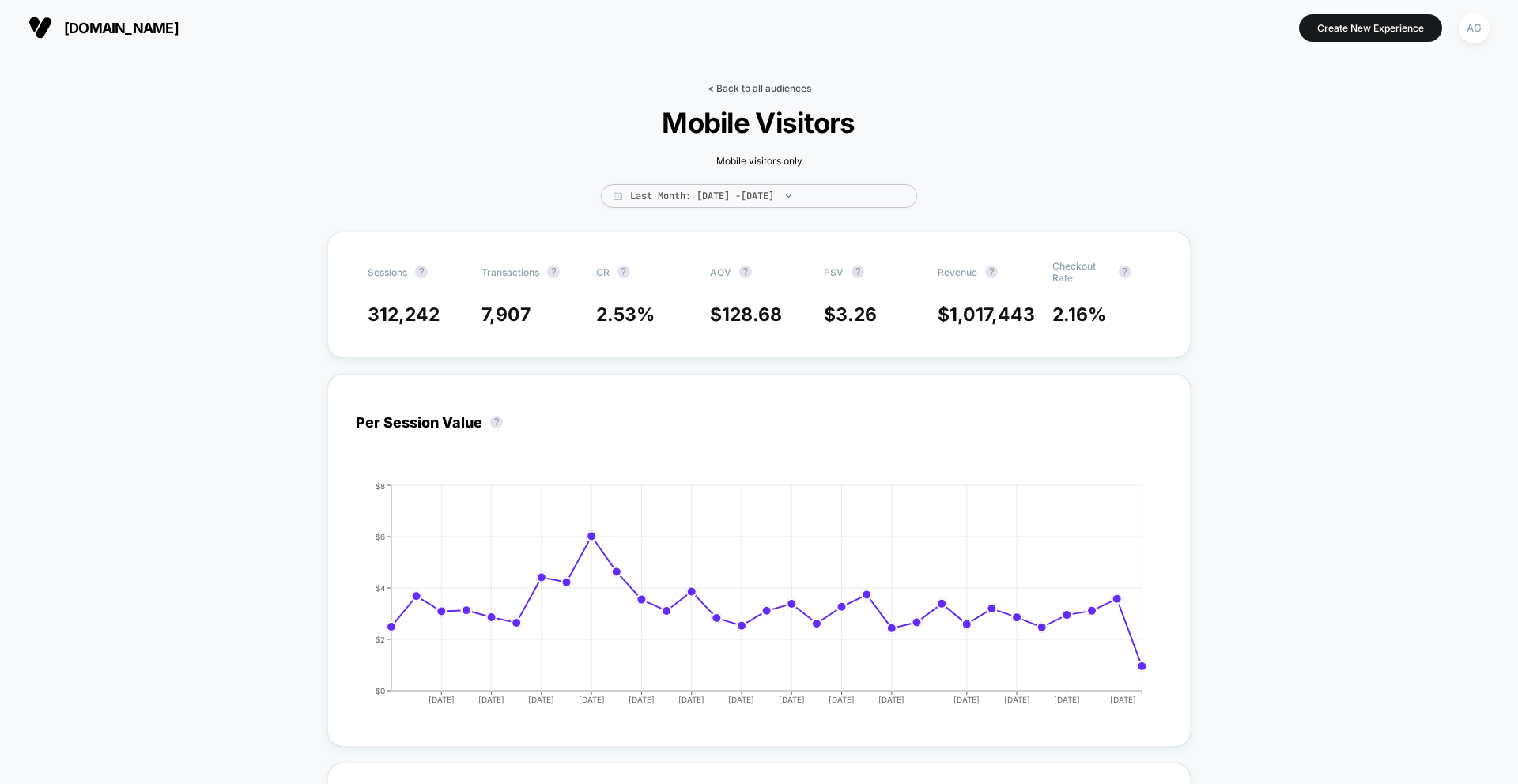 click on "< Back to all audiences" at bounding box center (759, 88) 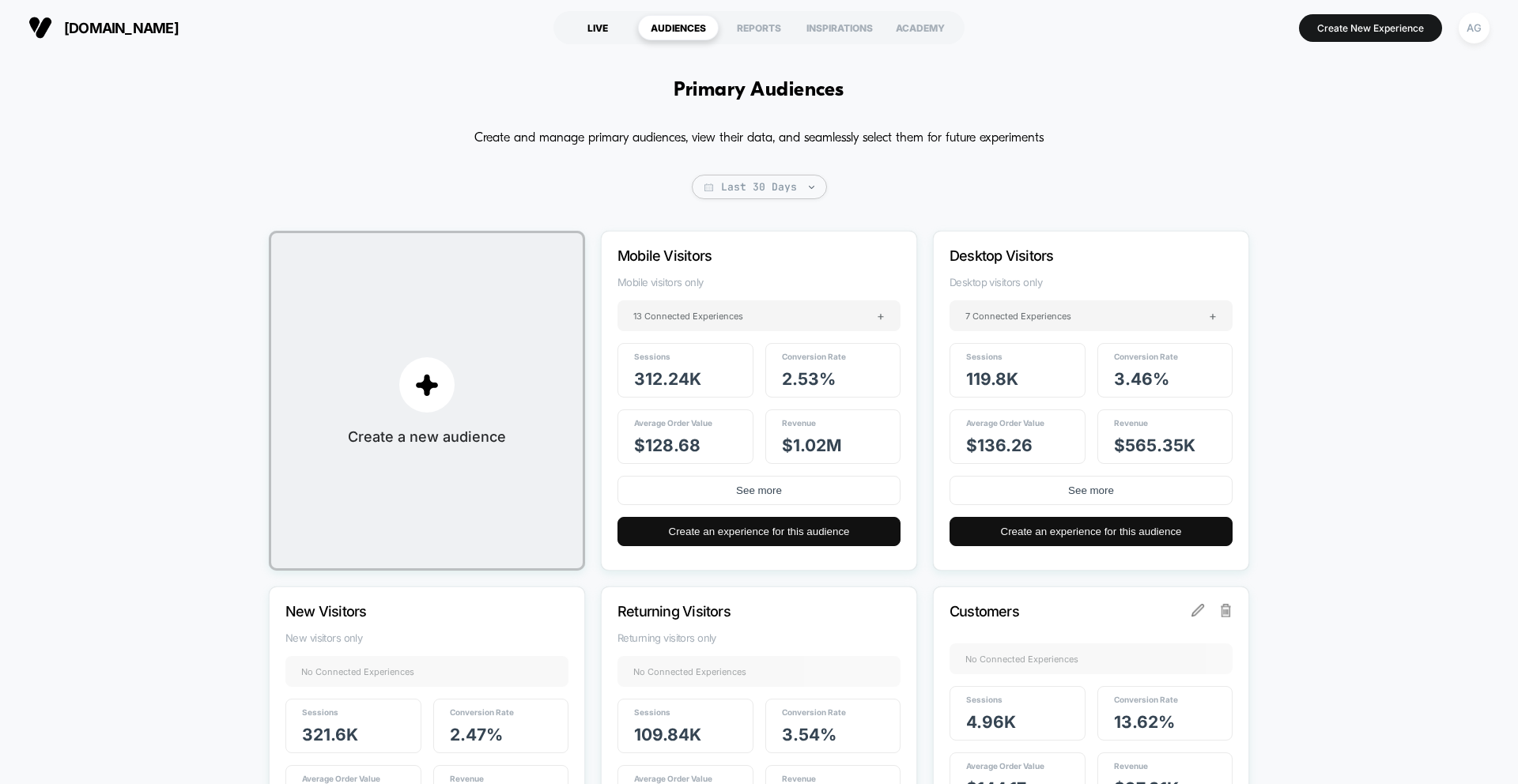 click on "LIVE" at bounding box center [598, 28] 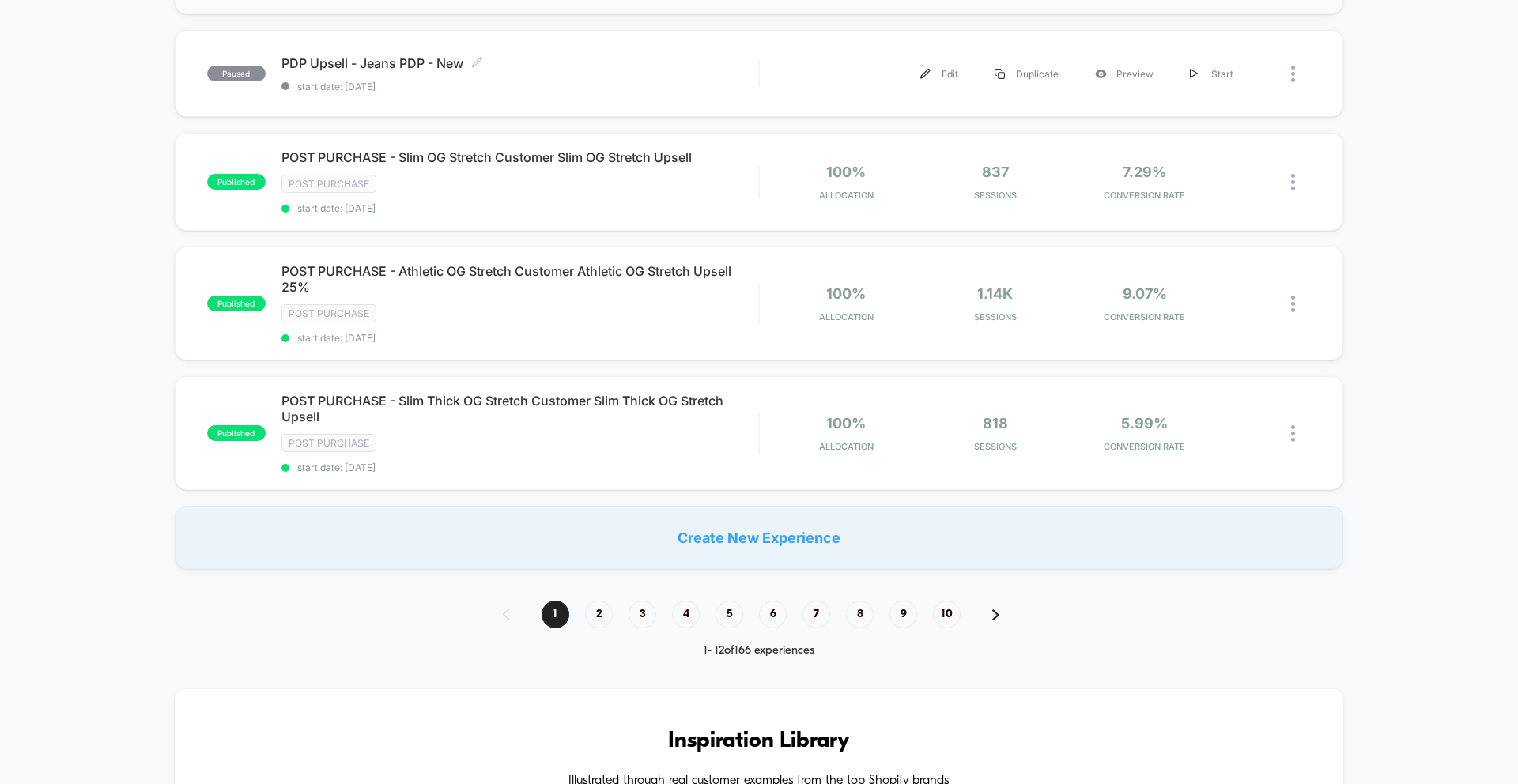 scroll, scrollTop: 1001, scrollLeft: 0, axis: vertical 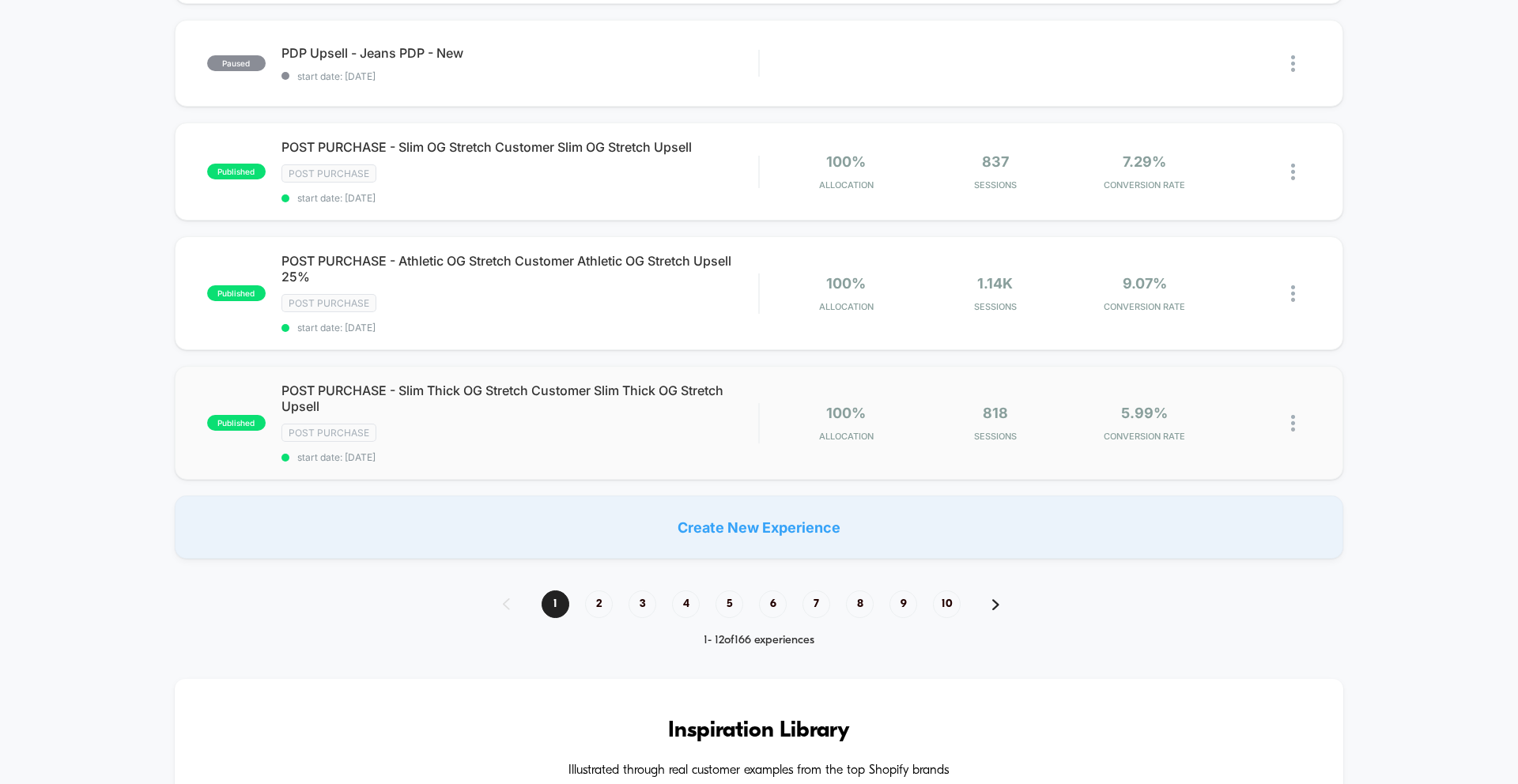 click on "published POST PURCHASE - Slim Thick OG Stretch Customer Slim Thick OG Stretch Upsell Post Purchase start date: 5/28/2025 100% Allocation 818 Sessions 5.99% CONVERSION RATE" at bounding box center (759, 423) 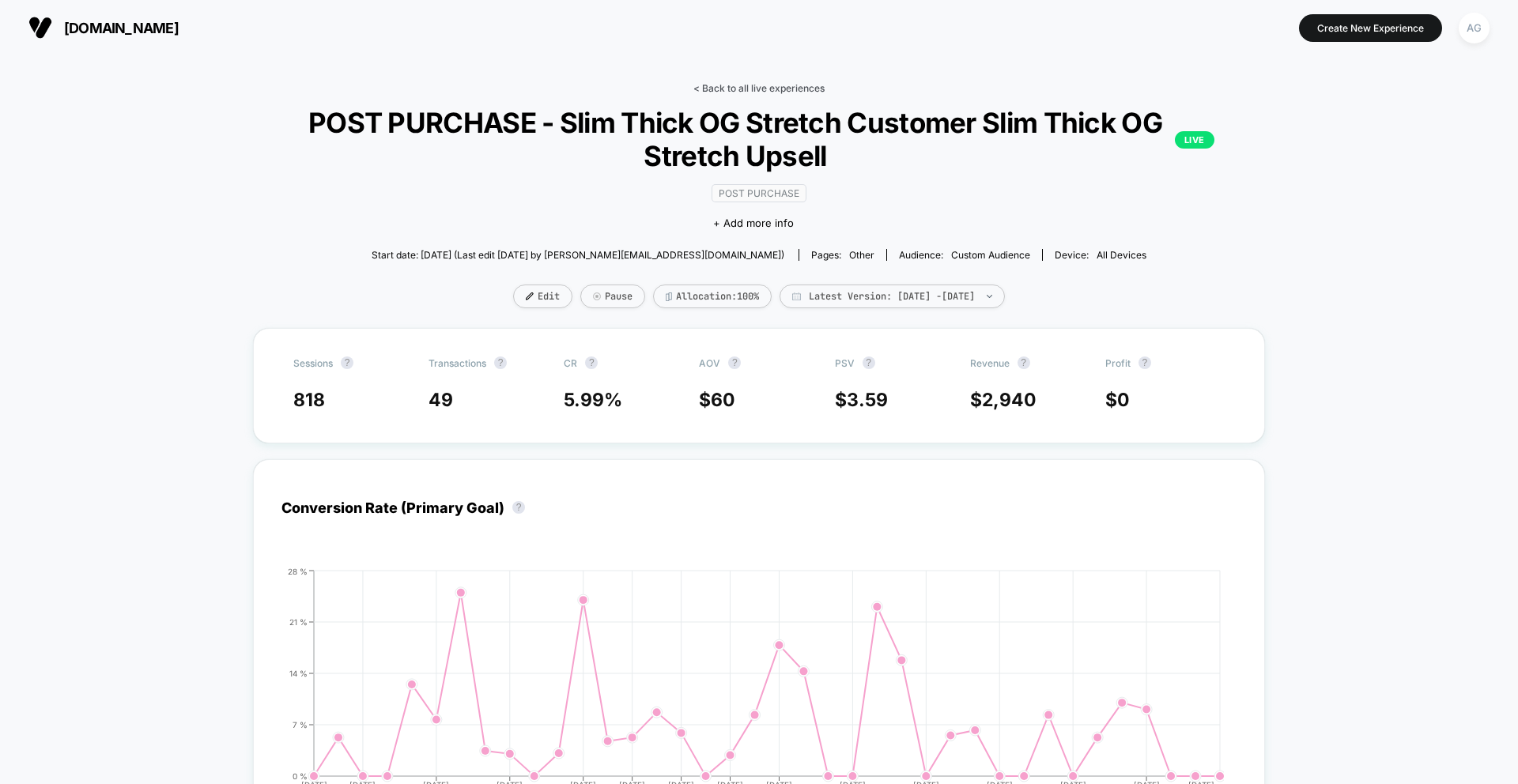 click on "< Back to all live experiences" at bounding box center [759, 88] 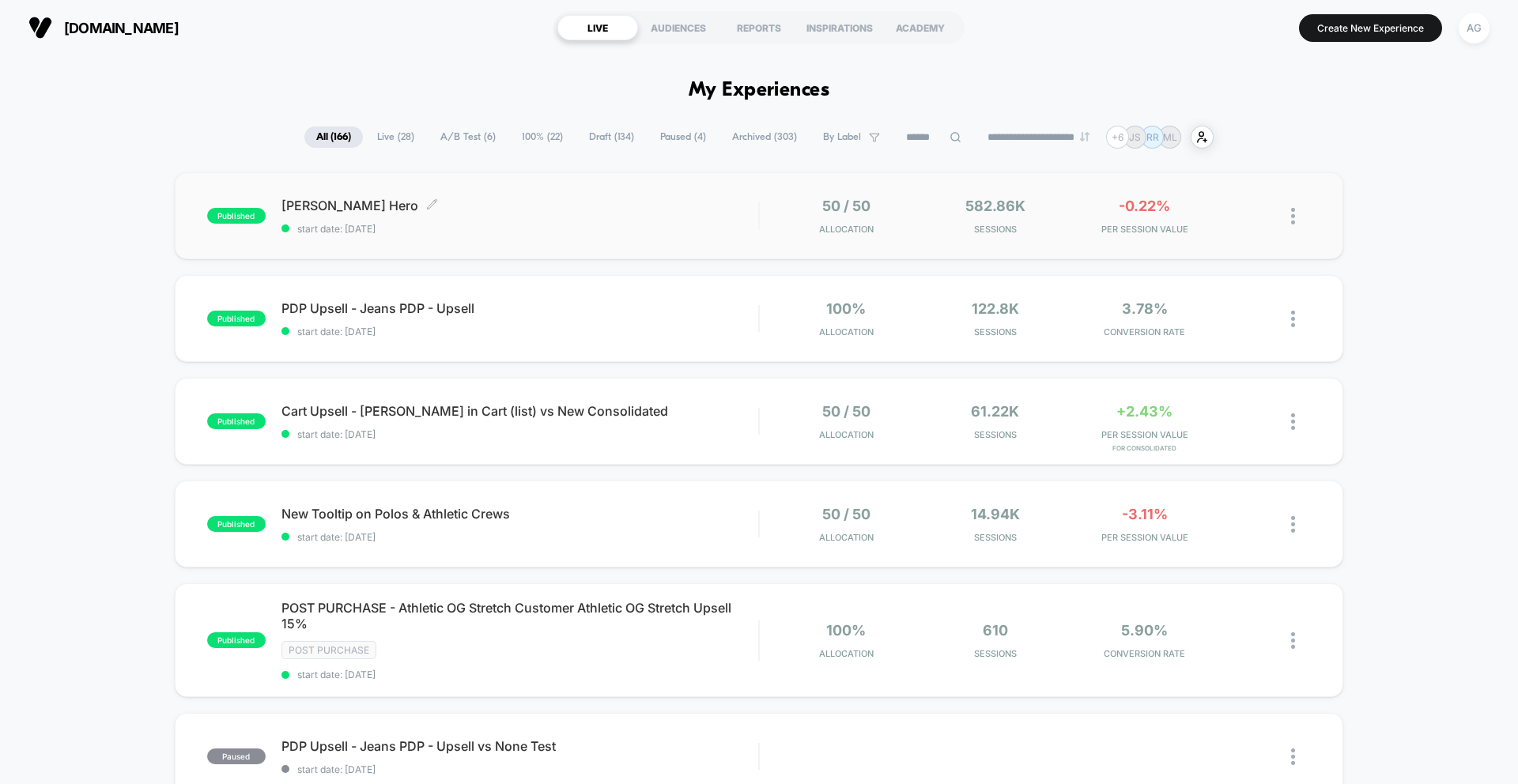 click on "start date: [DATE]" at bounding box center (519, 228) 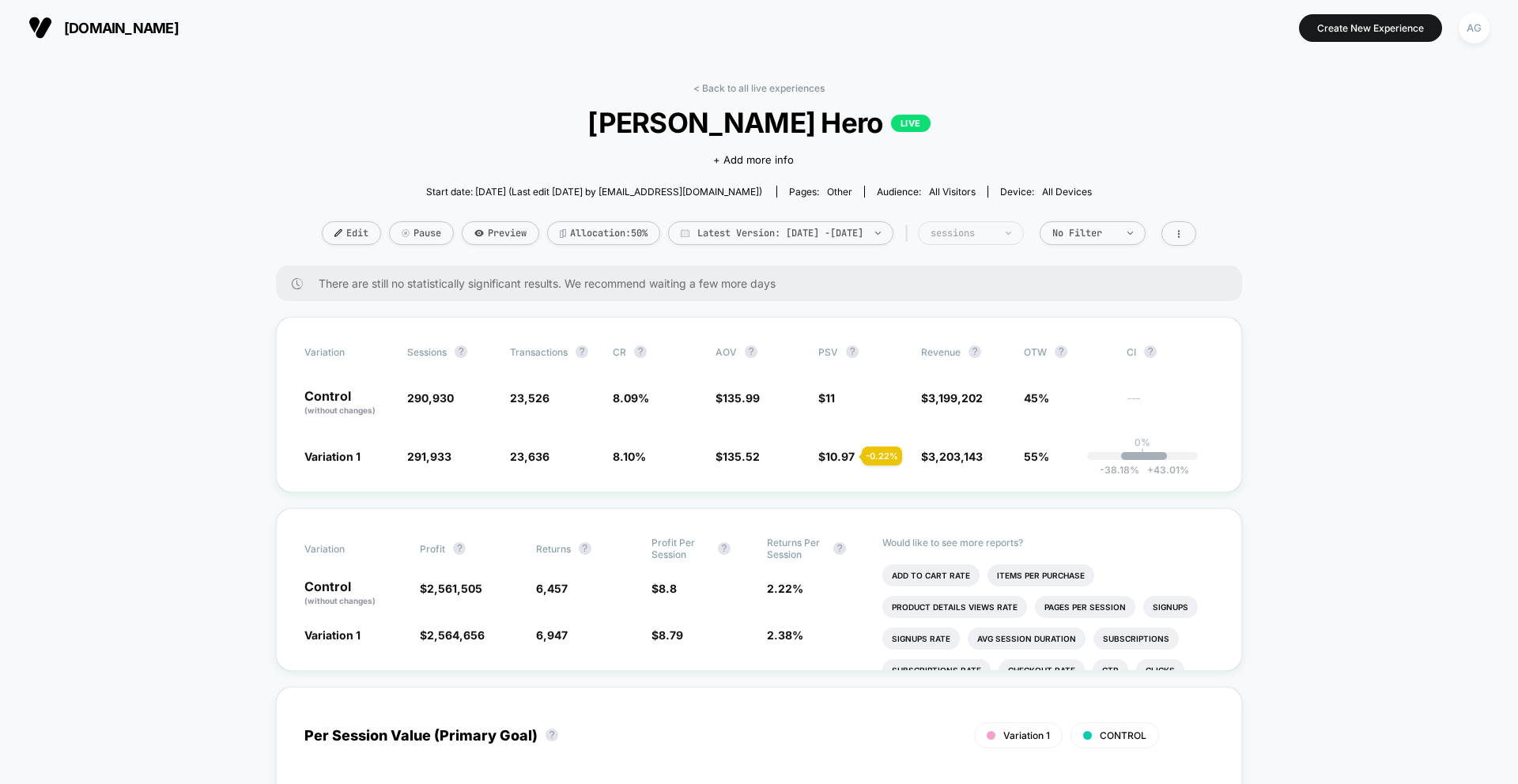 click on "sessions" at bounding box center [962, 233] 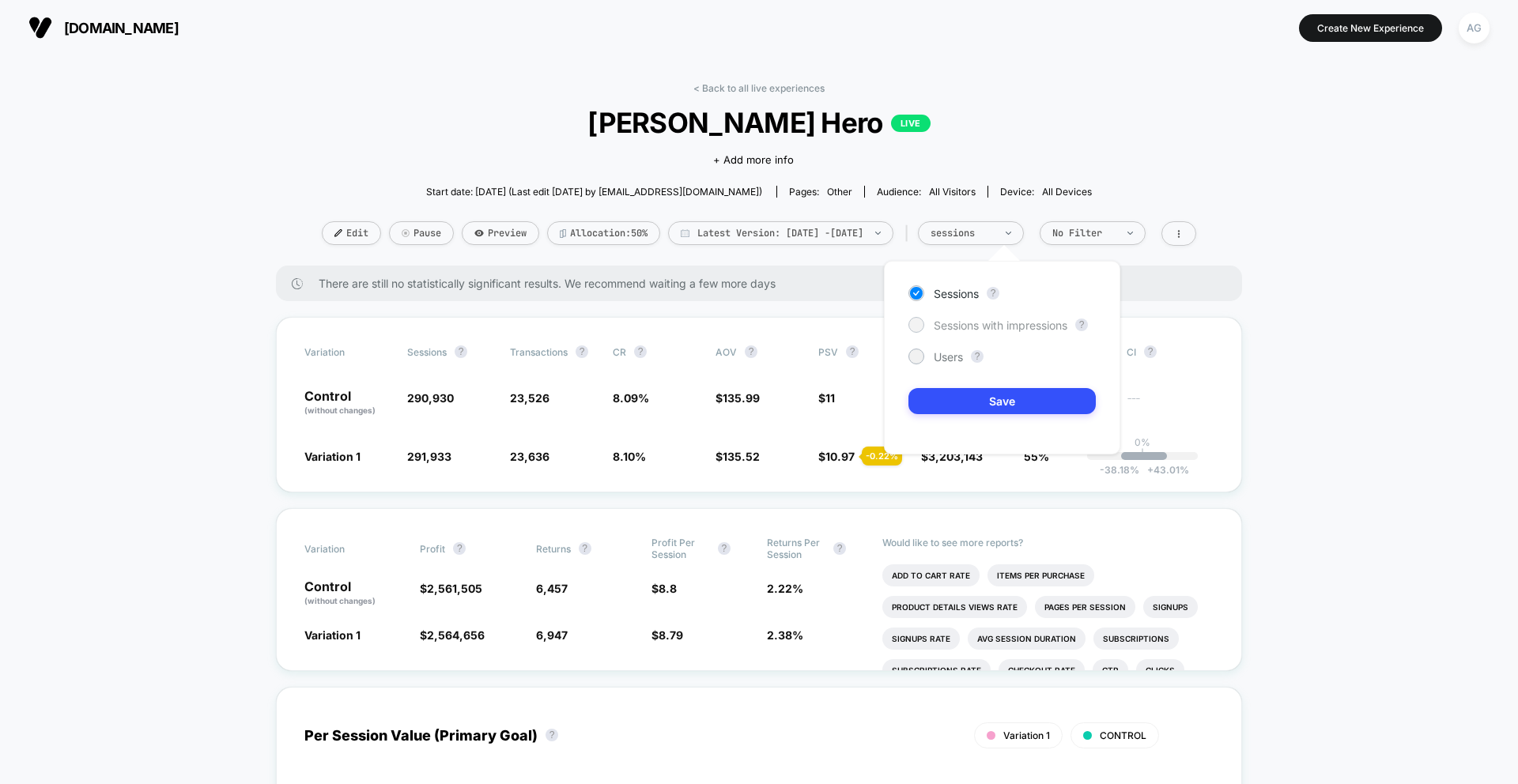 click on "Sessions with impressions" at bounding box center (1000, 325) 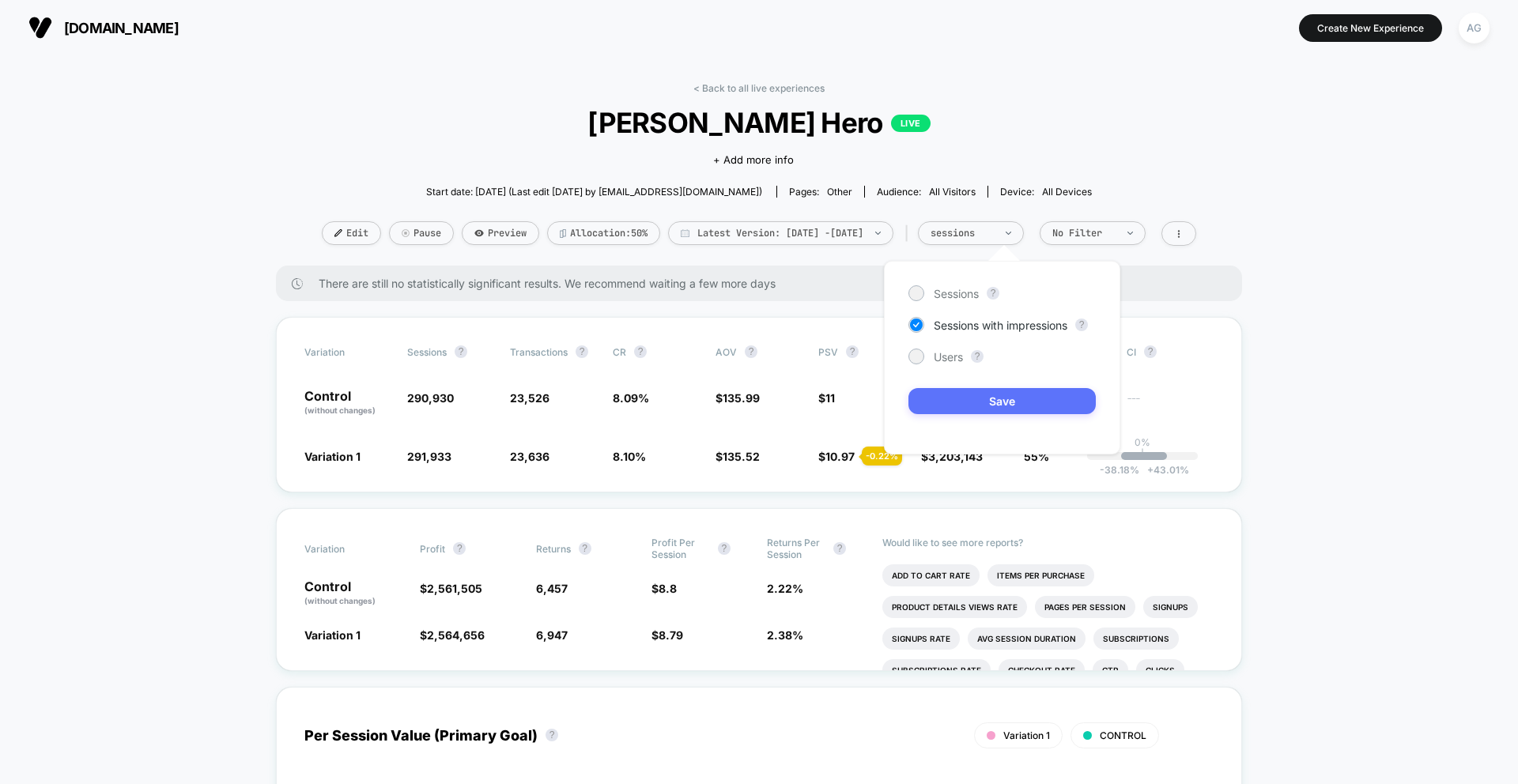click on "Save" at bounding box center [1002, 401] 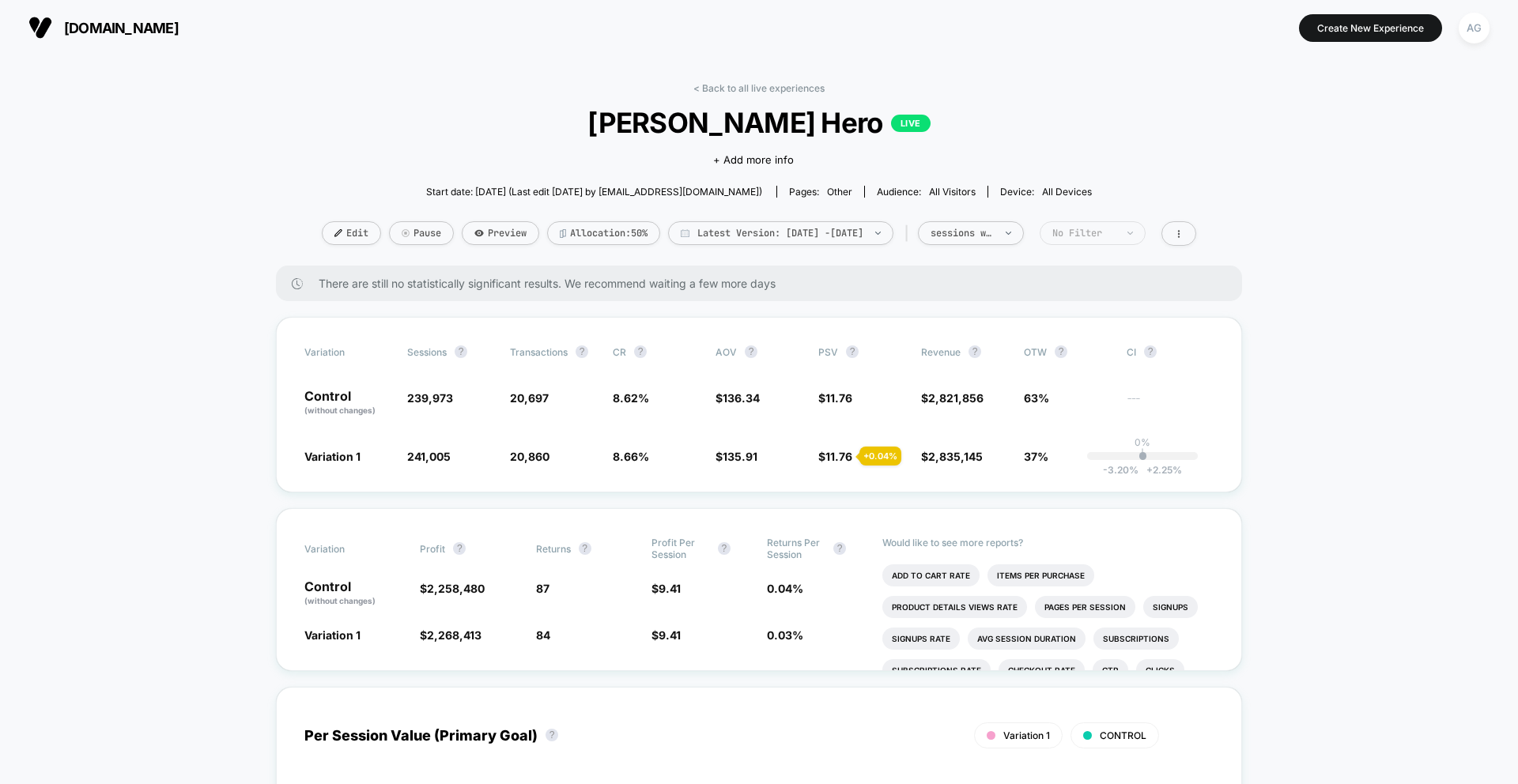 click on "No Filter" at bounding box center [1084, 233] 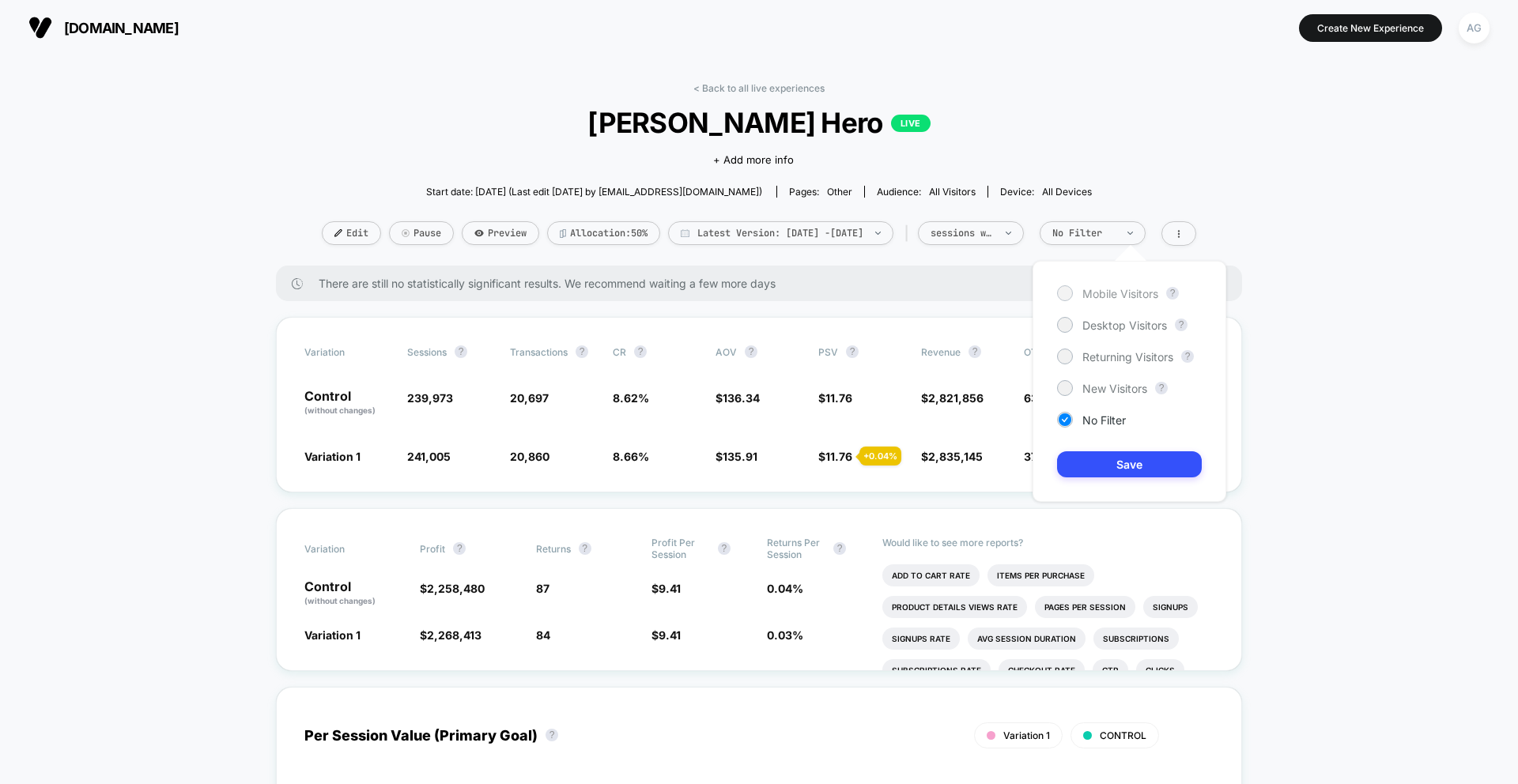 click on "Mobile Visitors" at bounding box center [1120, 293] 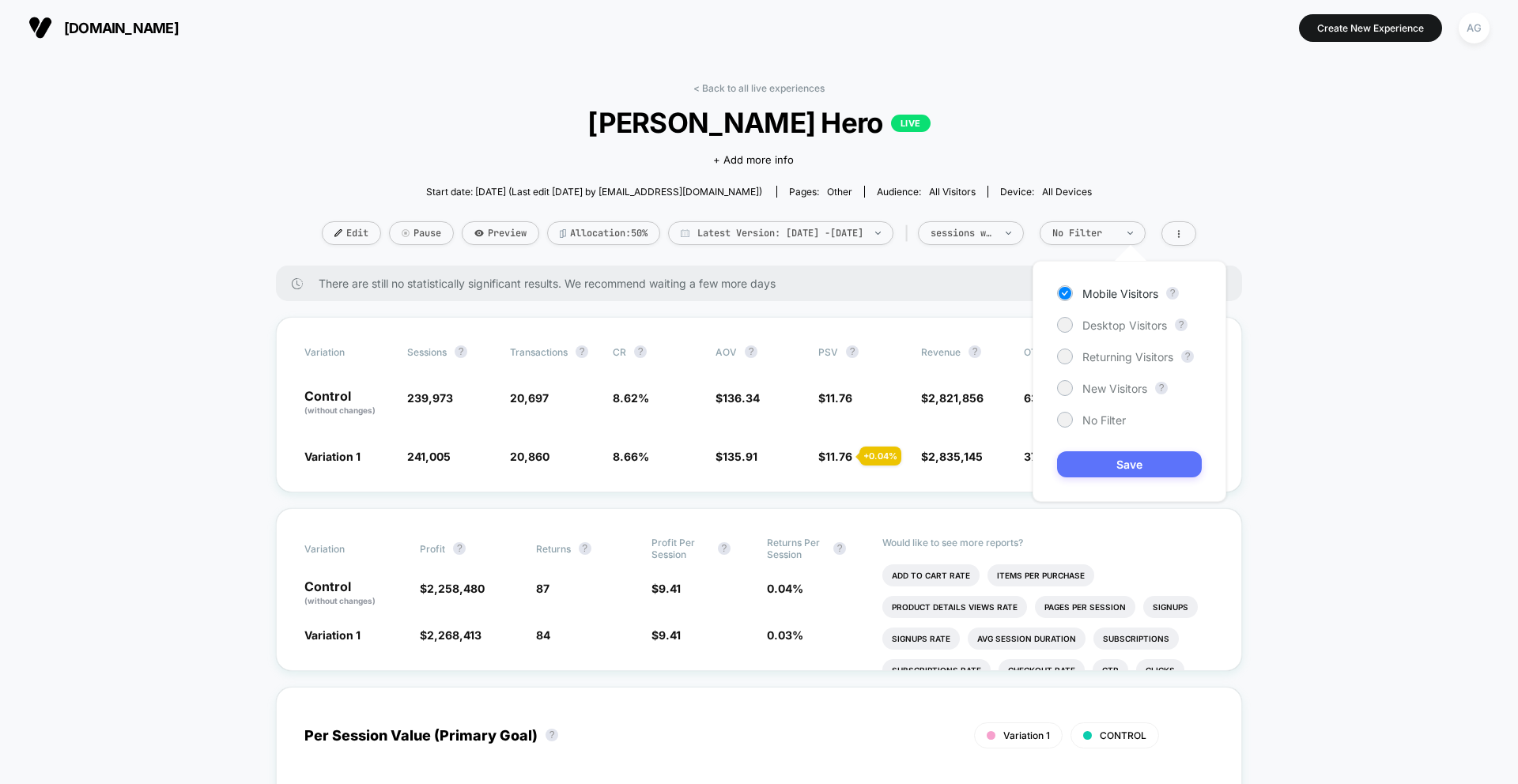 click on "Save" at bounding box center (1129, 464) 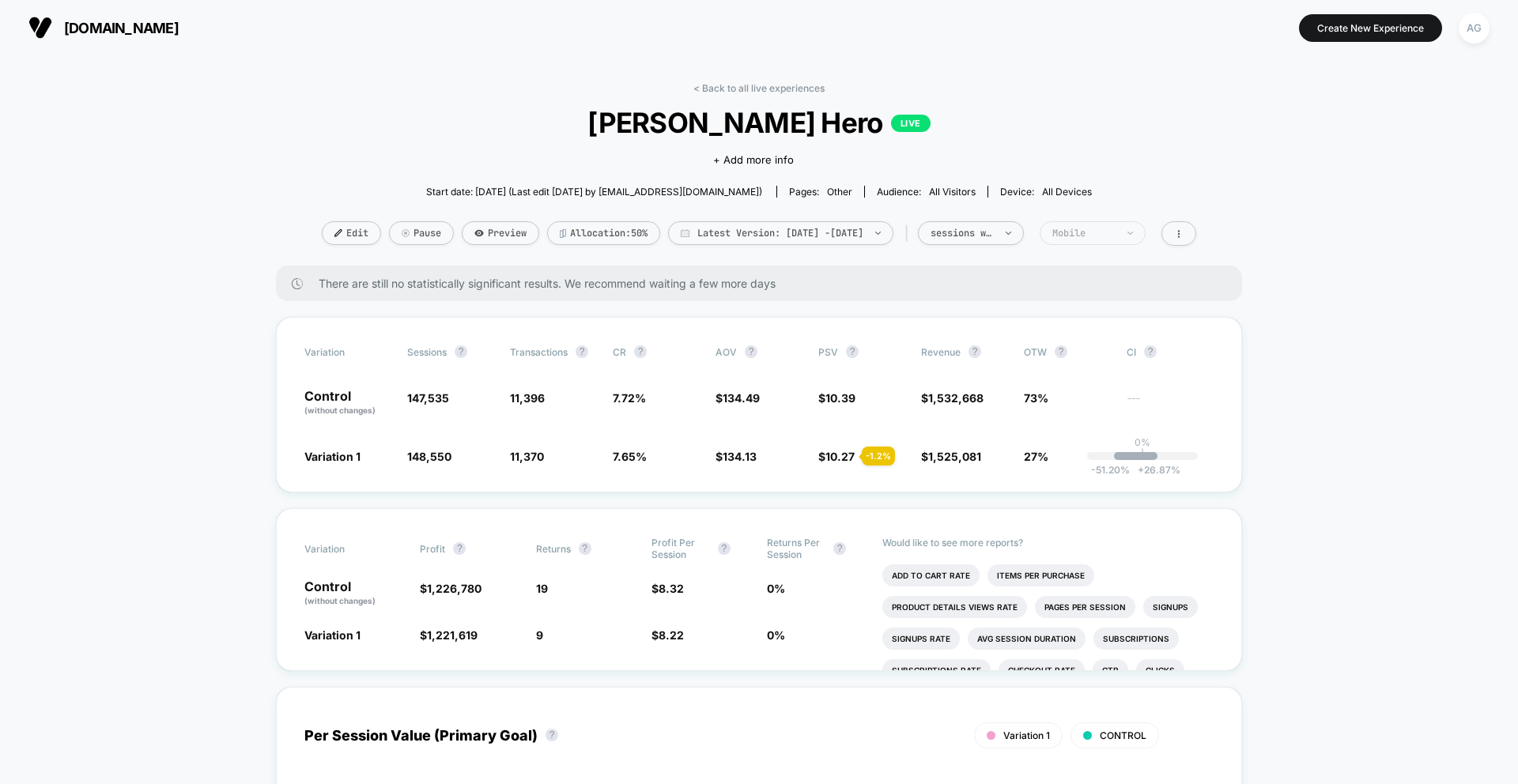 click on "Mobile" at bounding box center [1084, 233] 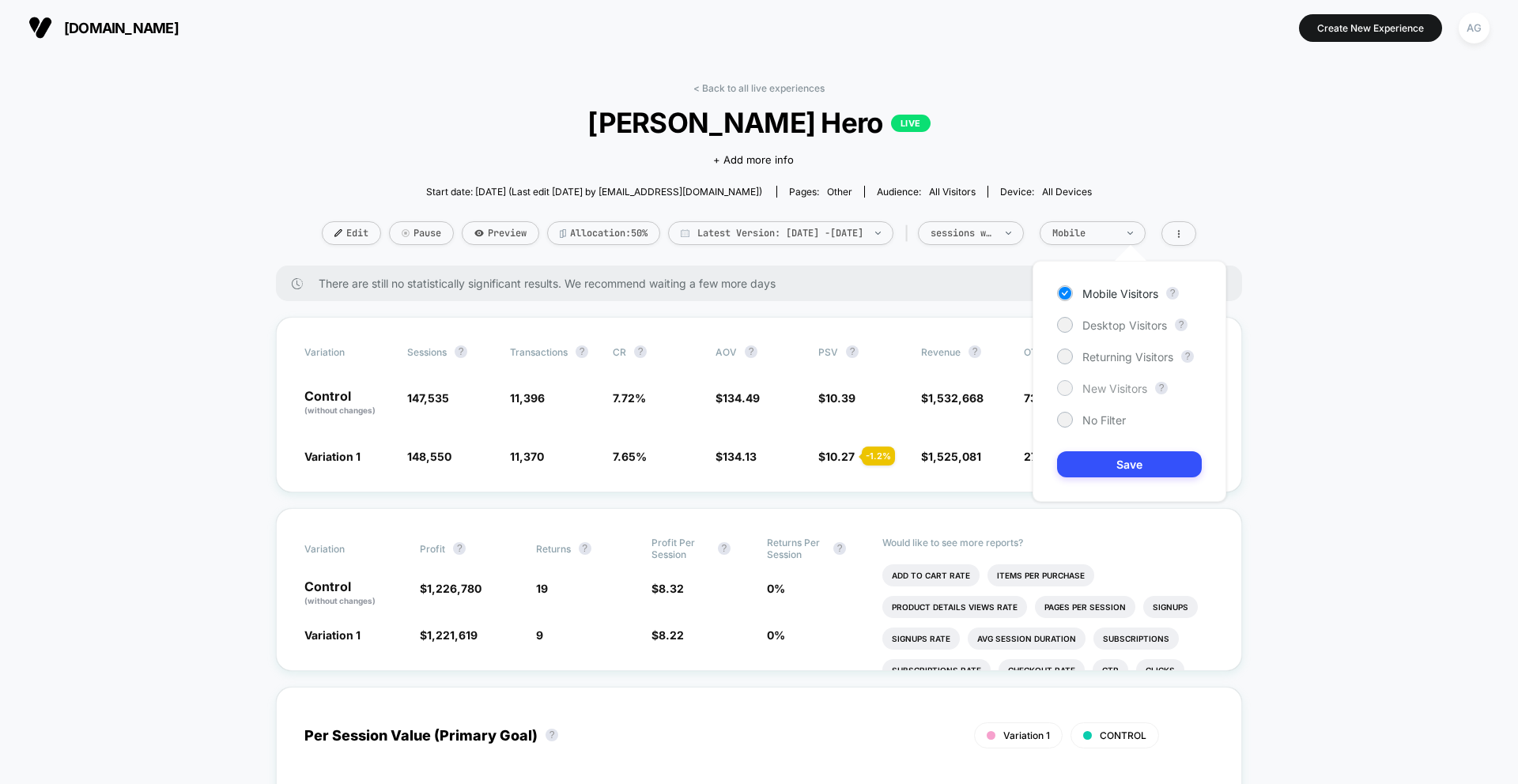 click on "New Visitors" at bounding box center [1115, 388] 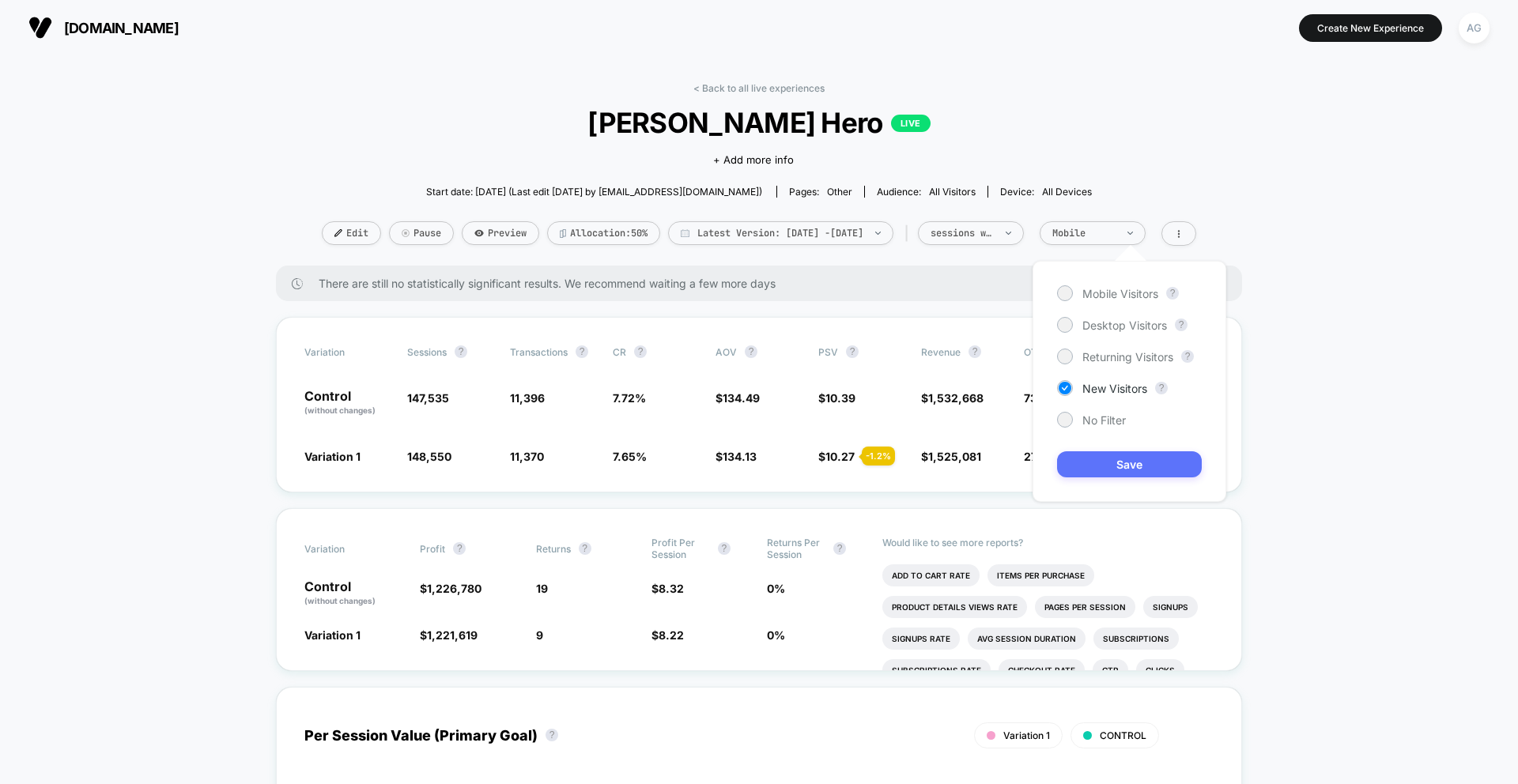 click on "Save" at bounding box center (1129, 464) 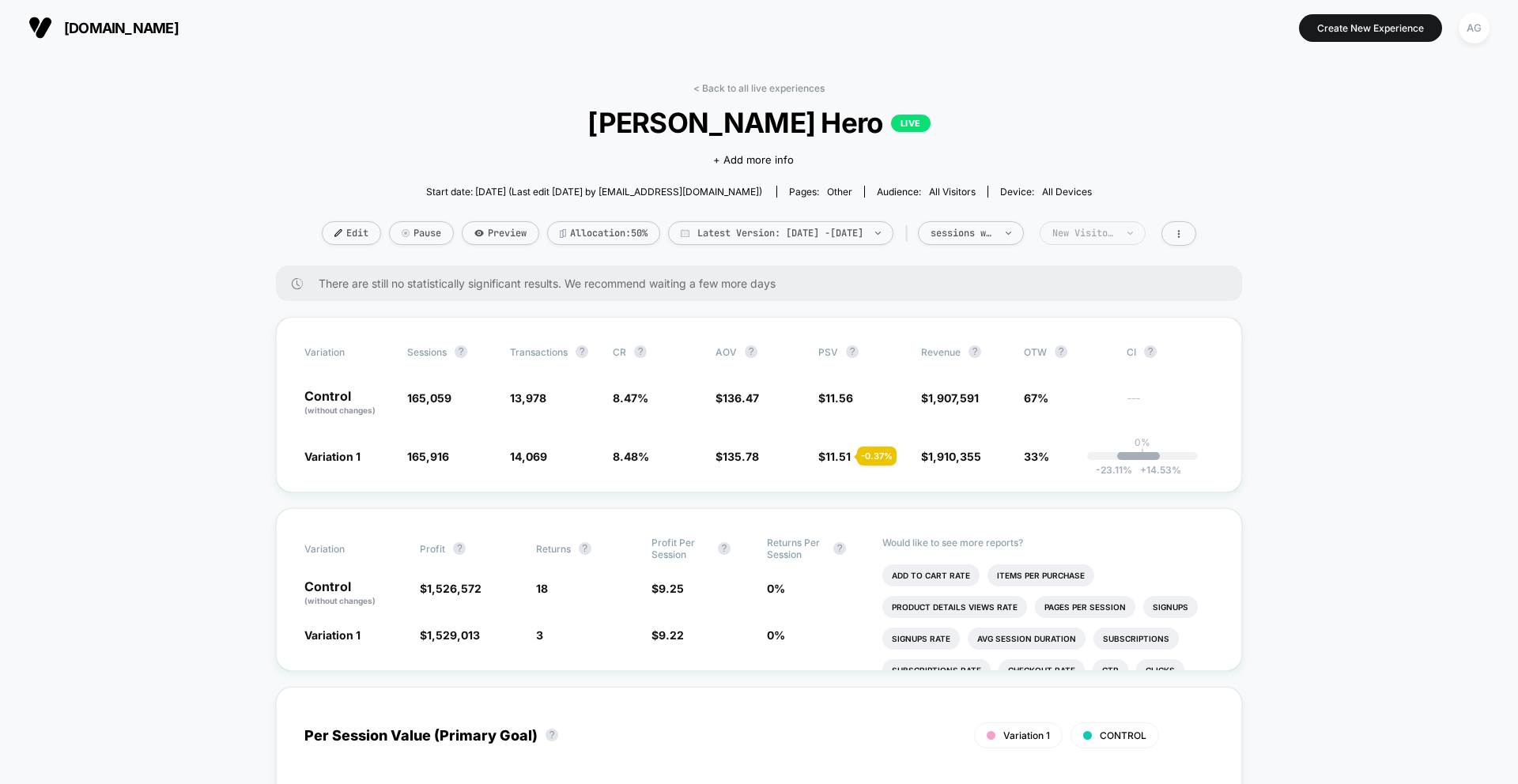 click on "New Visitors" at bounding box center (1084, 233) 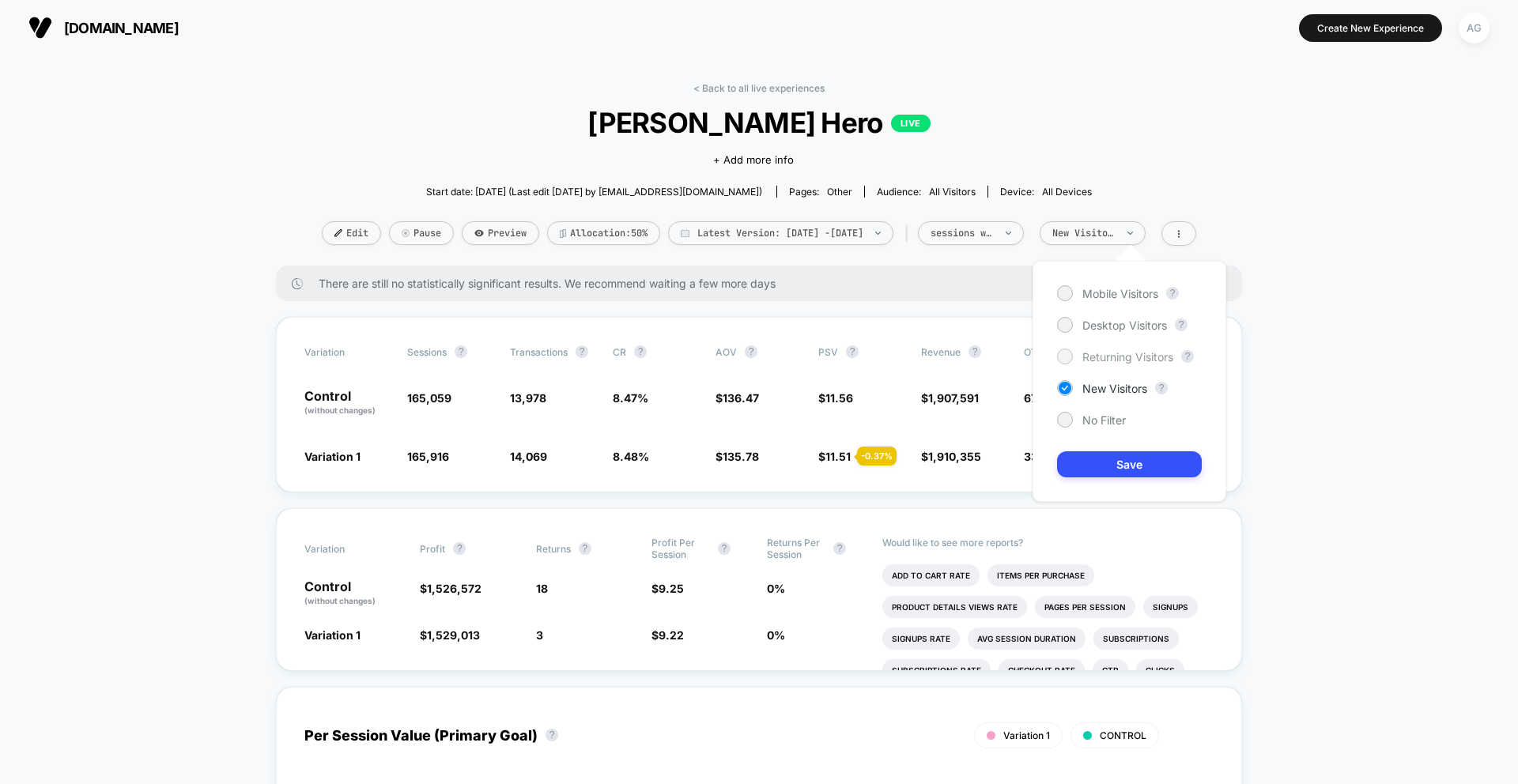 click on "Returning Visitors" at bounding box center [1127, 356] 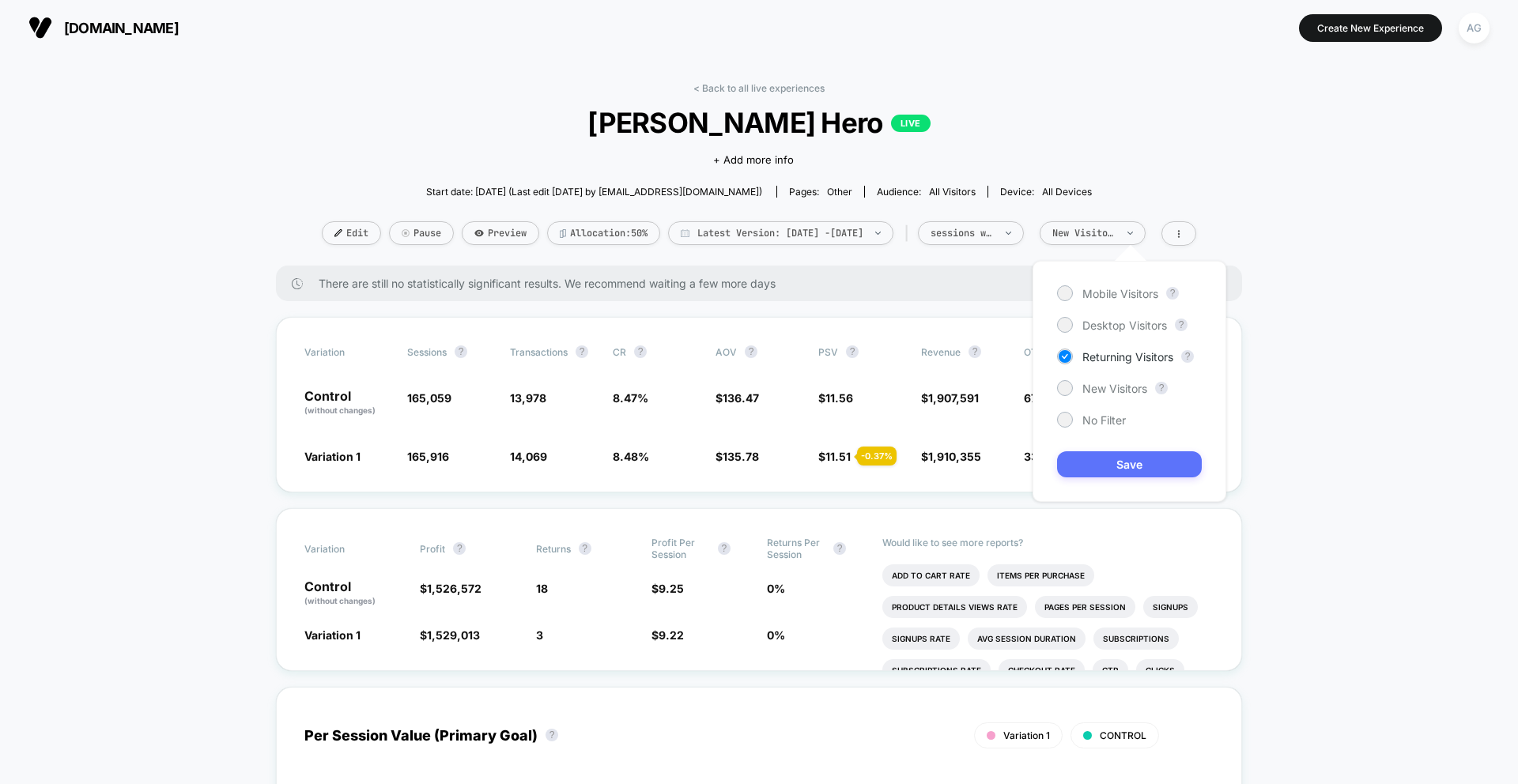 click on "Save" at bounding box center (1129, 464) 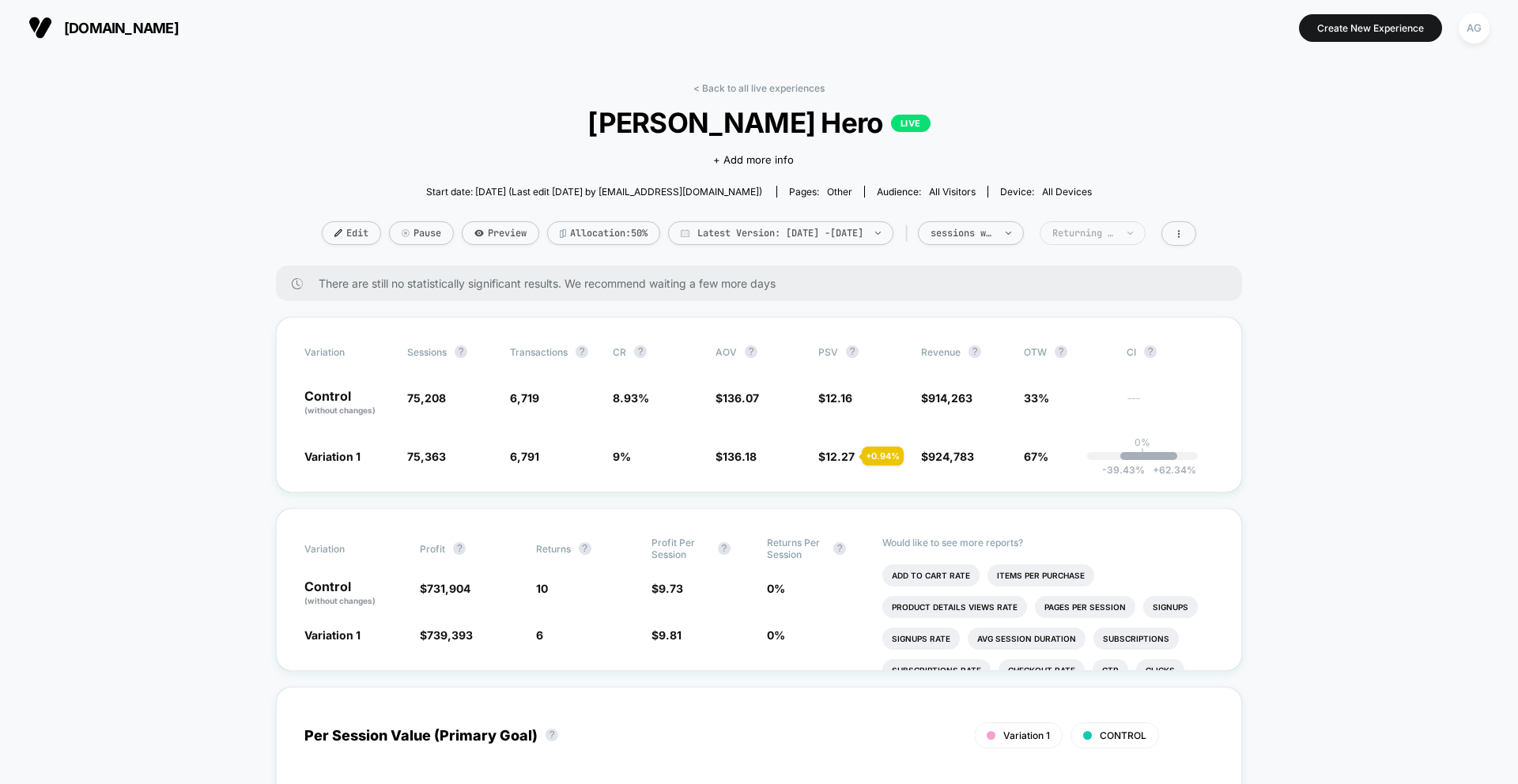 click on "Returning Visitors" at bounding box center [1084, 233] 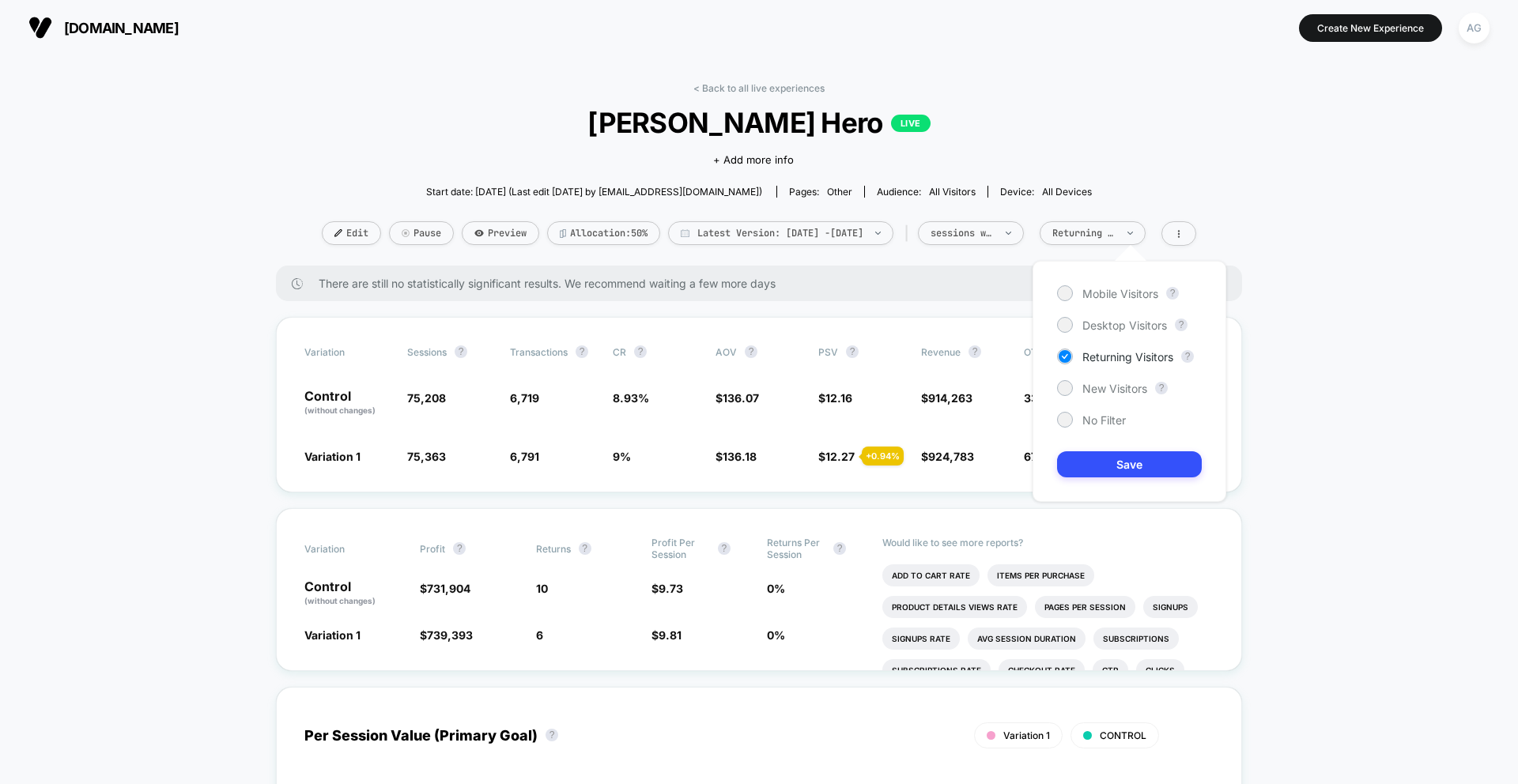 click on "Mobile Visitors ? Desktop Visitors ? Returning Visitors ? New Visitors ? No Filter Save" at bounding box center (1129, 381) 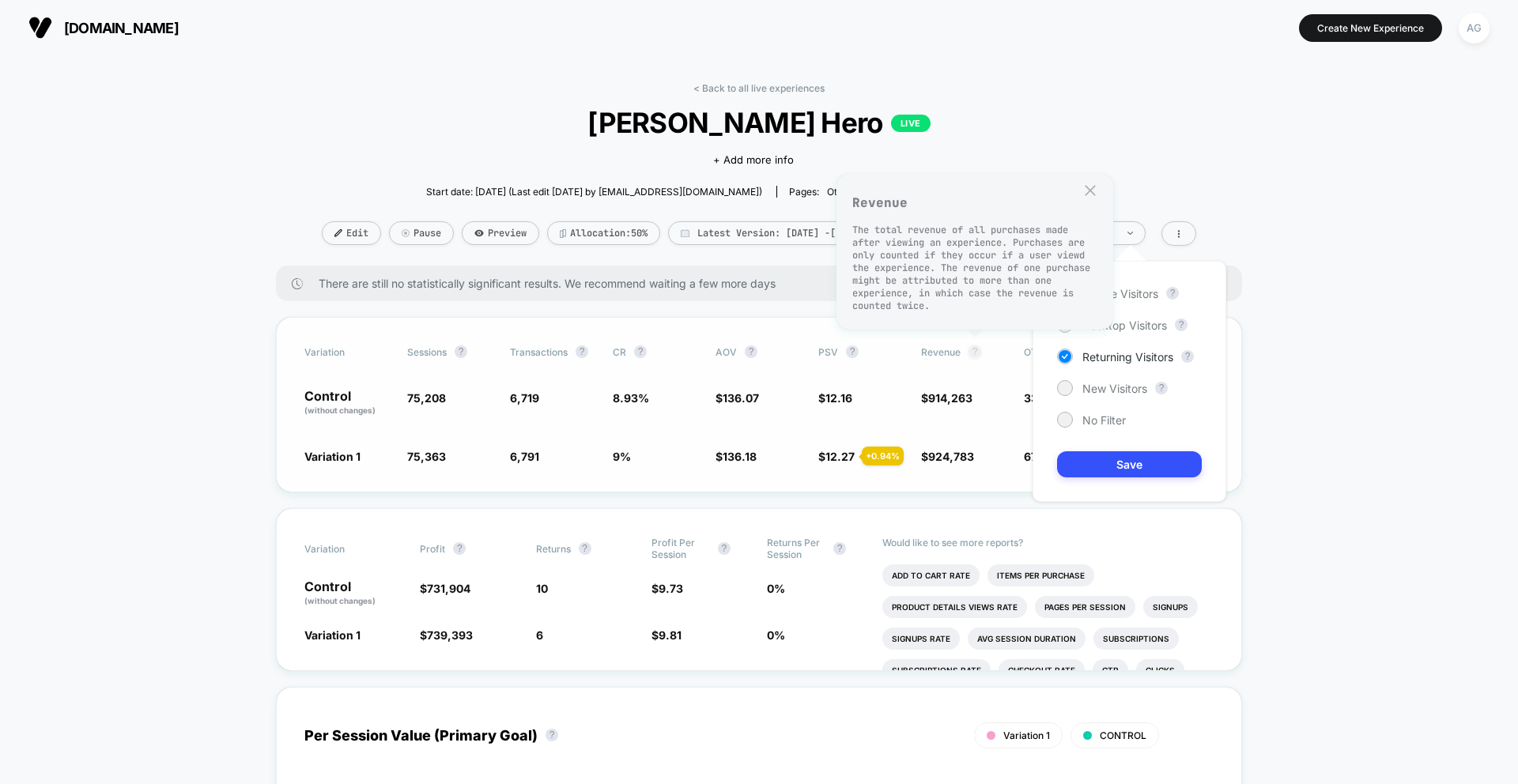 click on "?" at bounding box center (975, 352) 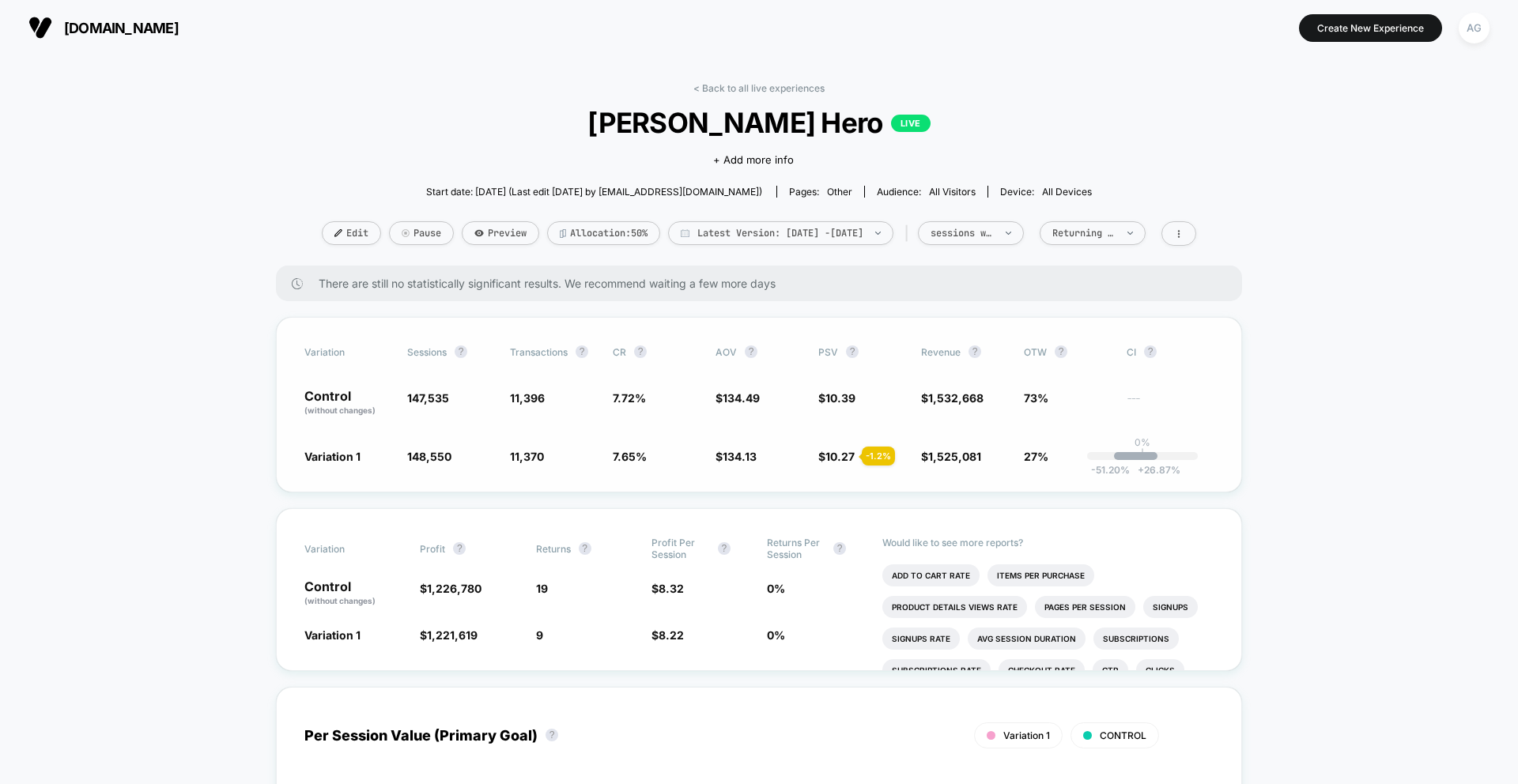 scroll, scrollTop: 28, scrollLeft: 0, axis: vertical 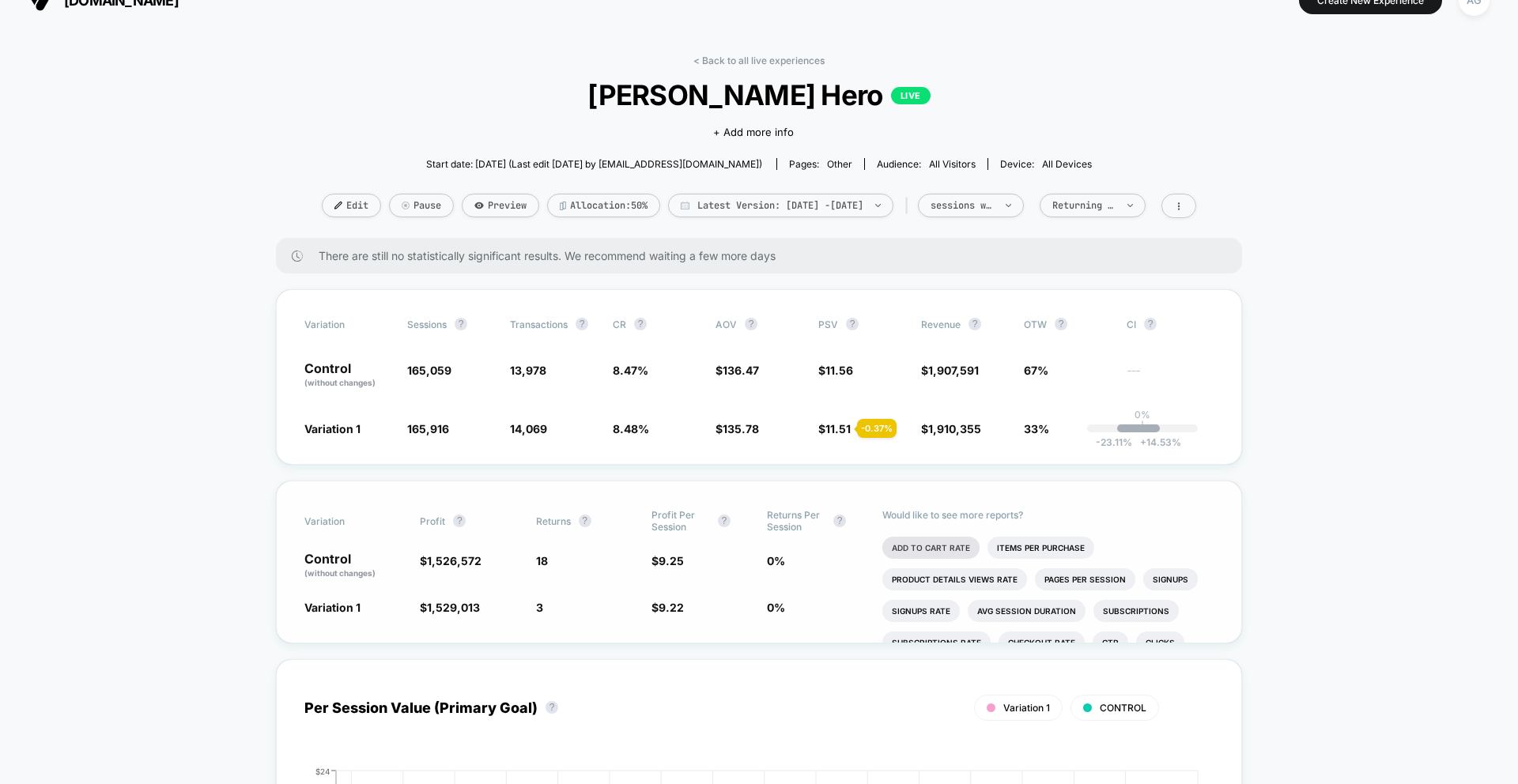 click on "Add To Cart Rate" at bounding box center (931, 548) 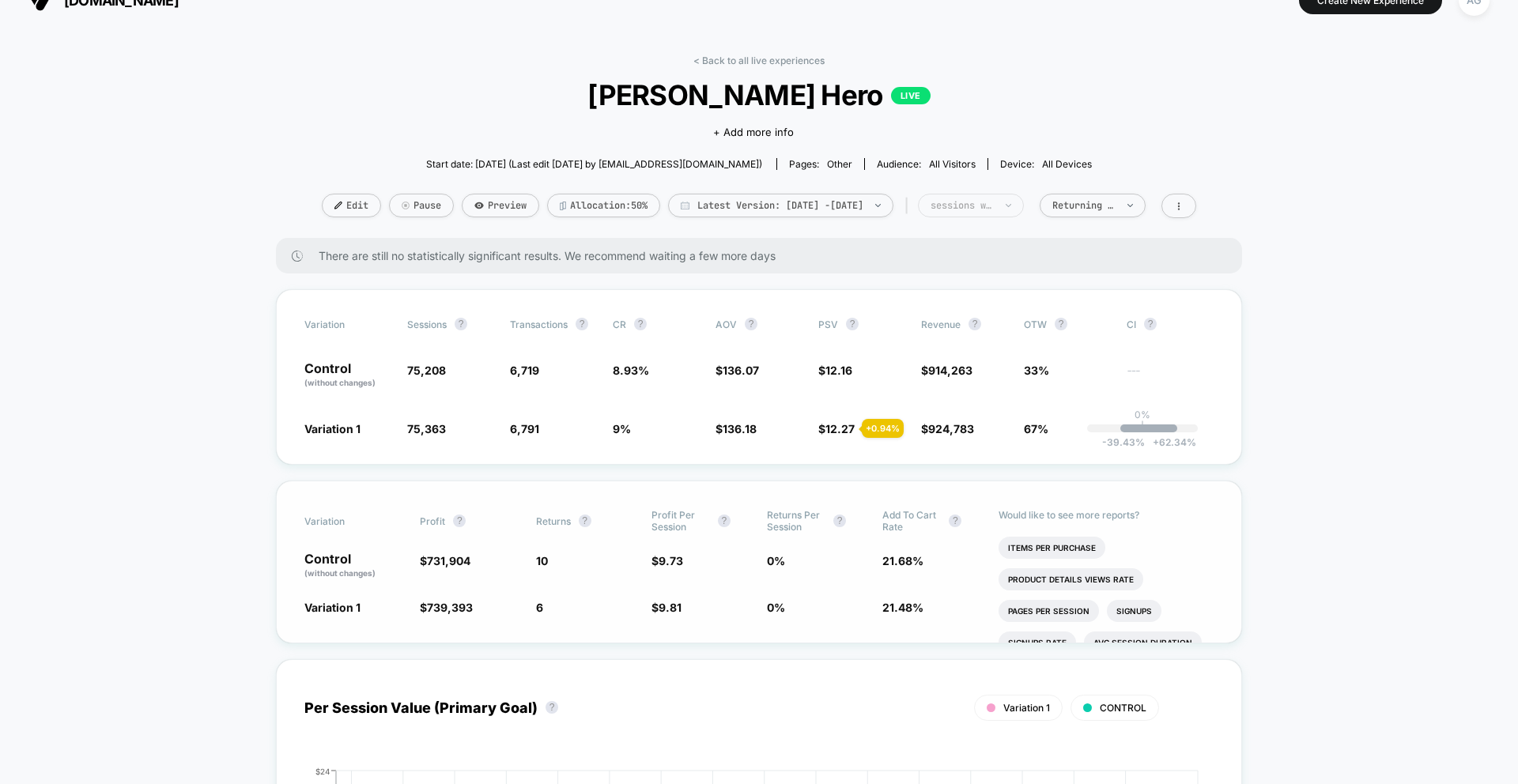 click on "sessions with impression" at bounding box center (971, 205) 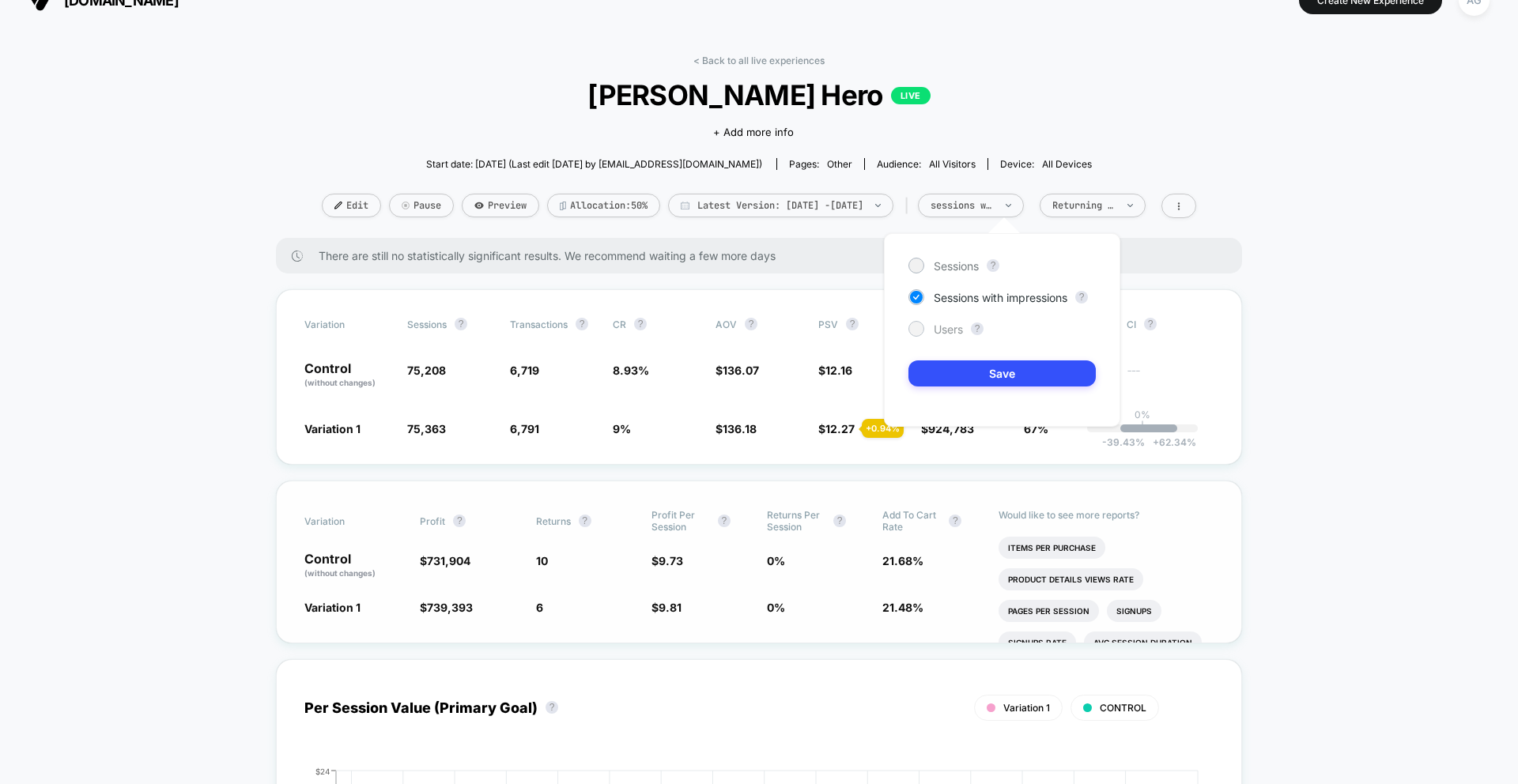 click on "Users" at bounding box center (948, 329) 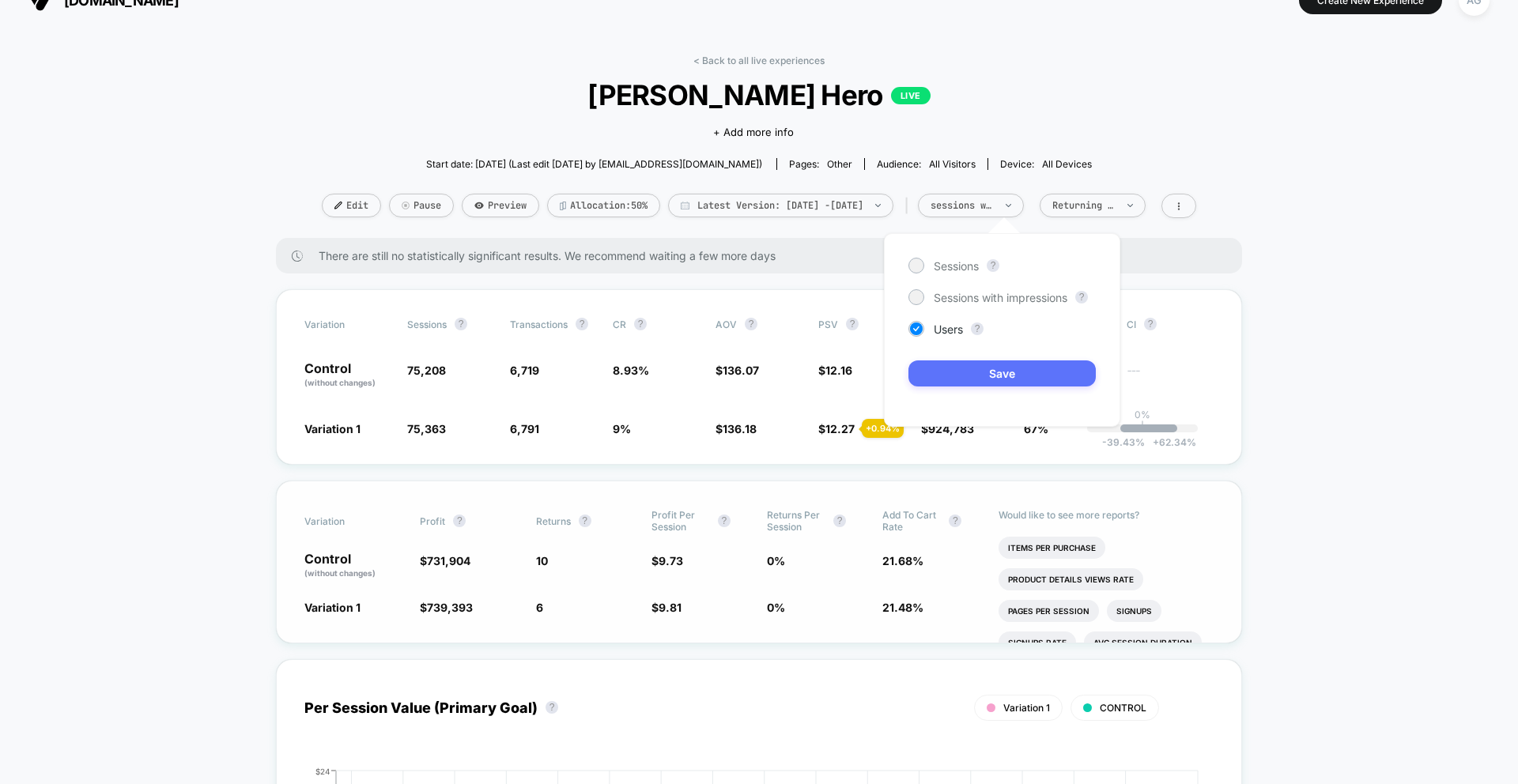 click on "Save" at bounding box center (1002, 373) 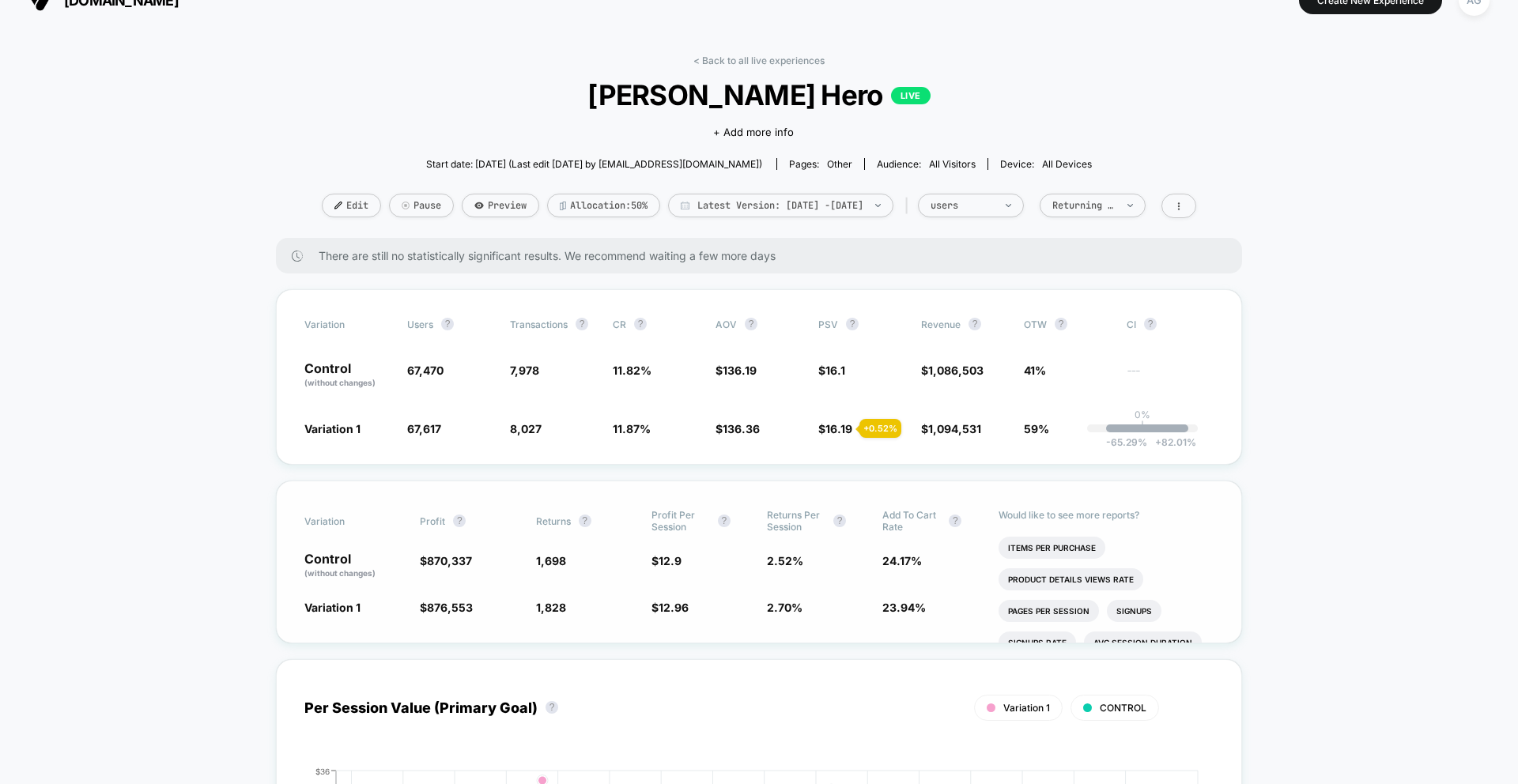 click on "Edit Pause  Preview Allocation:  50% Latest Version:     Jan 21, 2025    -    Jul 7, 2025 |   users   Returning Visitors" at bounding box center [759, 205] 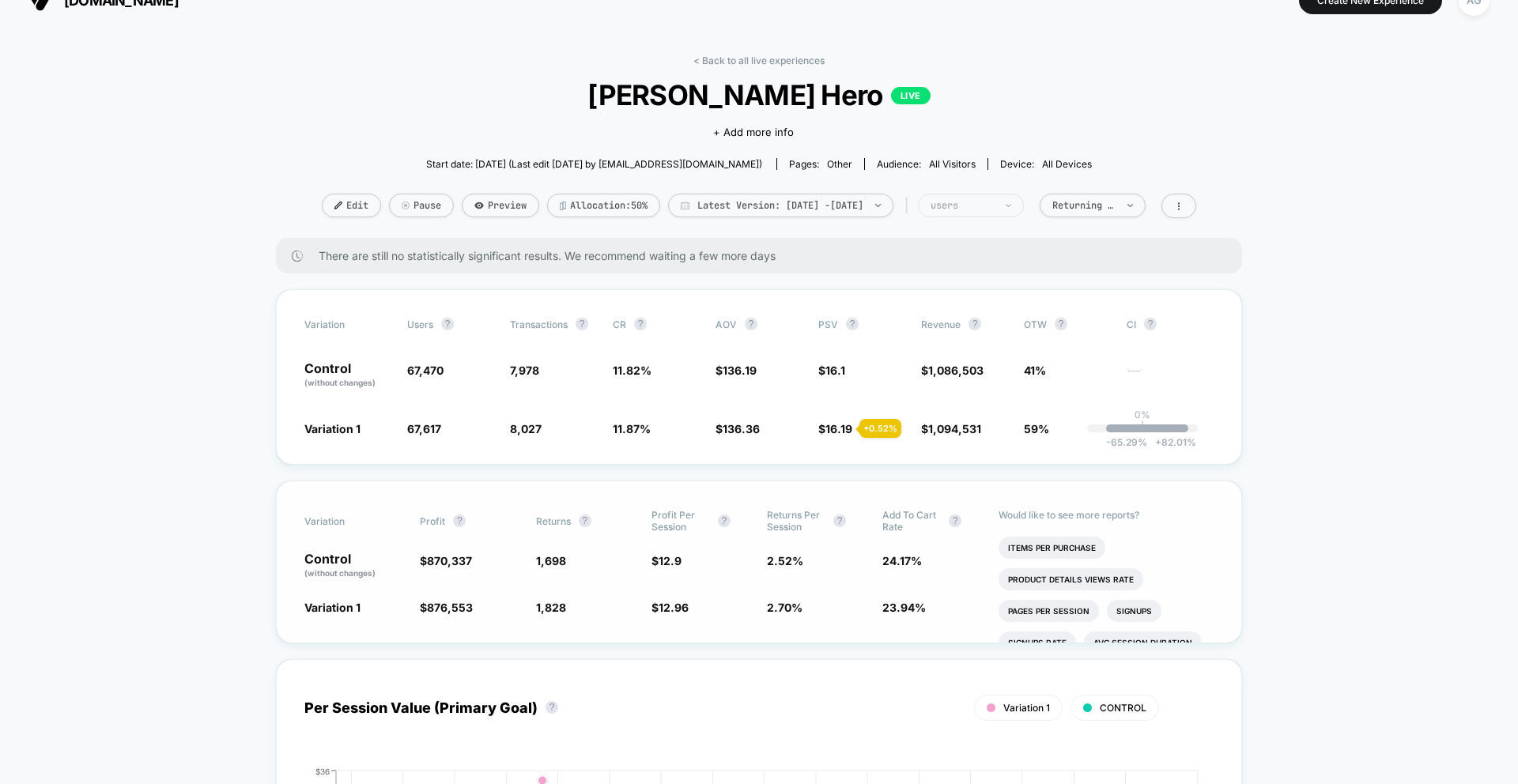 click on "users" at bounding box center [971, 205] 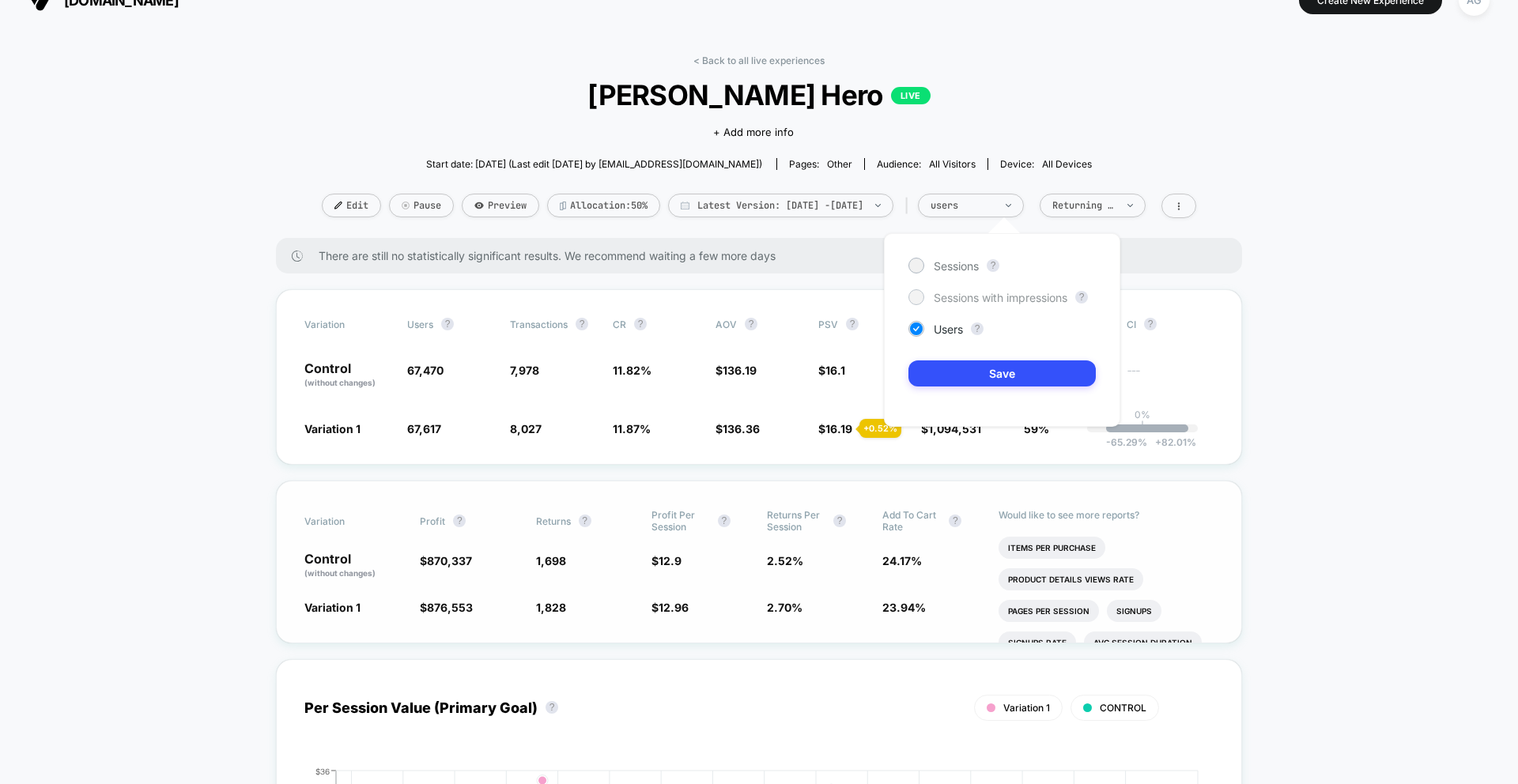 click on "Sessions with impressions" at bounding box center (1000, 297) 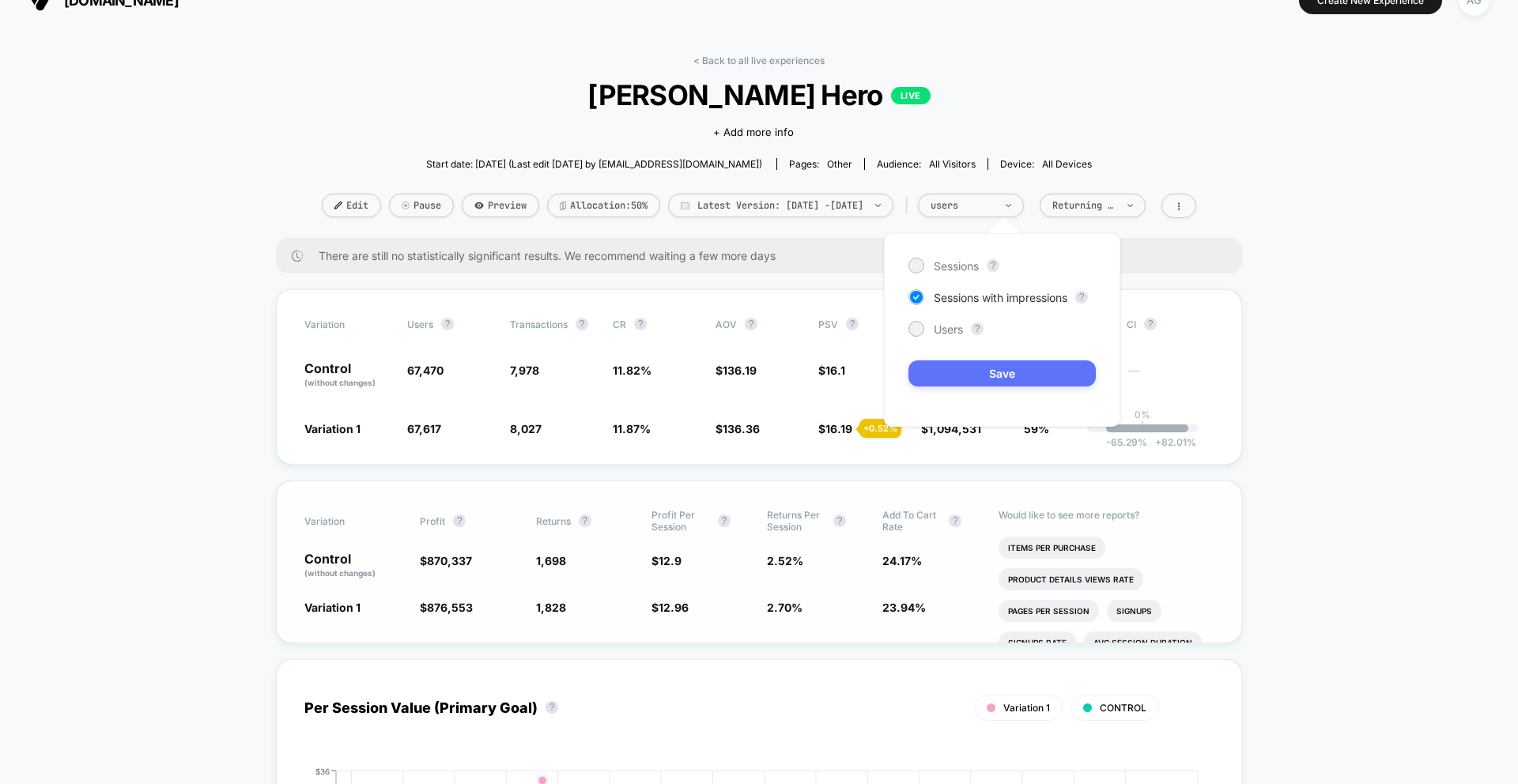 click on "Save" at bounding box center [1002, 373] 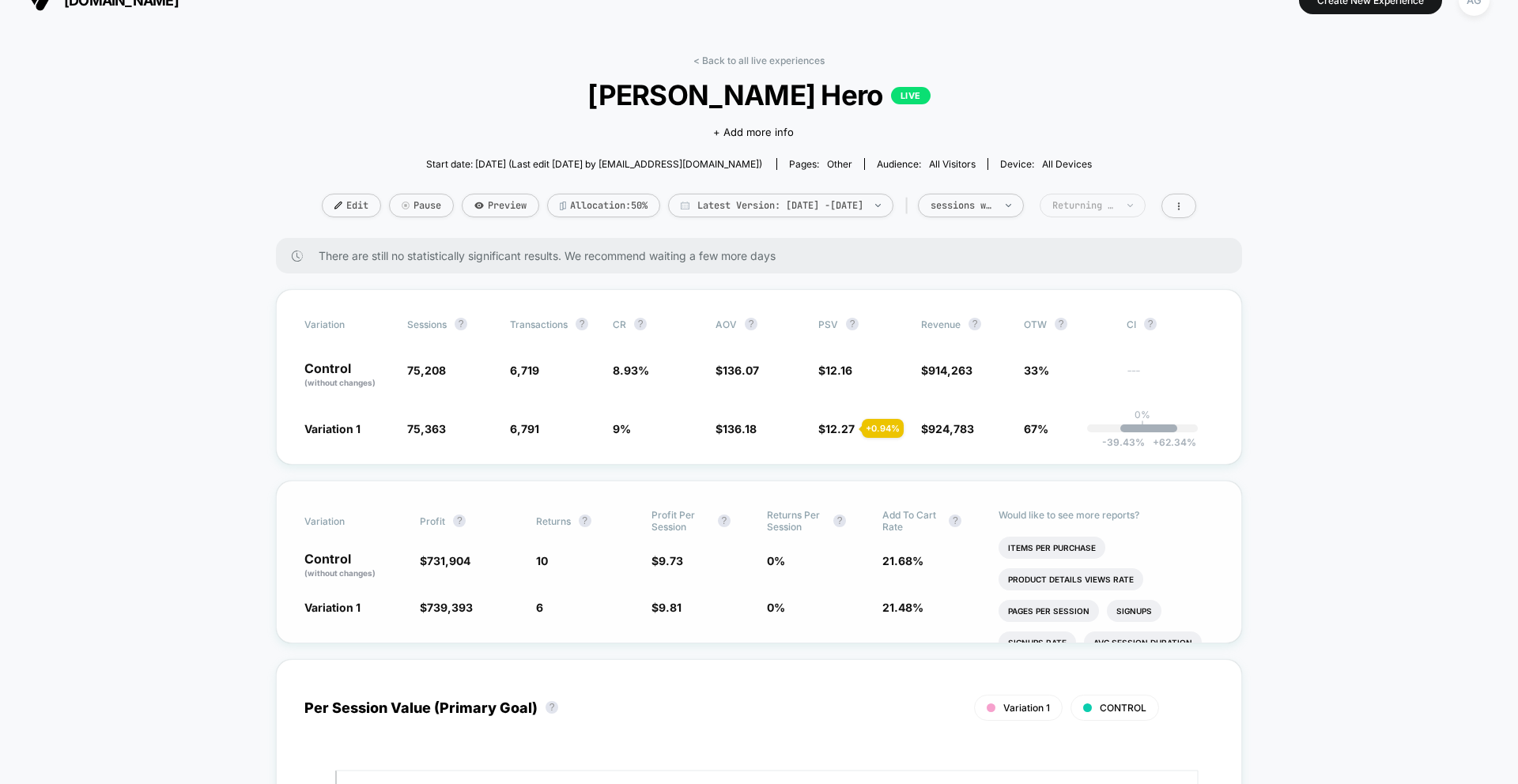 click on "Returning Visitors" at bounding box center (1093, 205) 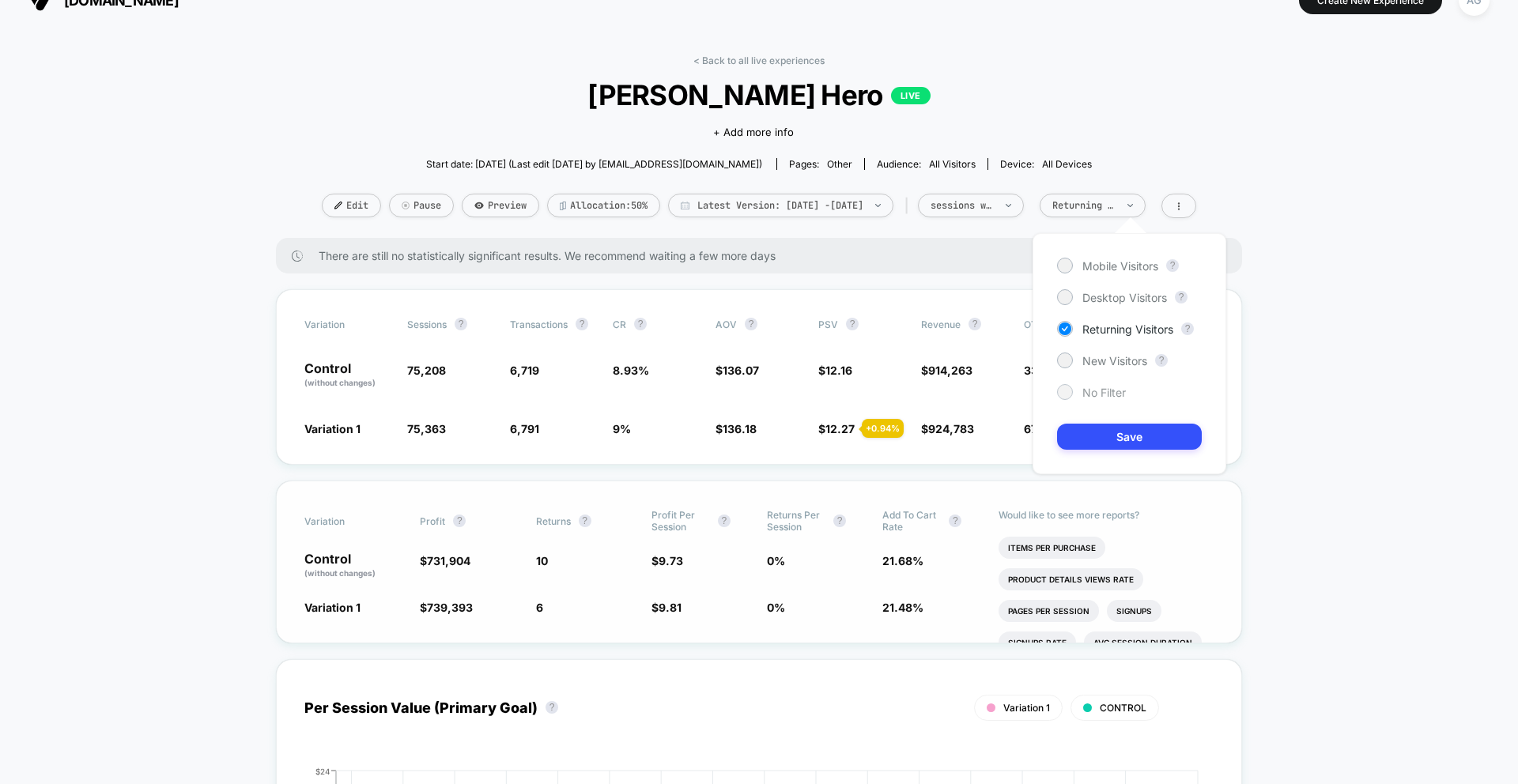 click on "No Filter" at bounding box center (1104, 392) 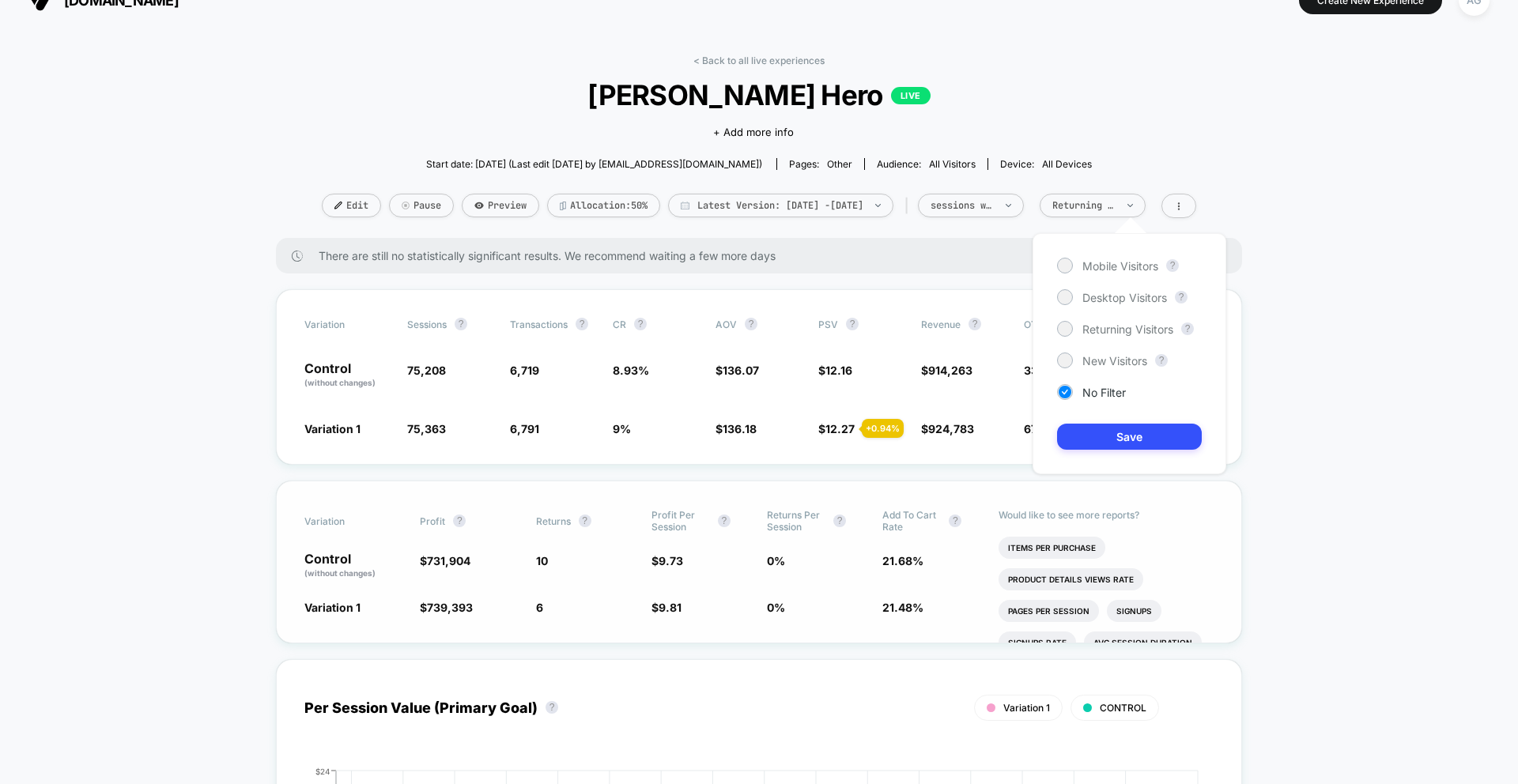 click on "Mobile Visitors ? Desktop Visitors ? Returning Visitors ? New Visitors ? No Filter Save" at bounding box center [1129, 353] 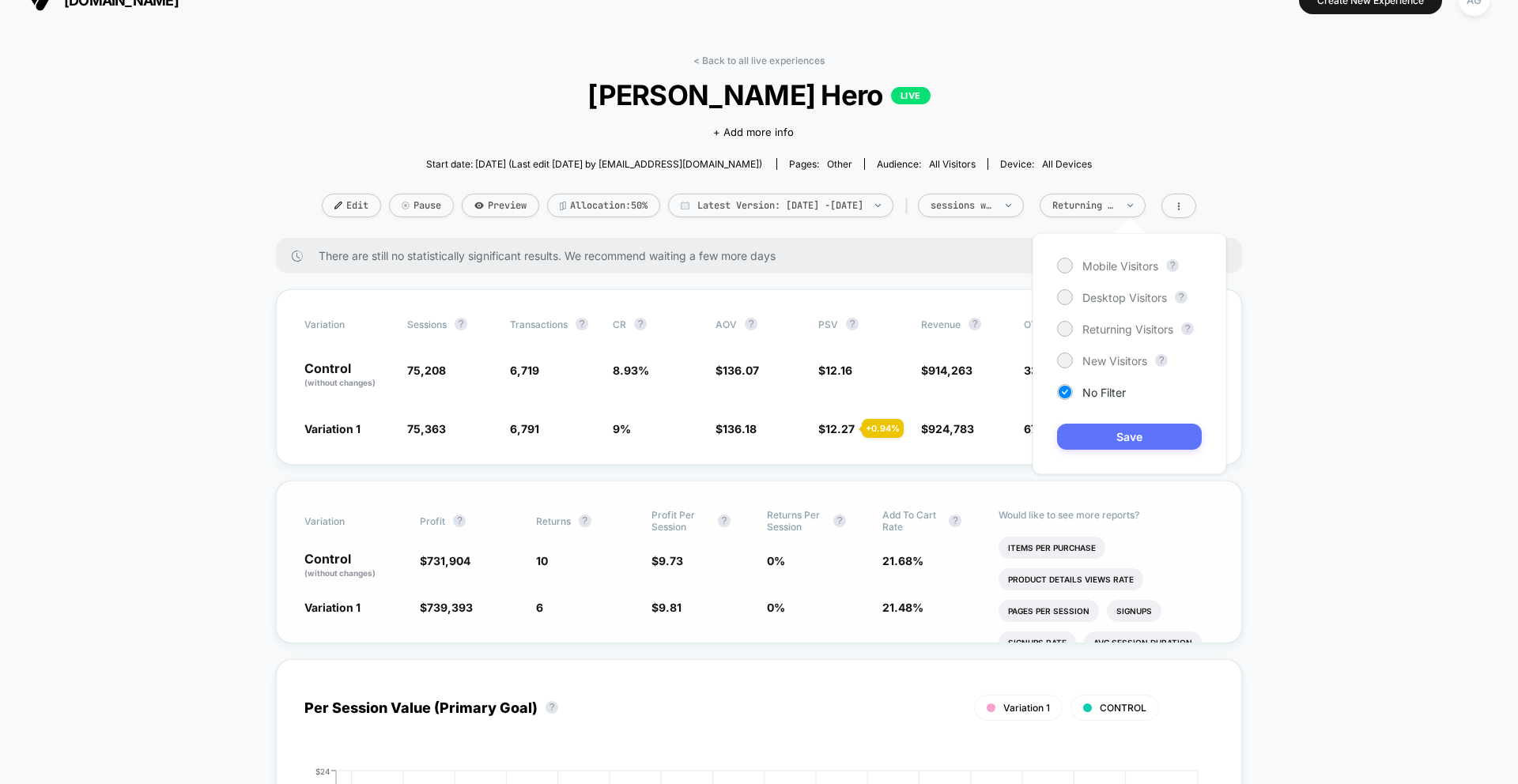 click on "Save" at bounding box center [1129, 436] 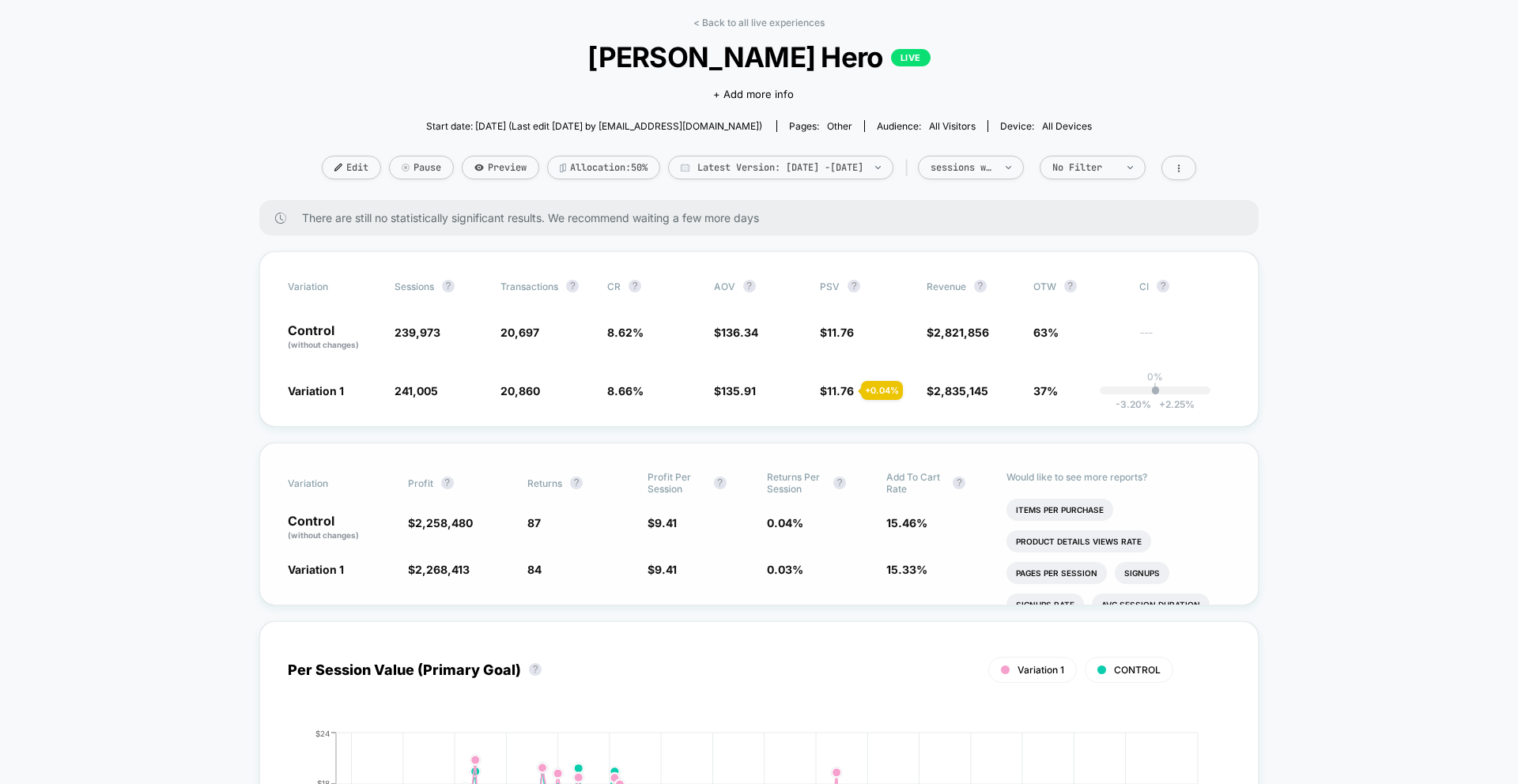 scroll, scrollTop: 0, scrollLeft: 0, axis: both 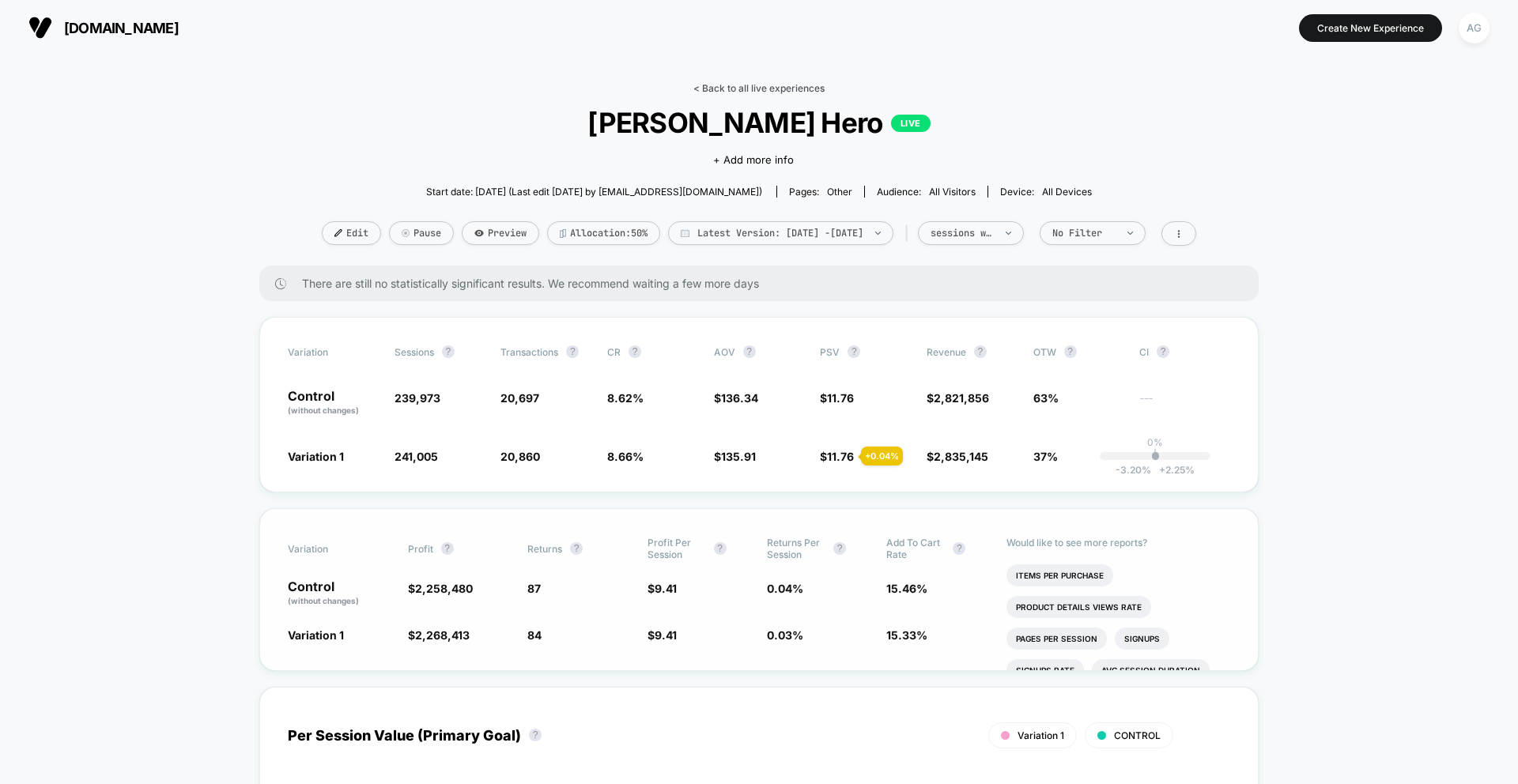 click on "< Back to all live experiences" at bounding box center [759, 88] 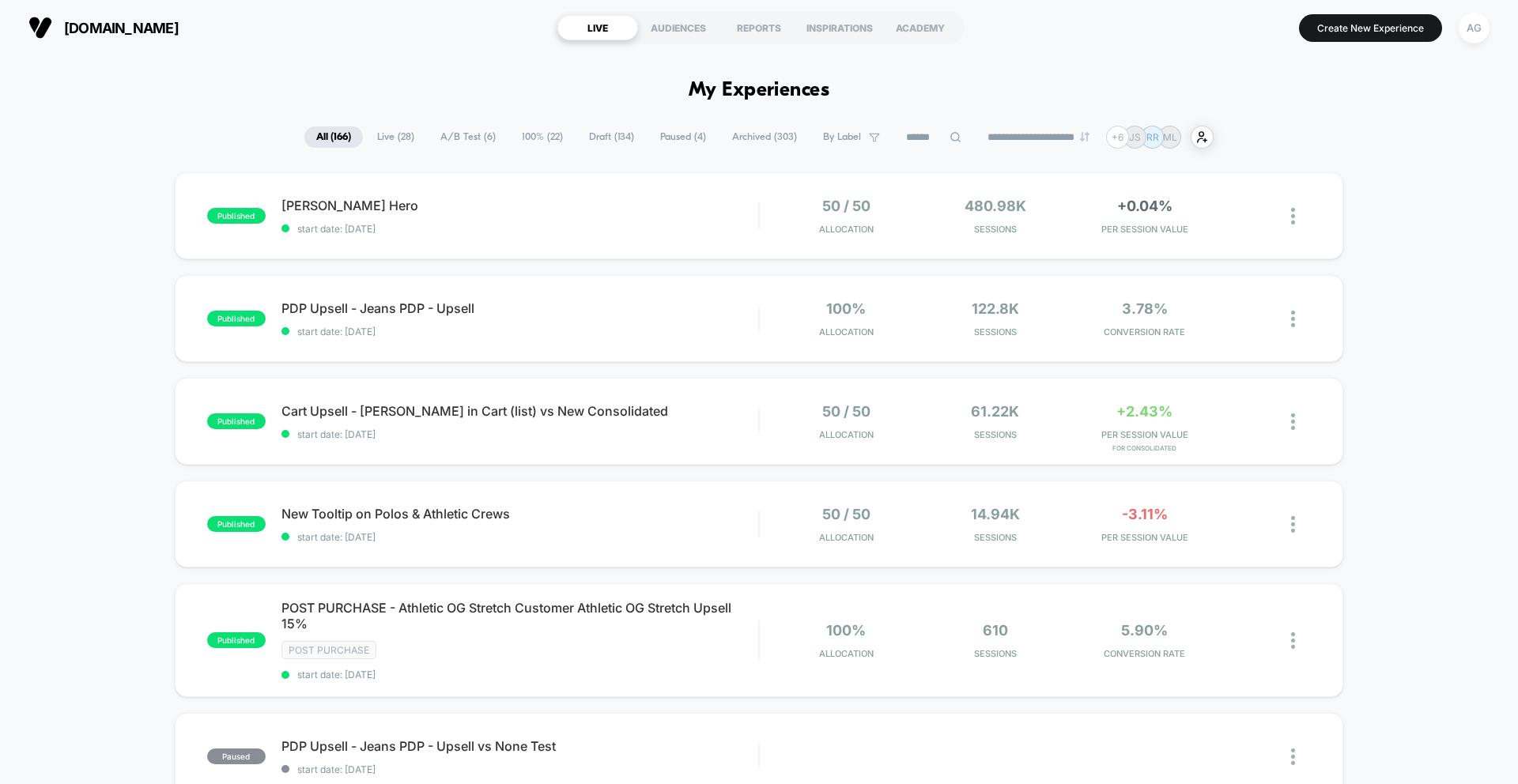 click at bounding box center [934, 138] 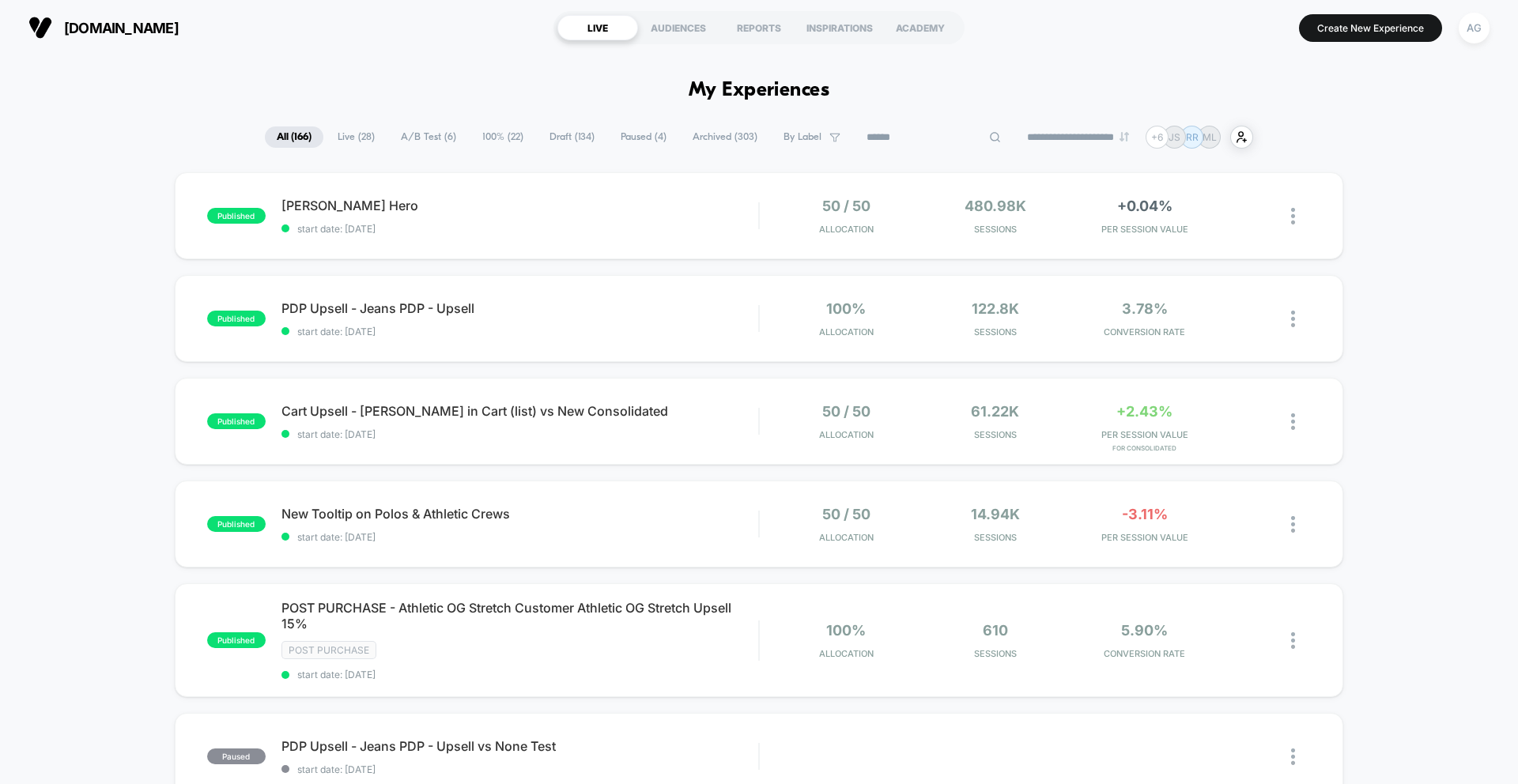 type on "*" 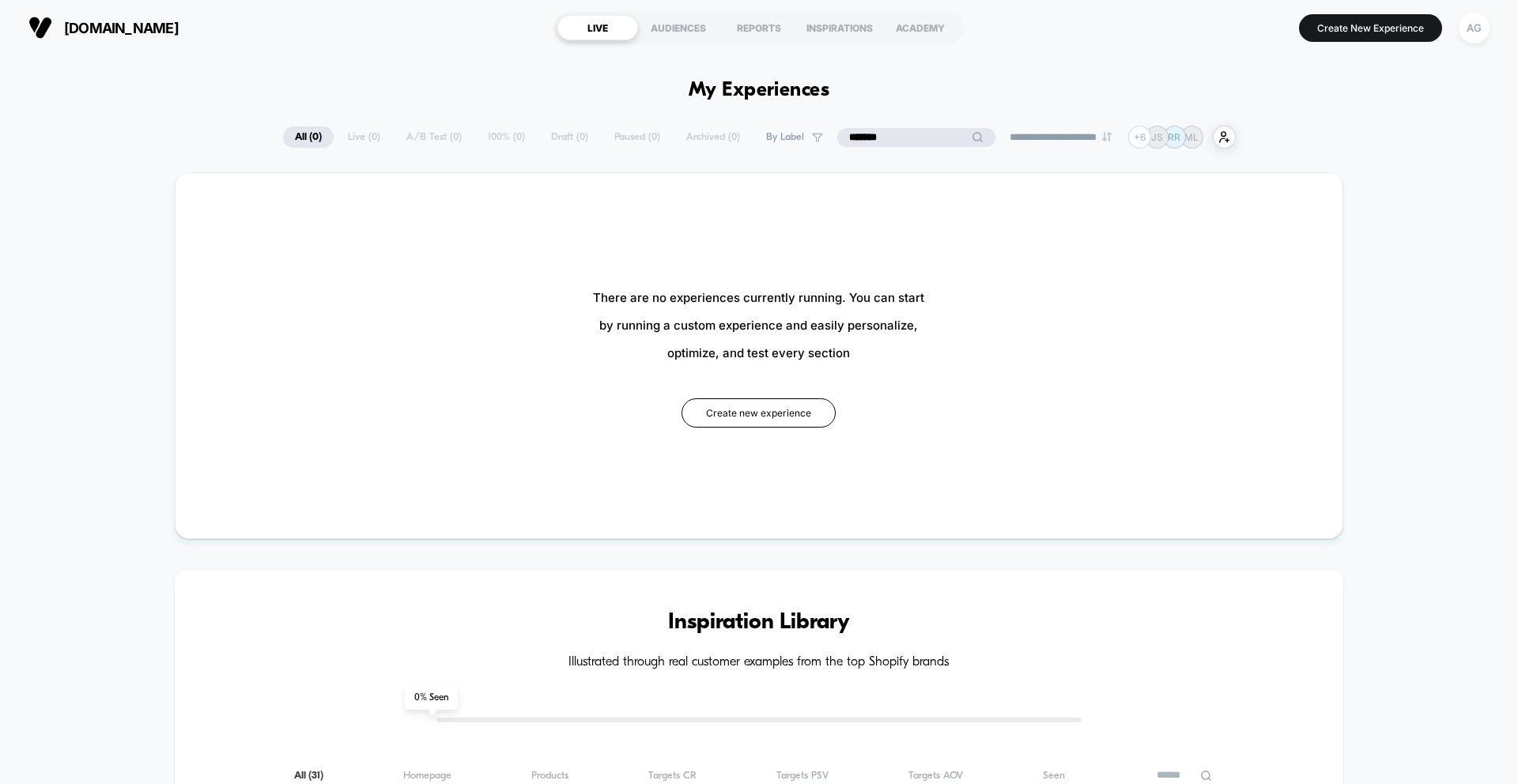 type on "*******" 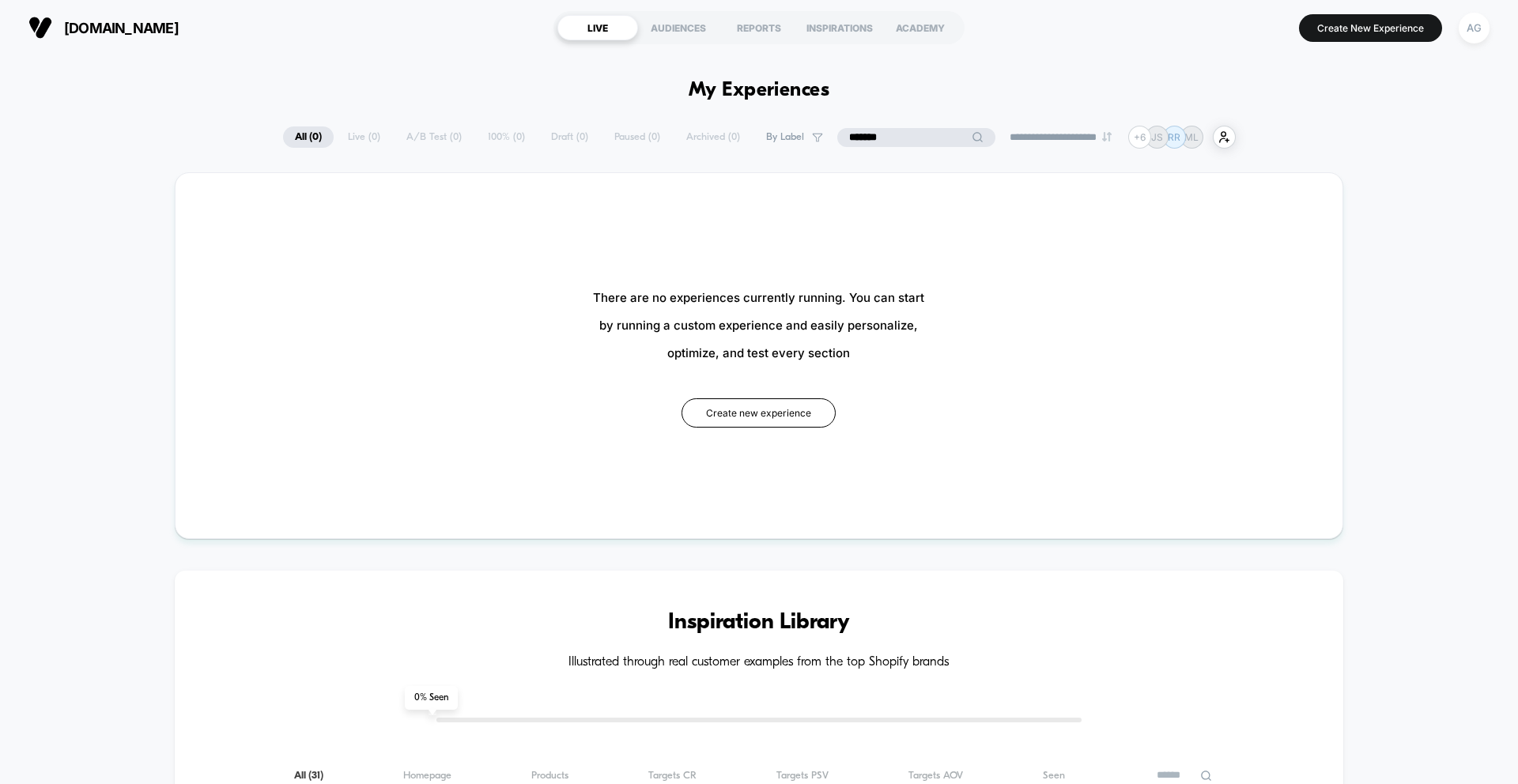 click on "*******" at bounding box center [916, 138] 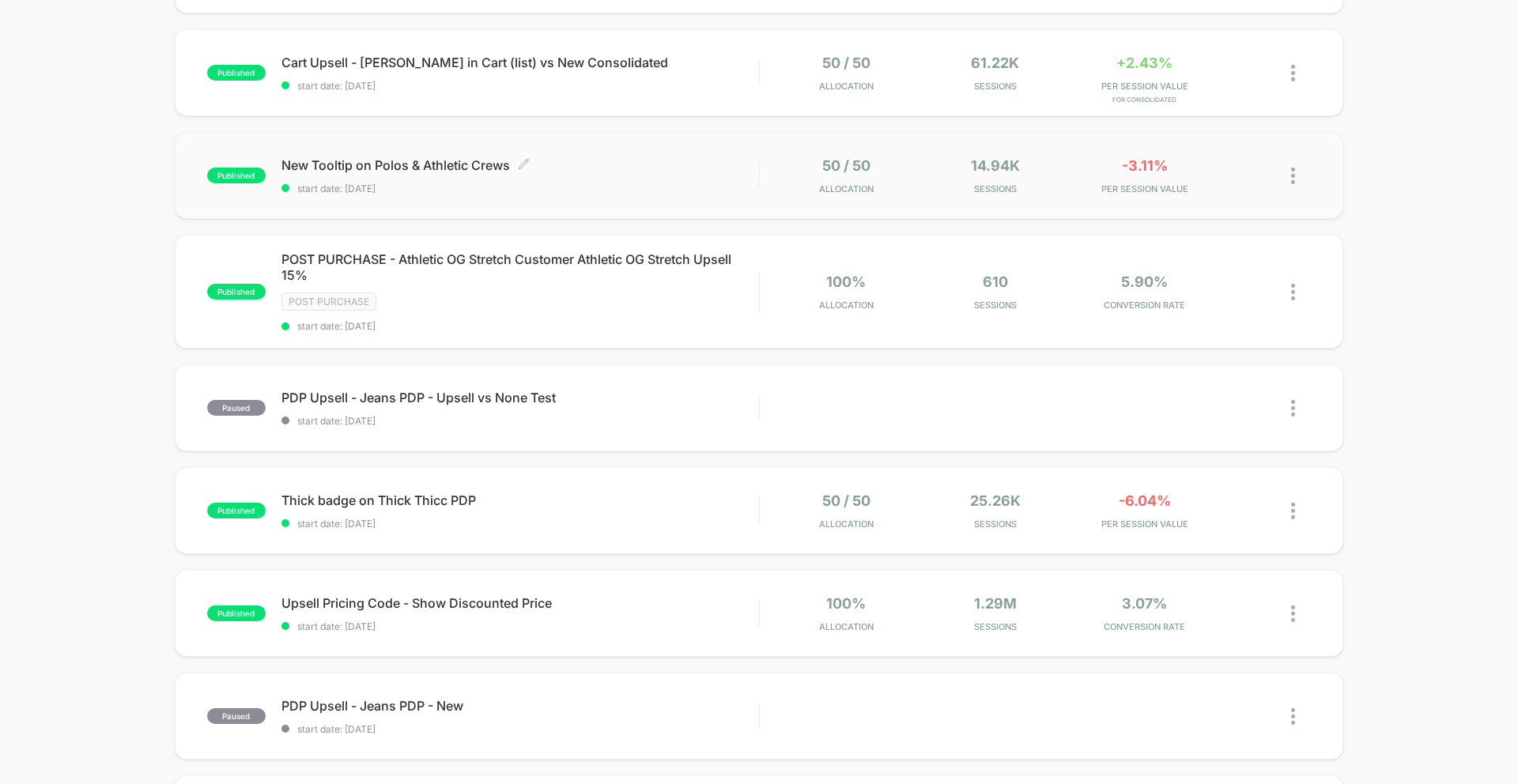 scroll, scrollTop: 0, scrollLeft: 0, axis: both 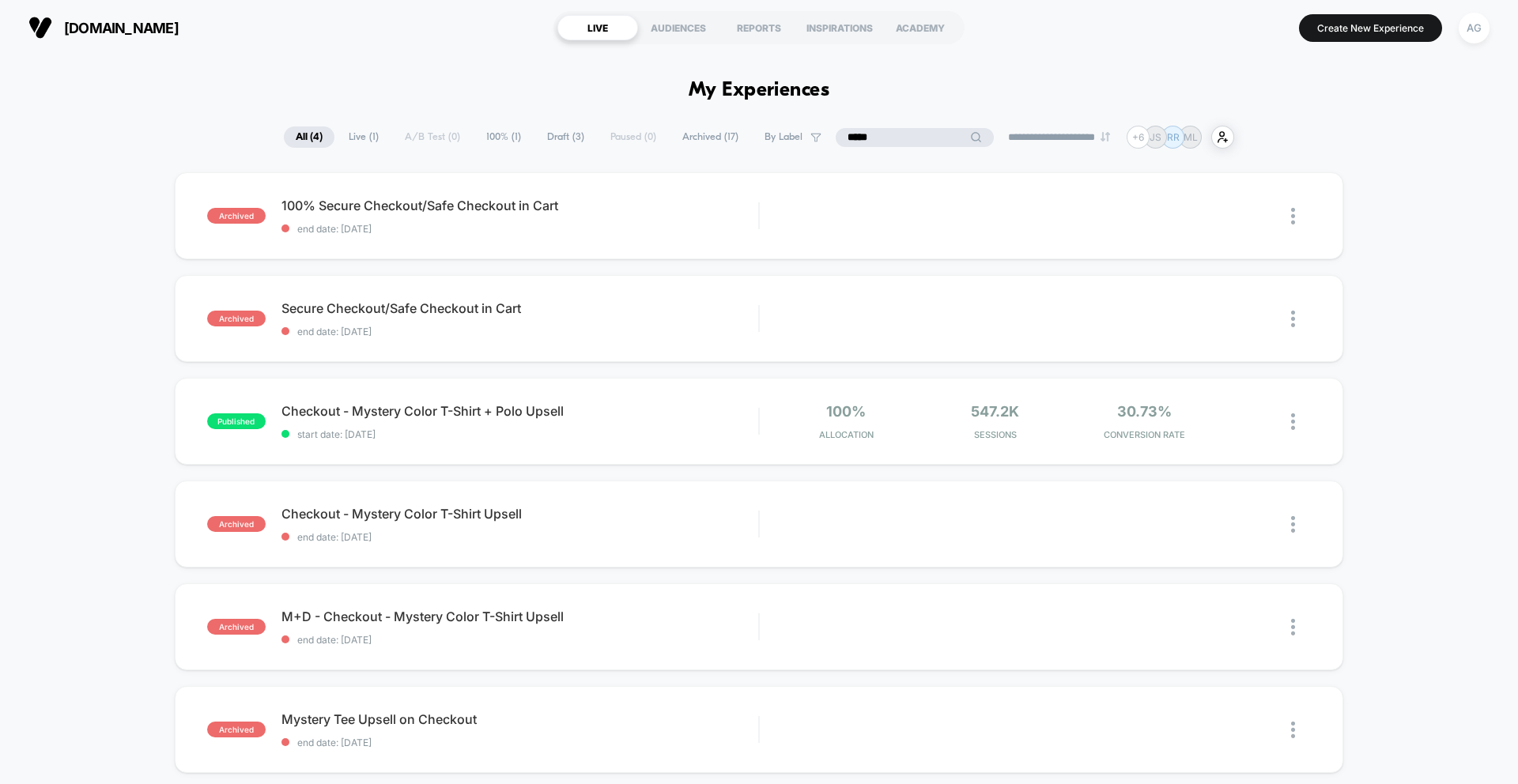 type on "*****" 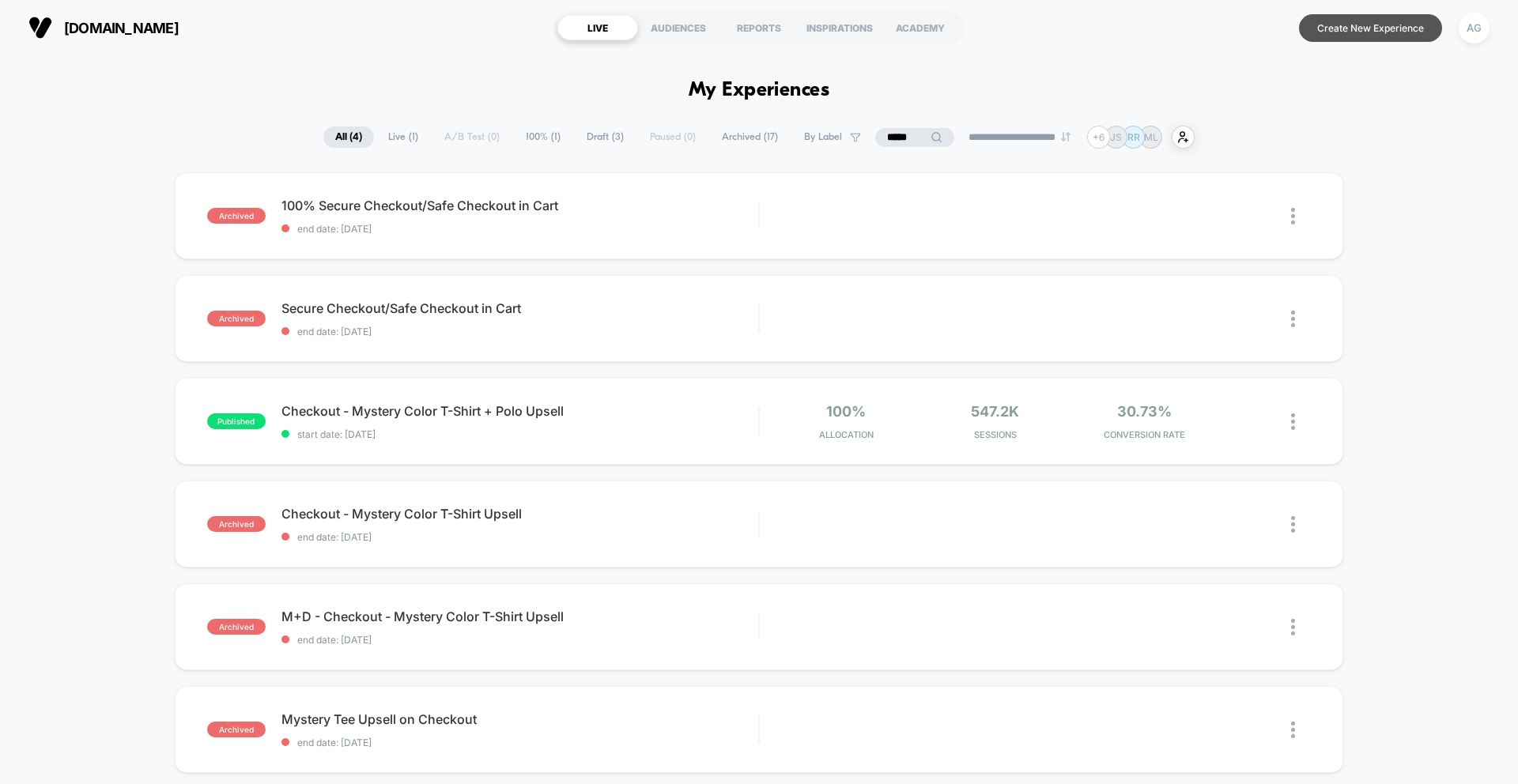 click on "Create New Experience" at bounding box center [1370, 28] 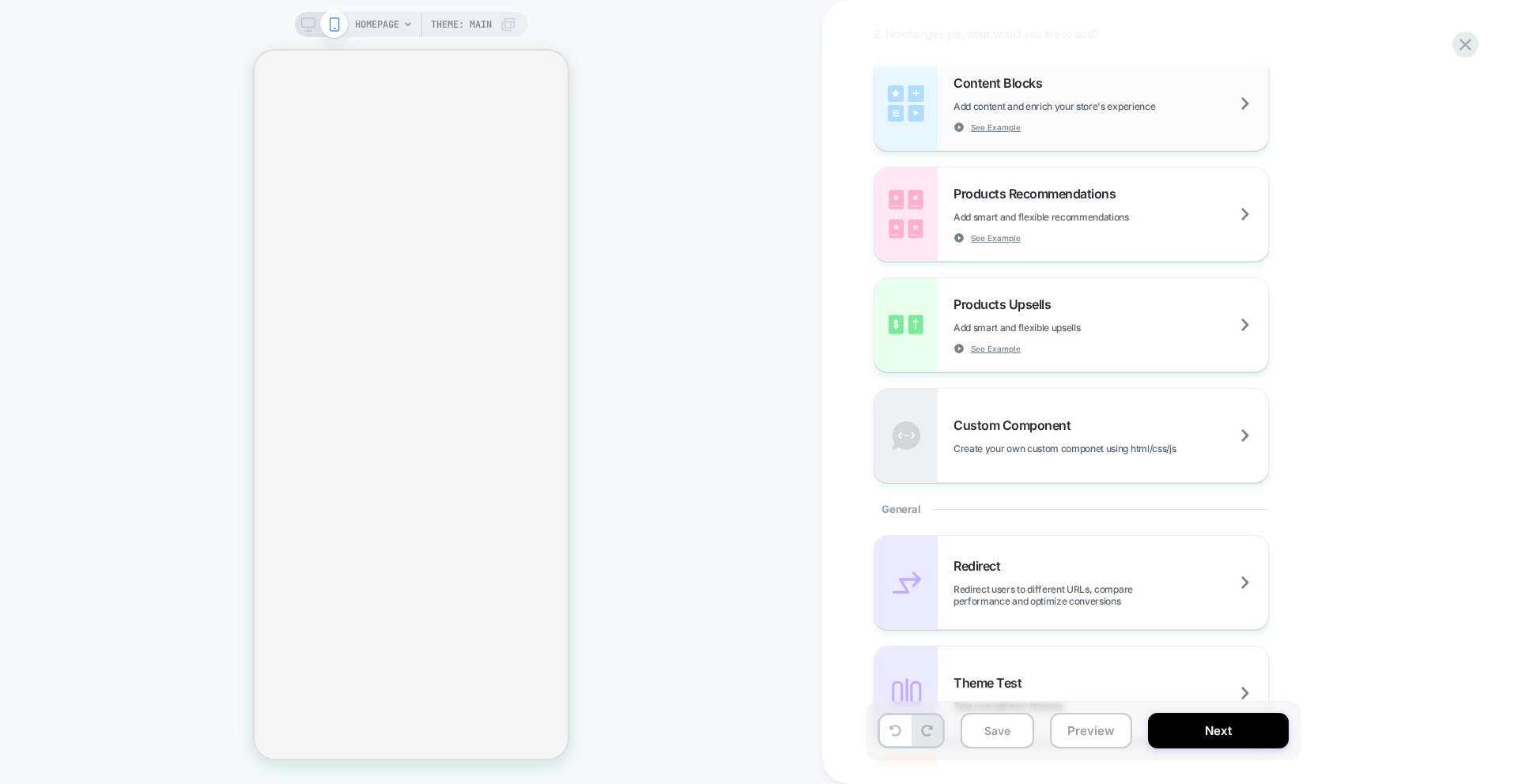 scroll, scrollTop: 303, scrollLeft: 0, axis: vertical 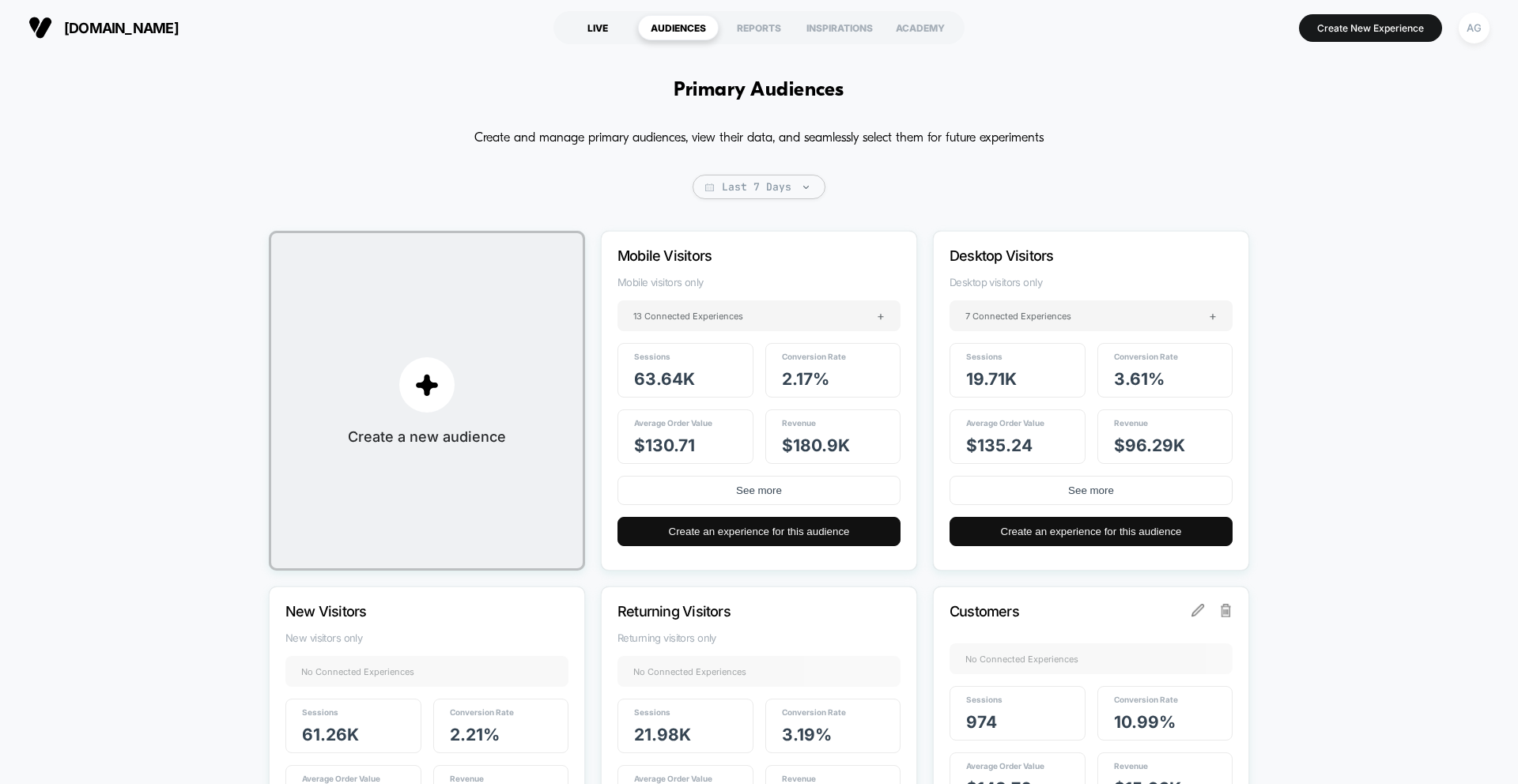 click on "LIVE" at bounding box center (598, 28) 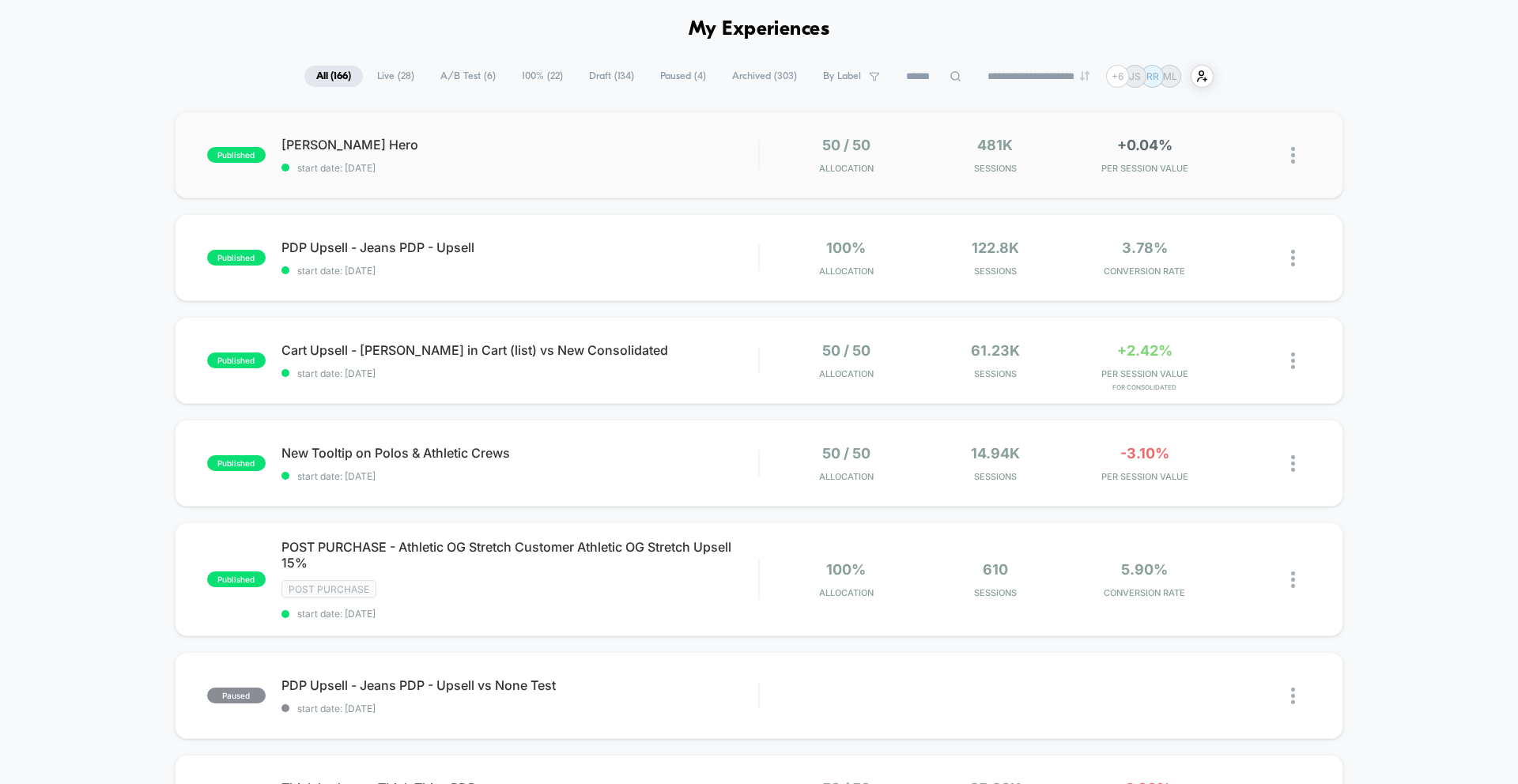 scroll, scrollTop: 0, scrollLeft: 0, axis: both 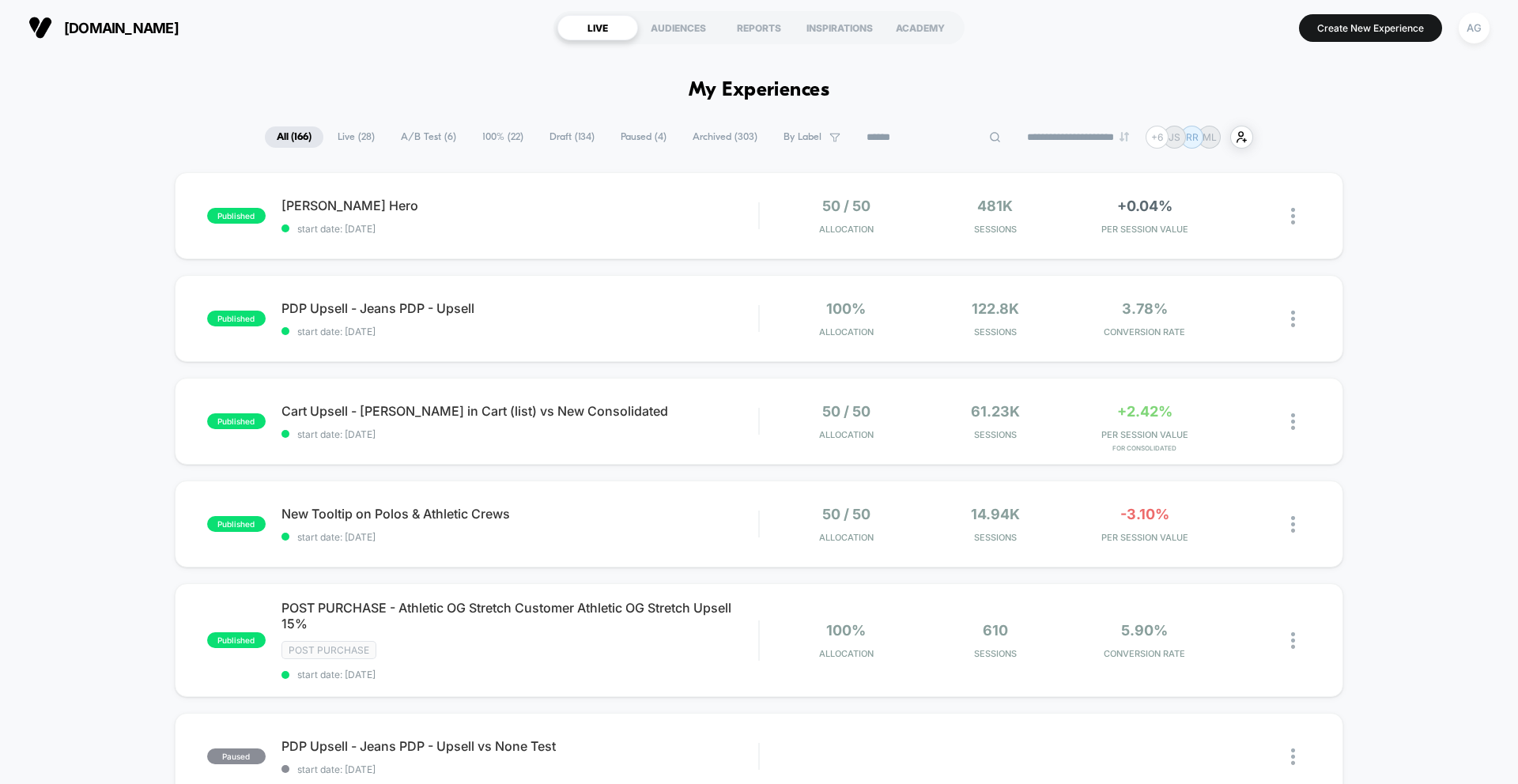 click at bounding box center [934, 138] 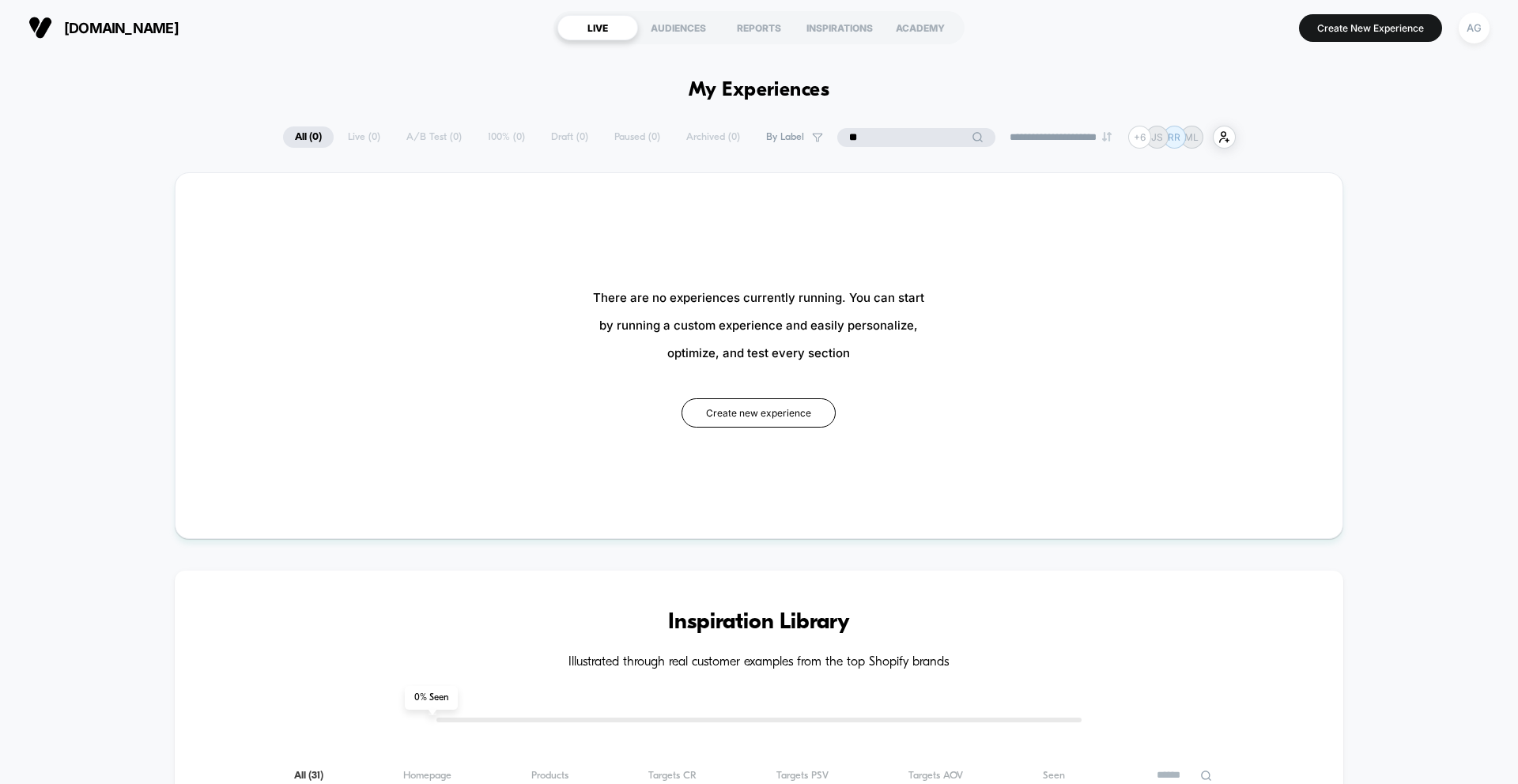 type on "*" 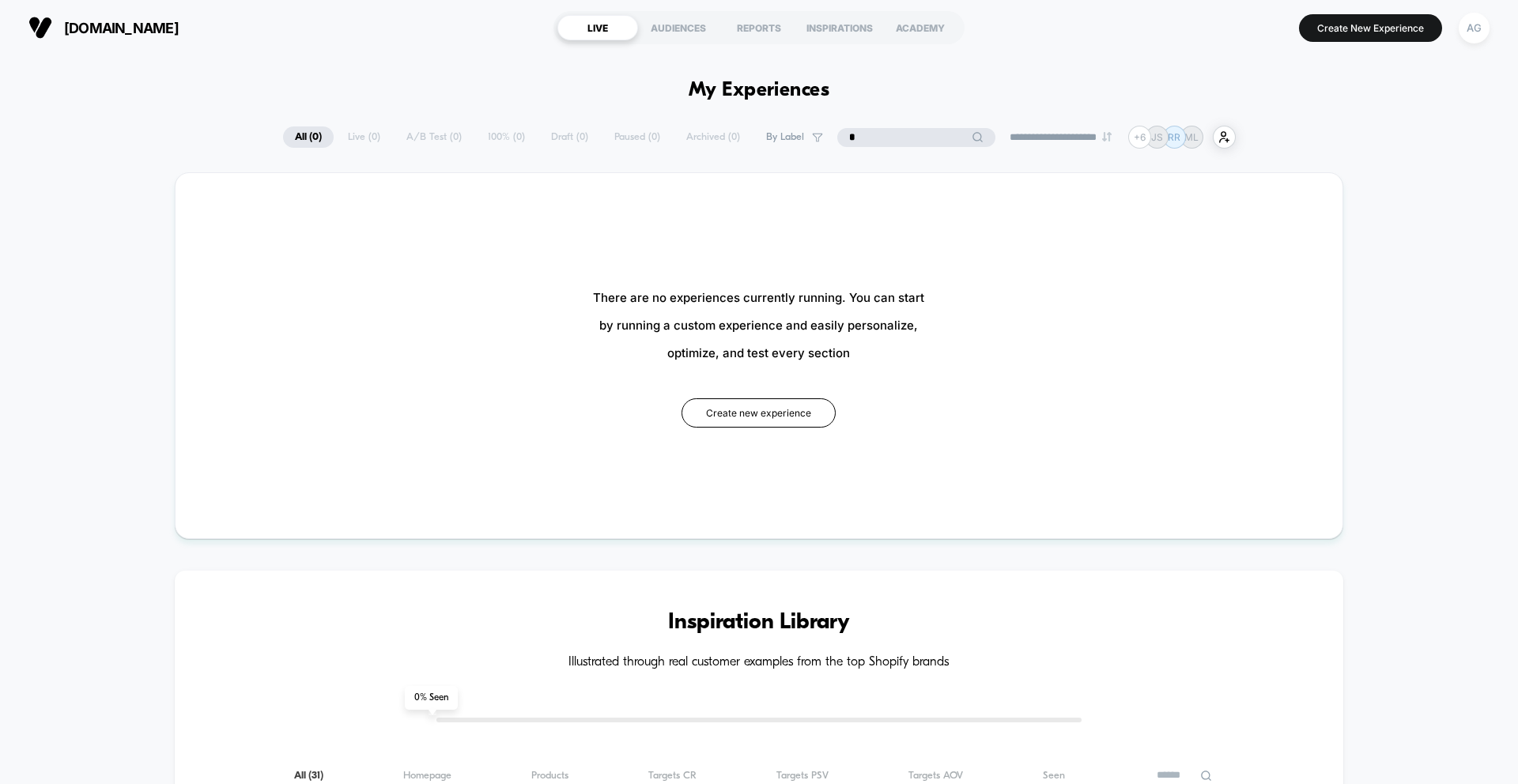 type 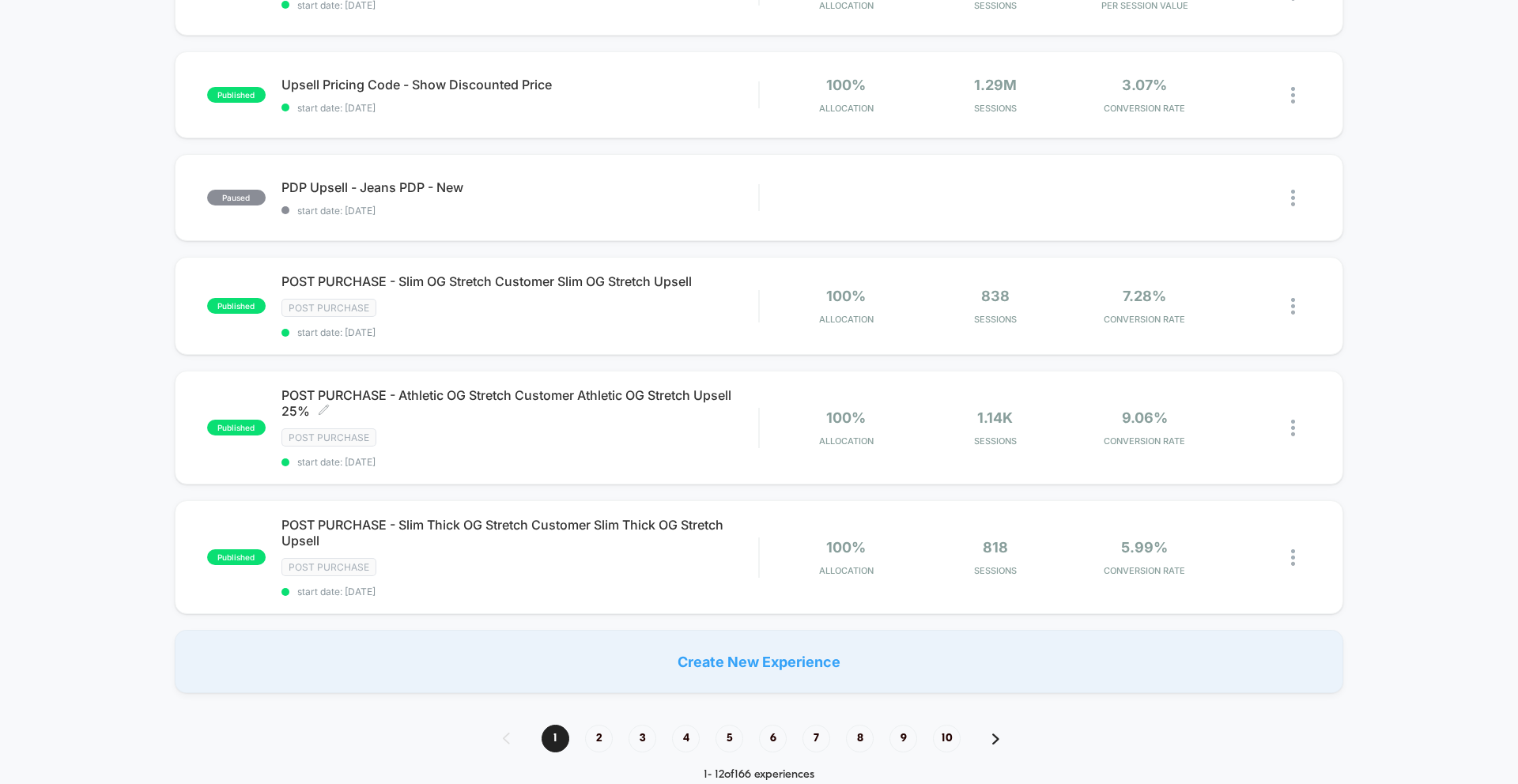 scroll, scrollTop: 0, scrollLeft: 0, axis: both 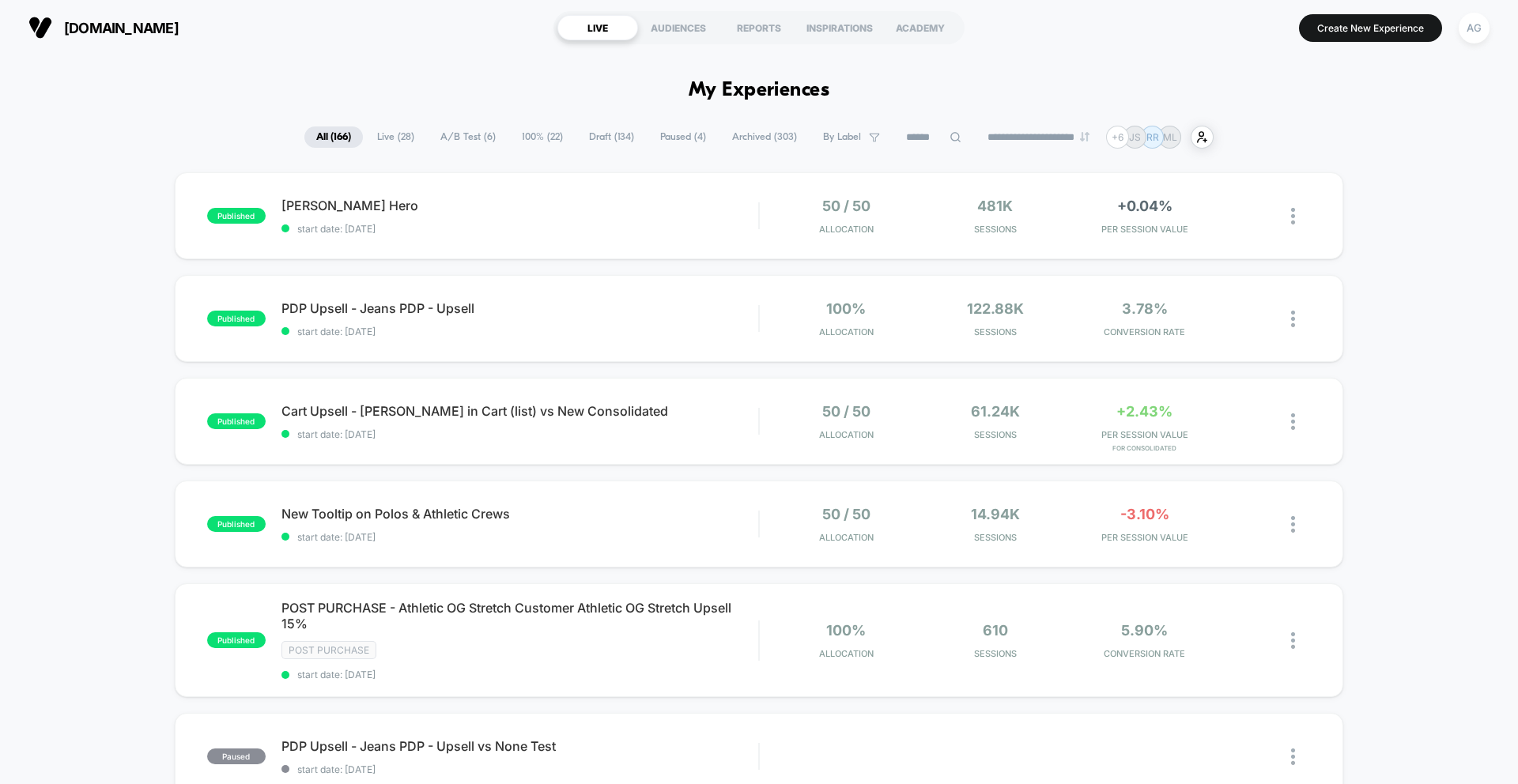 click on "**********" at bounding box center [759, 137] 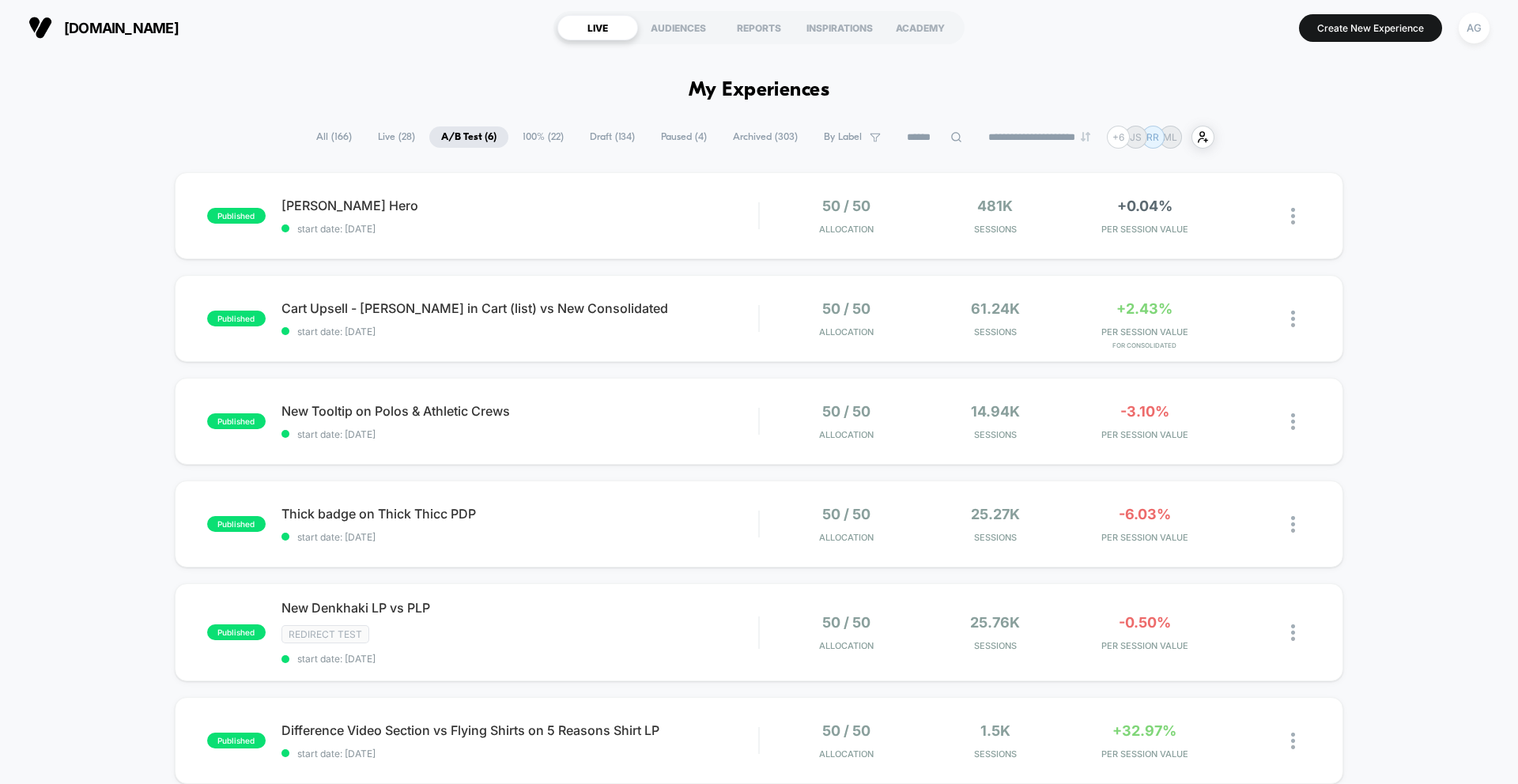 scroll, scrollTop: 6, scrollLeft: 0, axis: vertical 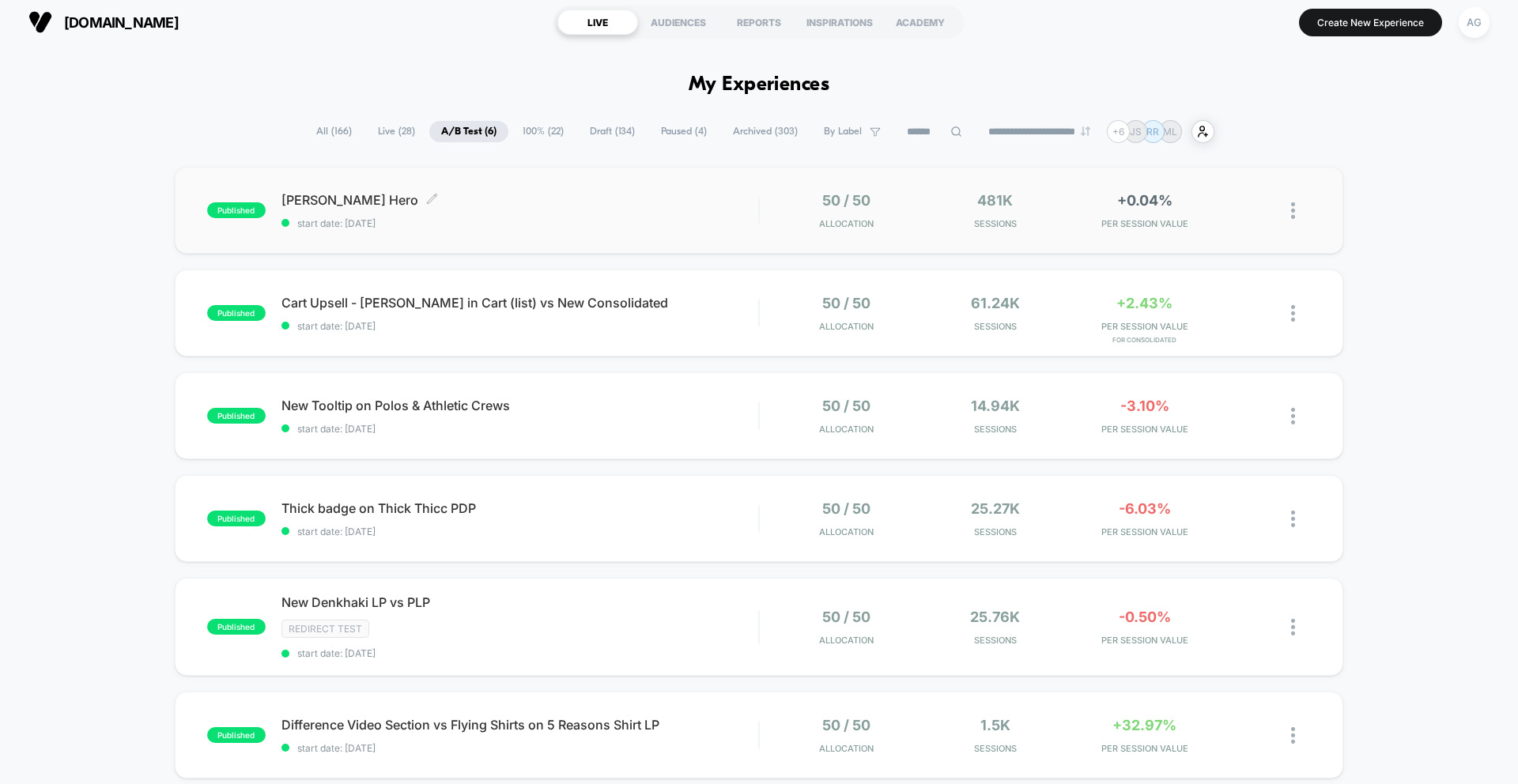 click on "[PERSON_NAME] Hero Click to edit experience details Click to edit experience details start date: [DATE]" at bounding box center (519, 210) 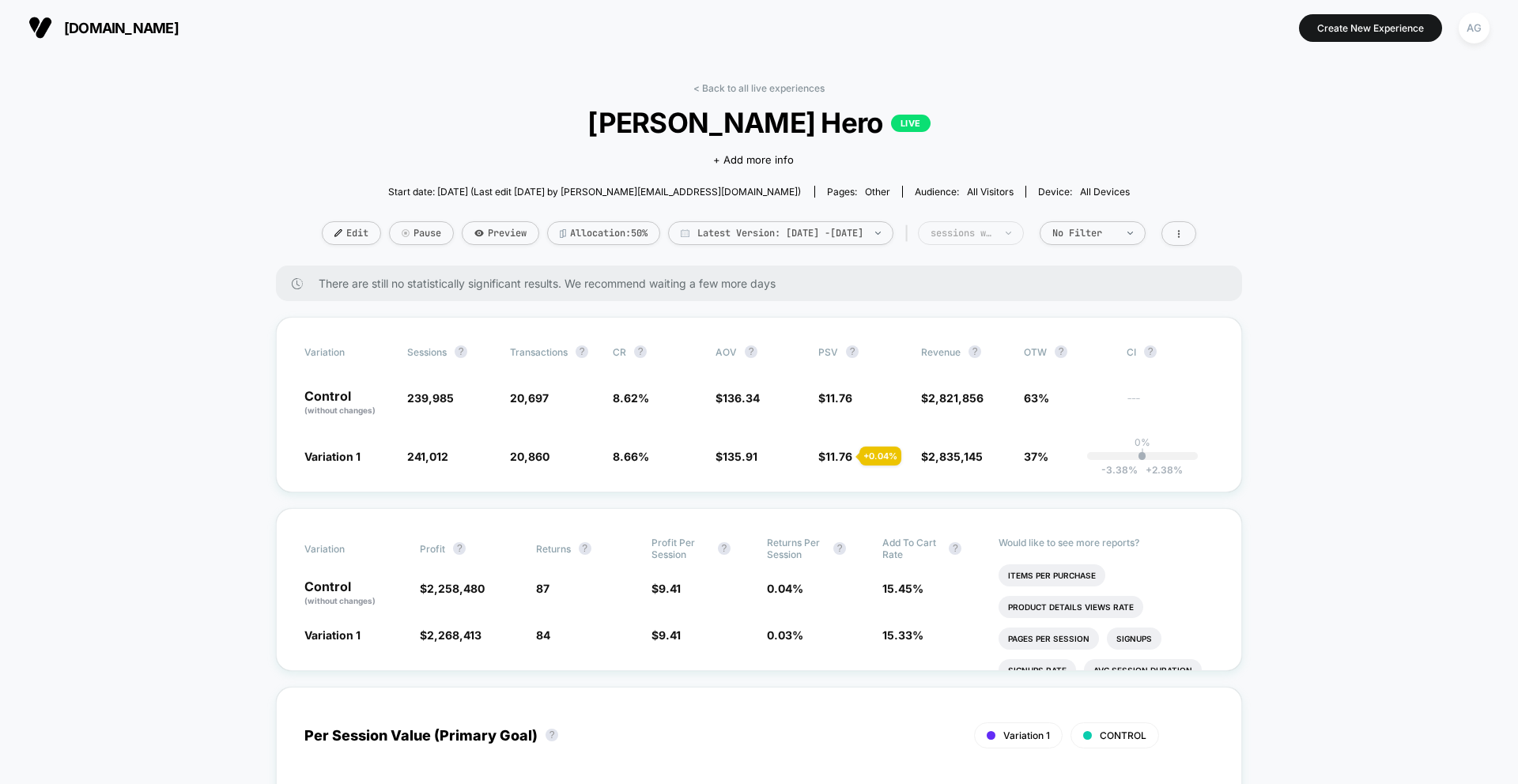 click on "sessions with impression" at bounding box center (962, 233) 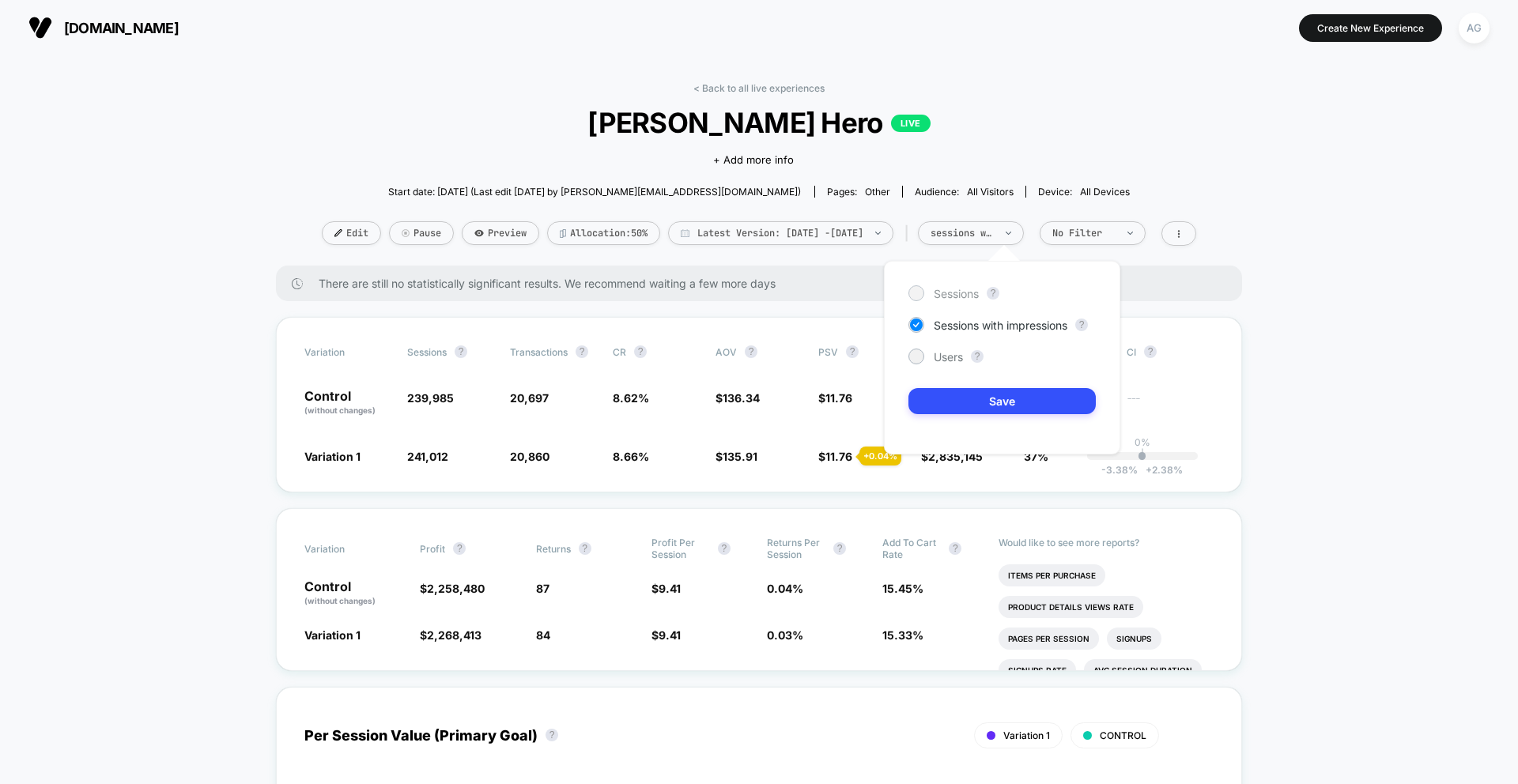 click on "Sessions" at bounding box center [956, 293] 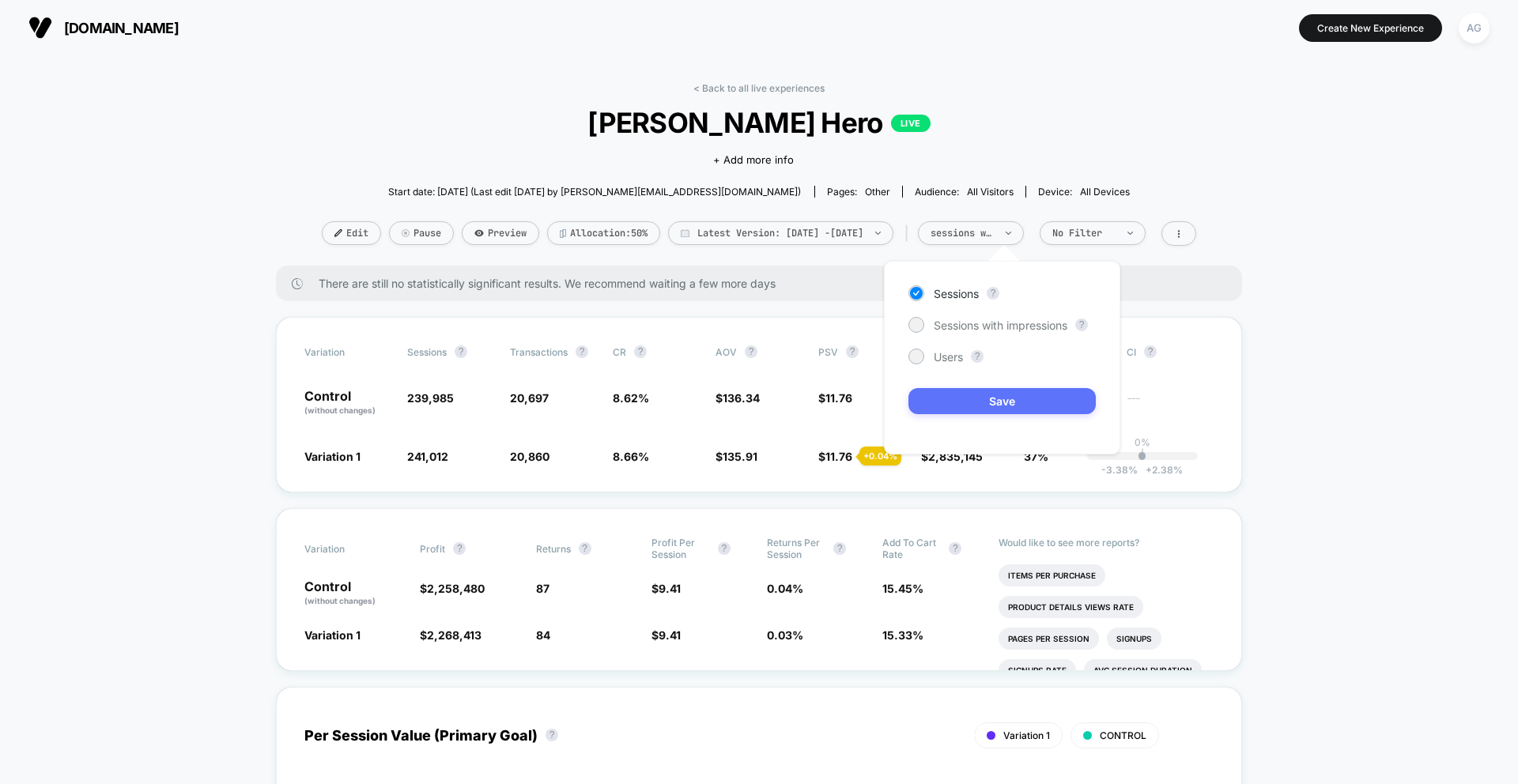 click on "Save" at bounding box center [1002, 401] 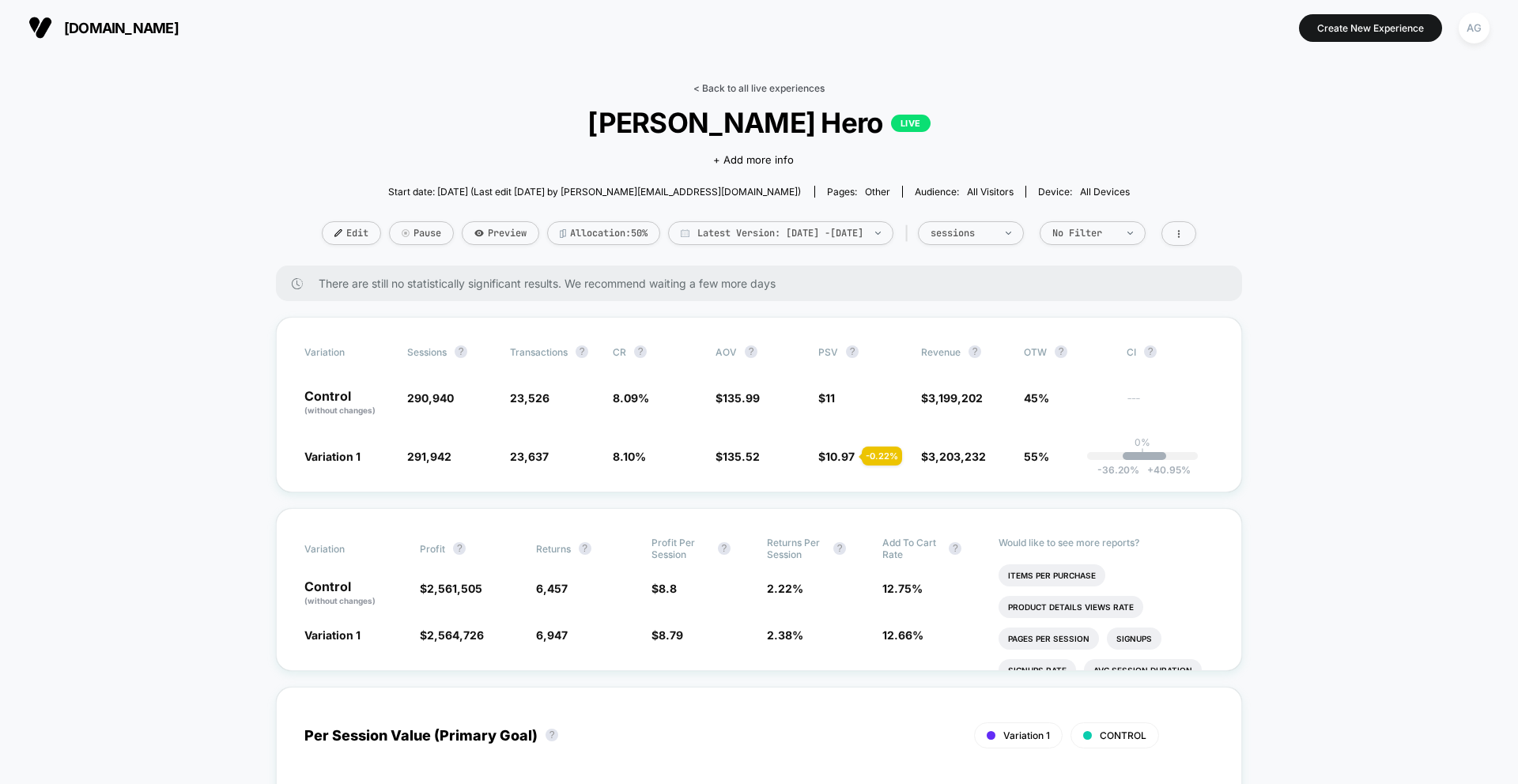 click on "< Back to all live experiences" at bounding box center (759, 88) 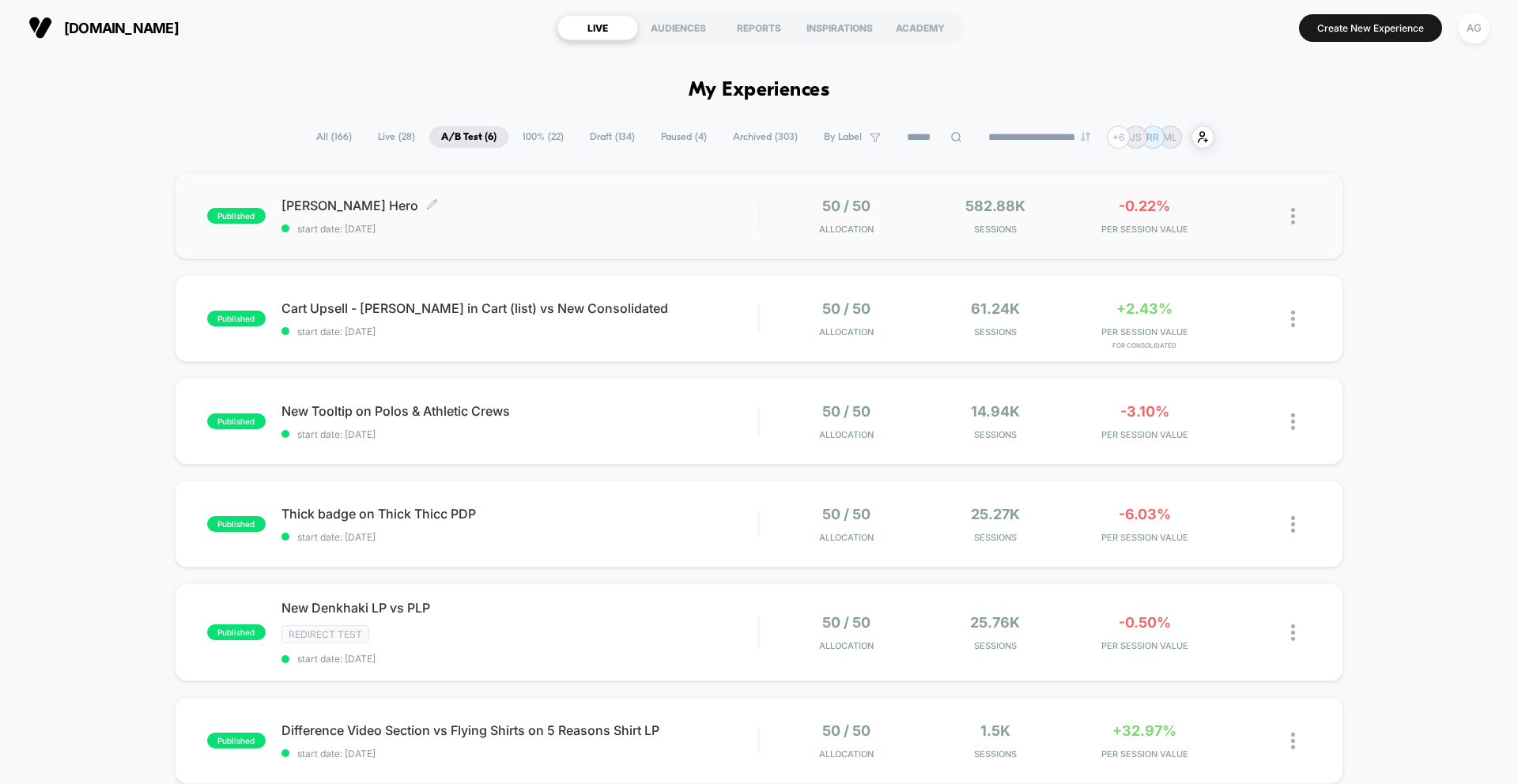 click on "start date: [DATE]" at bounding box center (519, 228) 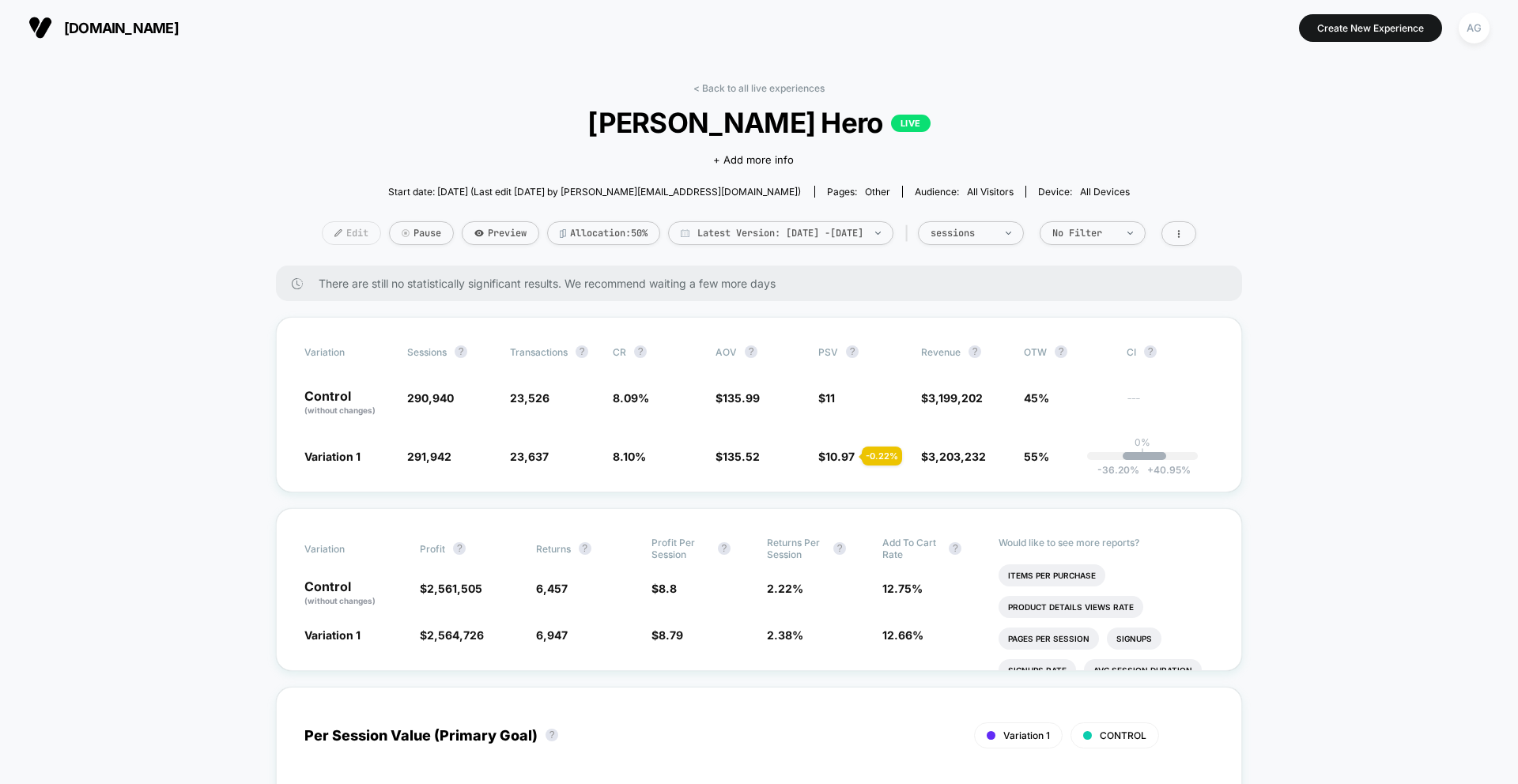 click on "Edit" at bounding box center (351, 233) 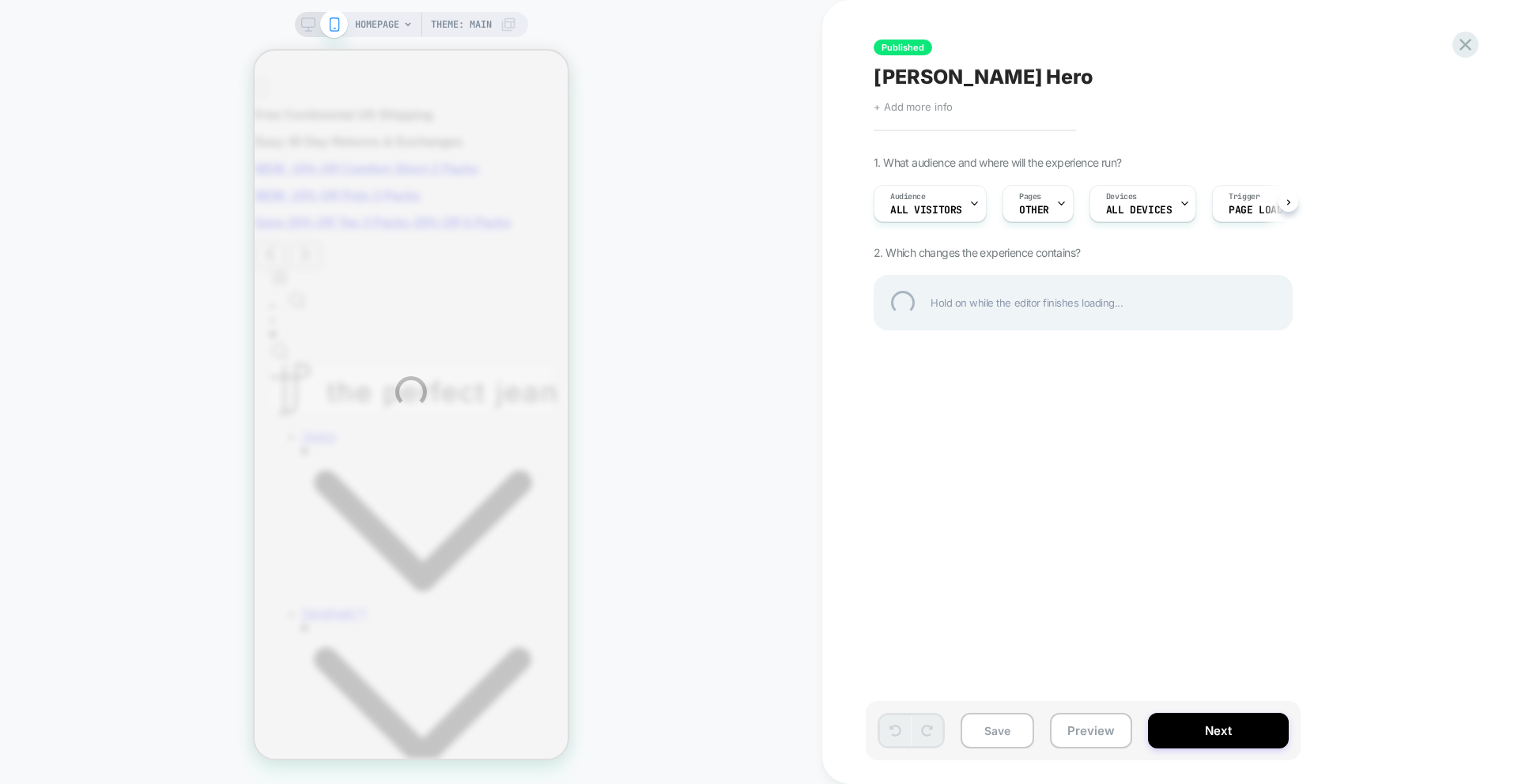 scroll, scrollTop: 0, scrollLeft: 0, axis: both 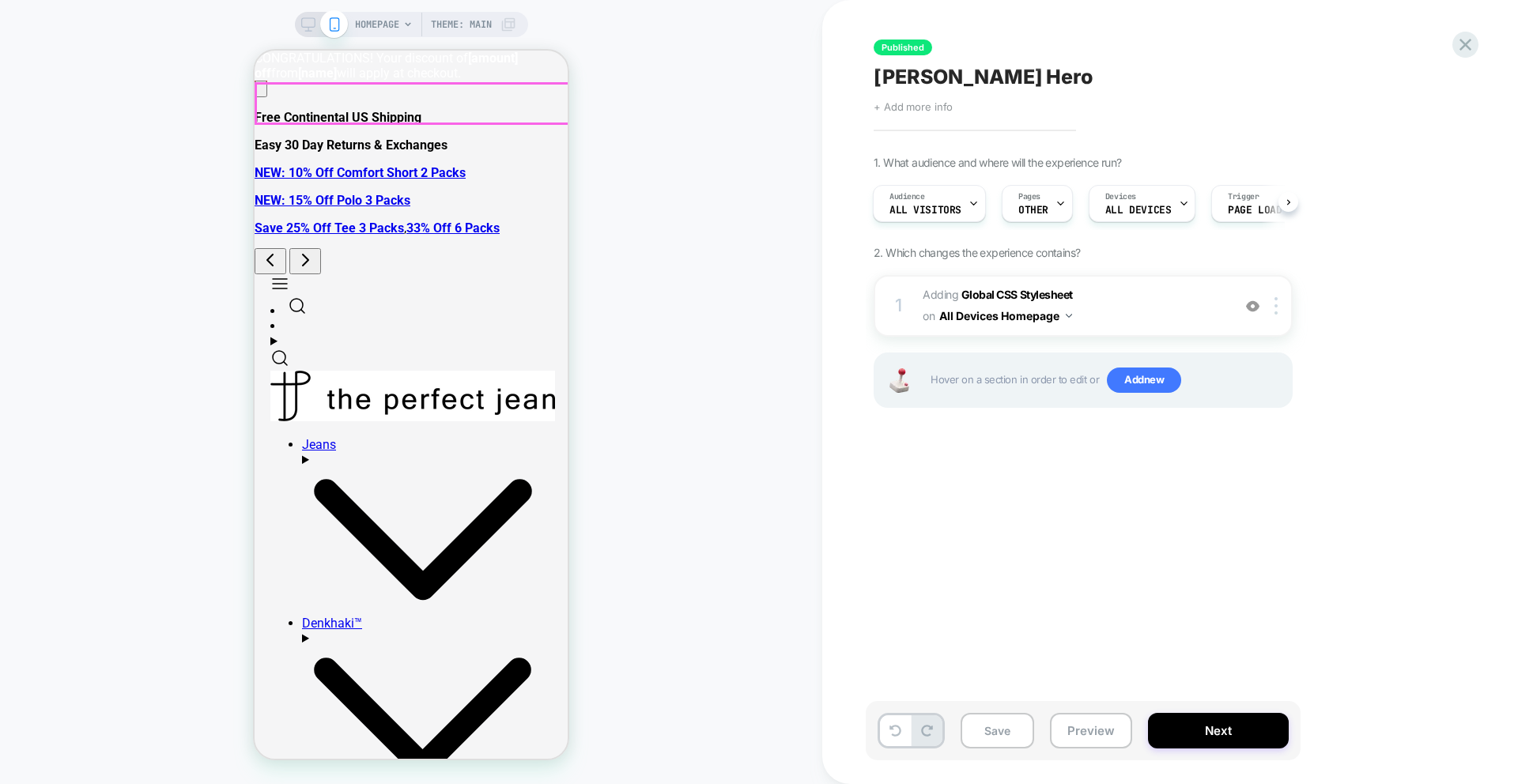click 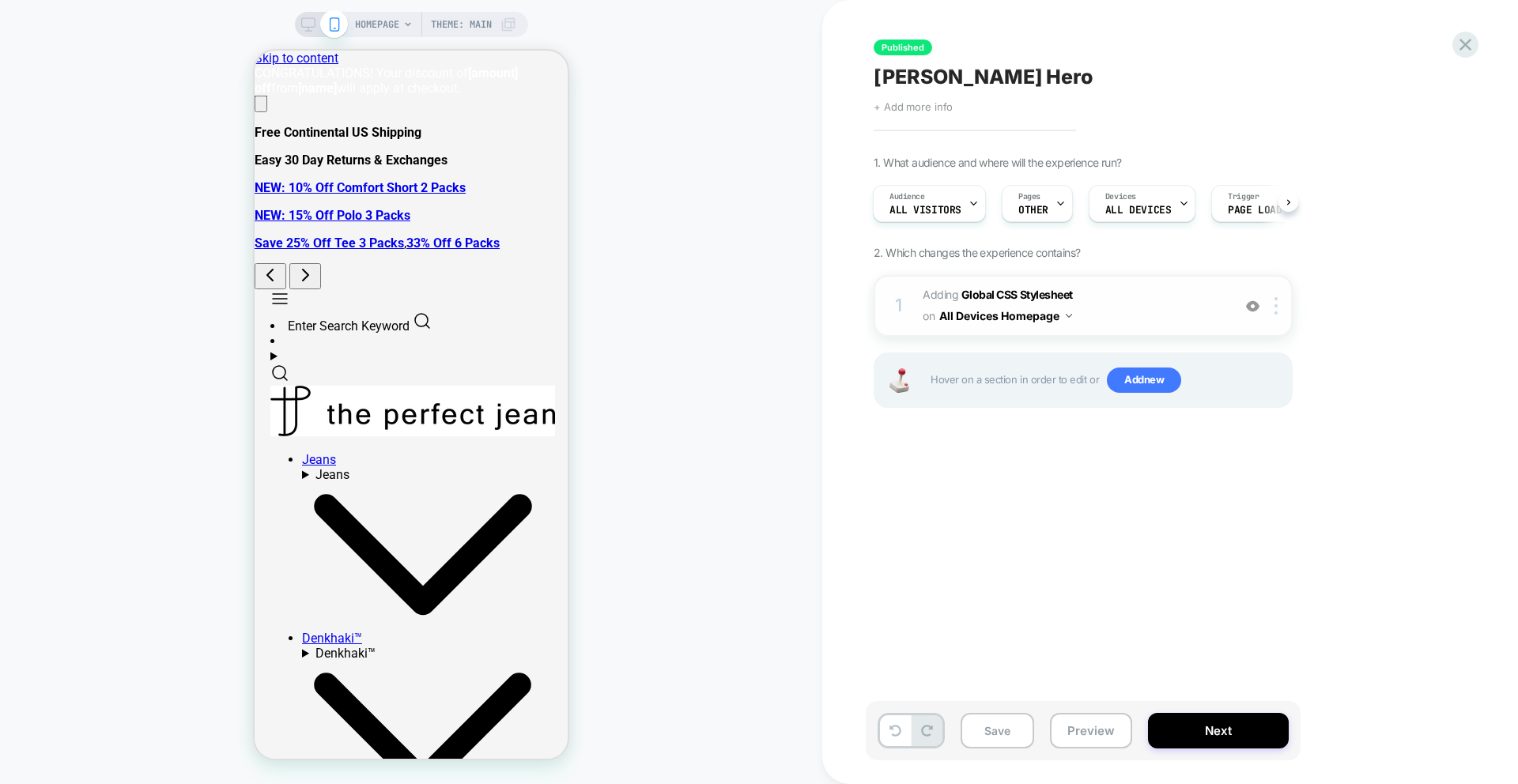 click at bounding box center (1252, 306) 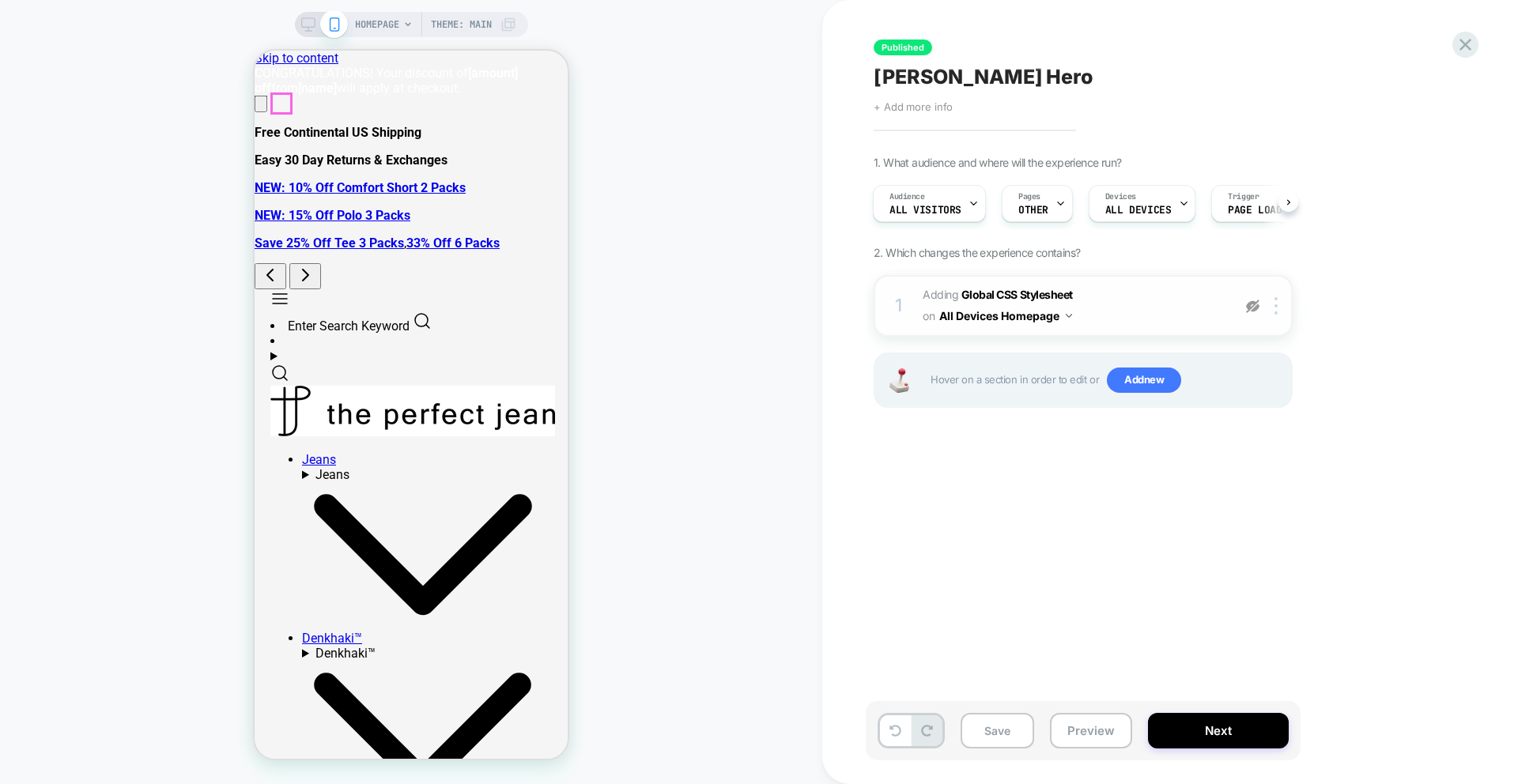 click 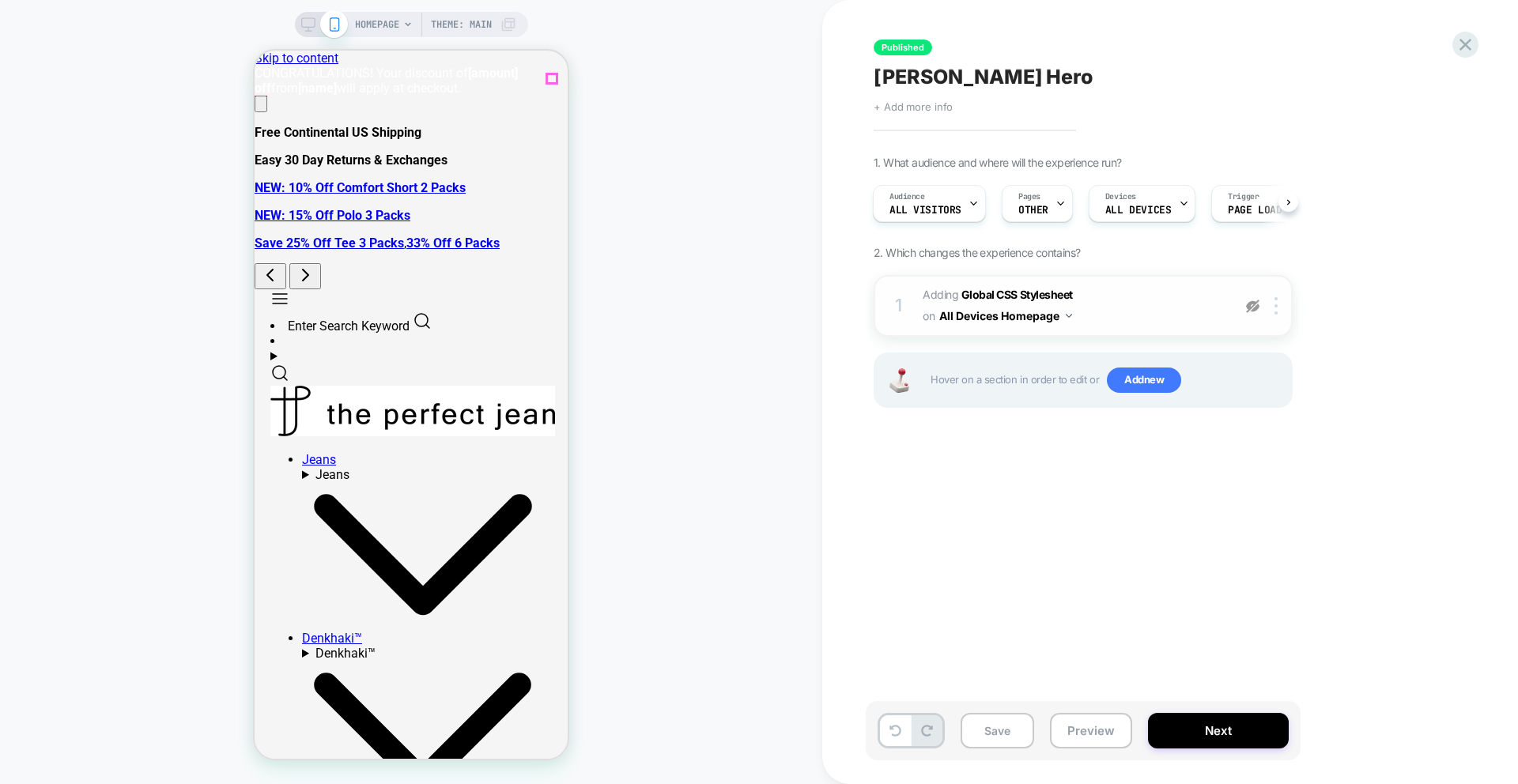 click 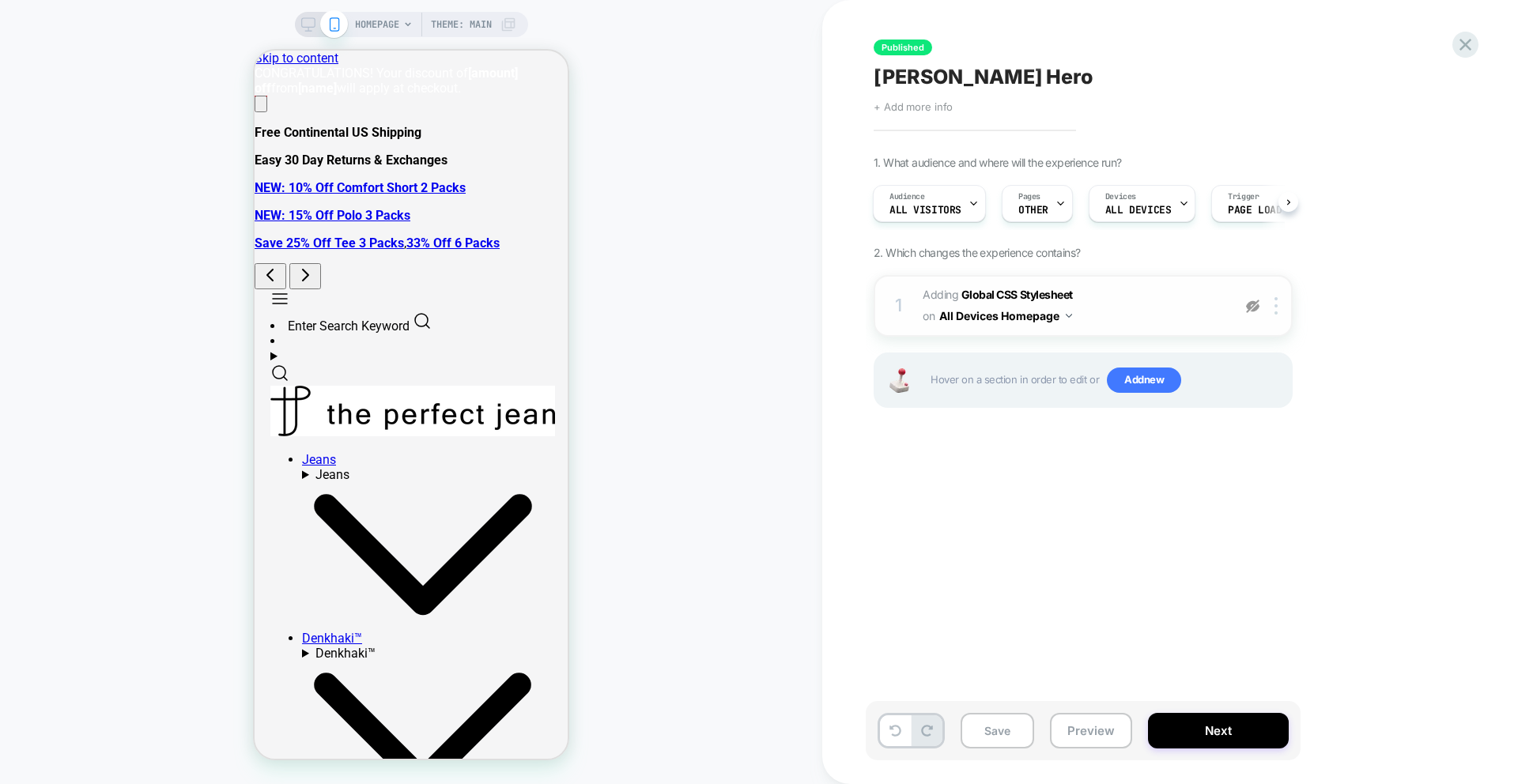 click at bounding box center (1252, 306) 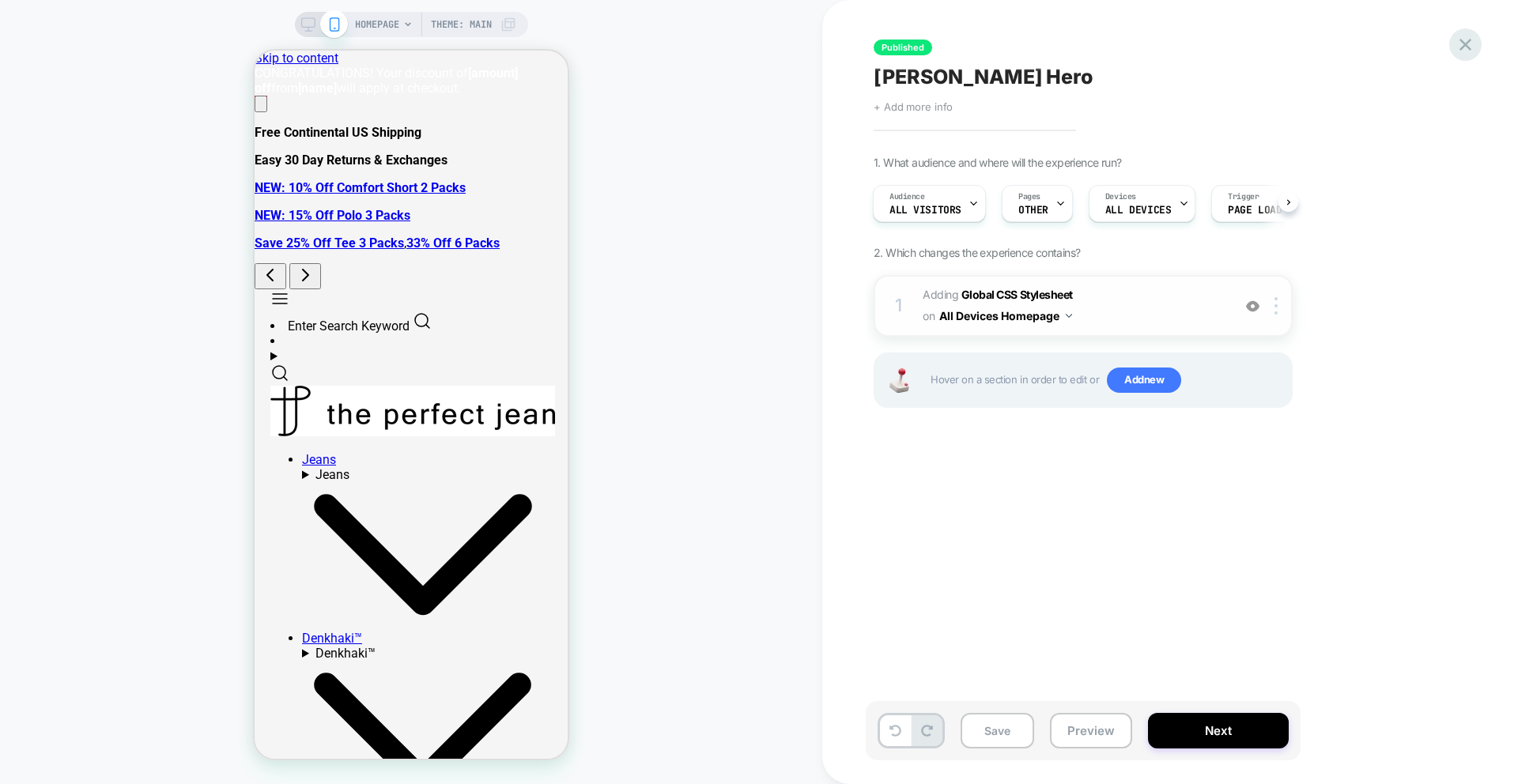 click 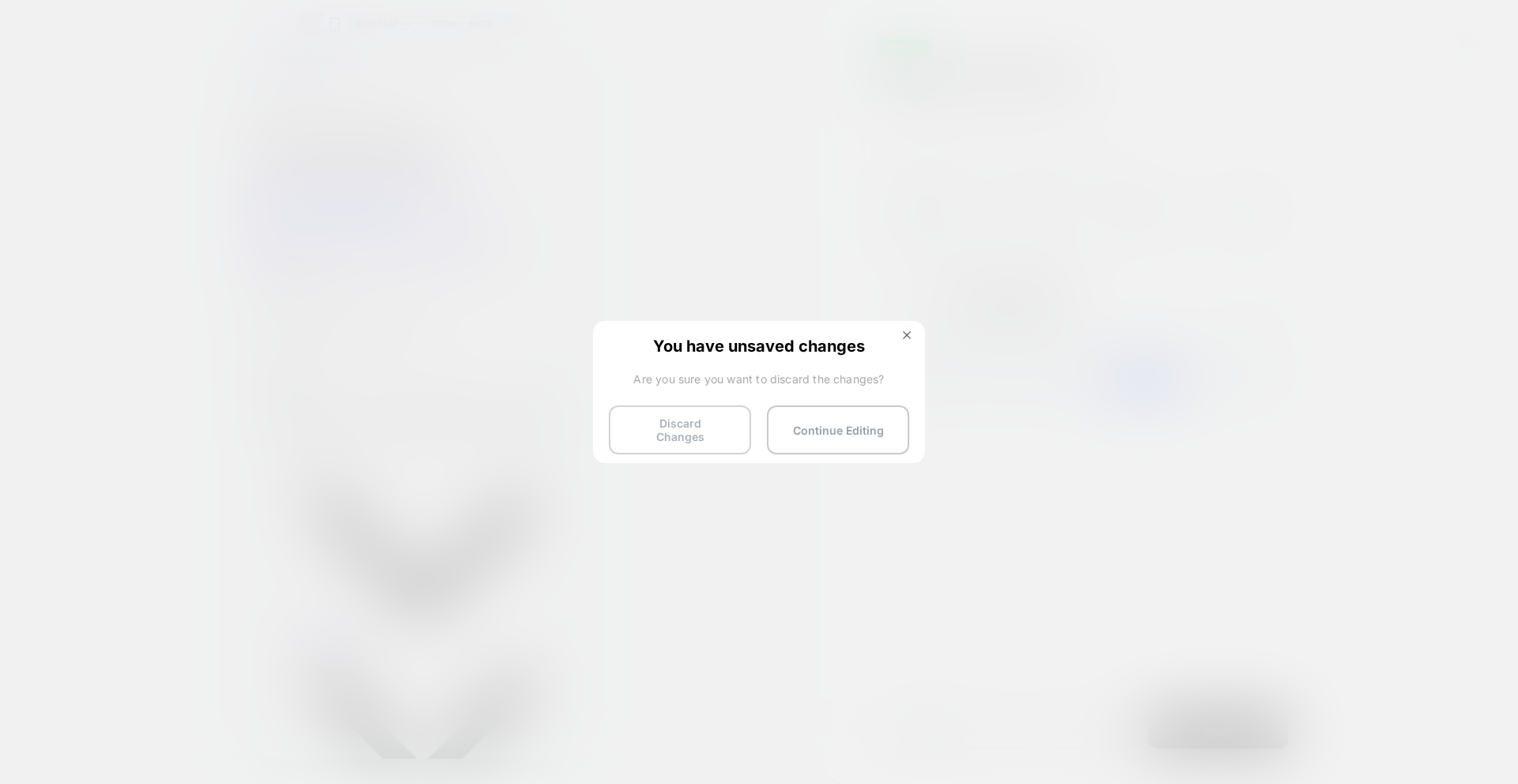 click on "Discard Changes" at bounding box center [680, 430] 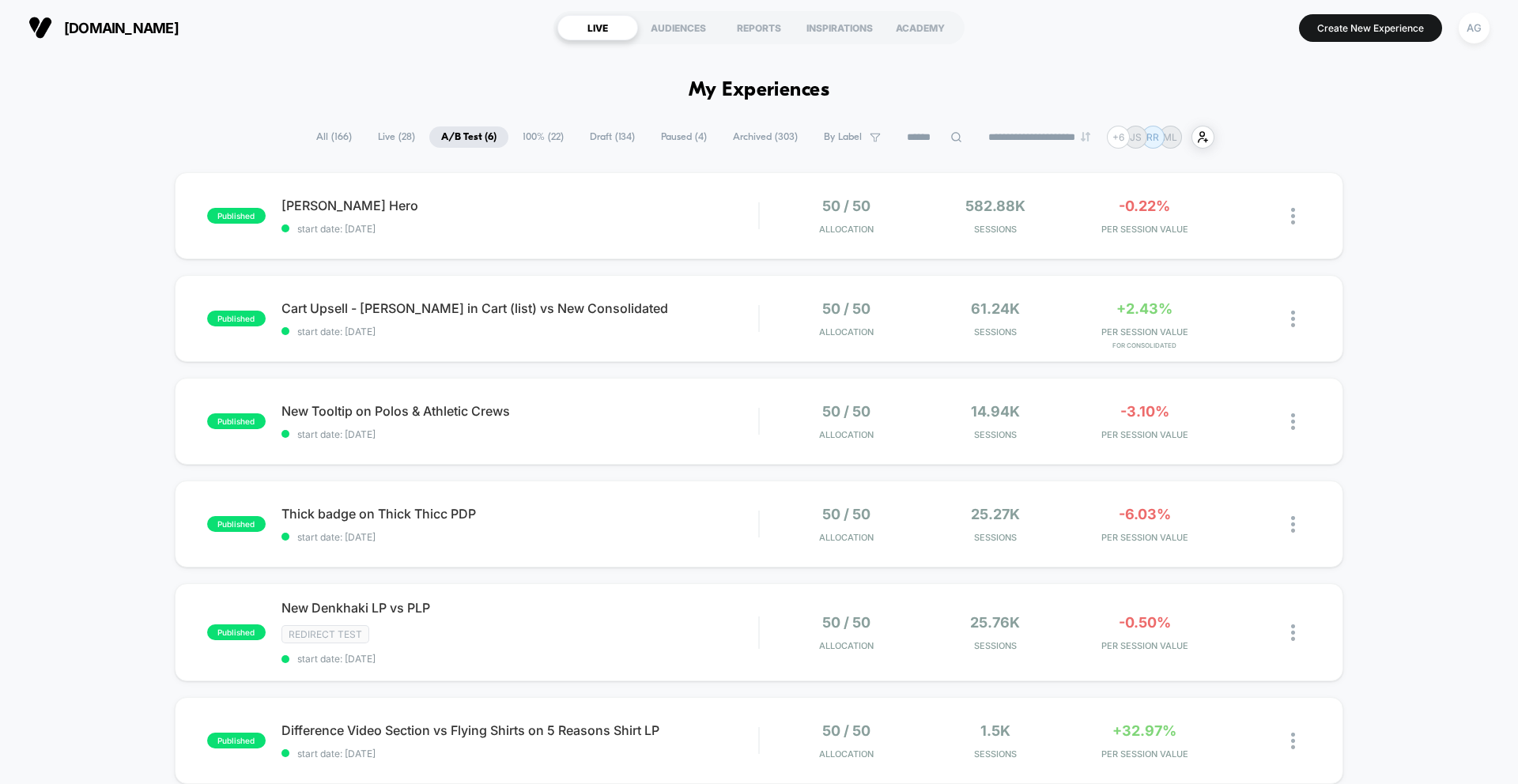 scroll, scrollTop: 12, scrollLeft: 0, axis: vertical 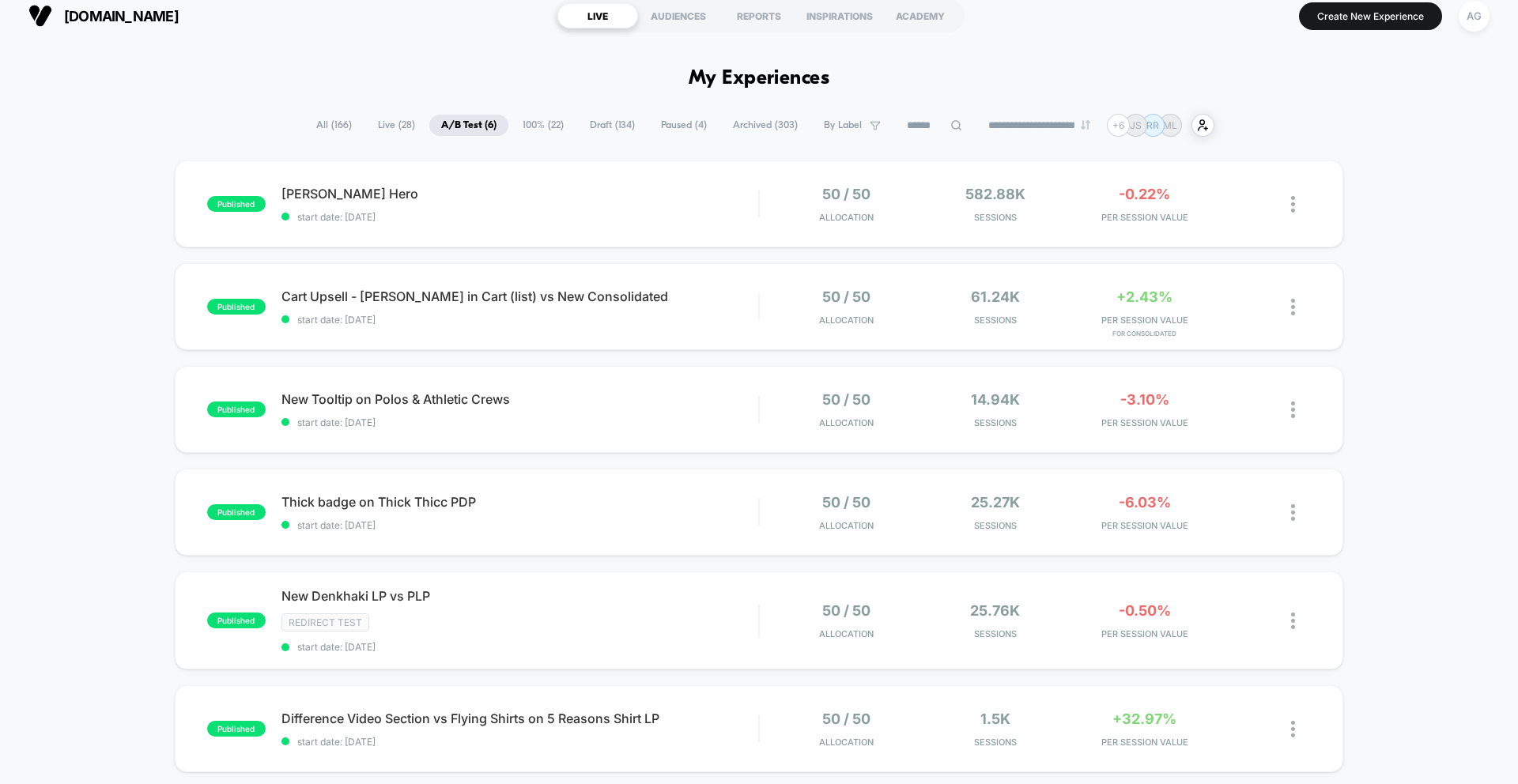 click on "100% ( 22 )" at bounding box center (543, 125) 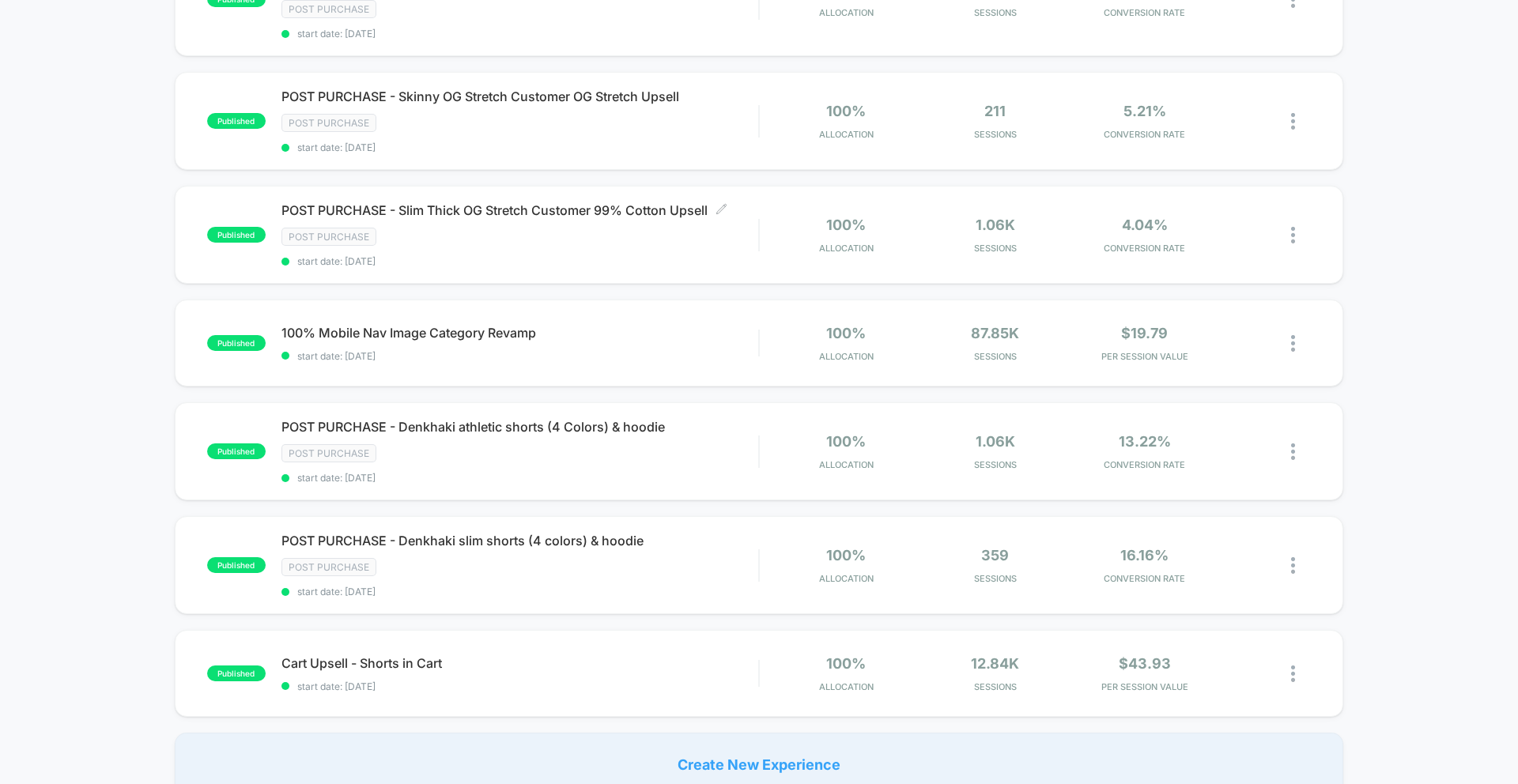 scroll, scrollTop: 812, scrollLeft: 0, axis: vertical 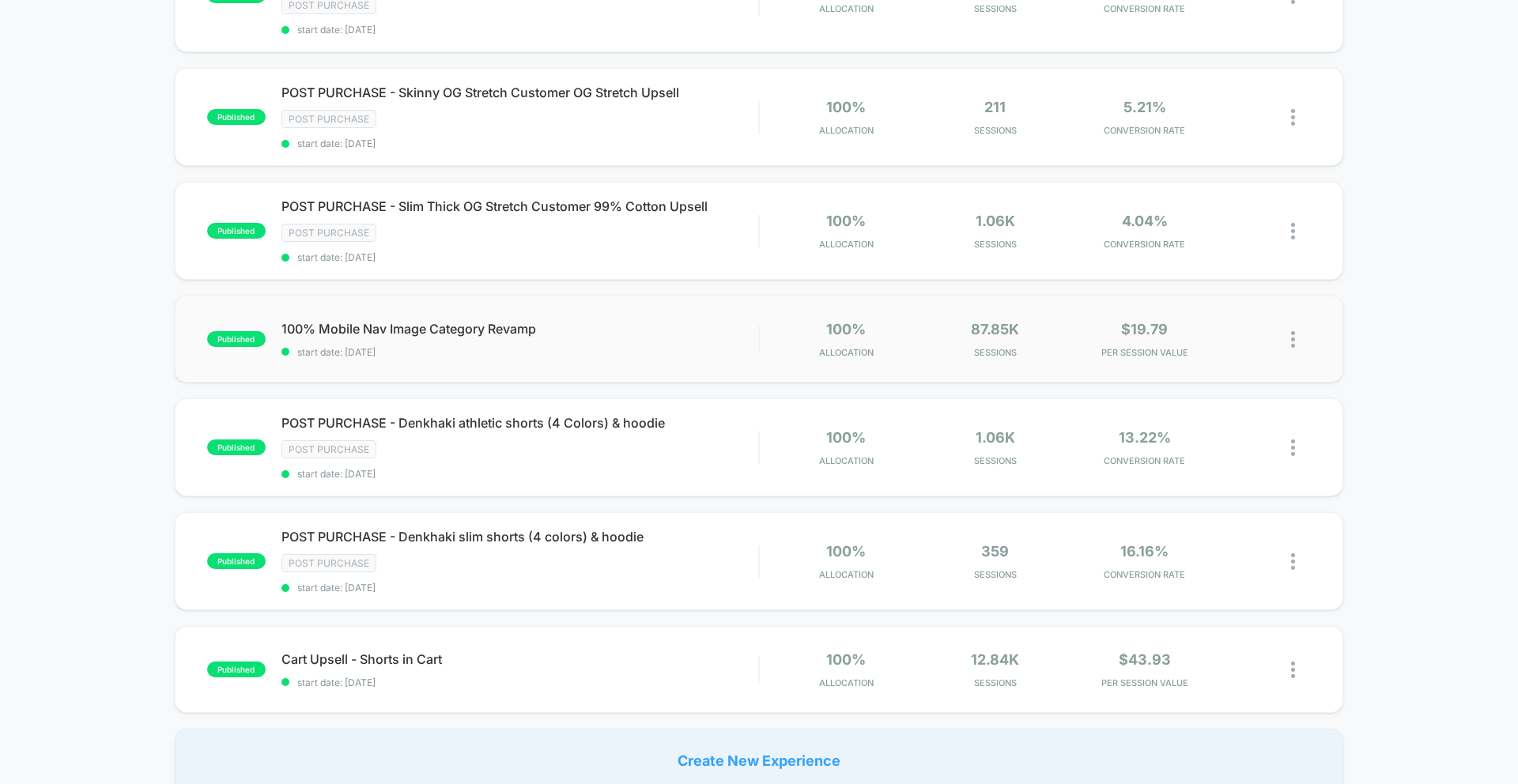 click on "published 100% Mobile Nav Image Category Revamp start date: [DATE] 100% Allocation 87.85k Sessions $19.79 PER SESSION VALUE" at bounding box center [759, 339] 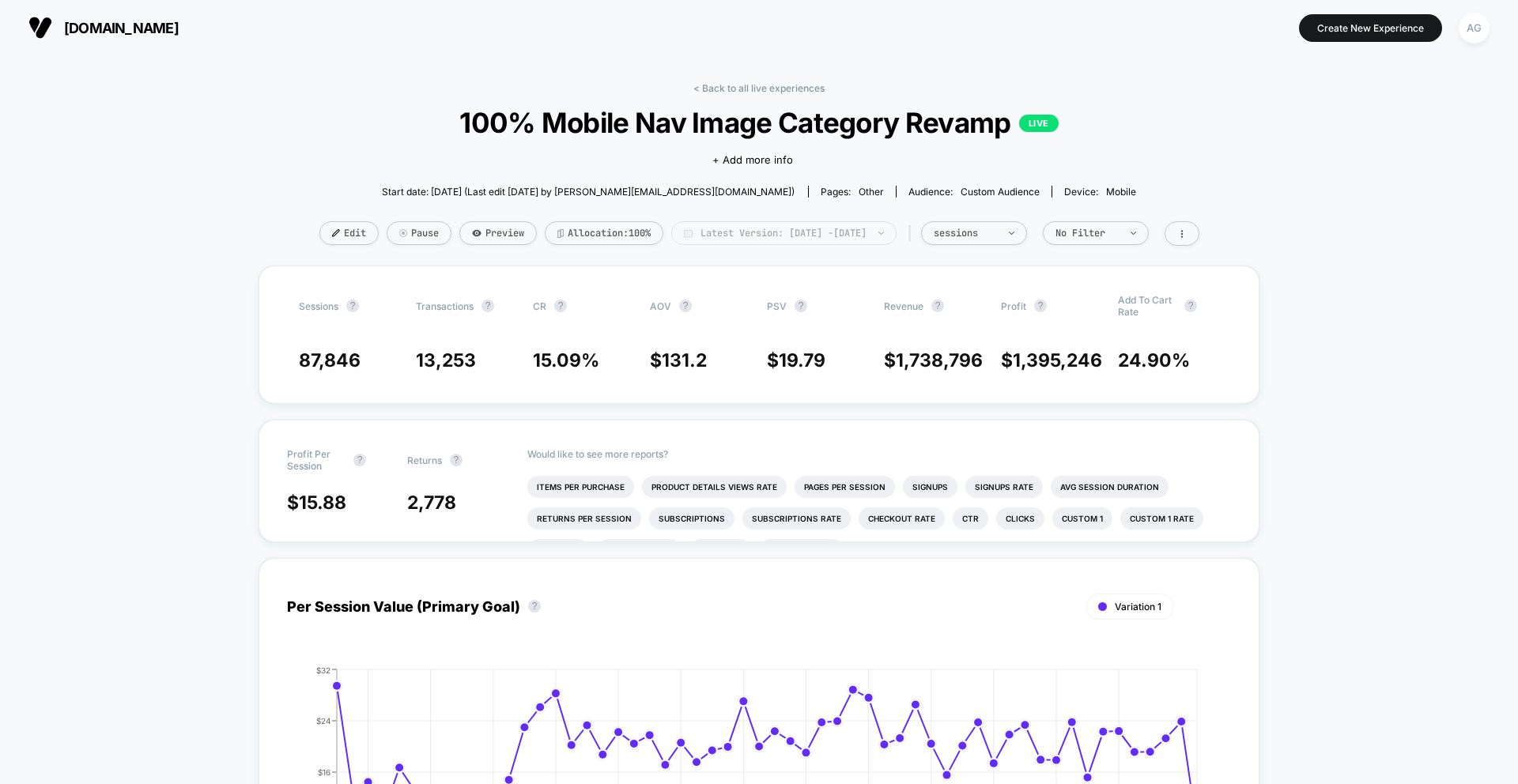 click on "Latest Version:     [DATE]    -    [DATE]" at bounding box center (784, 233) 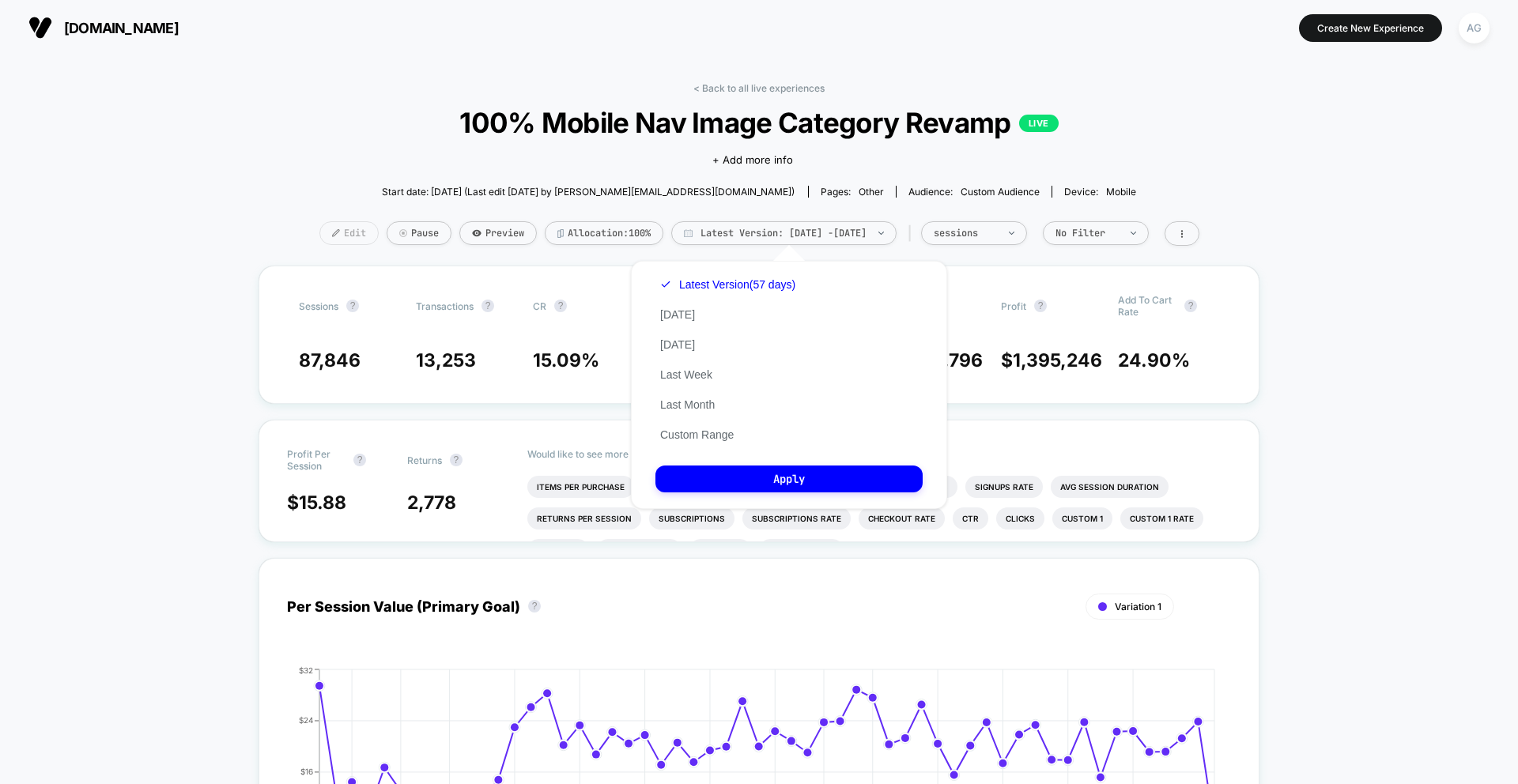 click at bounding box center [336, 233] 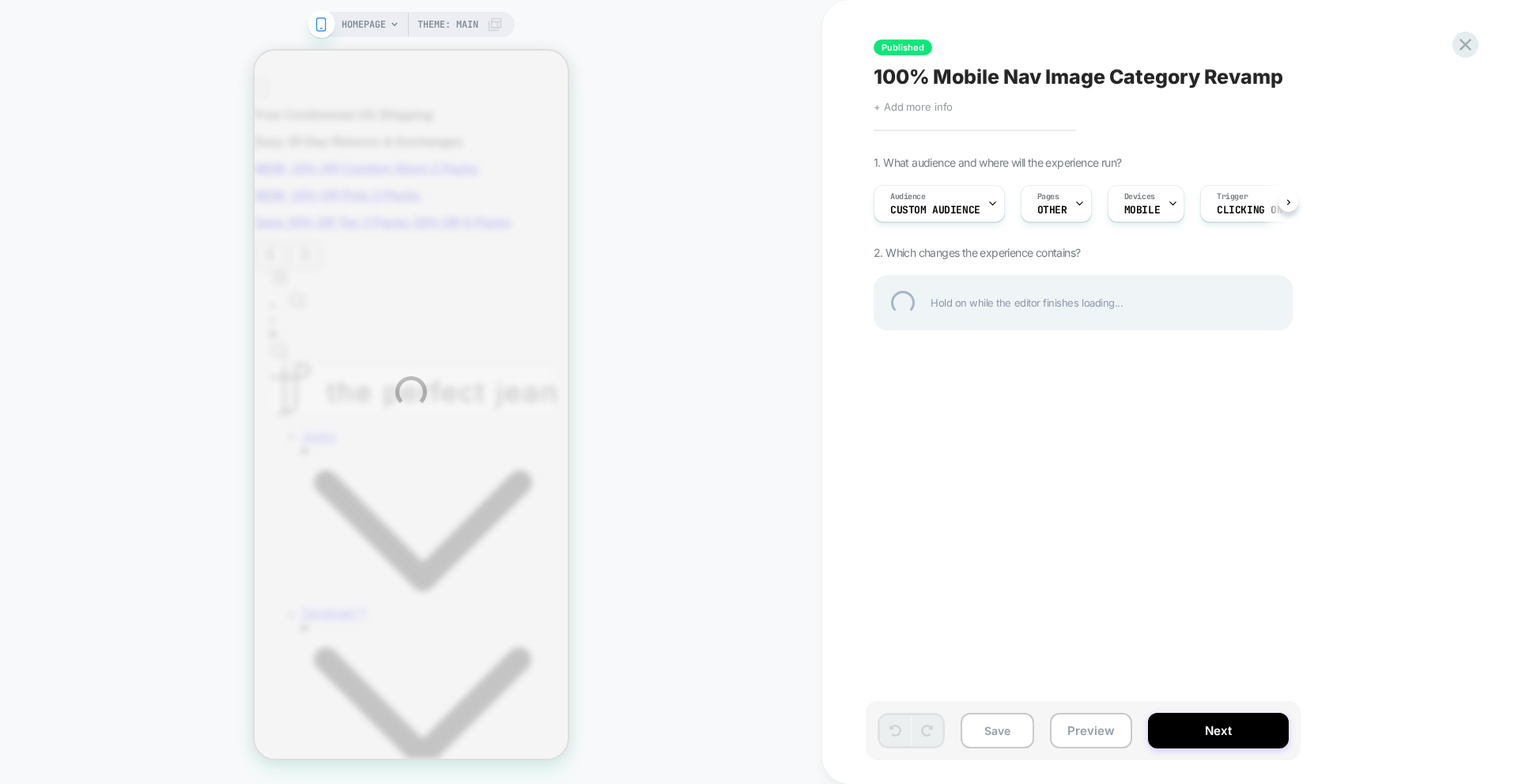 scroll, scrollTop: 0, scrollLeft: 0, axis: both 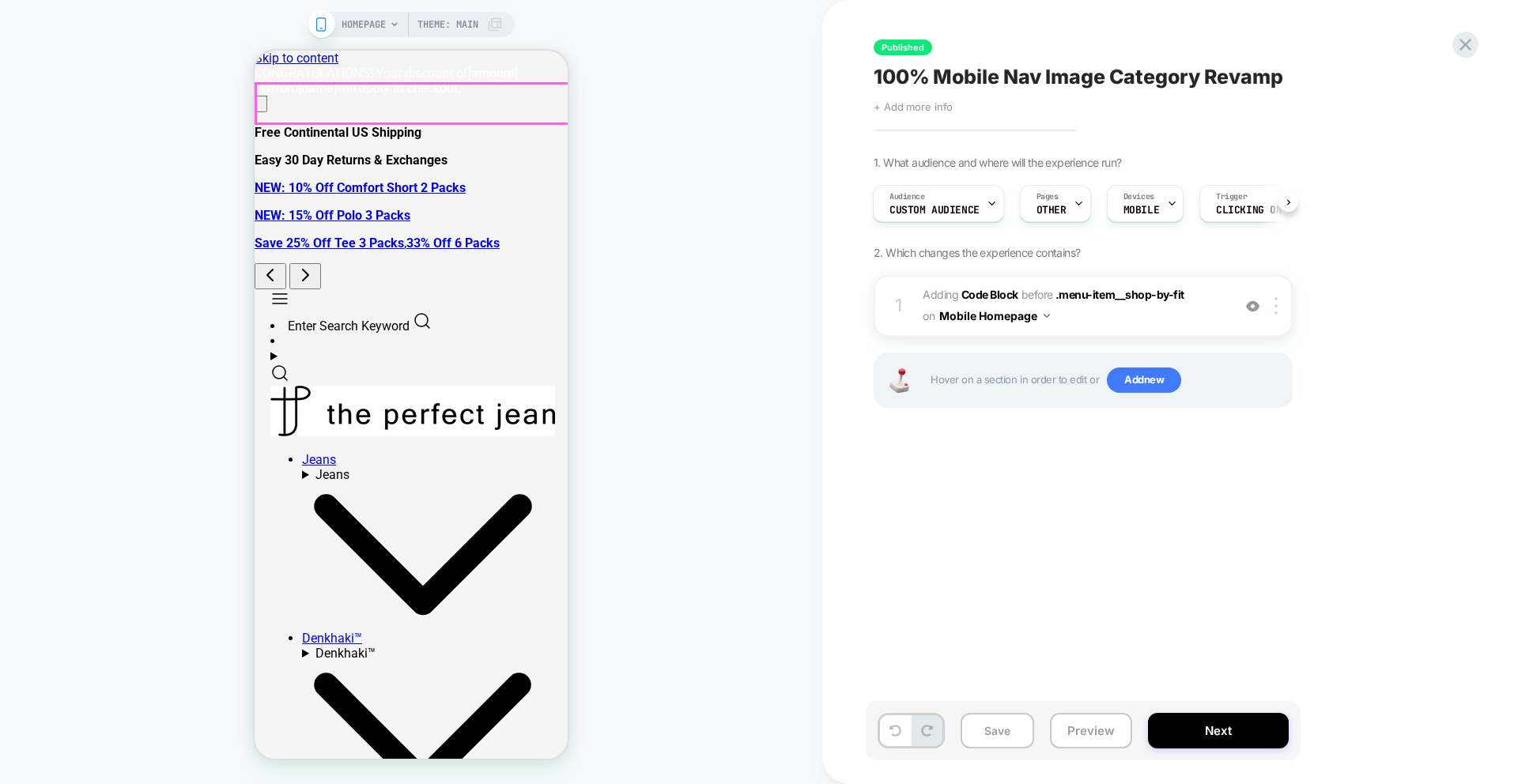 click at bounding box center [280, 303] 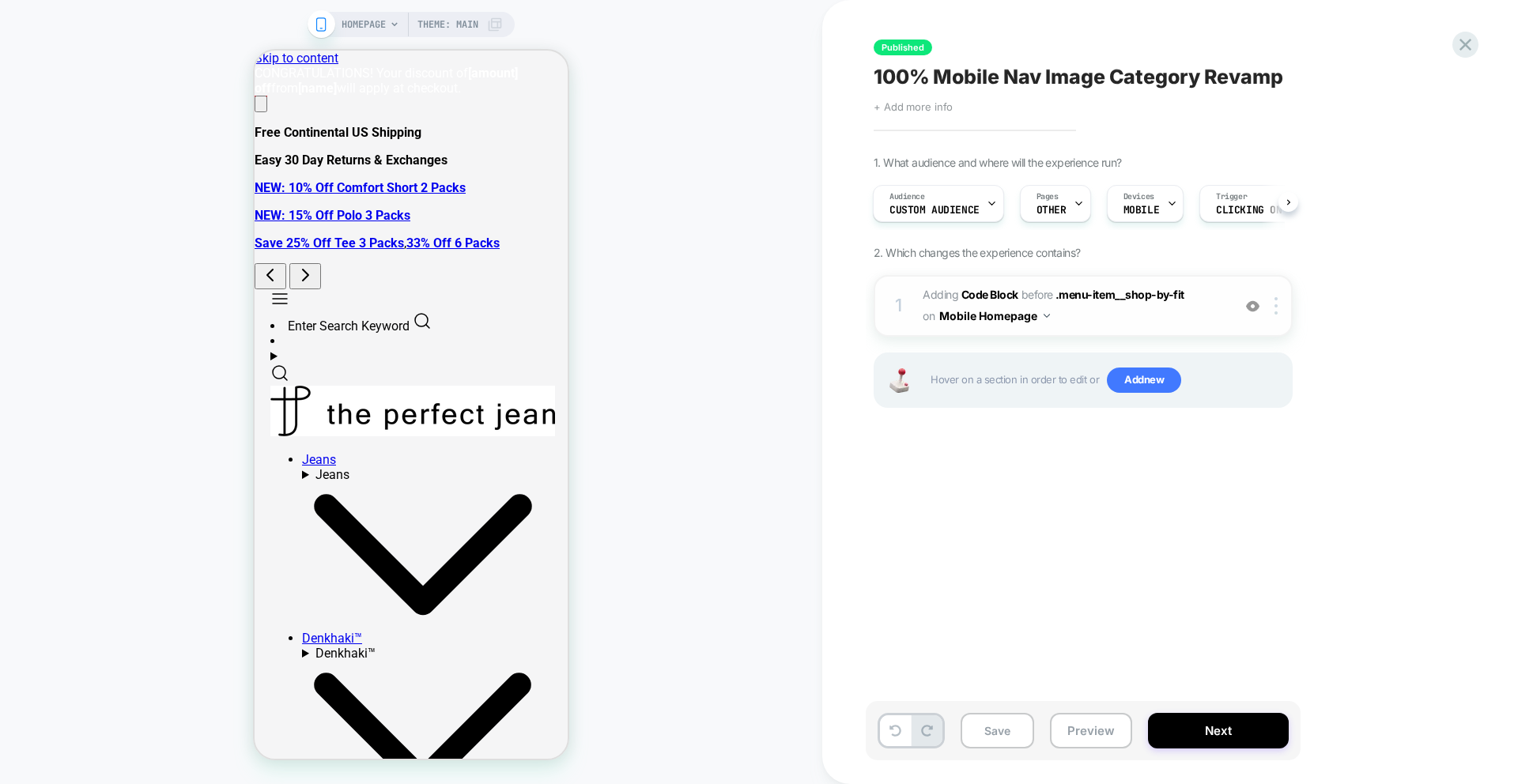 click at bounding box center [1252, 306] 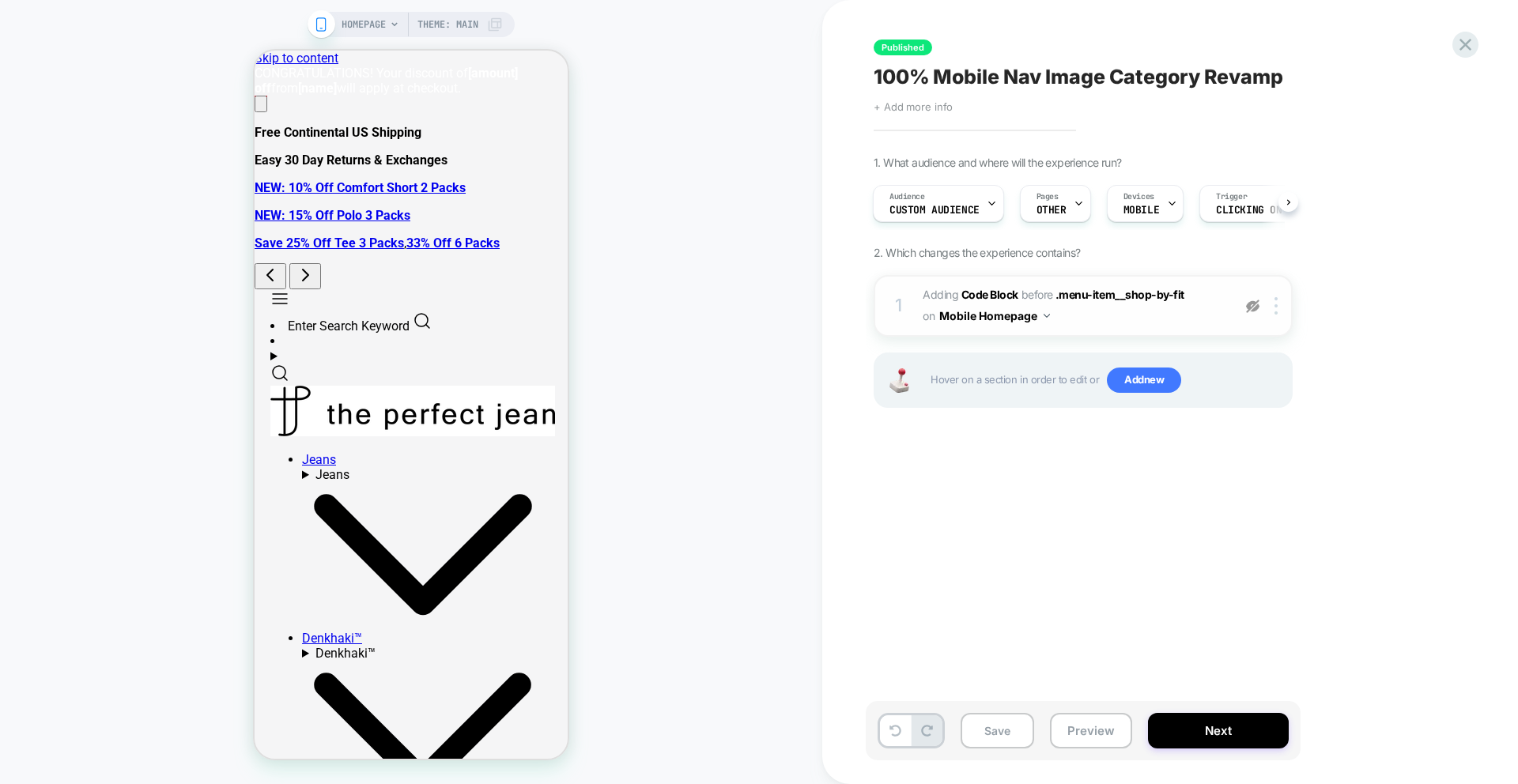 click at bounding box center [1252, 306] 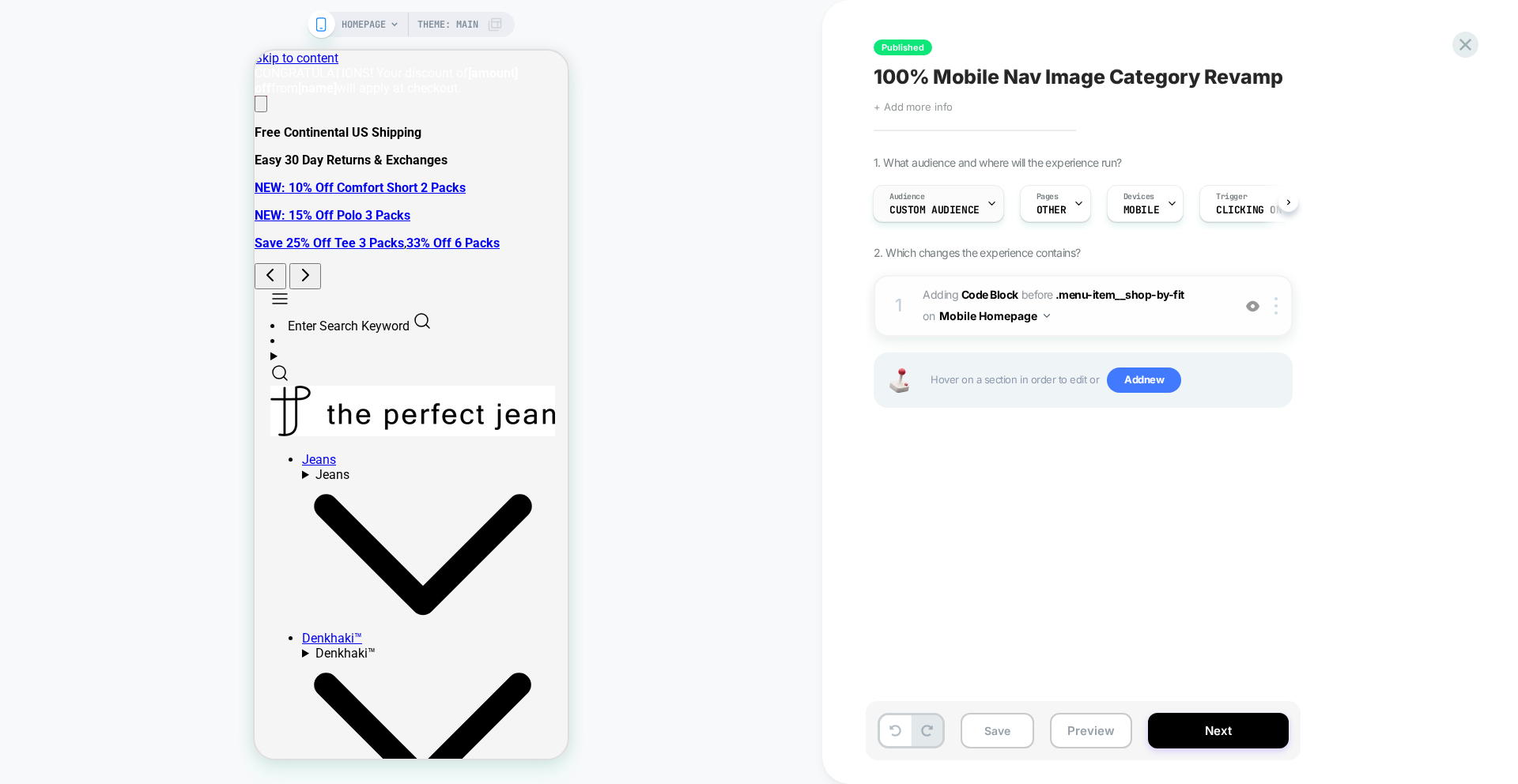 click on "Audience Custom Audience" at bounding box center [935, 203] 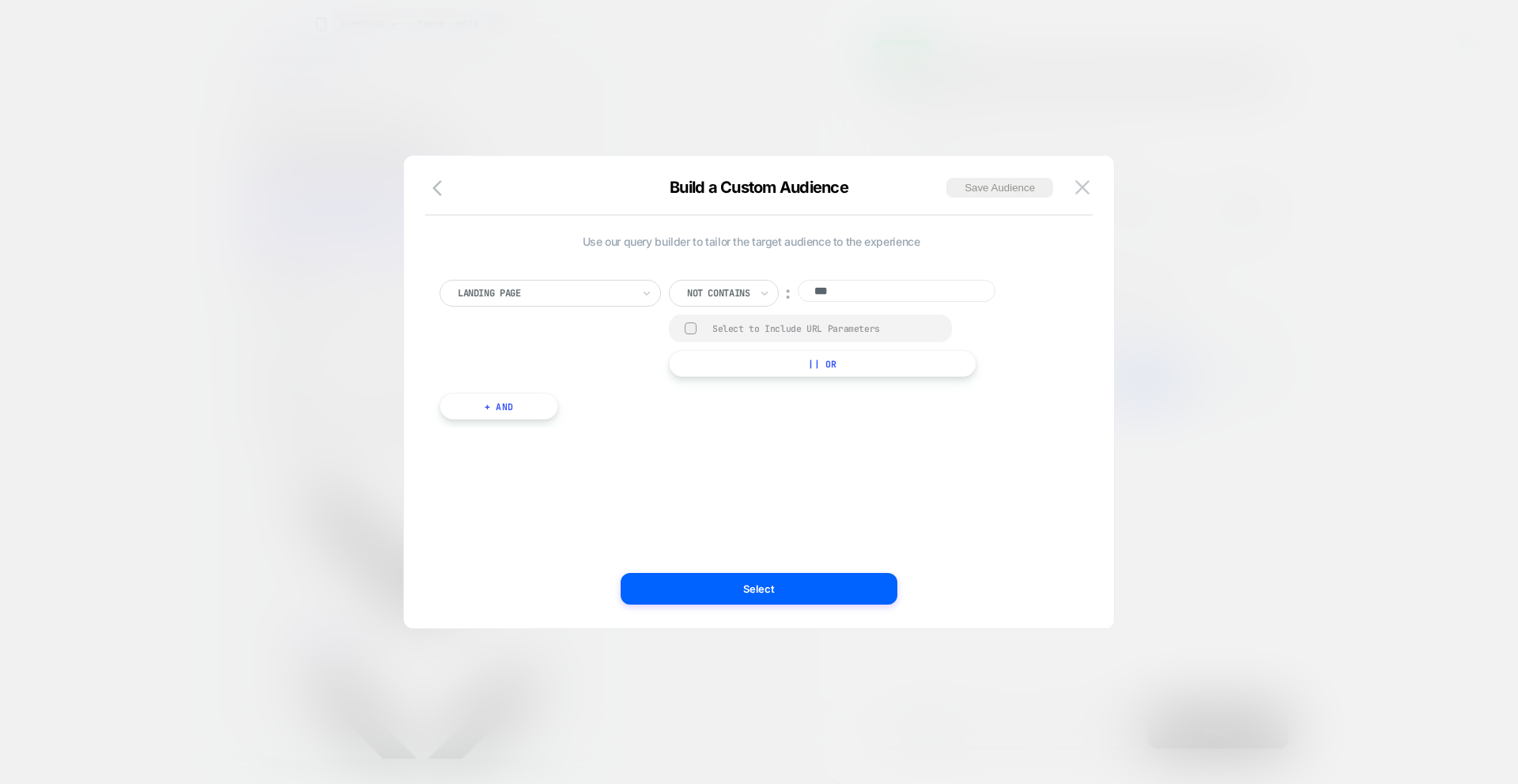 click at bounding box center [759, 392] 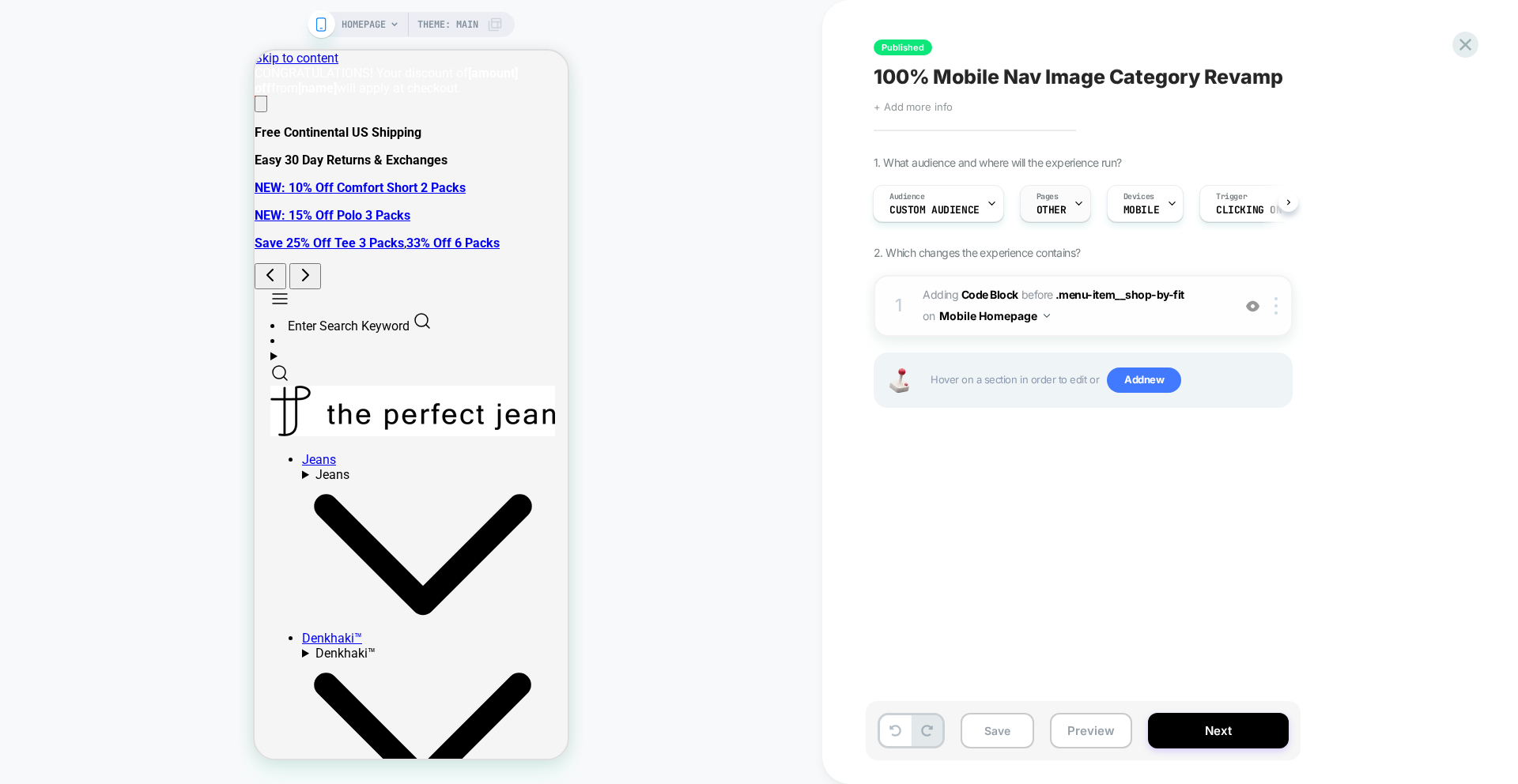 click on "Pages OTHER" at bounding box center [1052, 203] 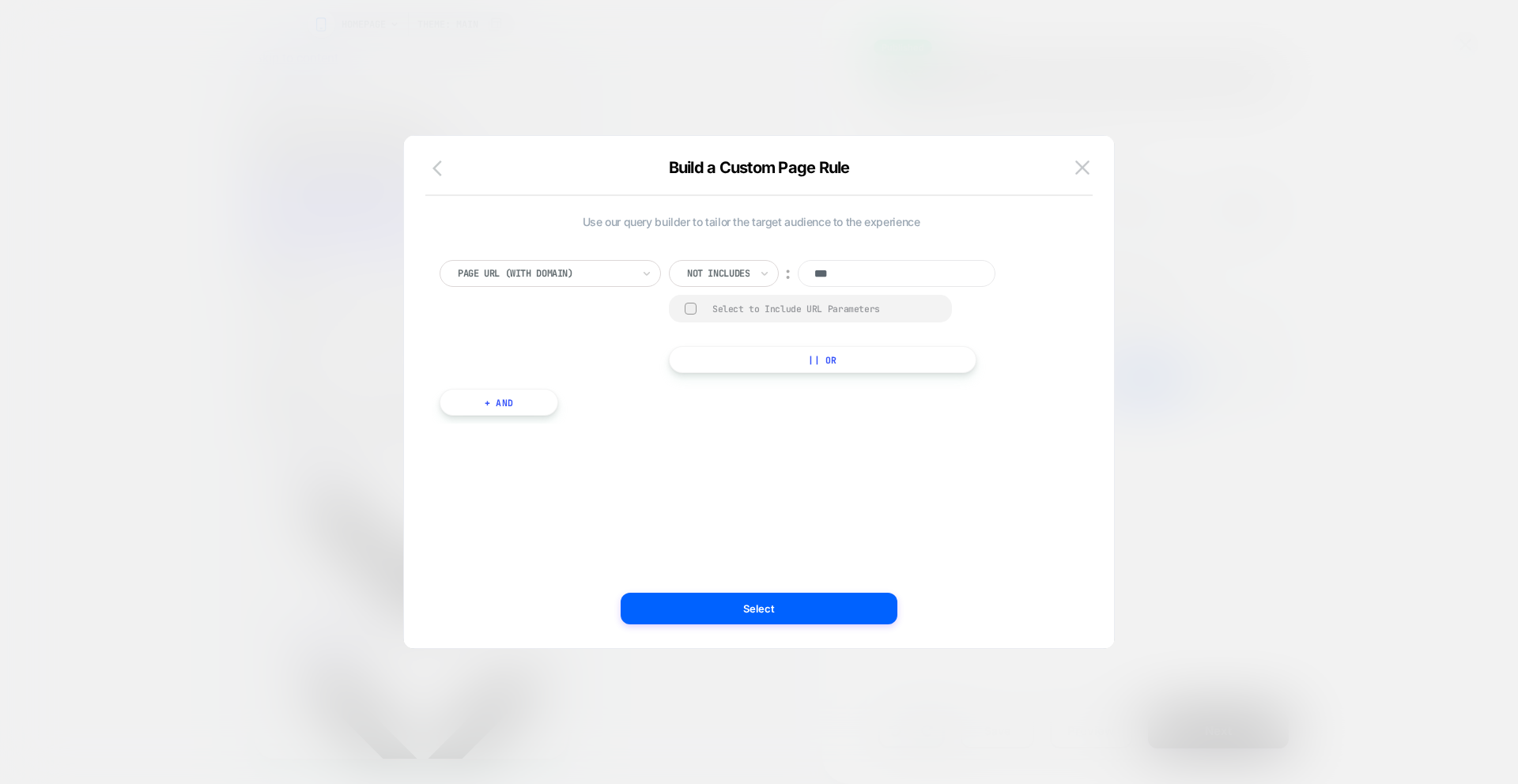 click 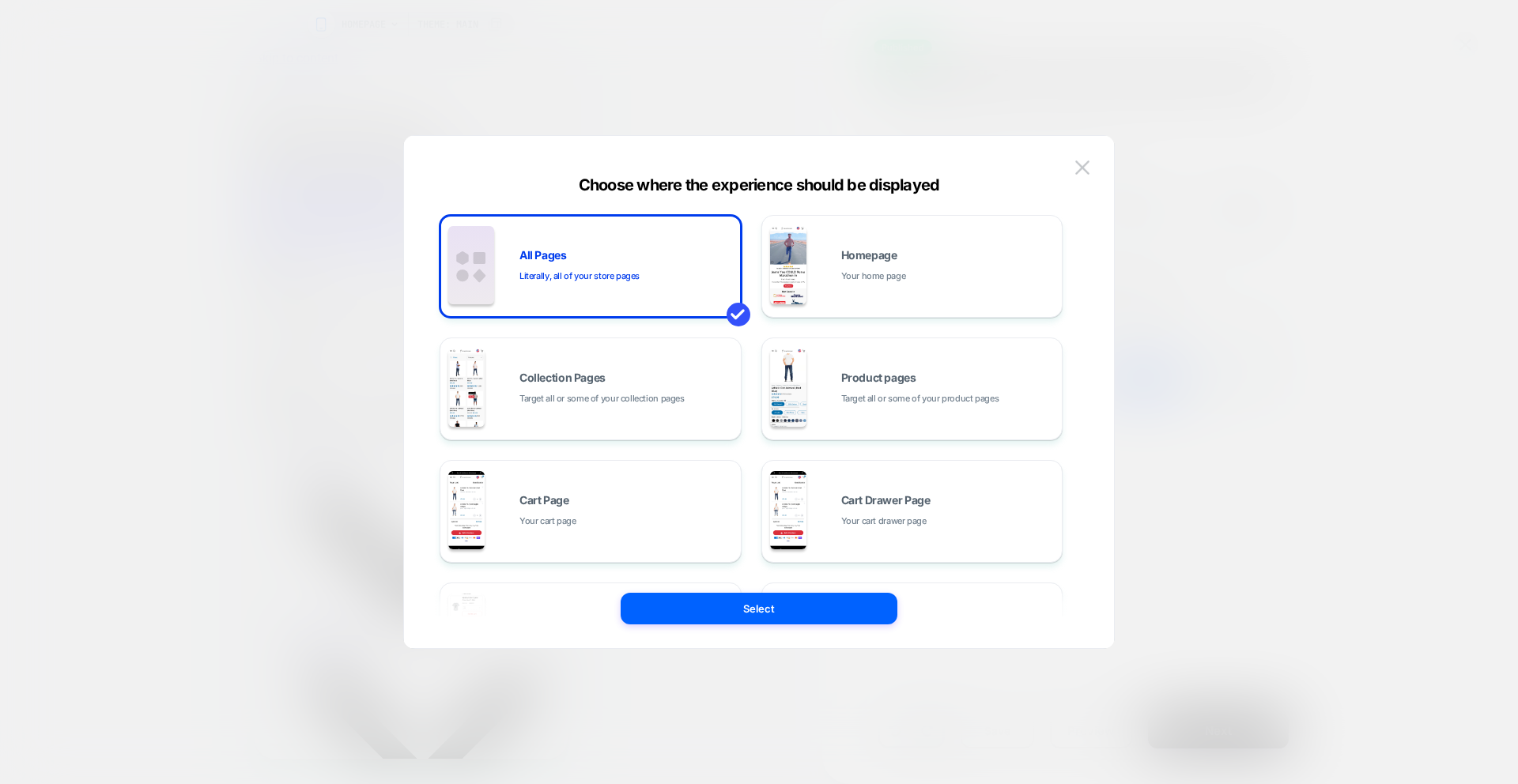 click at bounding box center [759, 392] 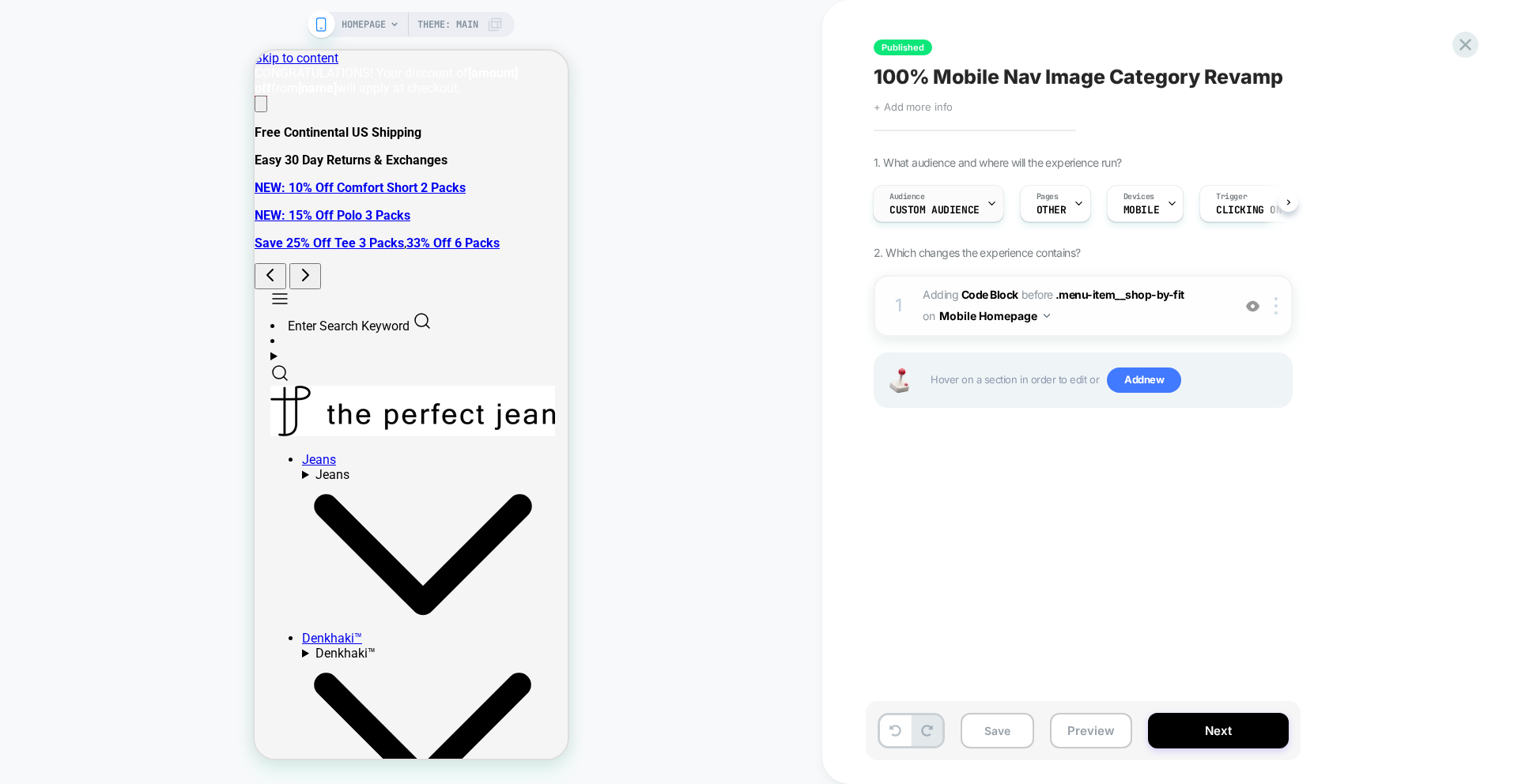 click on "Custom Audience" at bounding box center [935, 210] 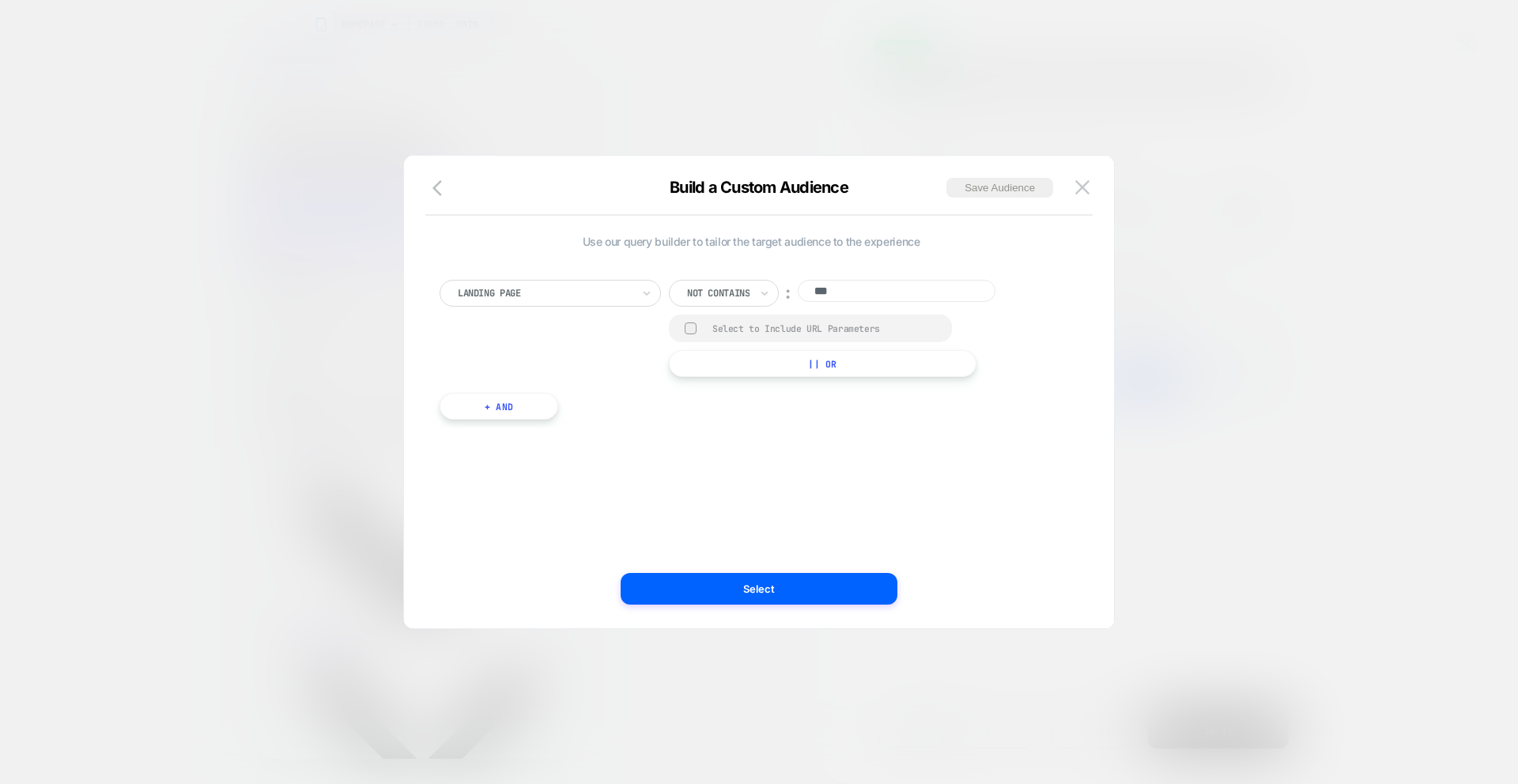 click at bounding box center [759, 392] 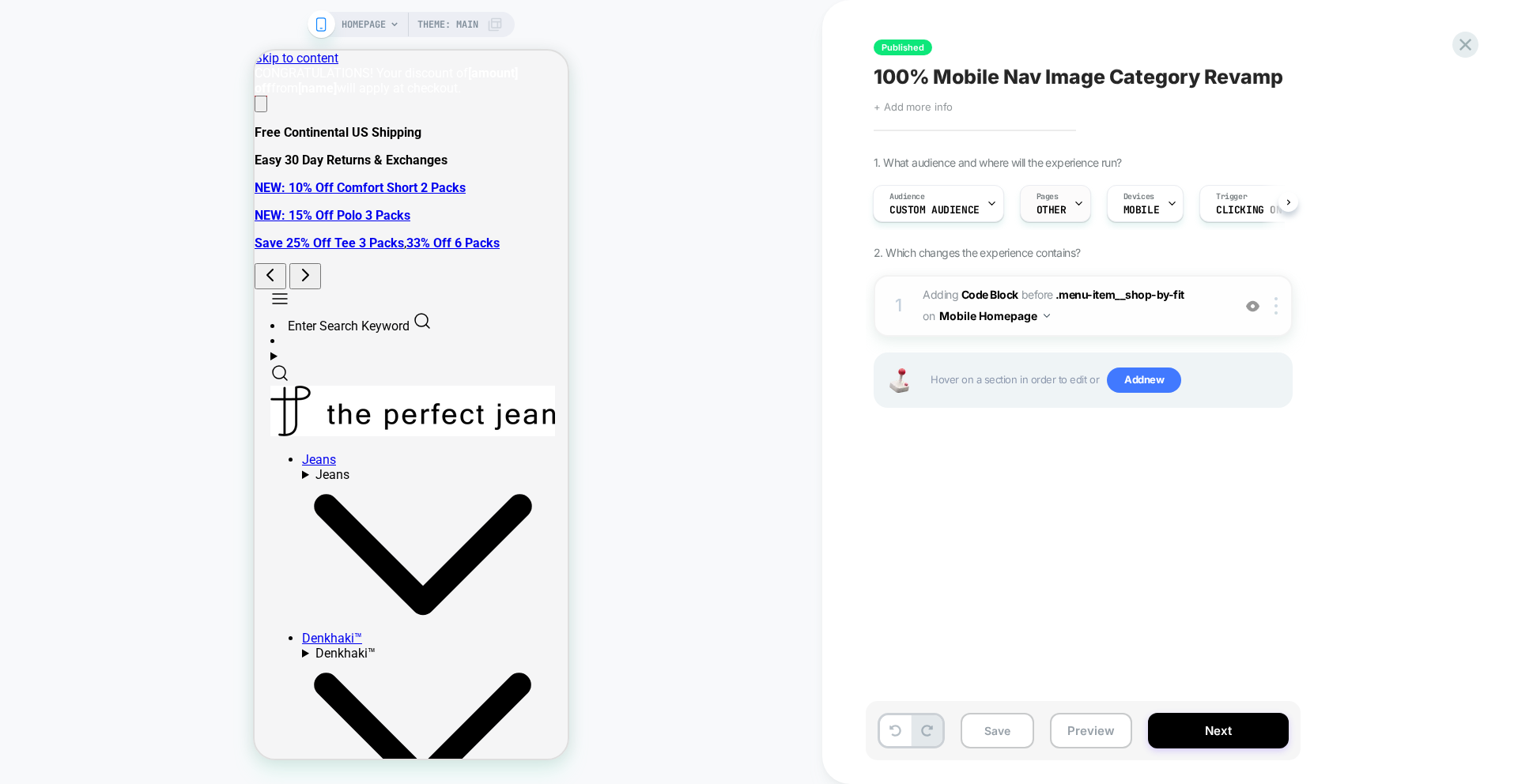 click on "Pages OTHER" at bounding box center [1052, 203] 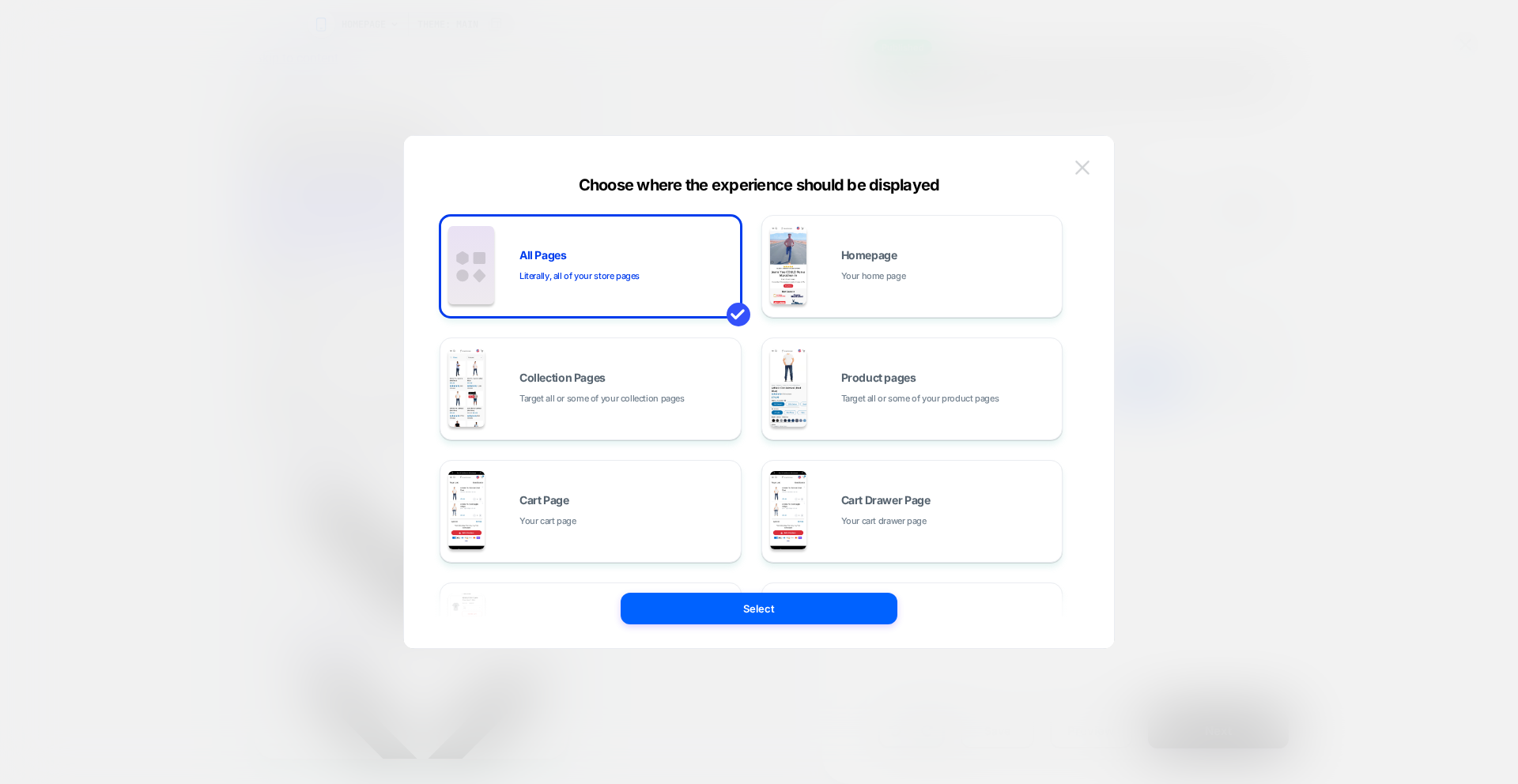 click at bounding box center [1082, 168] 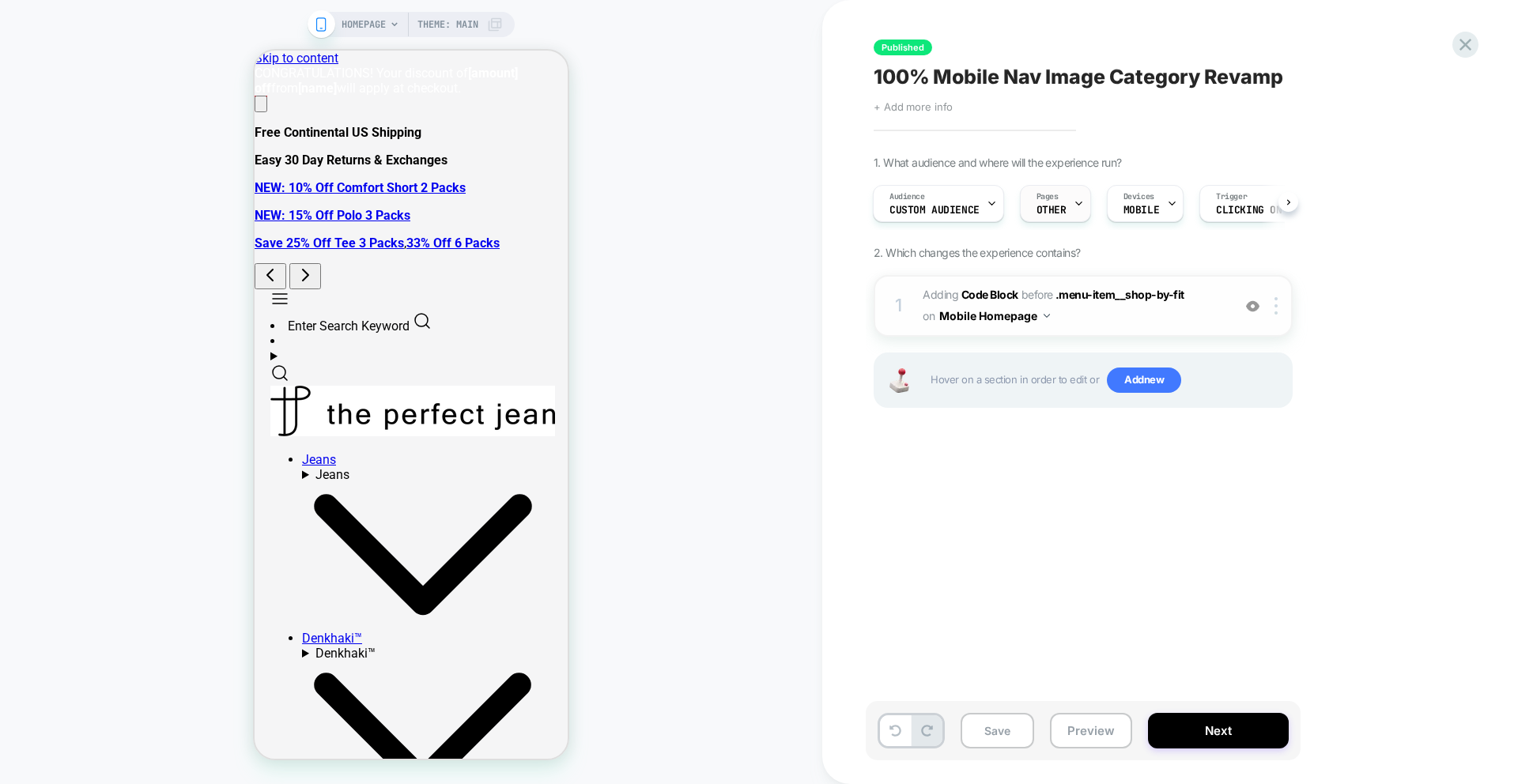 click on "Pages OTHER" at bounding box center (1052, 203) 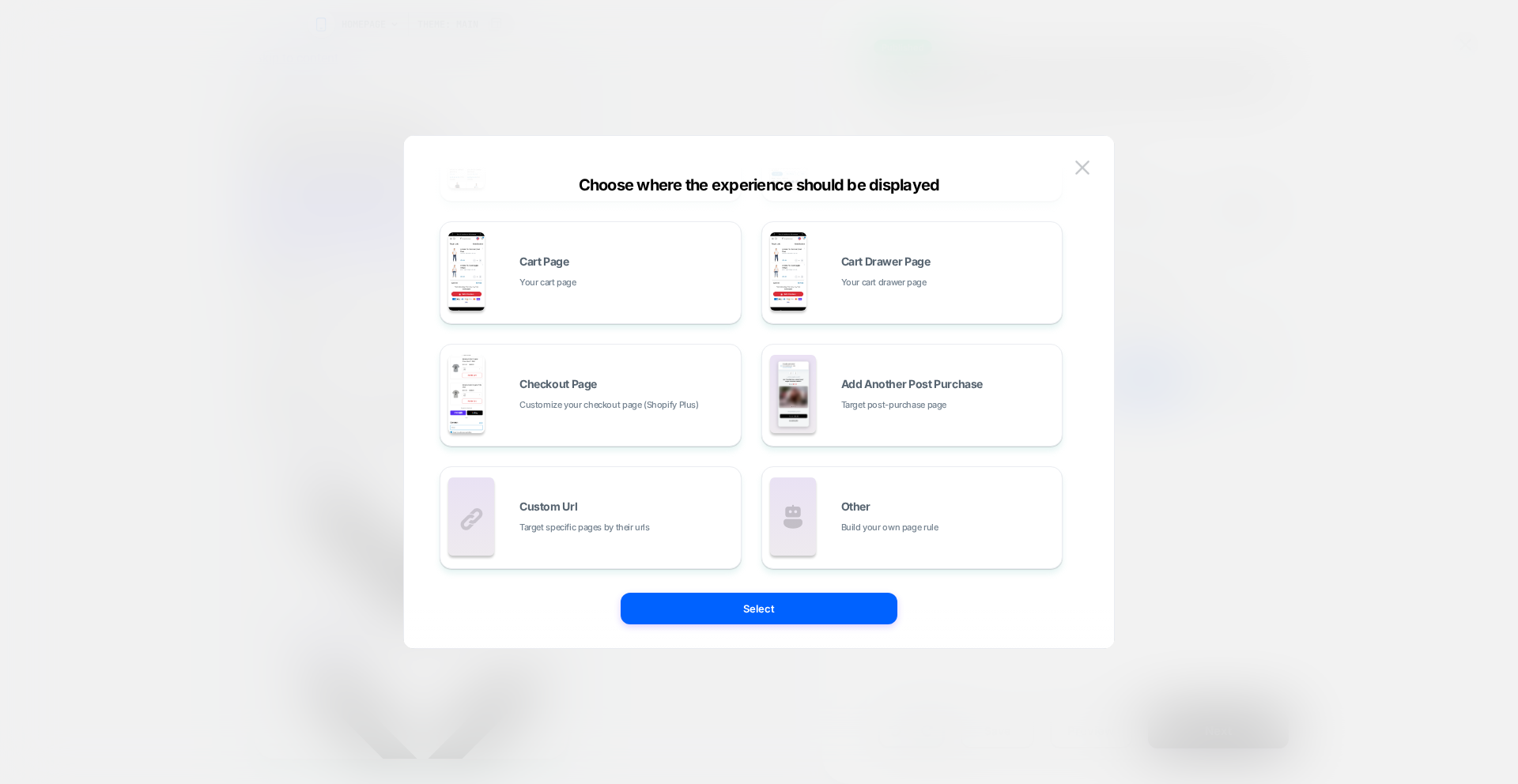 scroll, scrollTop: 0, scrollLeft: 0, axis: both 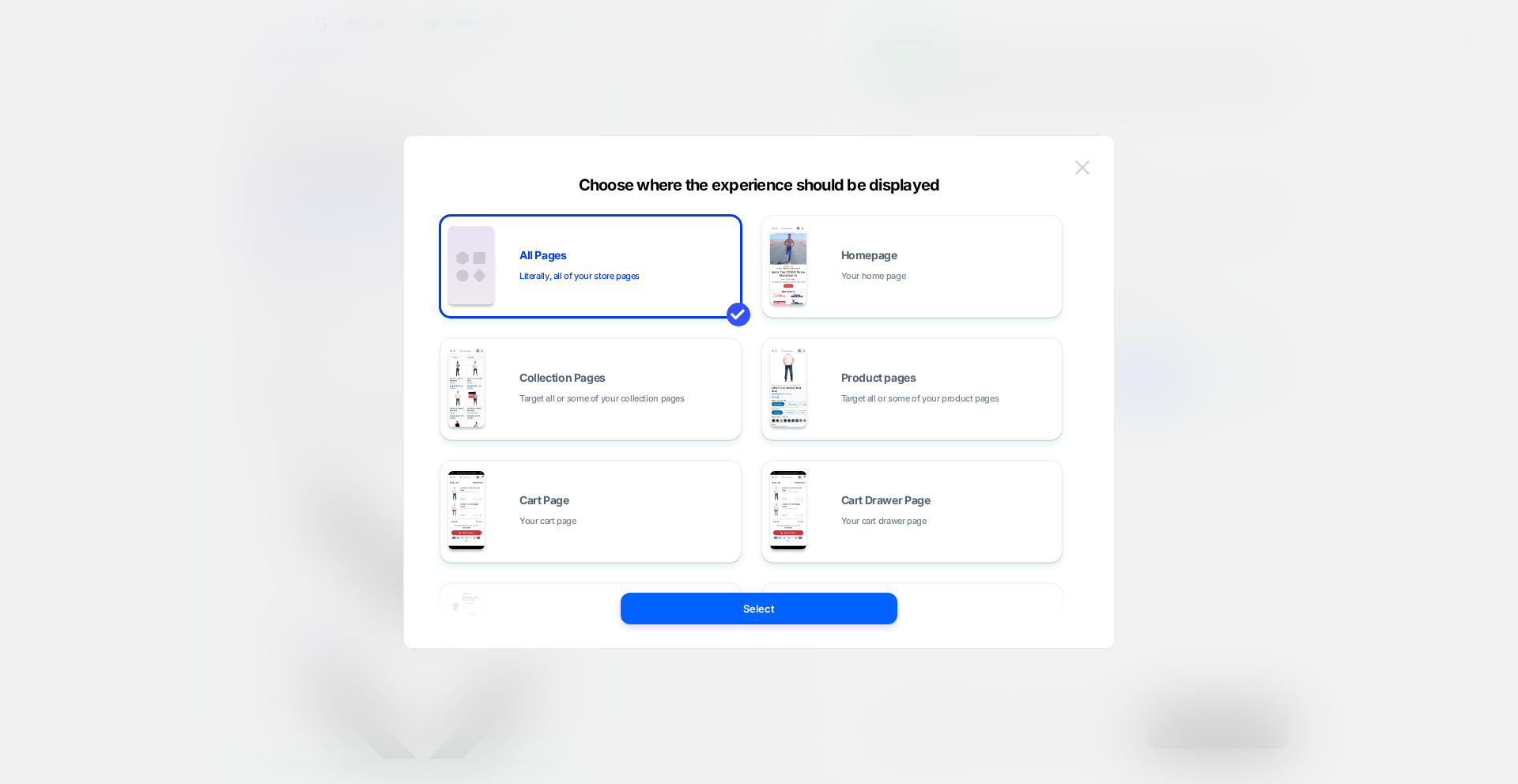 click at bounding box center (1082, 168) 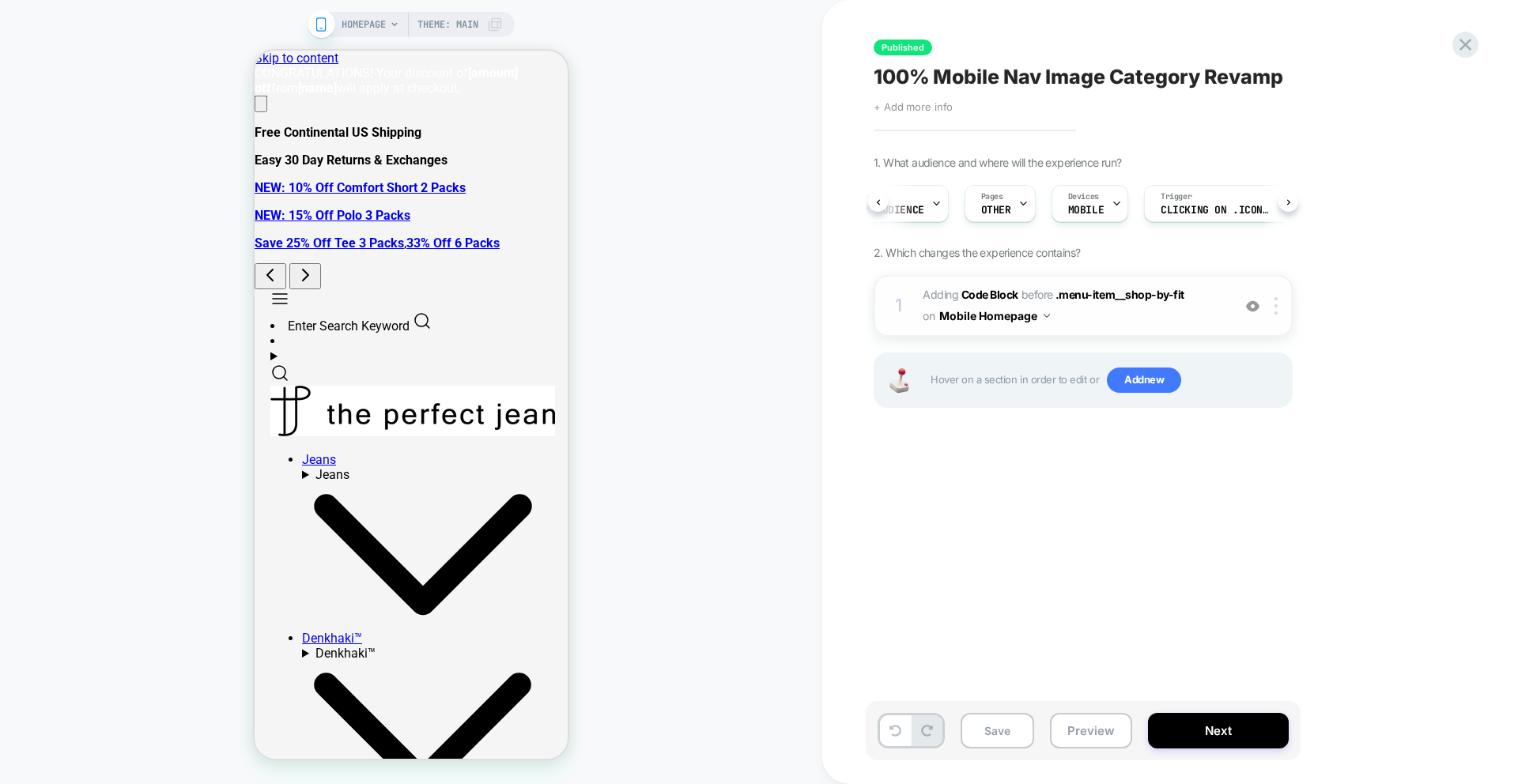 scroll, scrollTop: 0, scrollLeft: 119, axis: horizontal 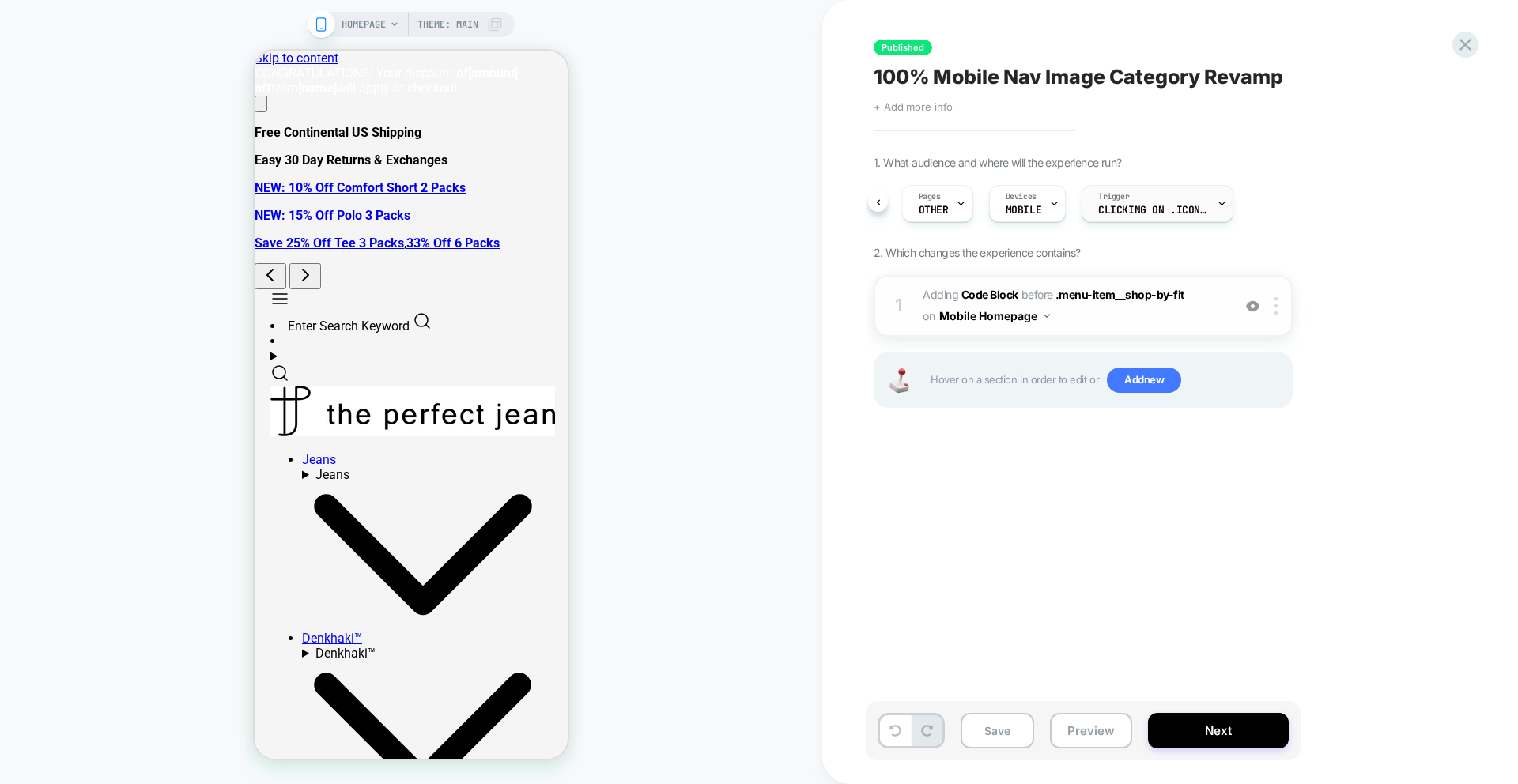 click on "Trigger Clicking on .icon-hamburger" at bounding box center (1154, 203) 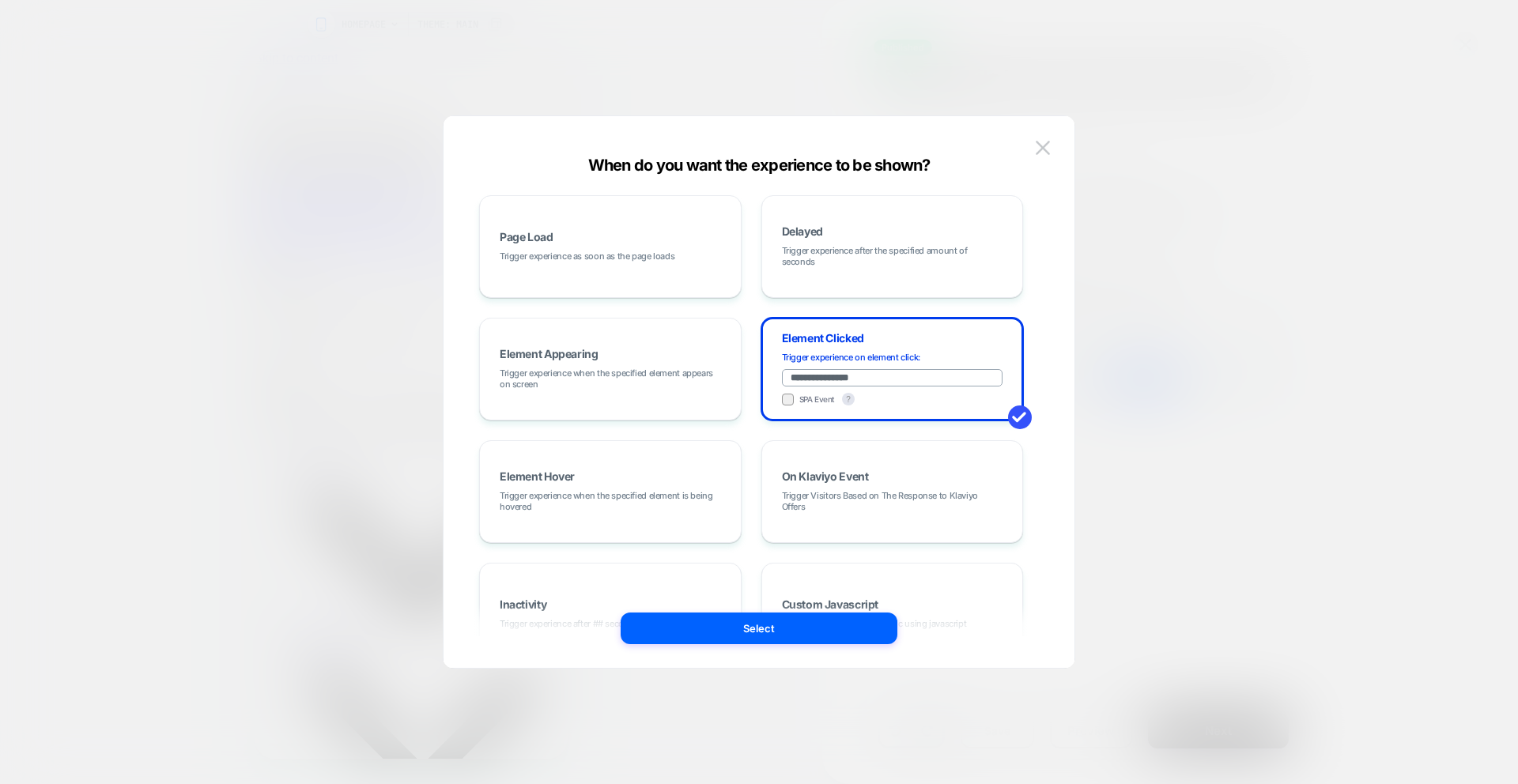 click at bounding box center (759, 392) 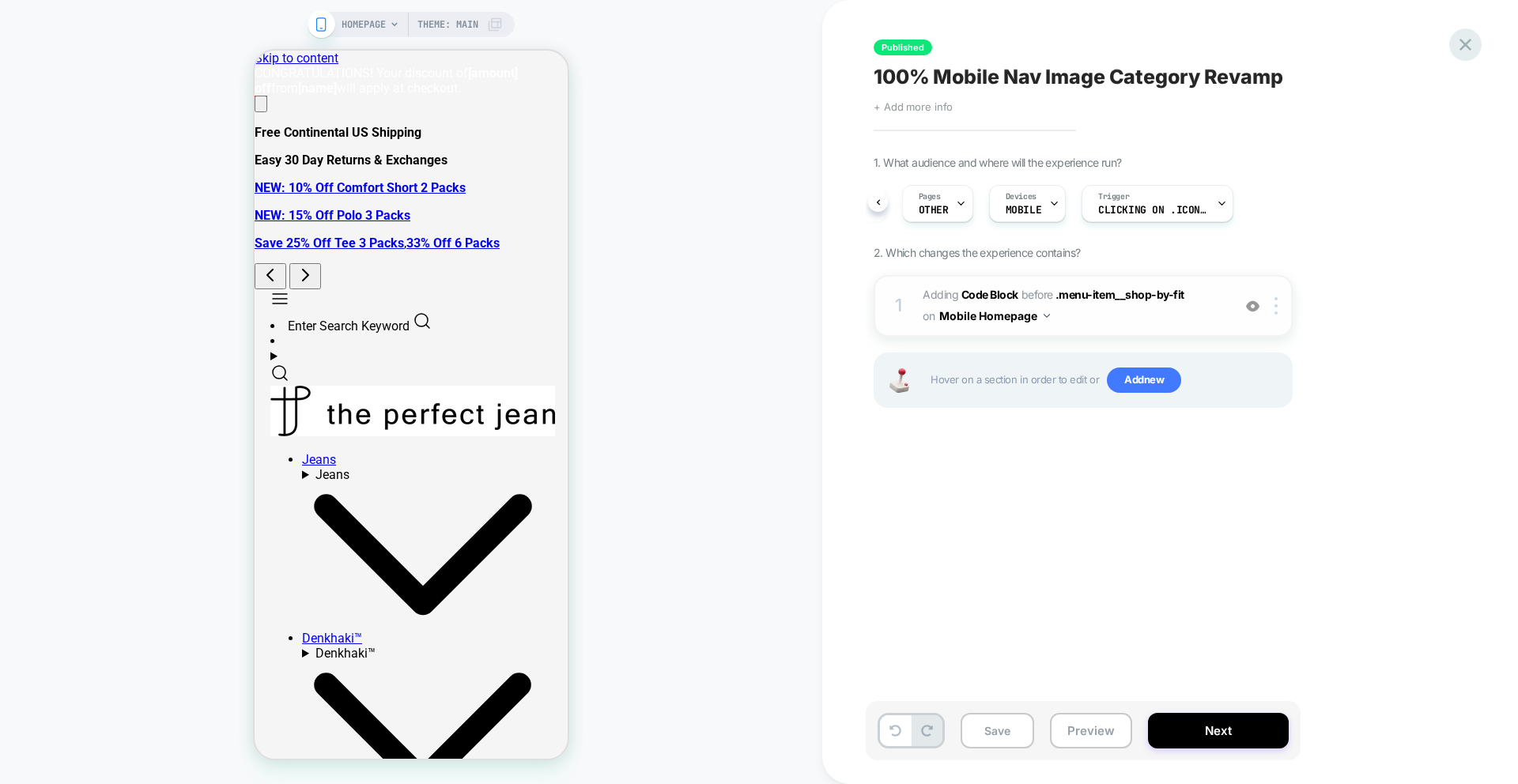 click 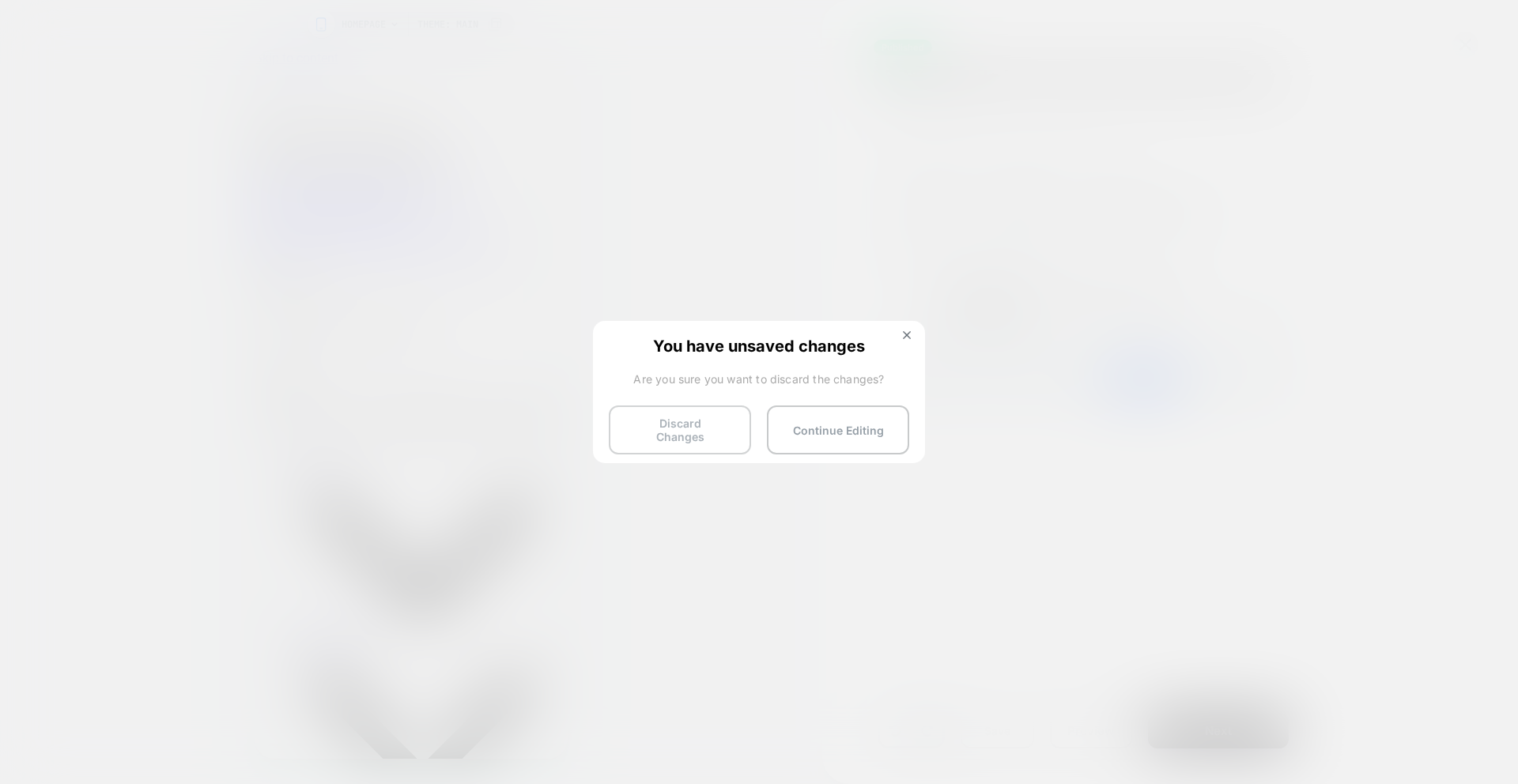 click on "Discard Changes" at bounding box center (680, 430) 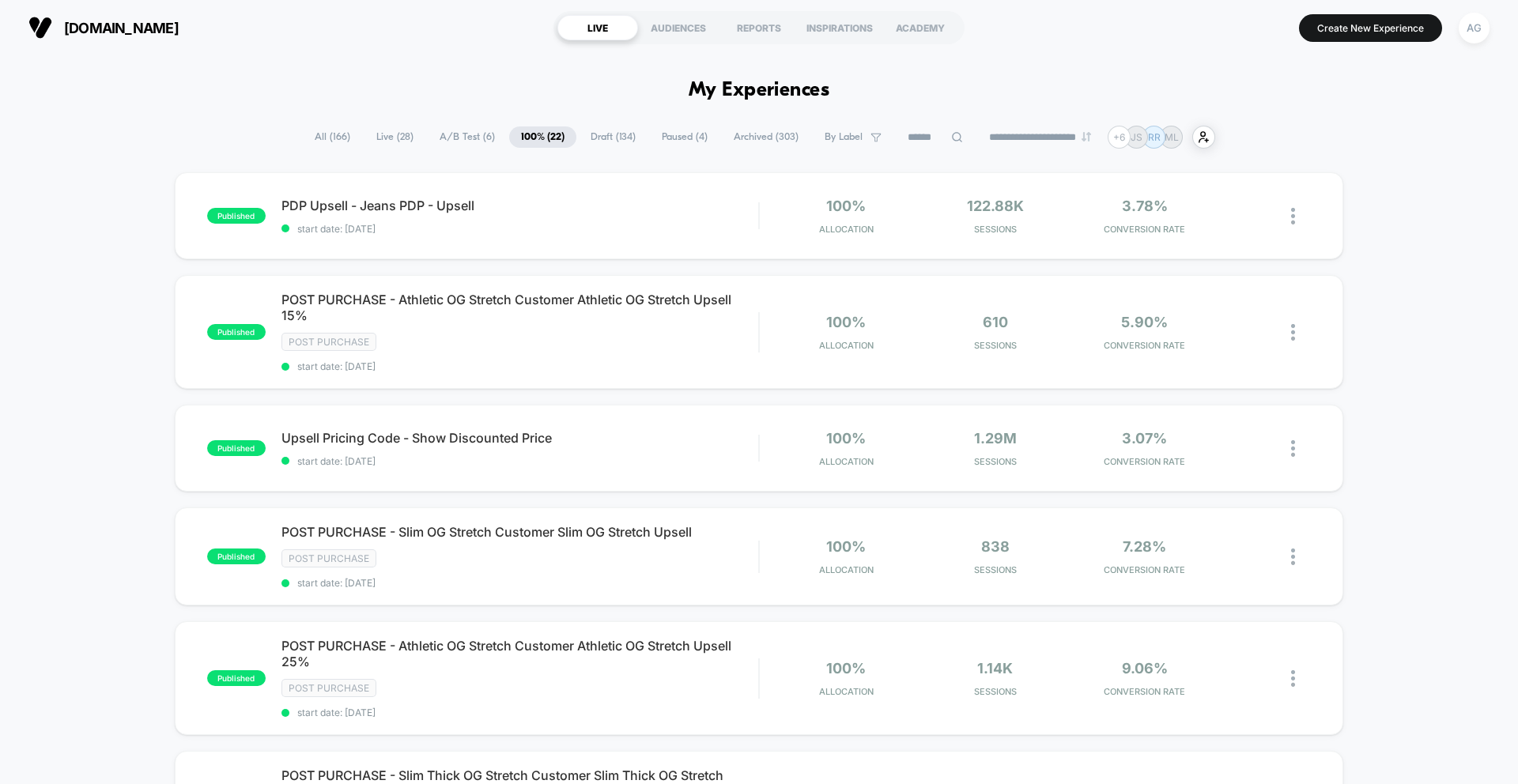 click at bounding box center (935, 138) 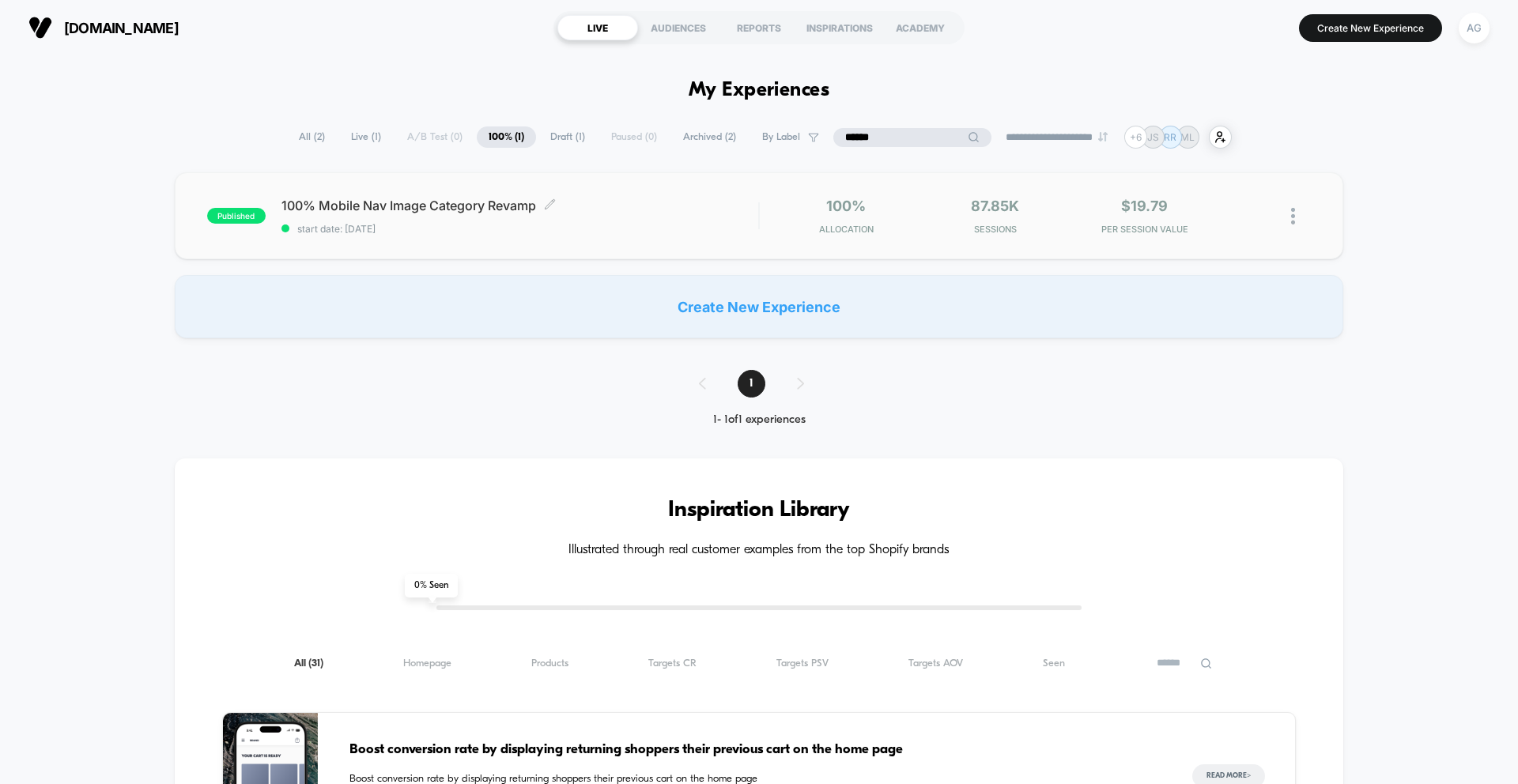 type on "******" 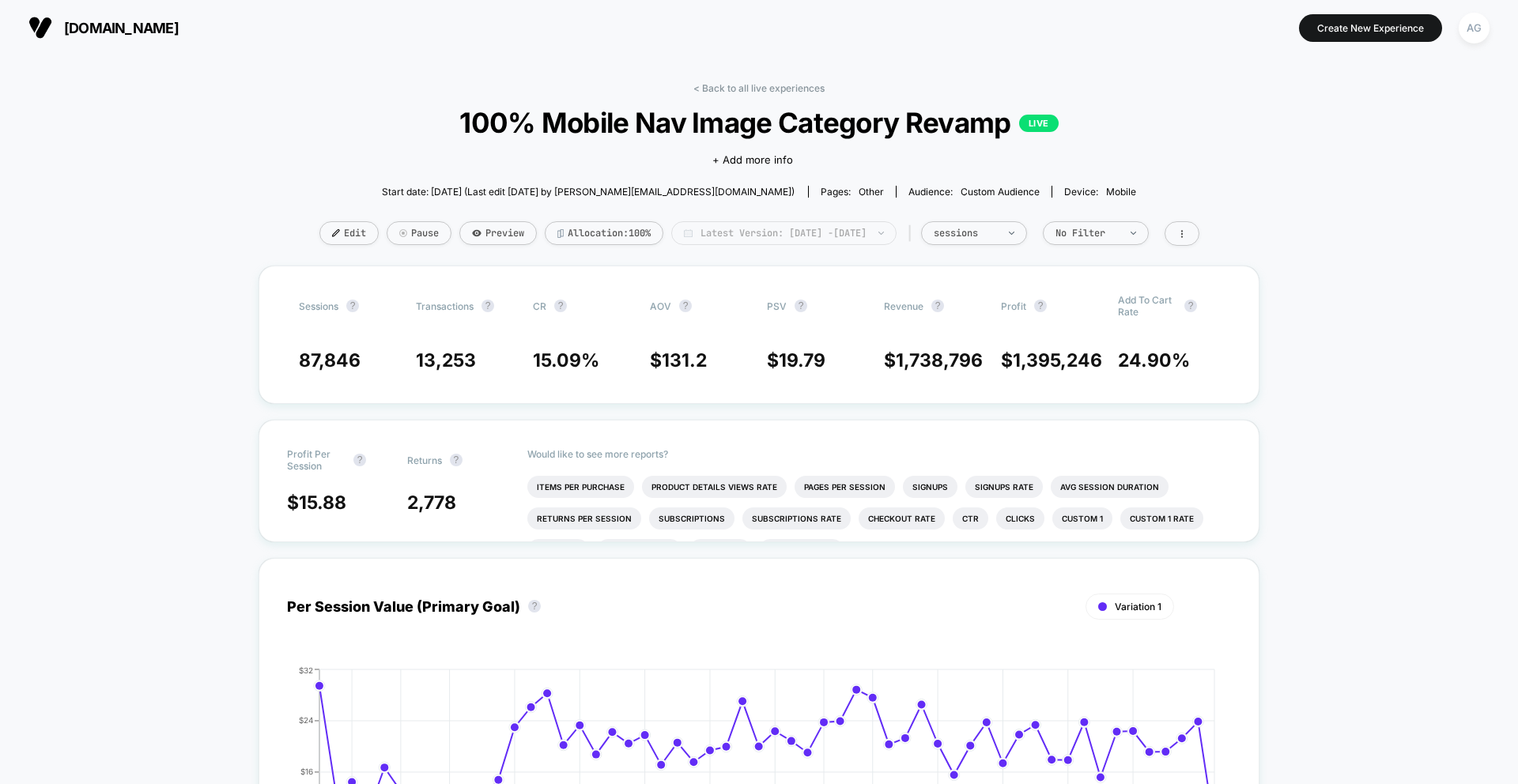 click on "Latest Version:     [DATE]    -    [DATE]" at bounding box center [784, 233] 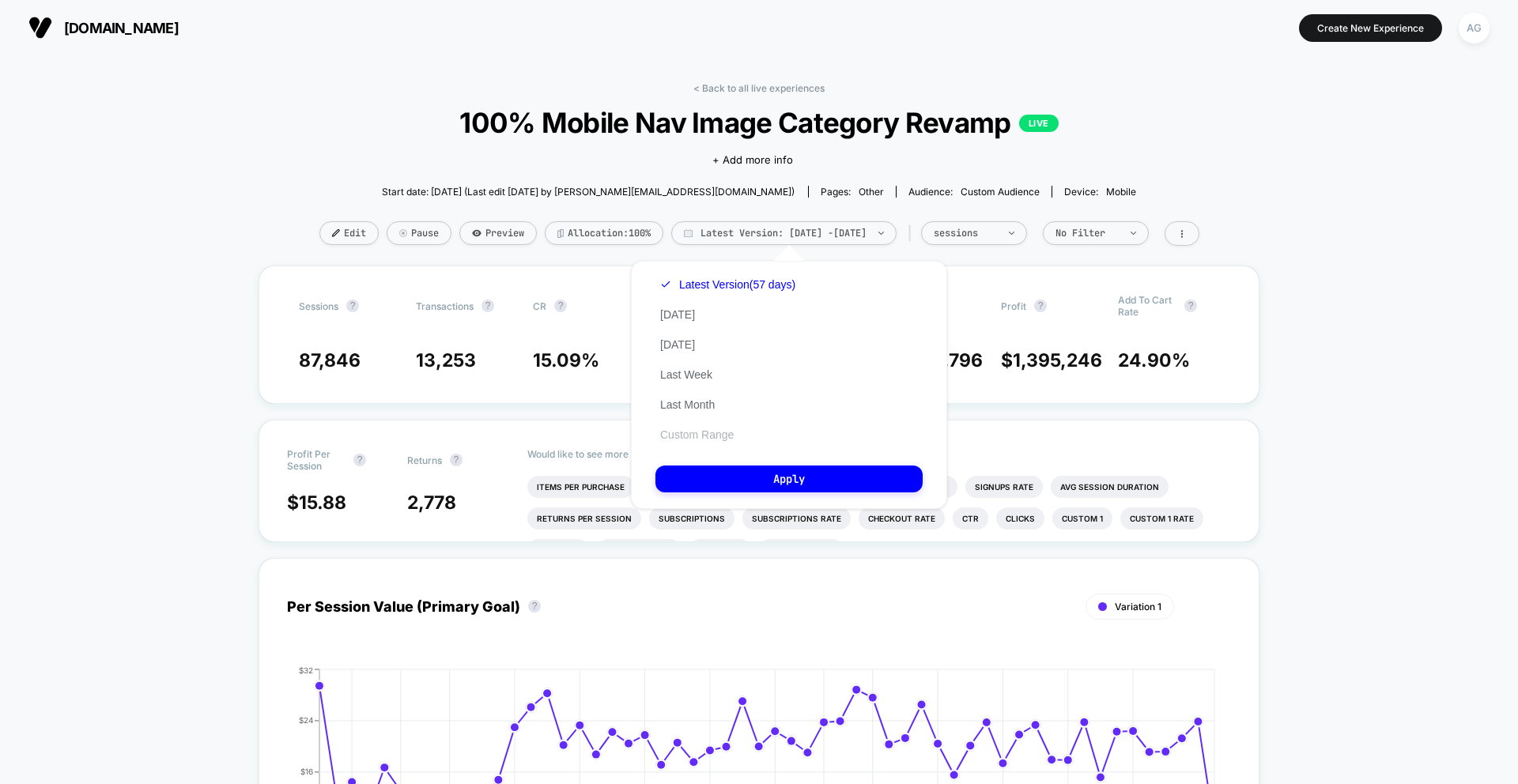 click on "Custom Range" at bounding box center [697, 435] 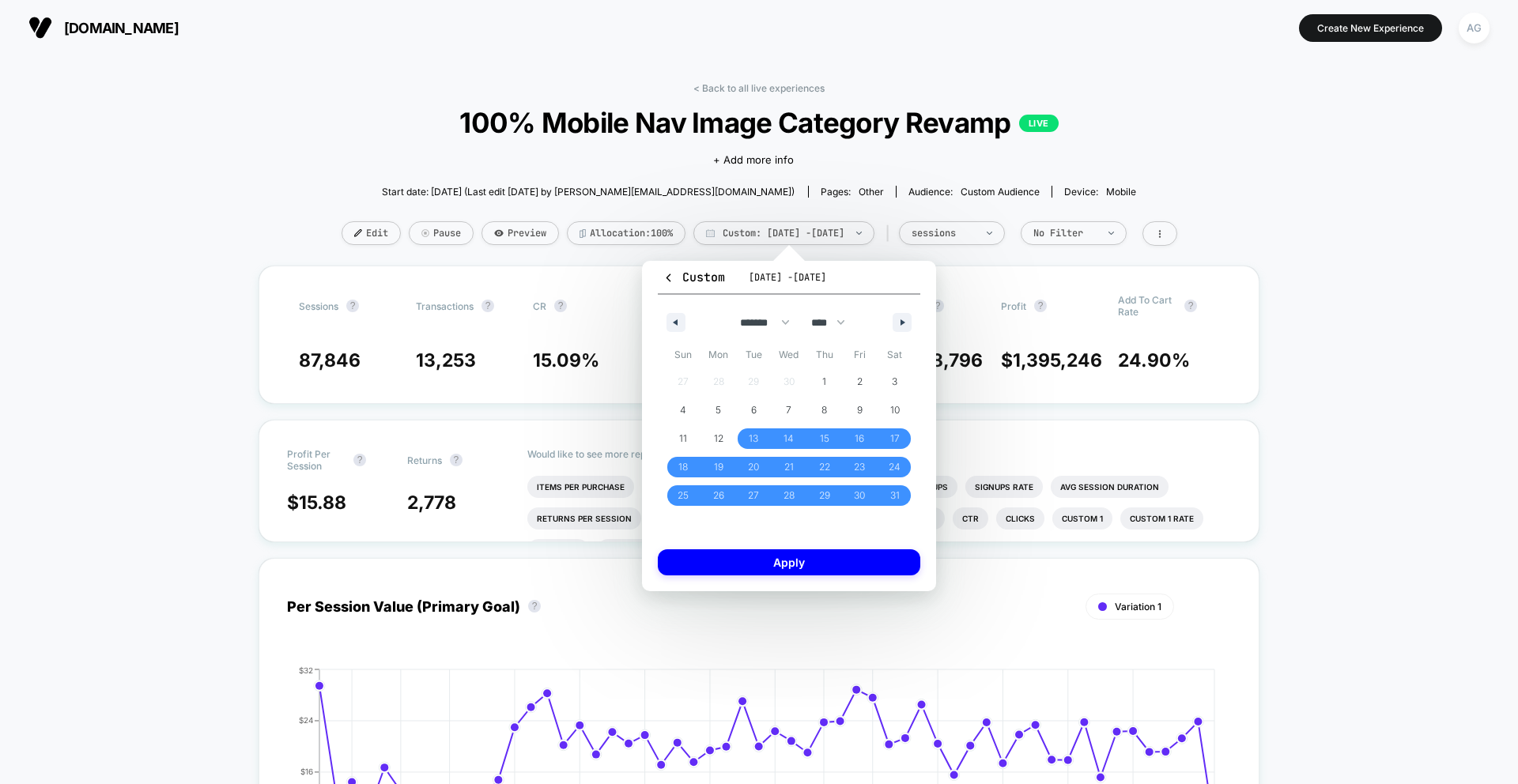 click on "Click to edit experience details + Add more info" at bounding box center [759, 158] 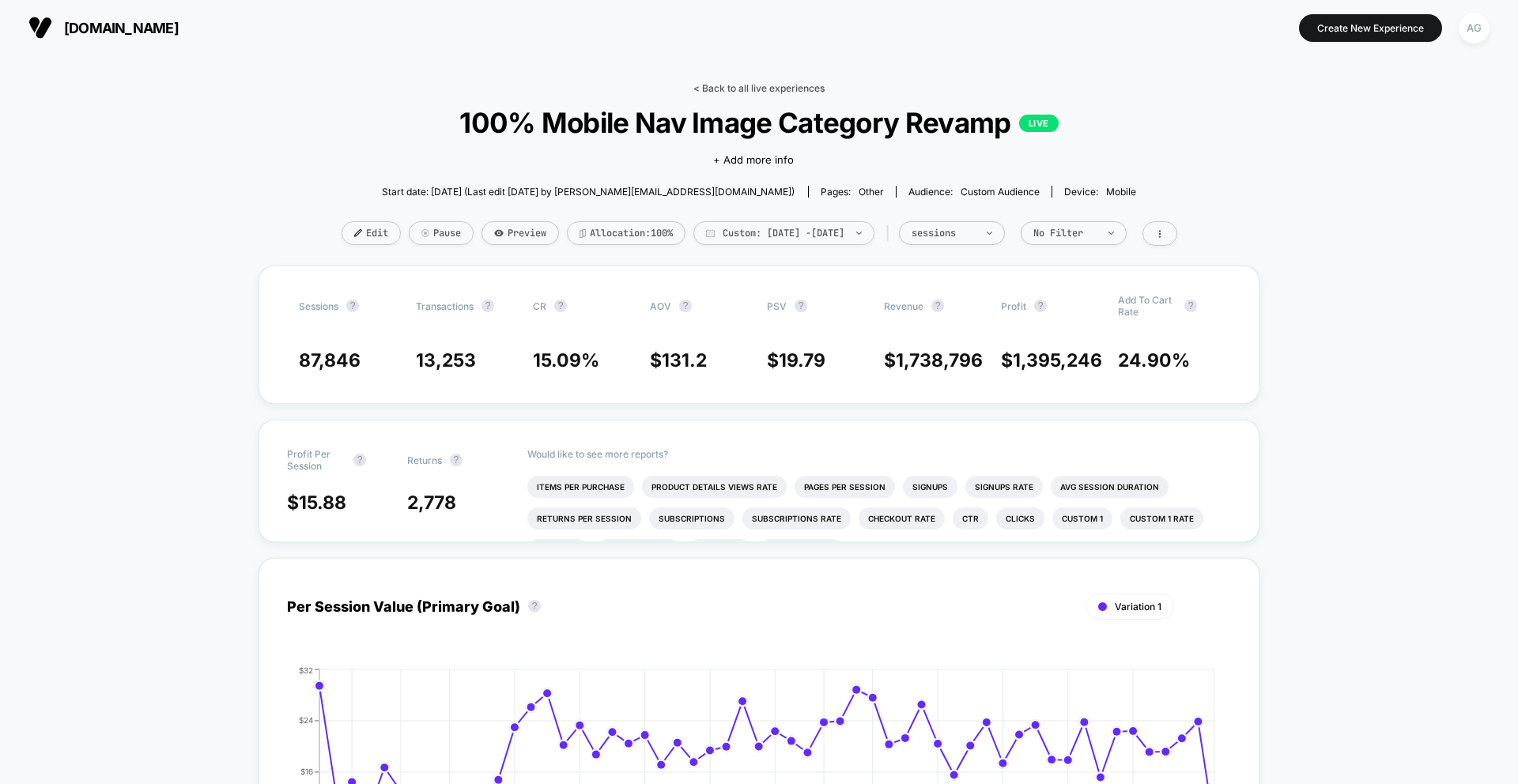 click on "< Back to all live experiences" at bounding box center [759, 88] 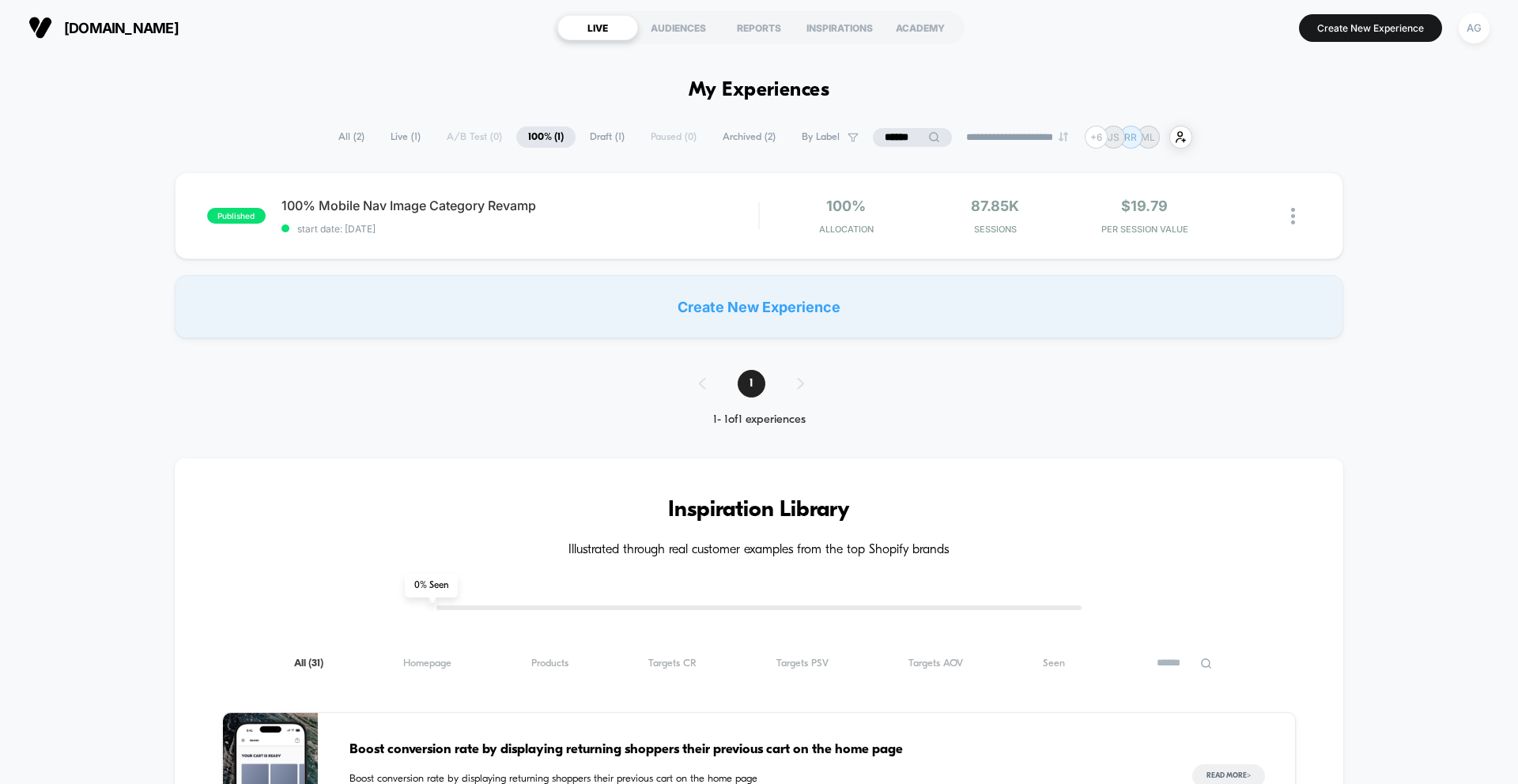 click on "**********" at bounding box center (759, 137) 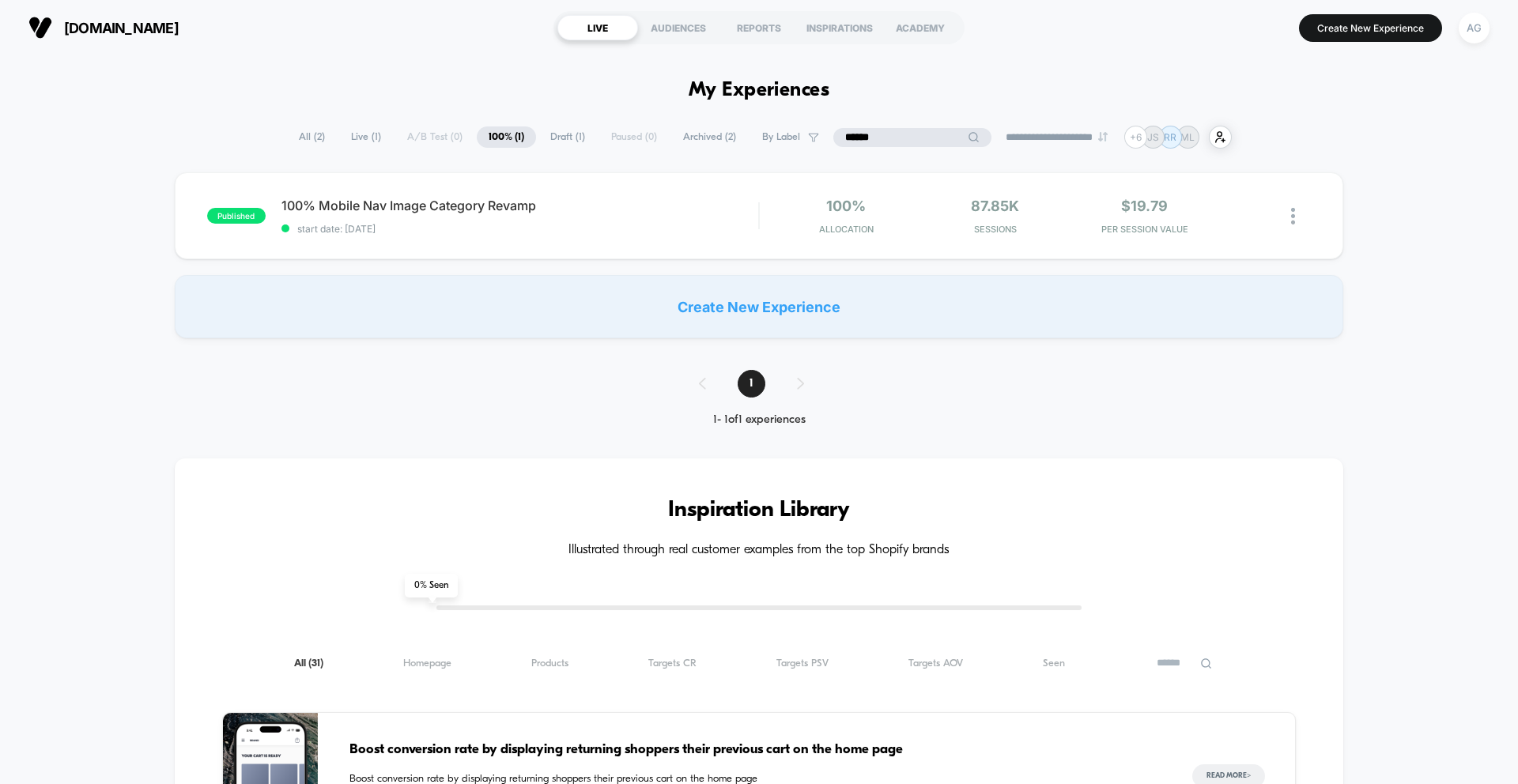 click on "******" at bounding box center (912, 138) 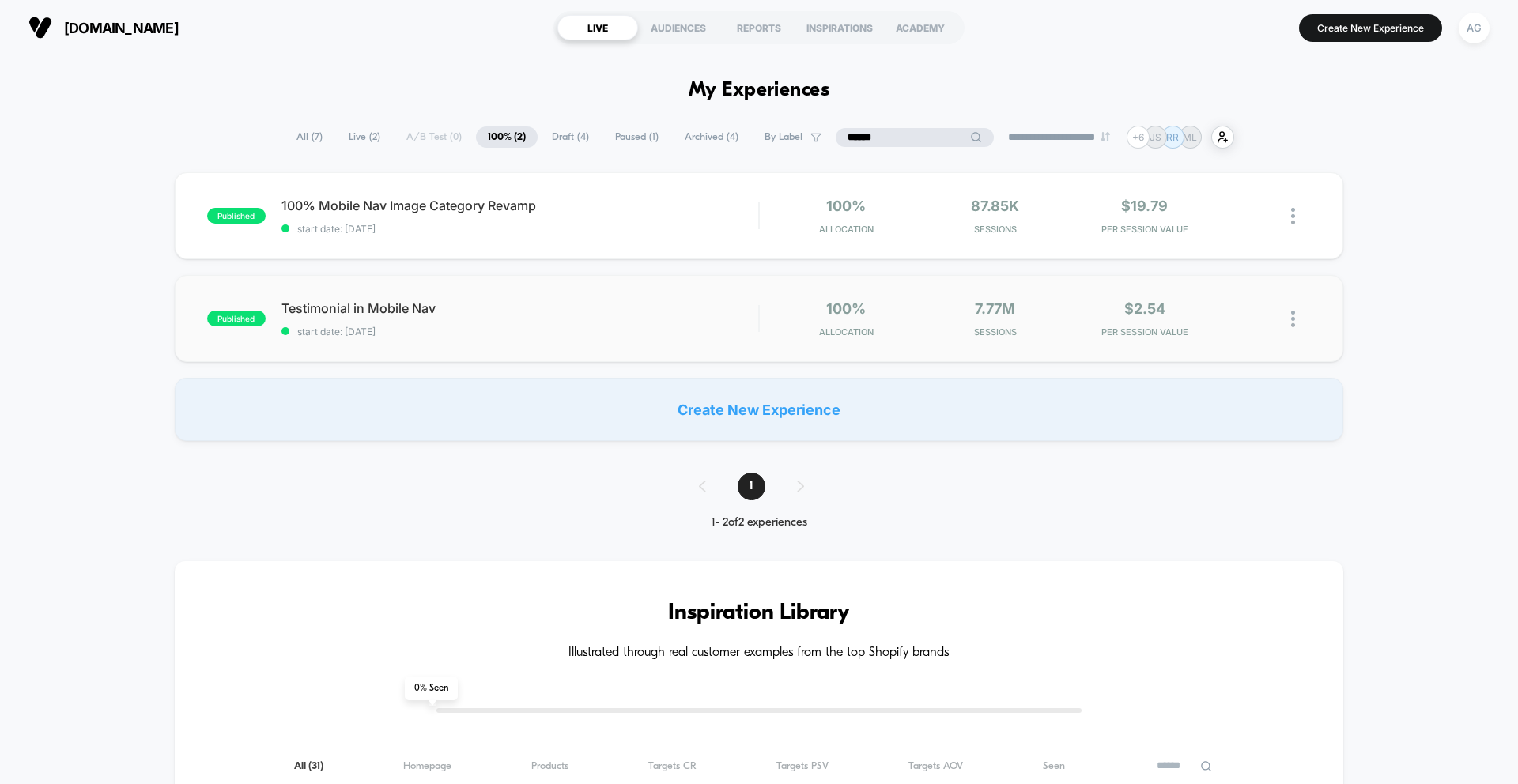 type on "******" 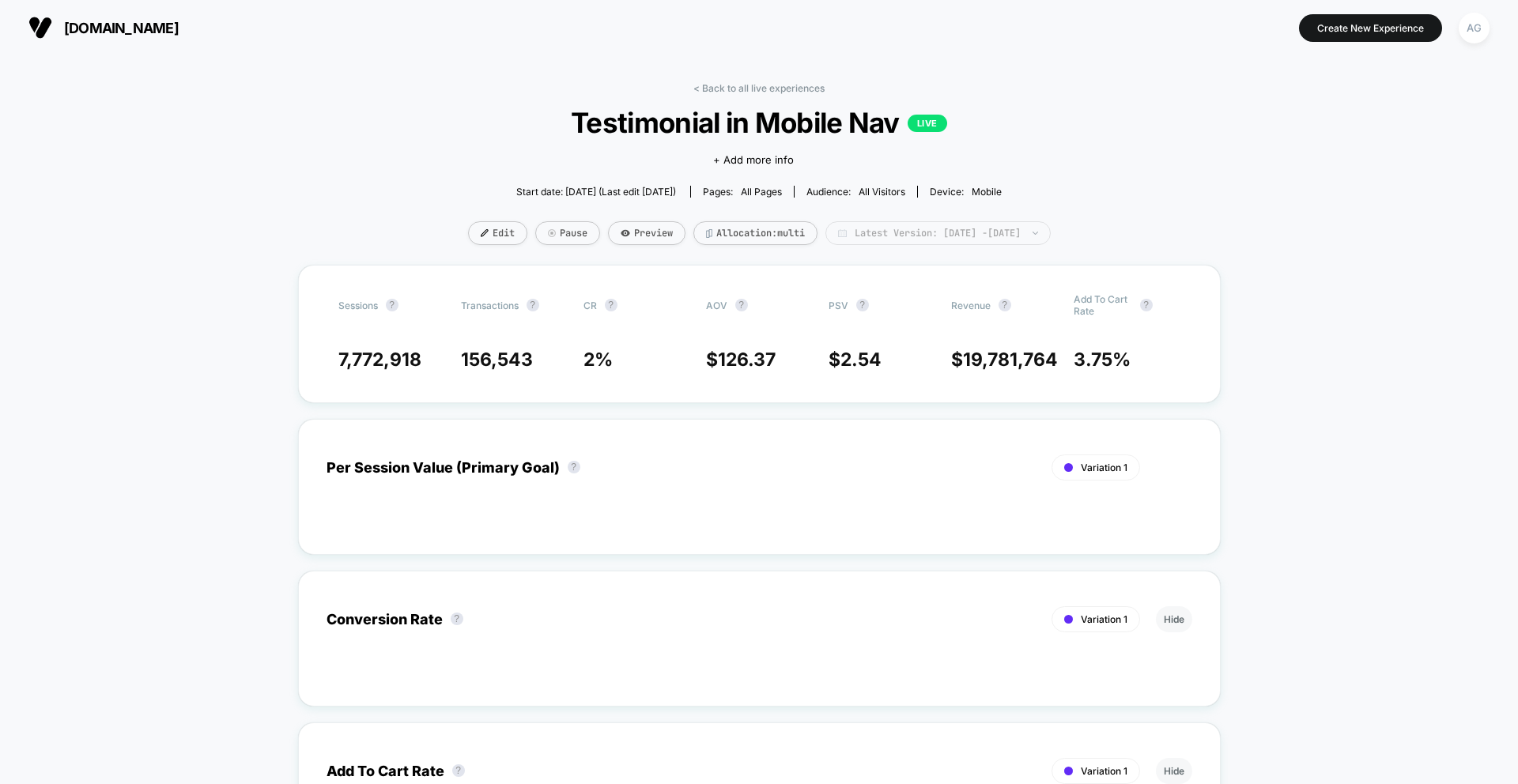click on "Latest Version:     [DATE]    -    [DATE]" at bounding box center (938, 233) 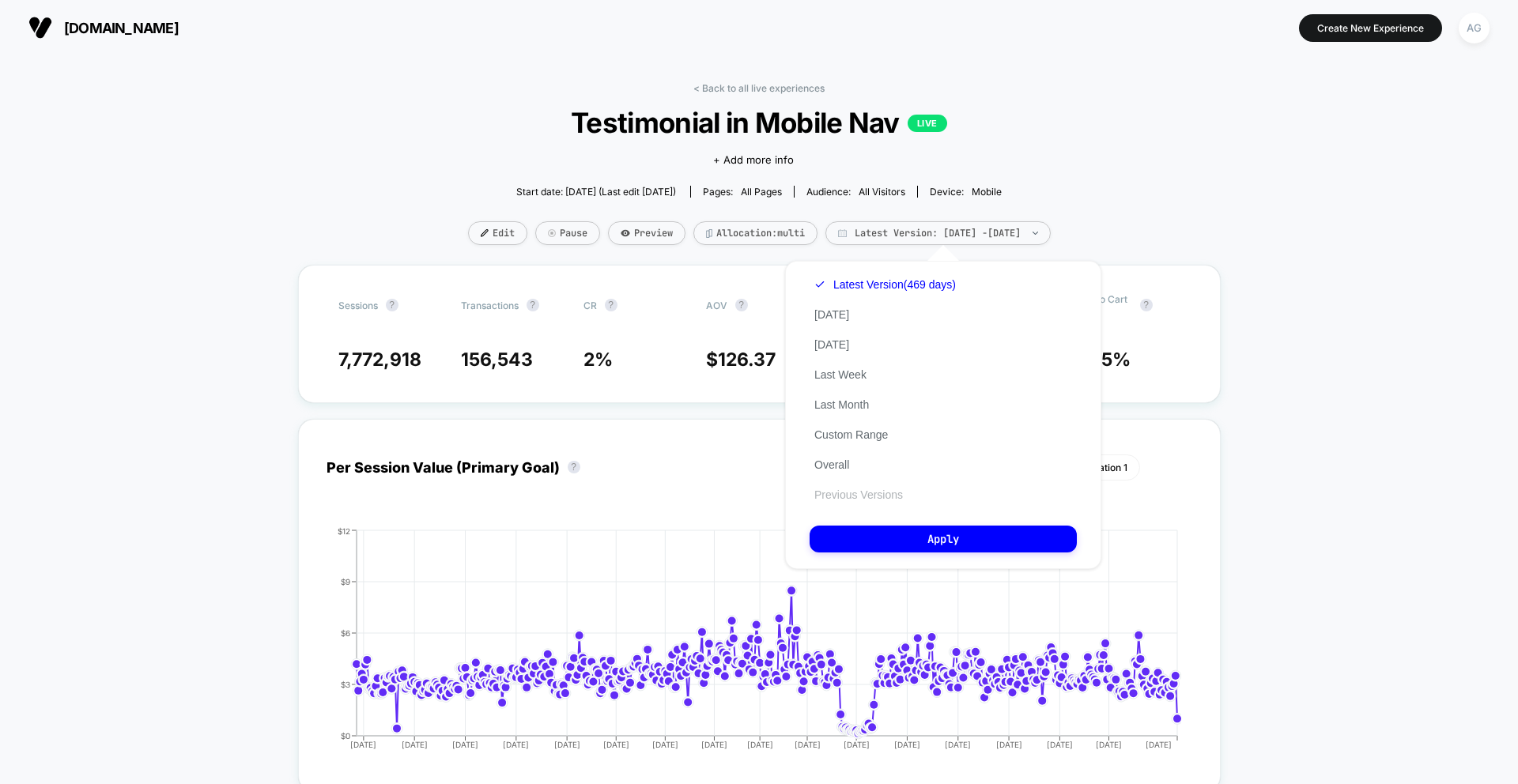 click on "Previous Versions" at bounding box center (859, 495) 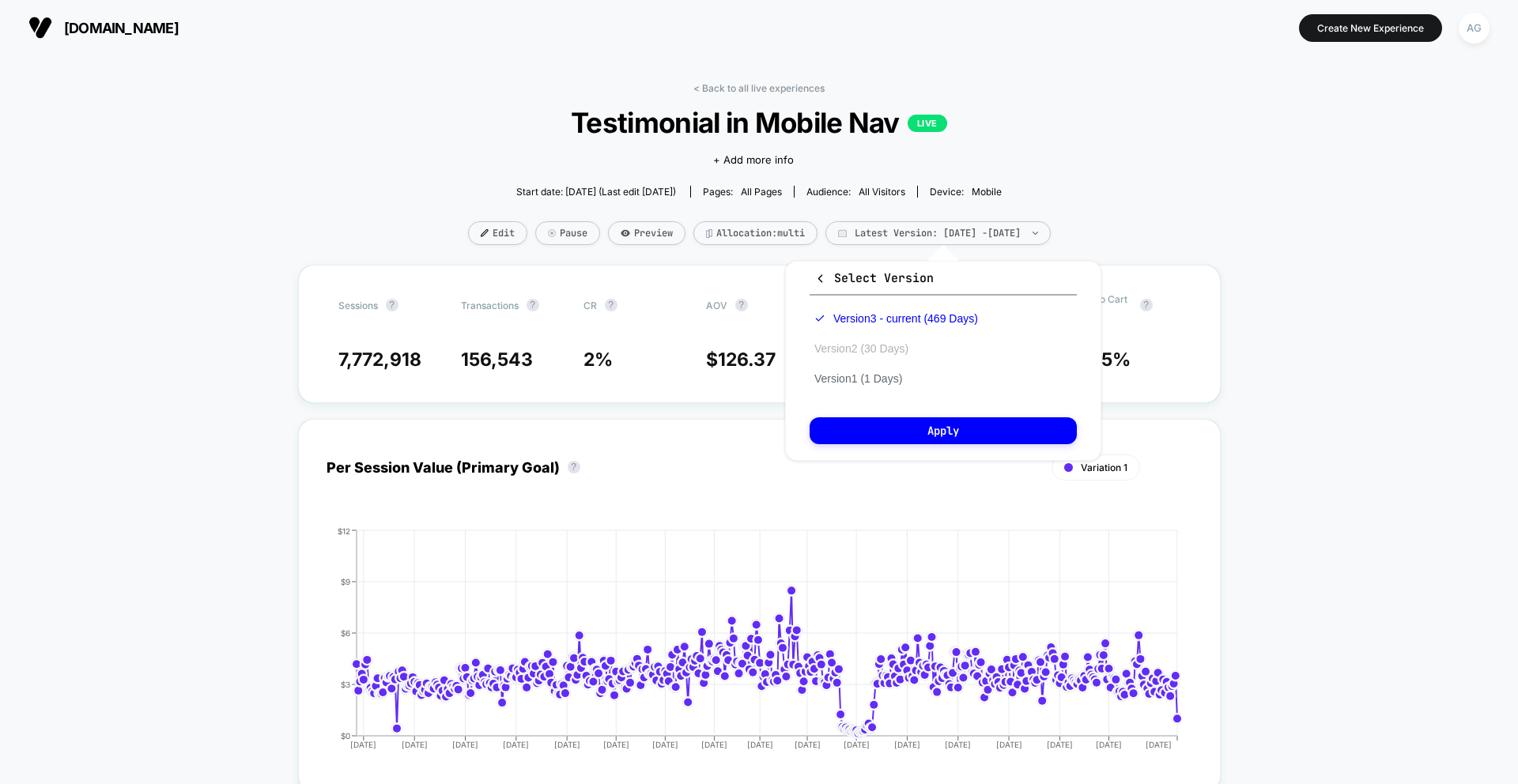 click on "Version  2   (30 Days)" at bounding box center (861, 349) 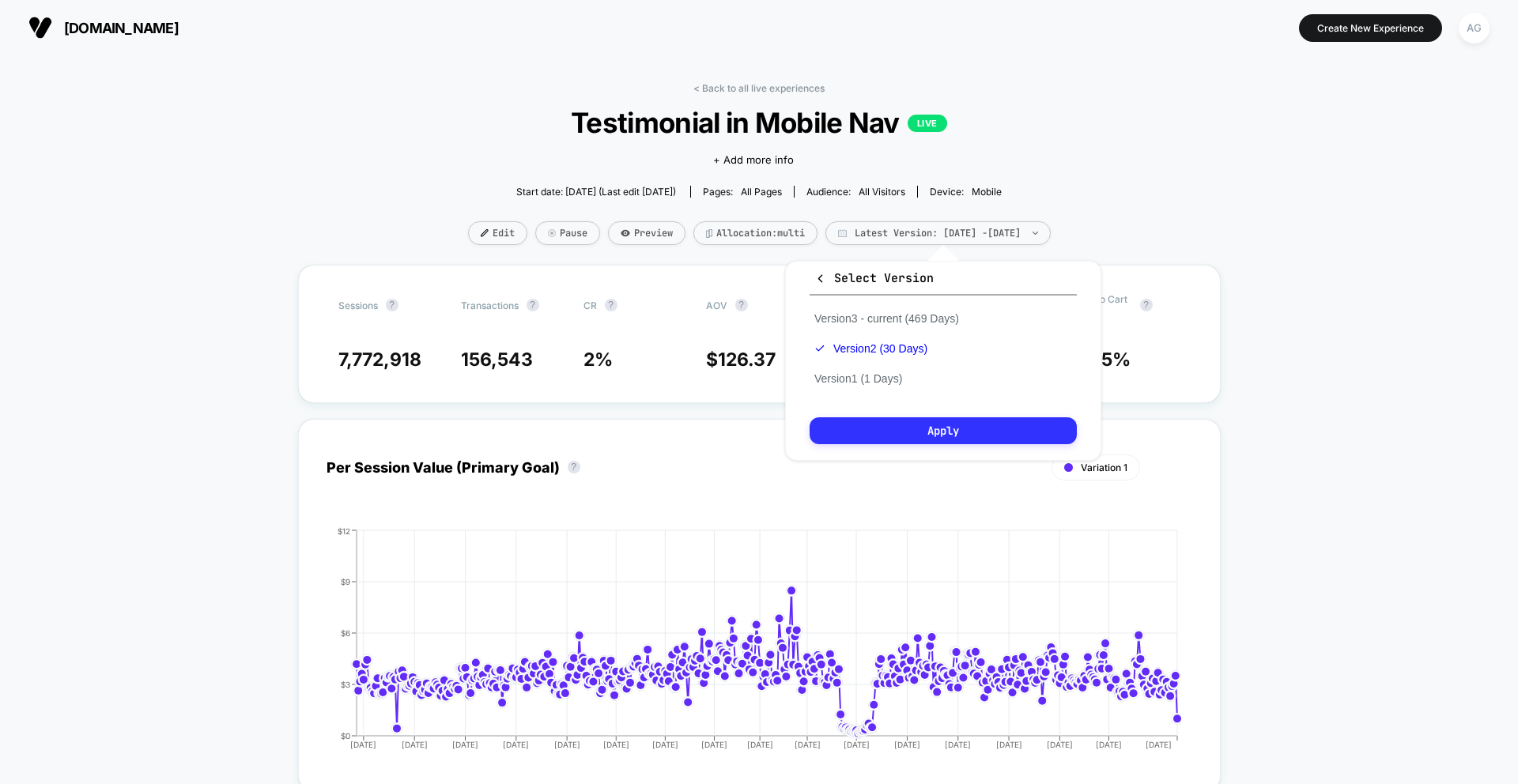click on "Apply" at bounding box center [943, 431] 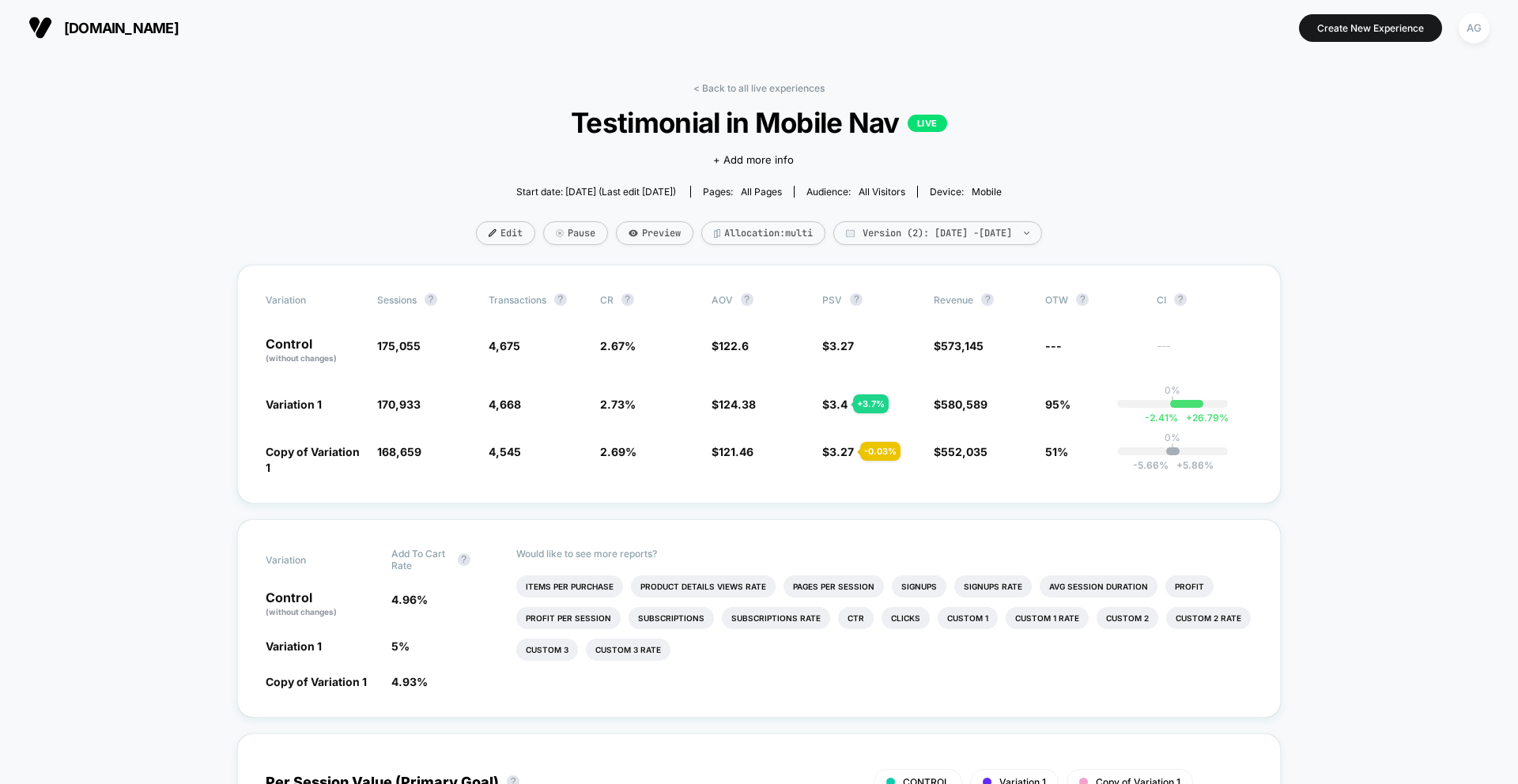 click on "< Back to all live experiences  Testimonial in Mobile Nav LIVE Click to edit experience details + Add more info Start date: [DATE] (Last edit [DATE]) Pages: all pages Audience: All Visitors Device: mobile Edit Pause  Preview Allocation:  multi Version (2):     [DATE]    -    [DATE]" at bounding box center [759, 173] 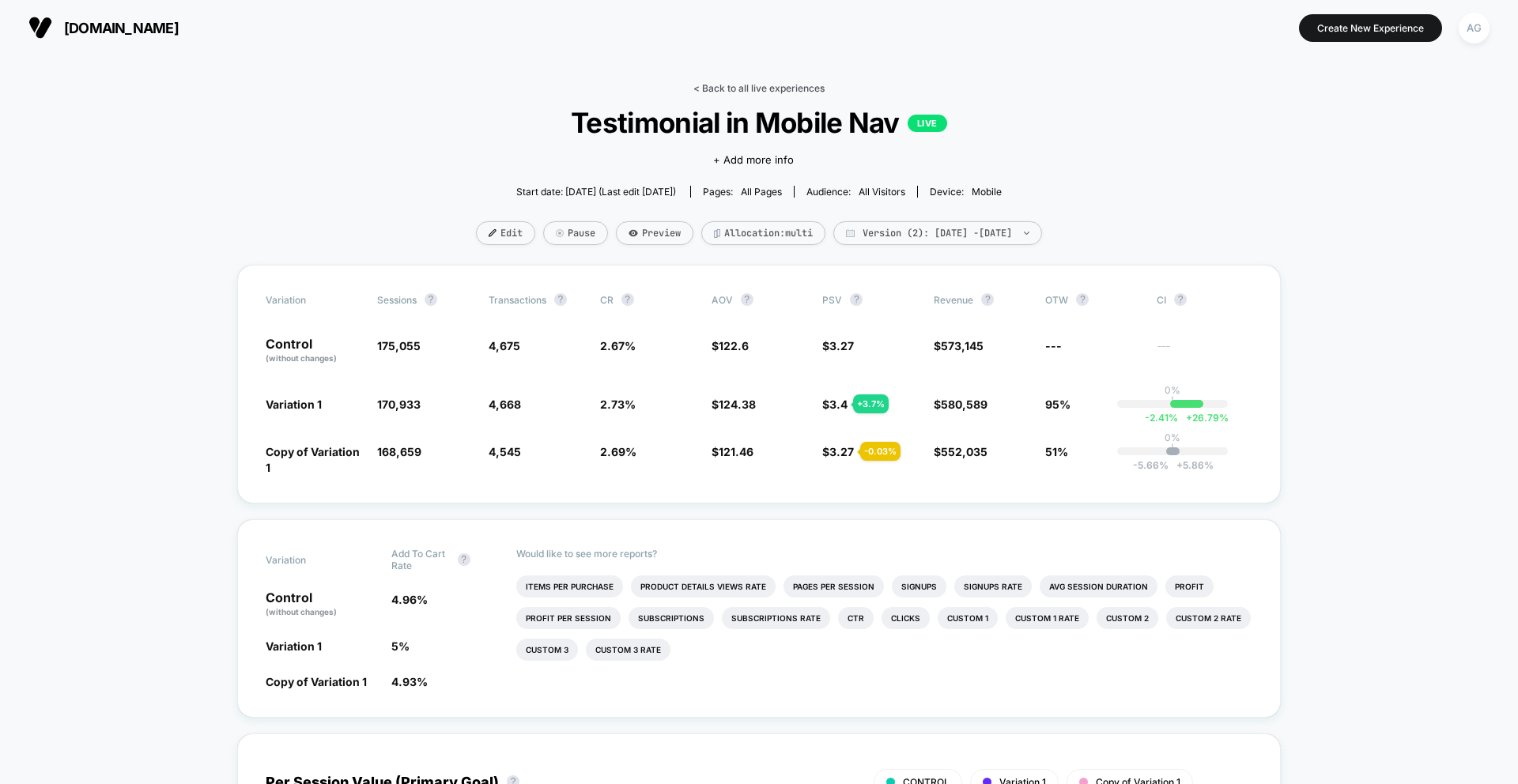 click on "< Back to all live experiences" at bounding box center (759, 88) 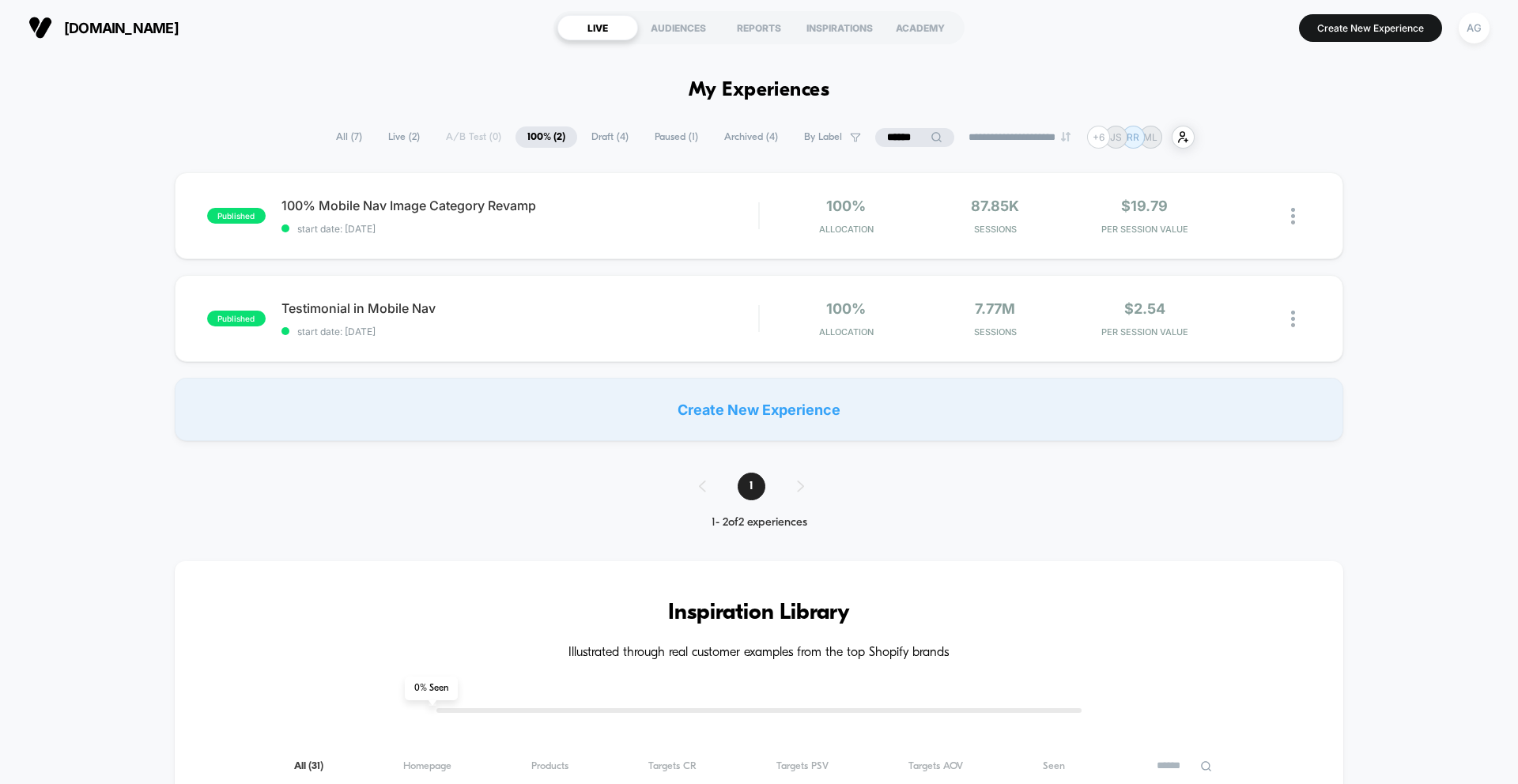 click on "All ( 7 )" at bounding box center (349, 137) 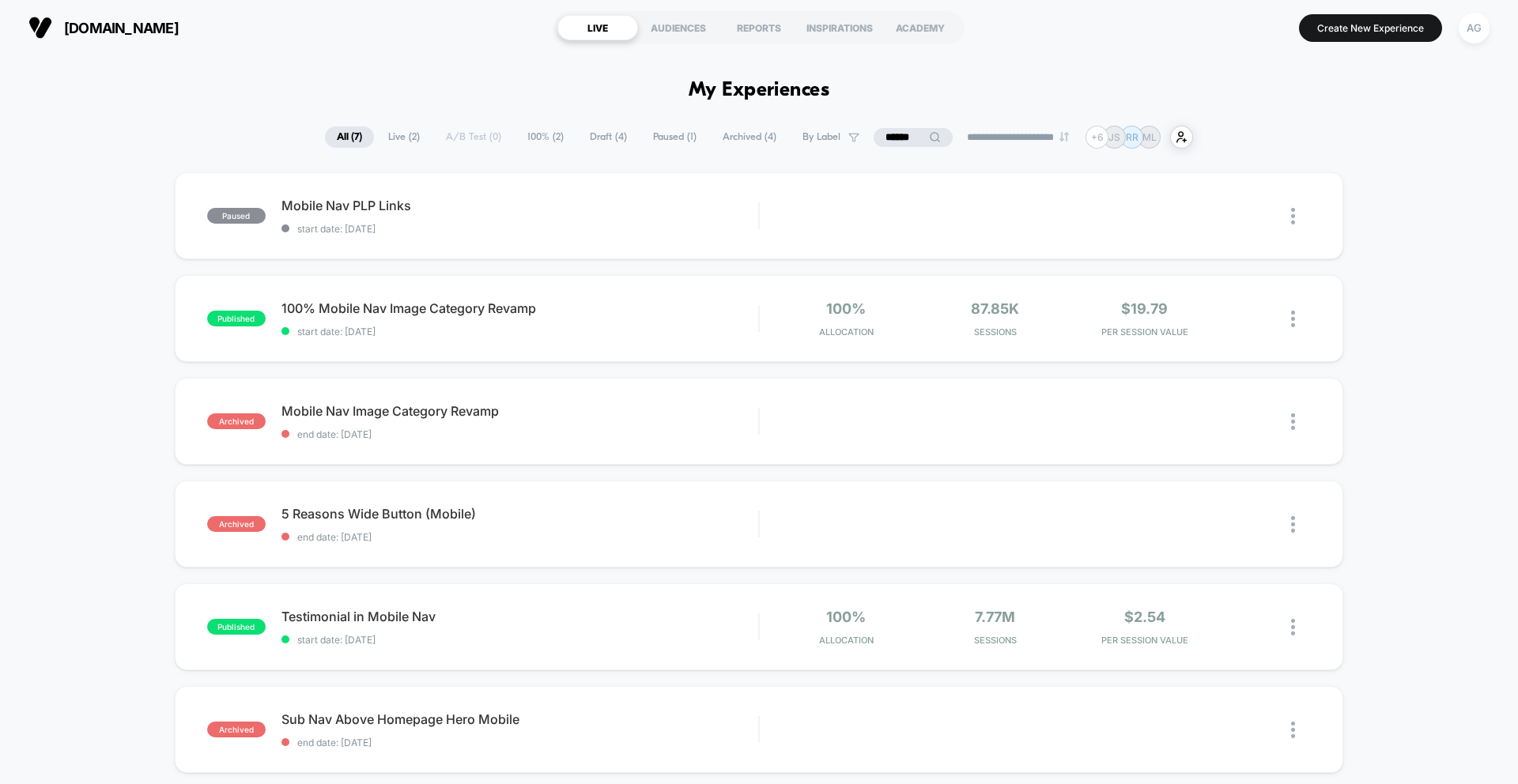 click on "******" at bounding box center (913, 138) 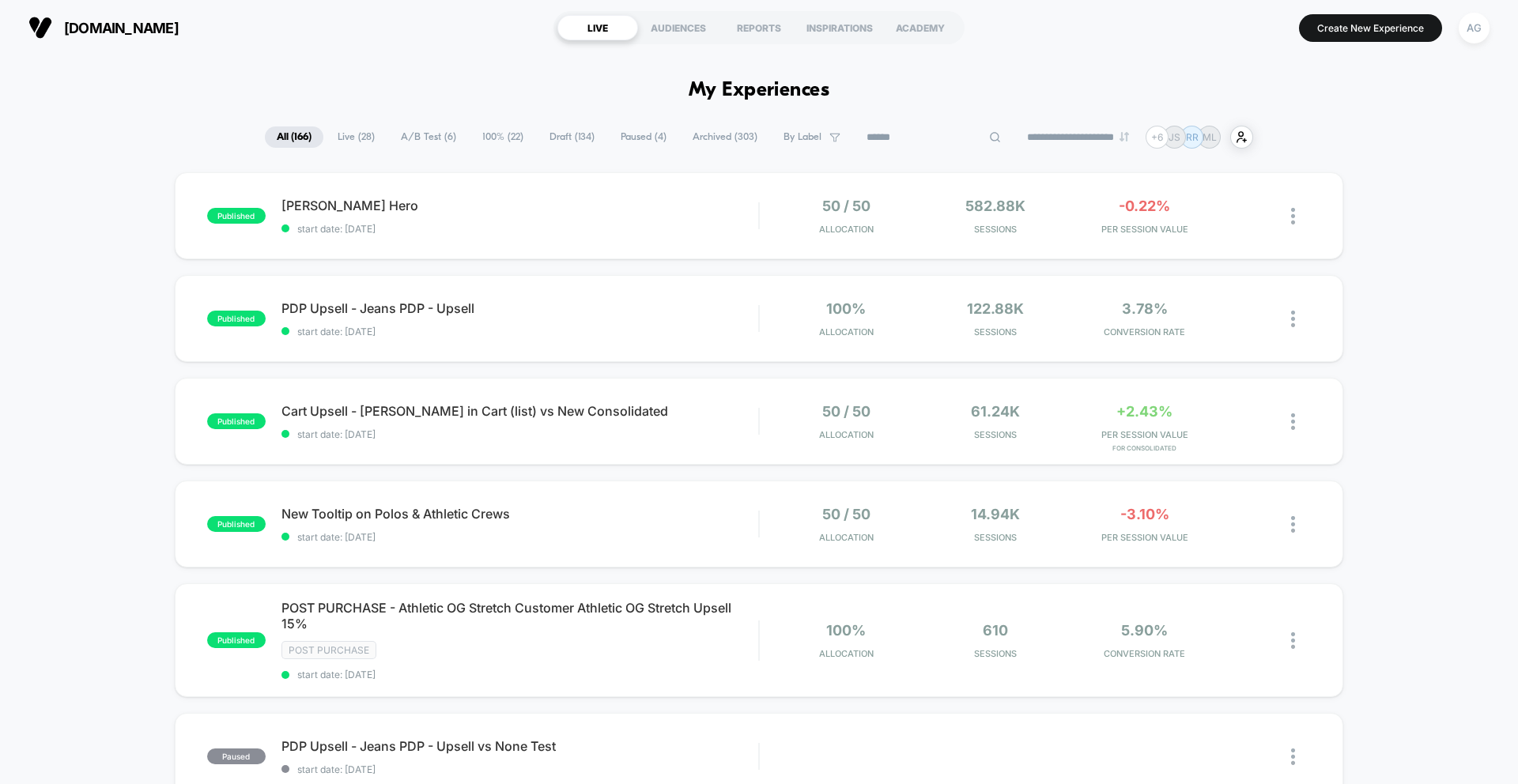 type 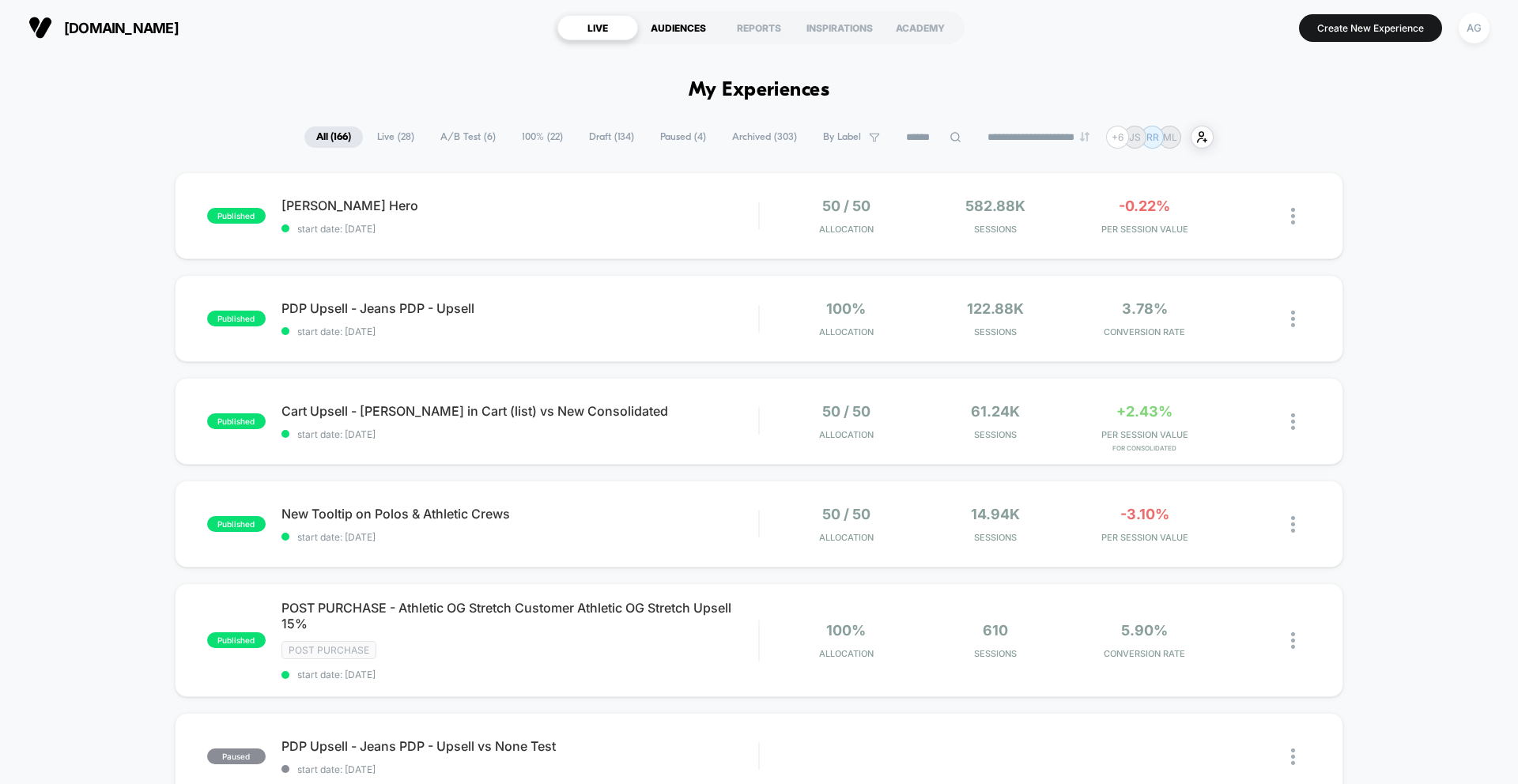 click on "AUDIENCES" at bounding box center [678, 28] 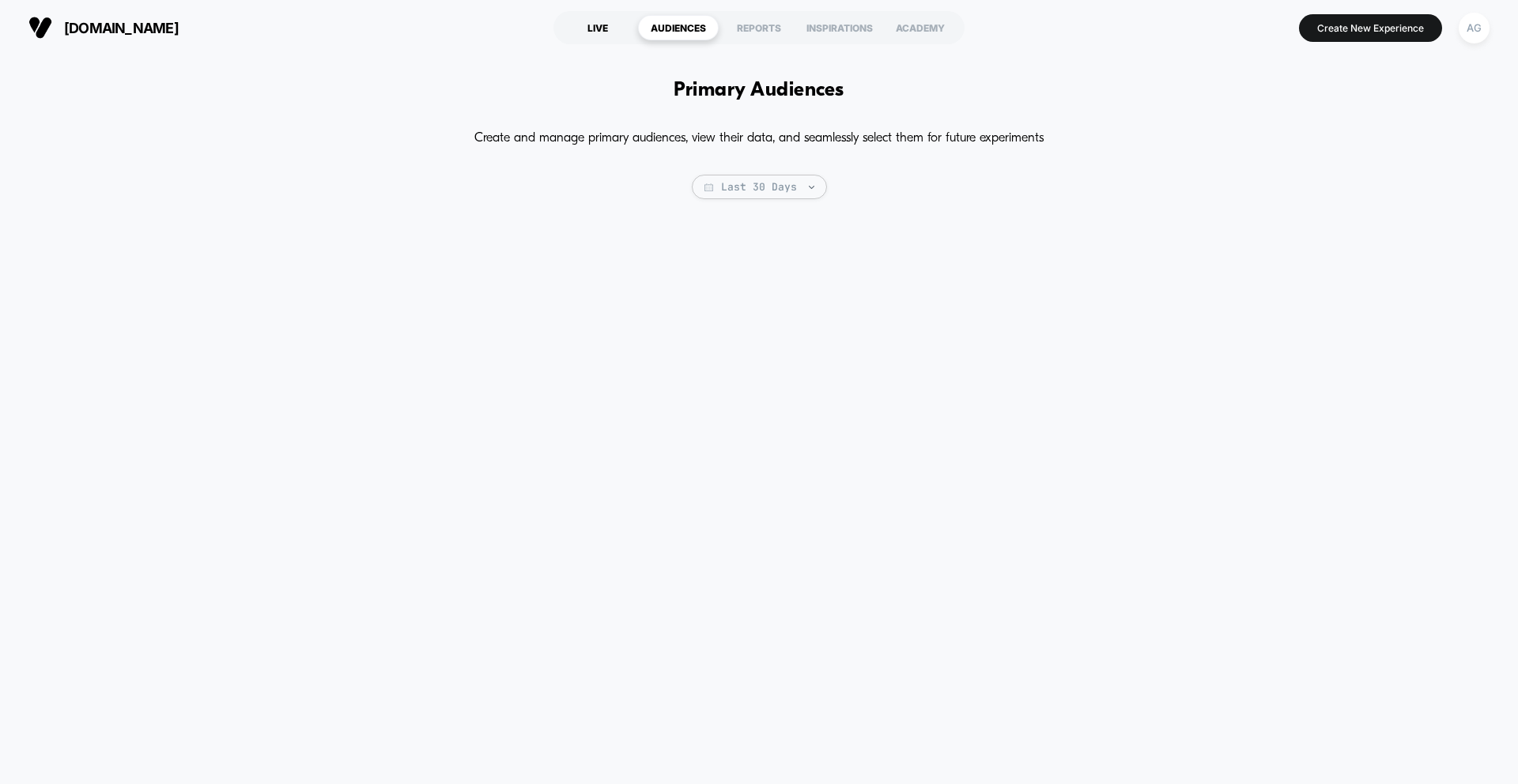 click on "LIVE" at bounding box center (598, 28) 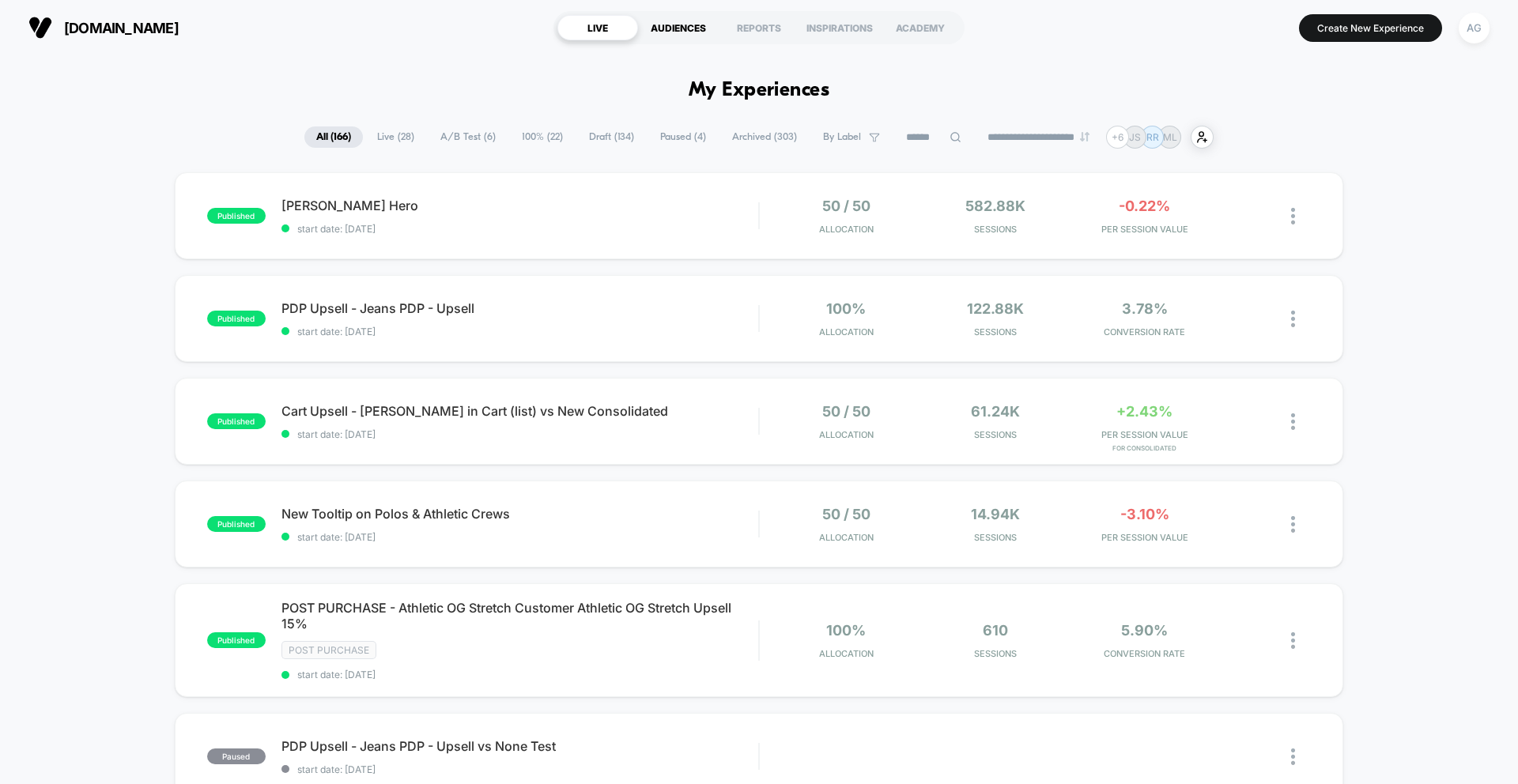 click on "AUDIENCES" at bounding box center (678, 28) 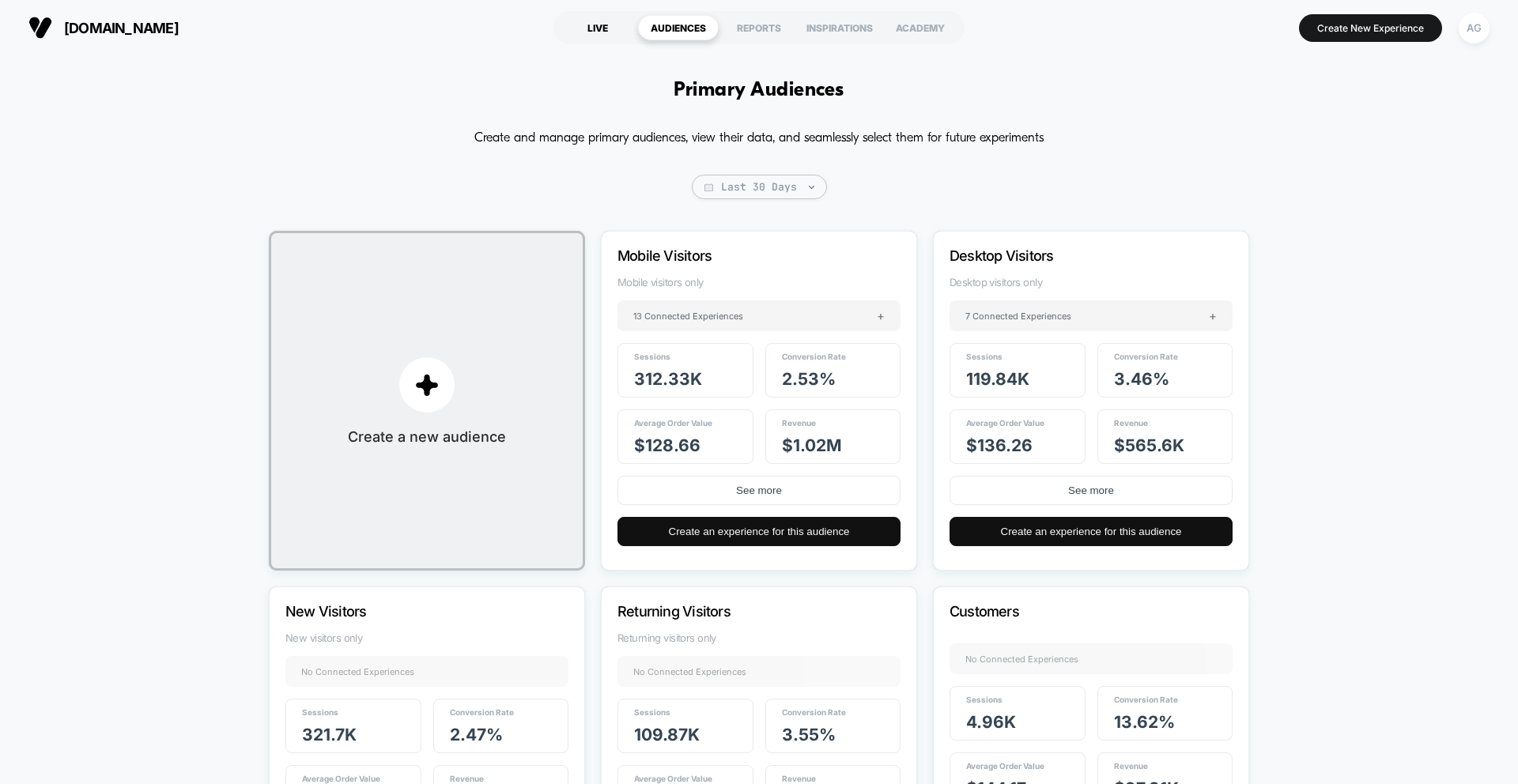 click on "LIVE" at bounding box center [598, 28] 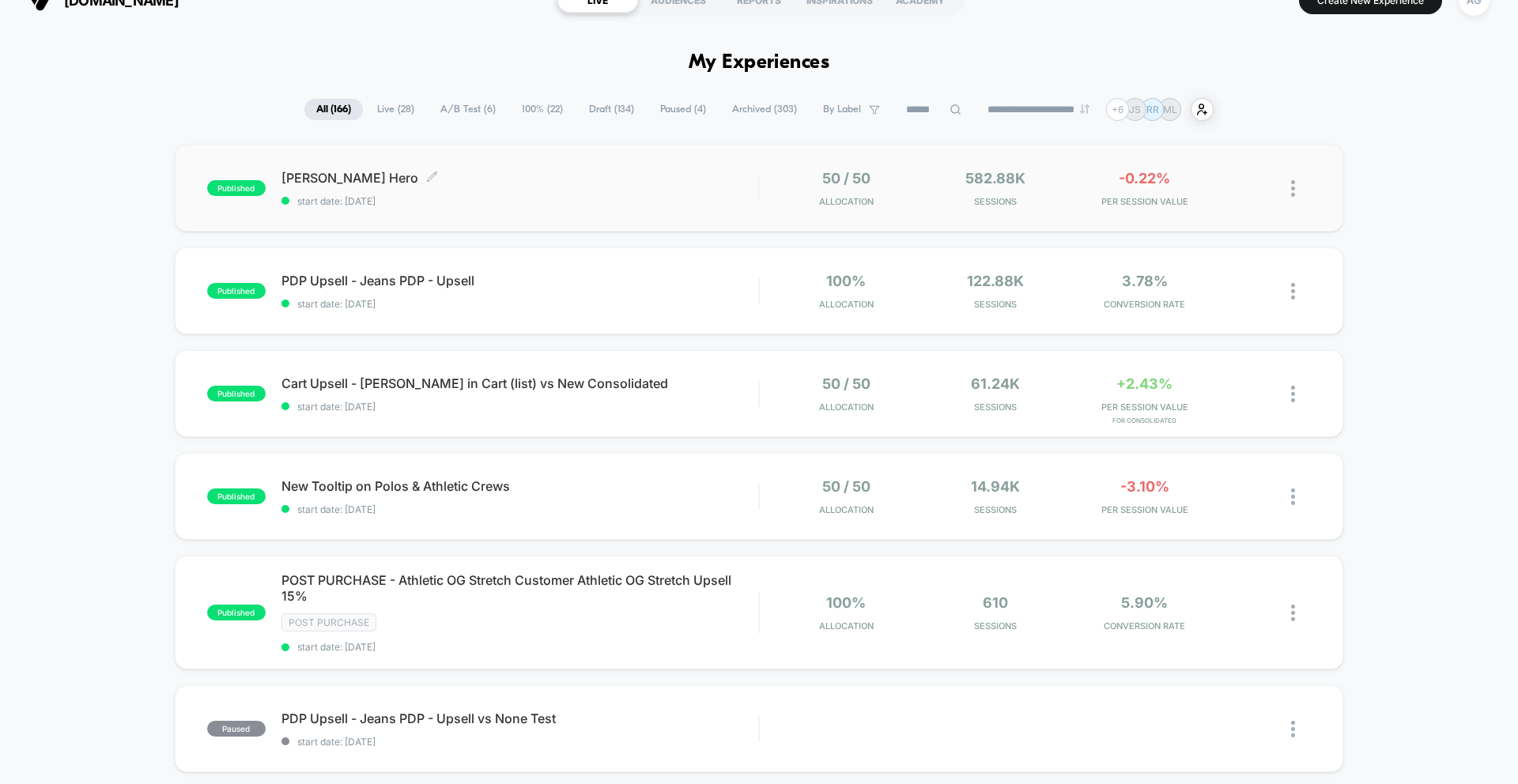 scroll, scrollTop: 0, scrollLeft: 0, axis: both 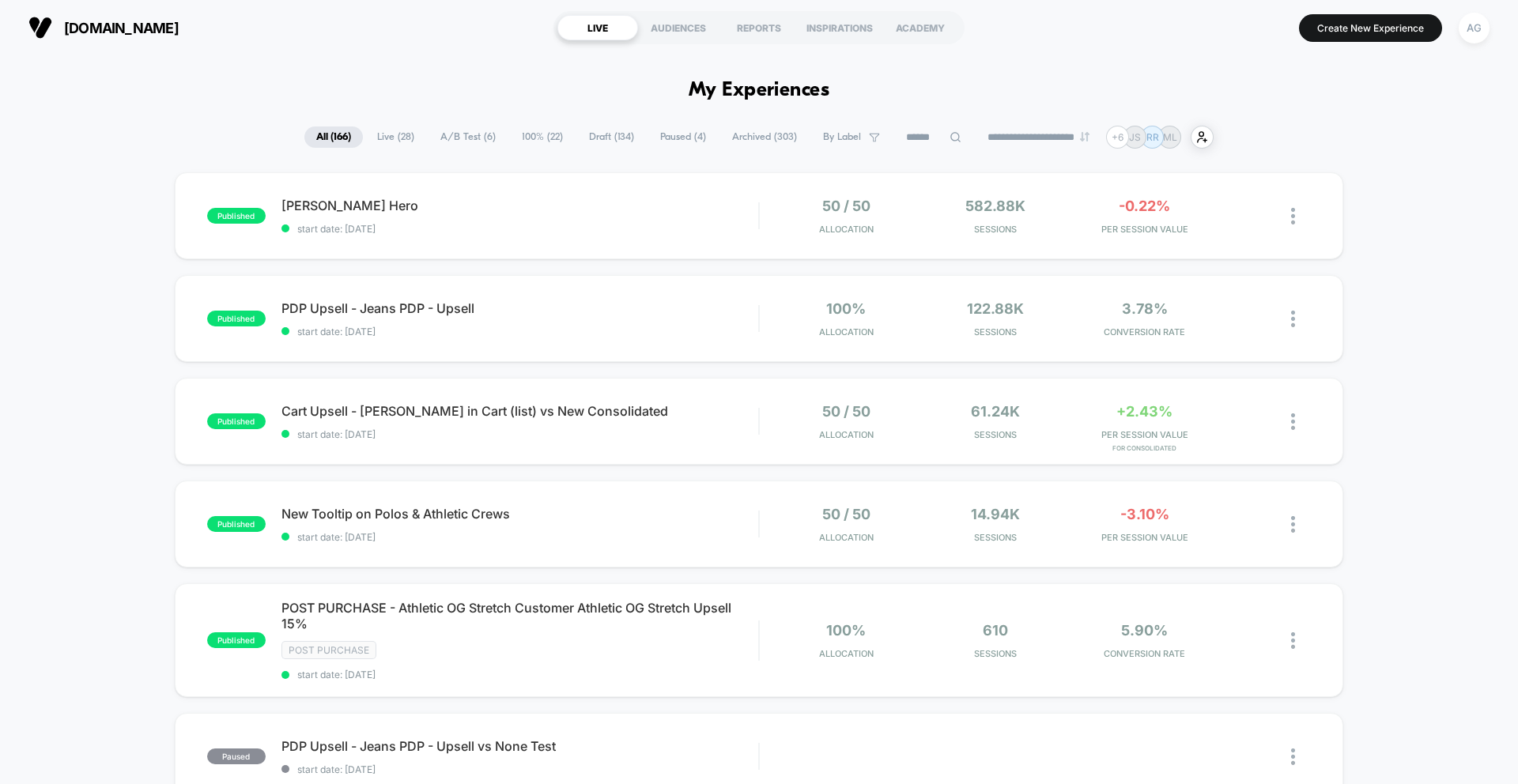 click on "100% ( 22 )" at bounding box center [542, 137] 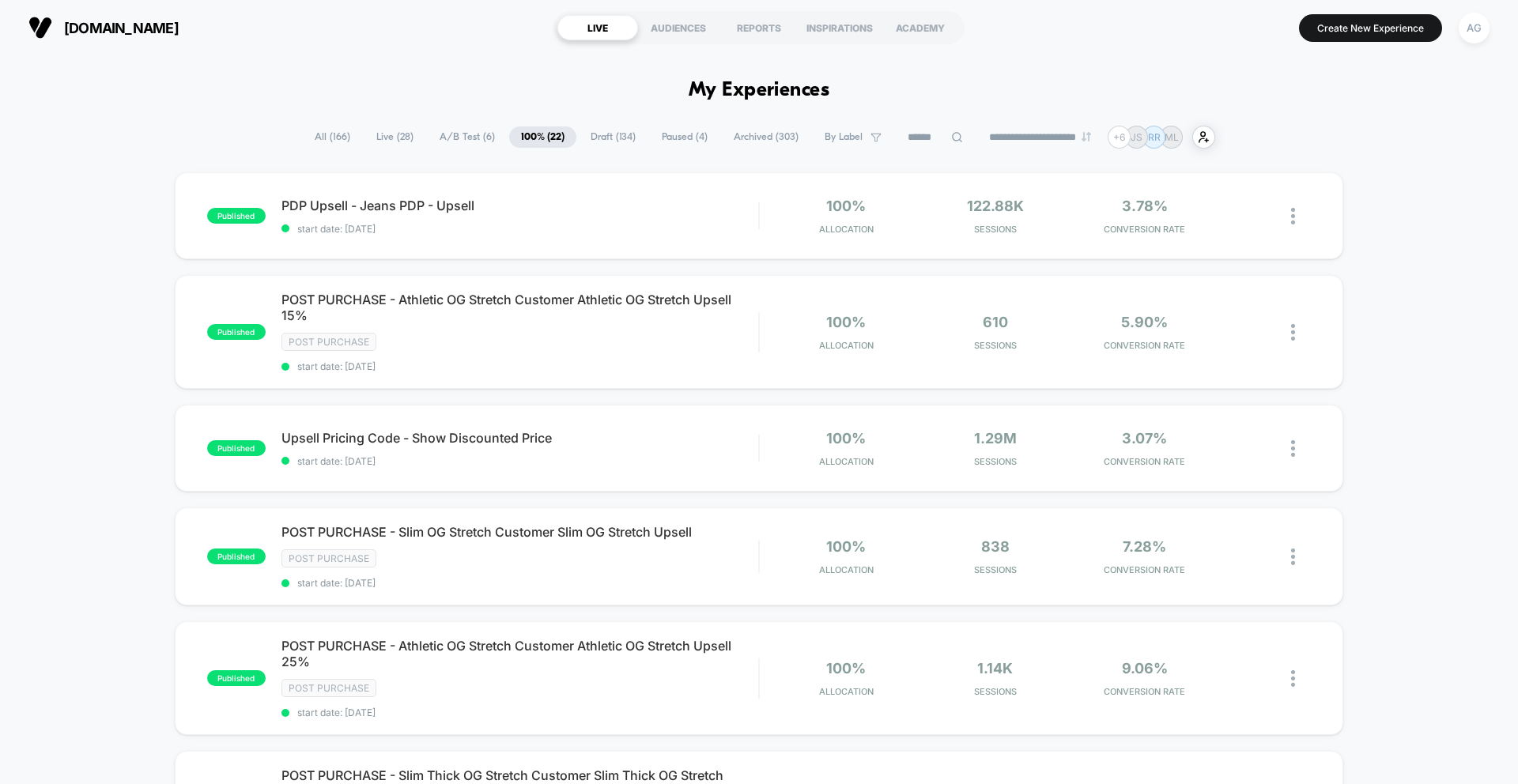 click on "A/B Test ( 6 )" at bounding box center [467, 137] 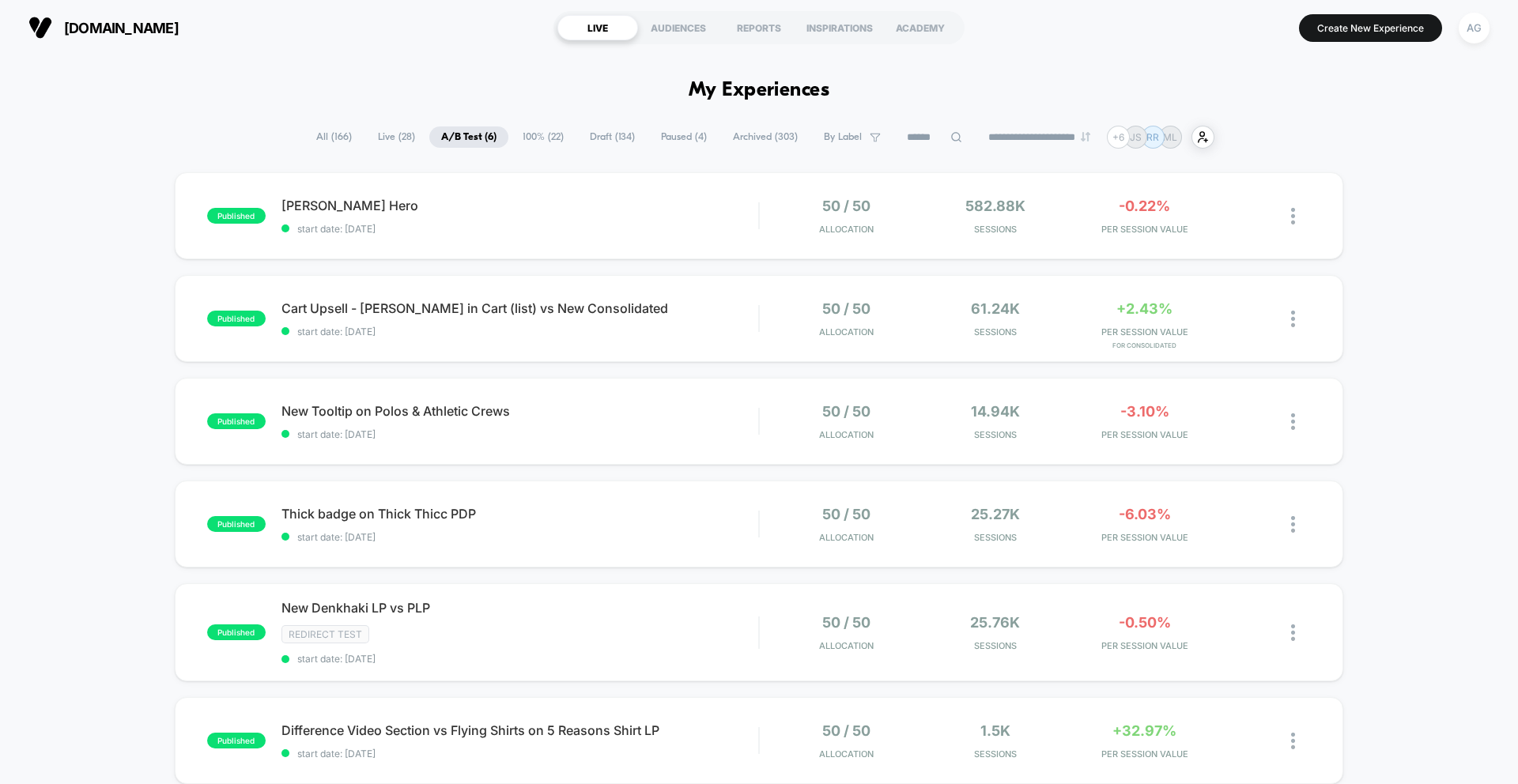 click on "All ( 166 )" at bounding box center (334, 137) 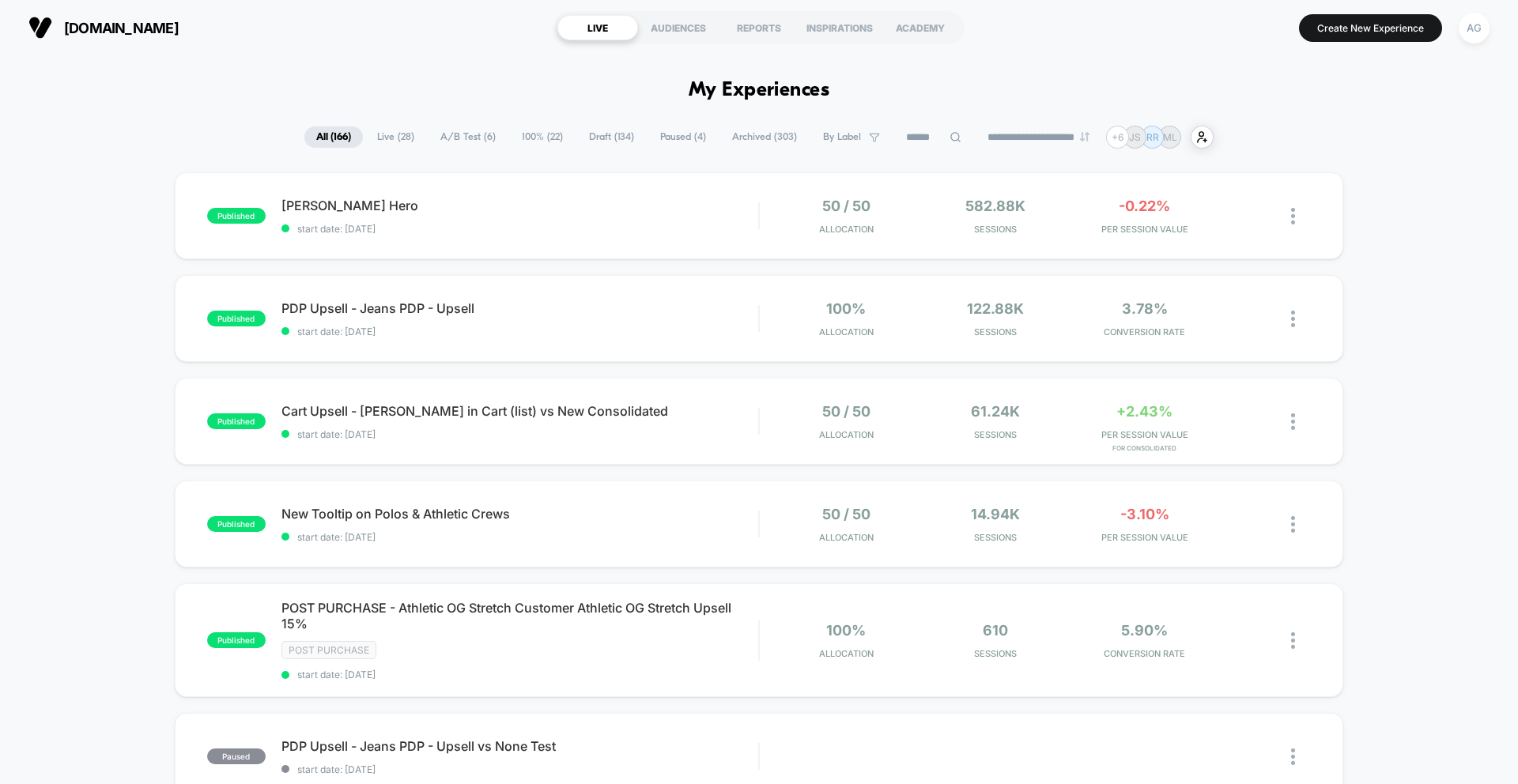 click on "Live ( 28 )" at bounding box center [395, 137] 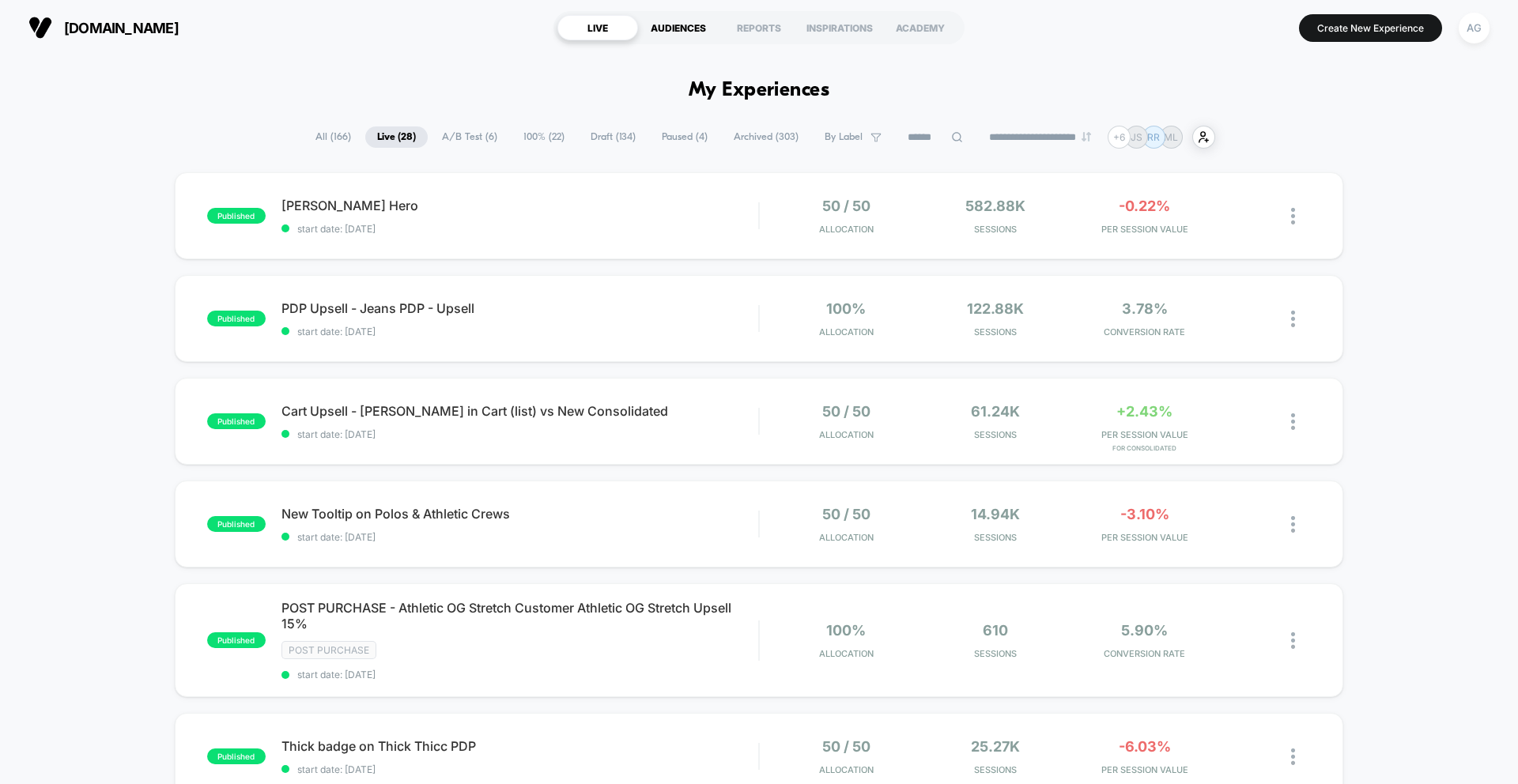 click on "AUDIENCES" at bounding box center [678, 28] 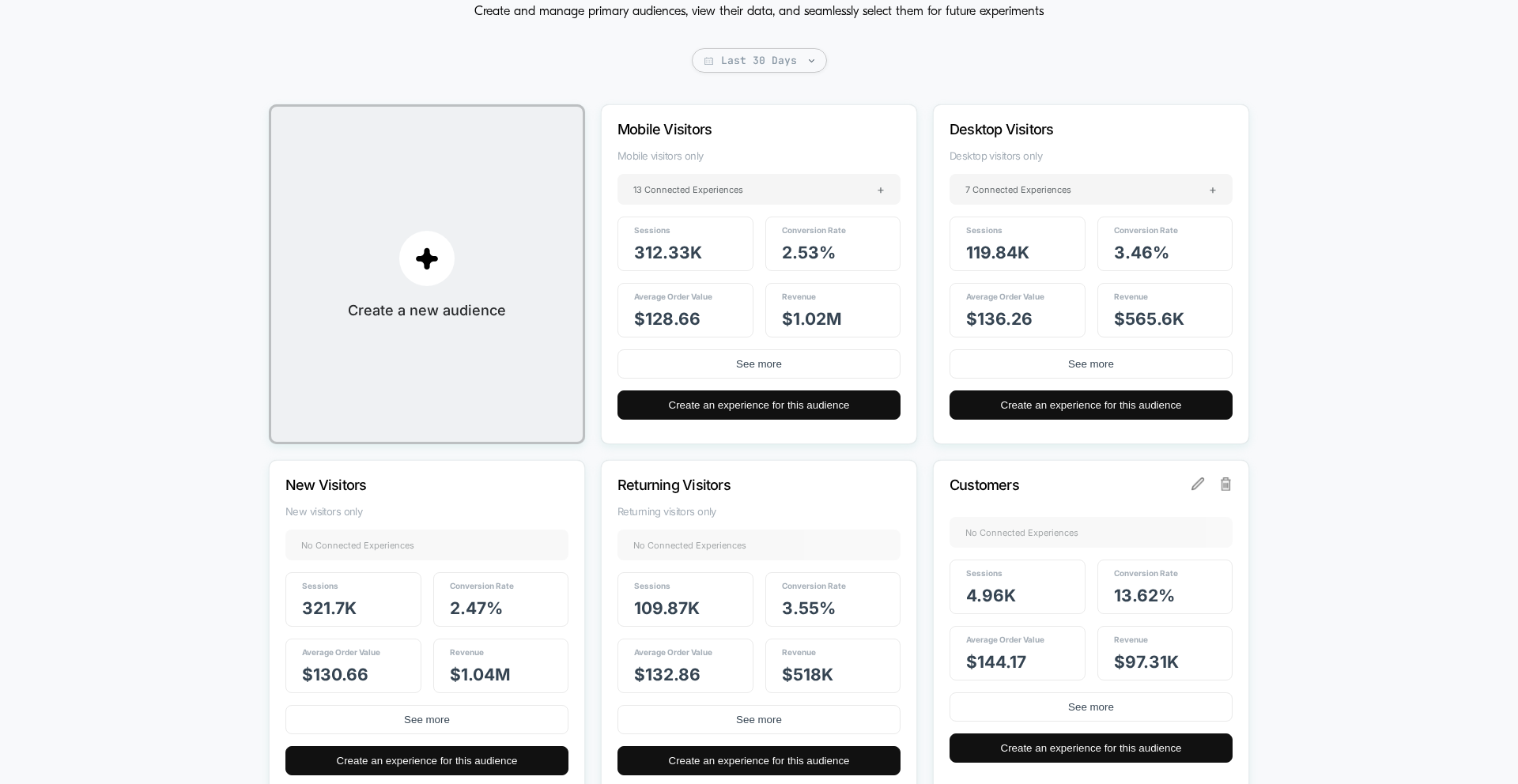 scroll, scrollTop: 0, scrollLeft: 0, axis: both 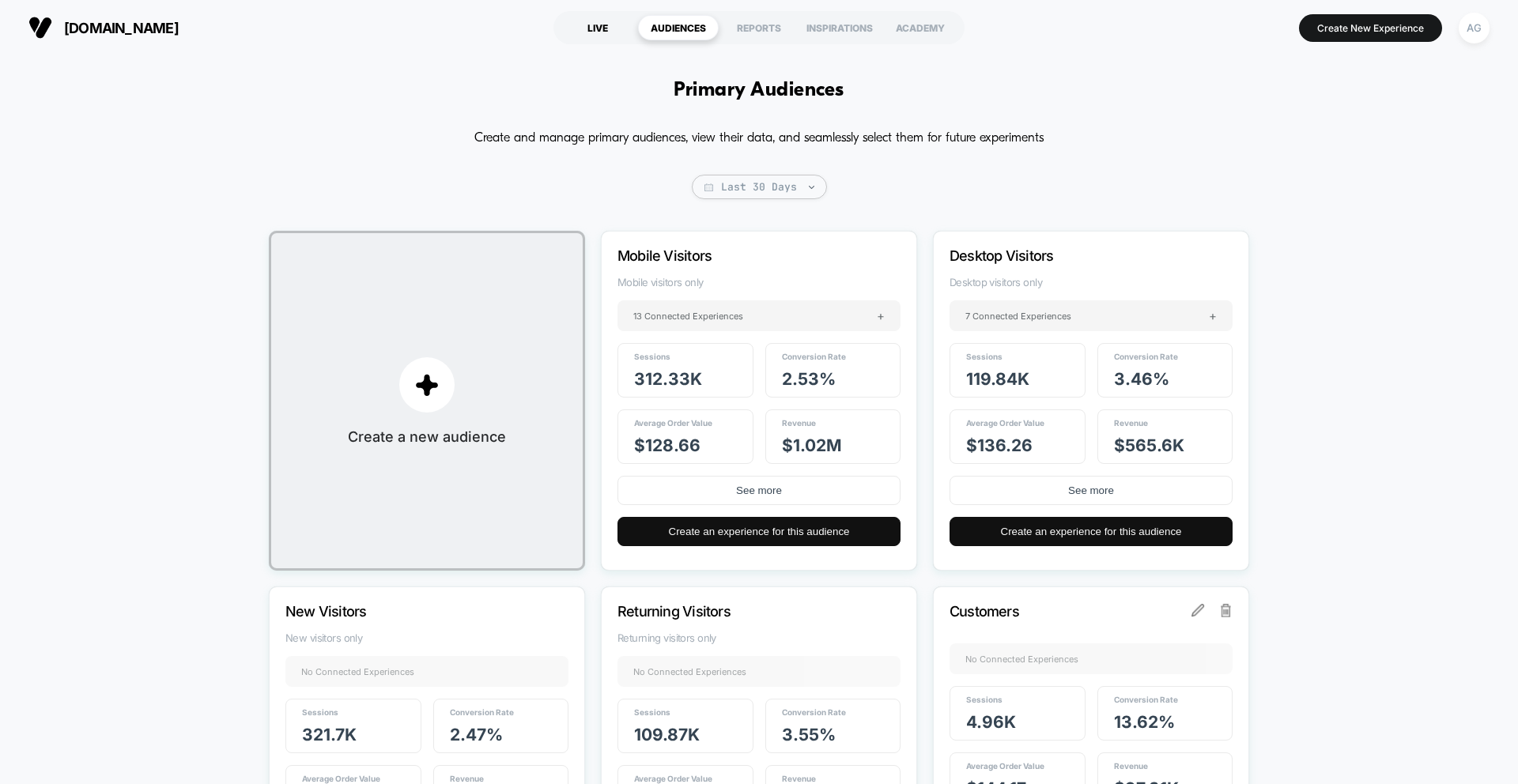 click on "LIVE" at bounding box center (598, 28) 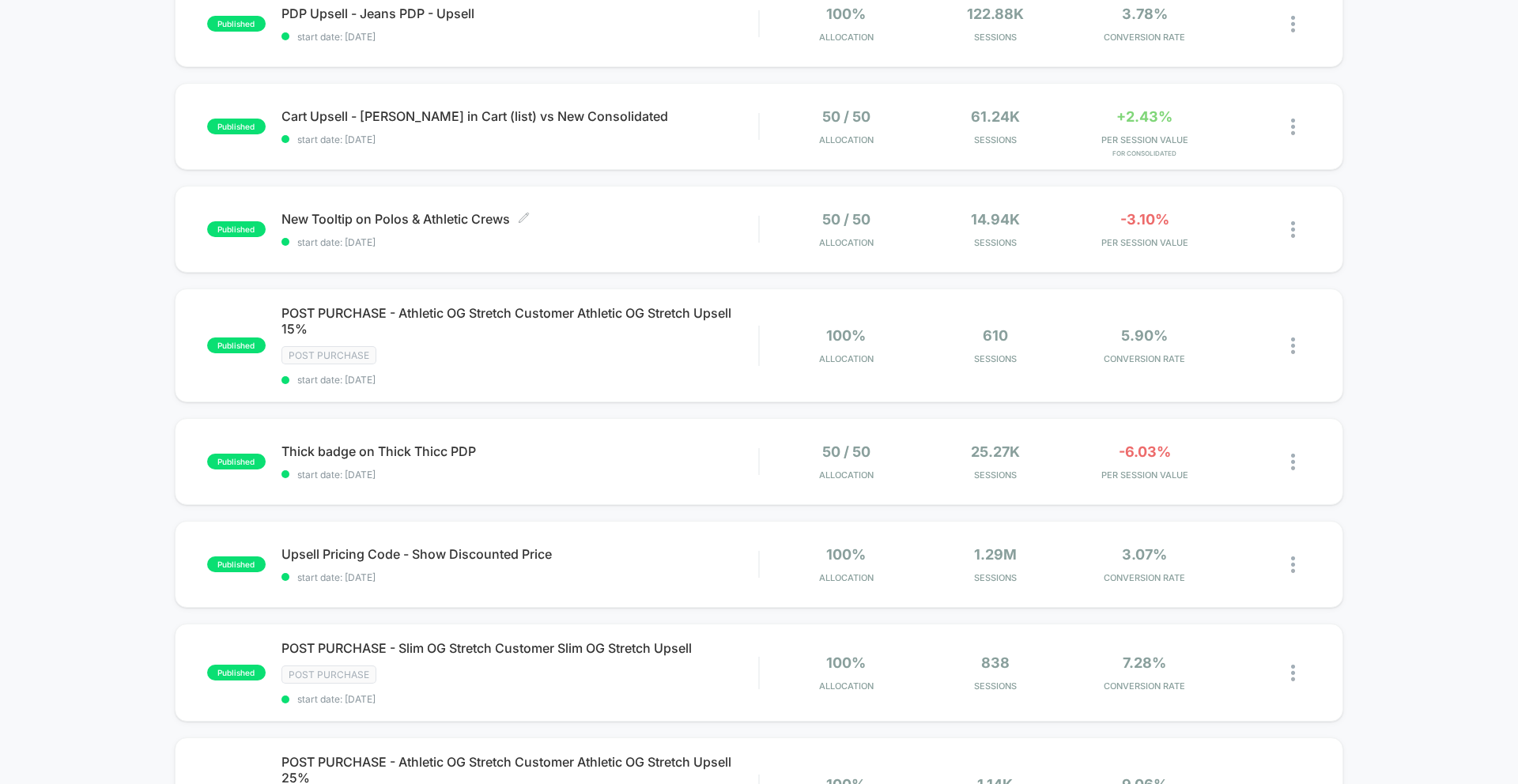 scroll, scrollTop: 0, scrollLeft: 0, axis: both 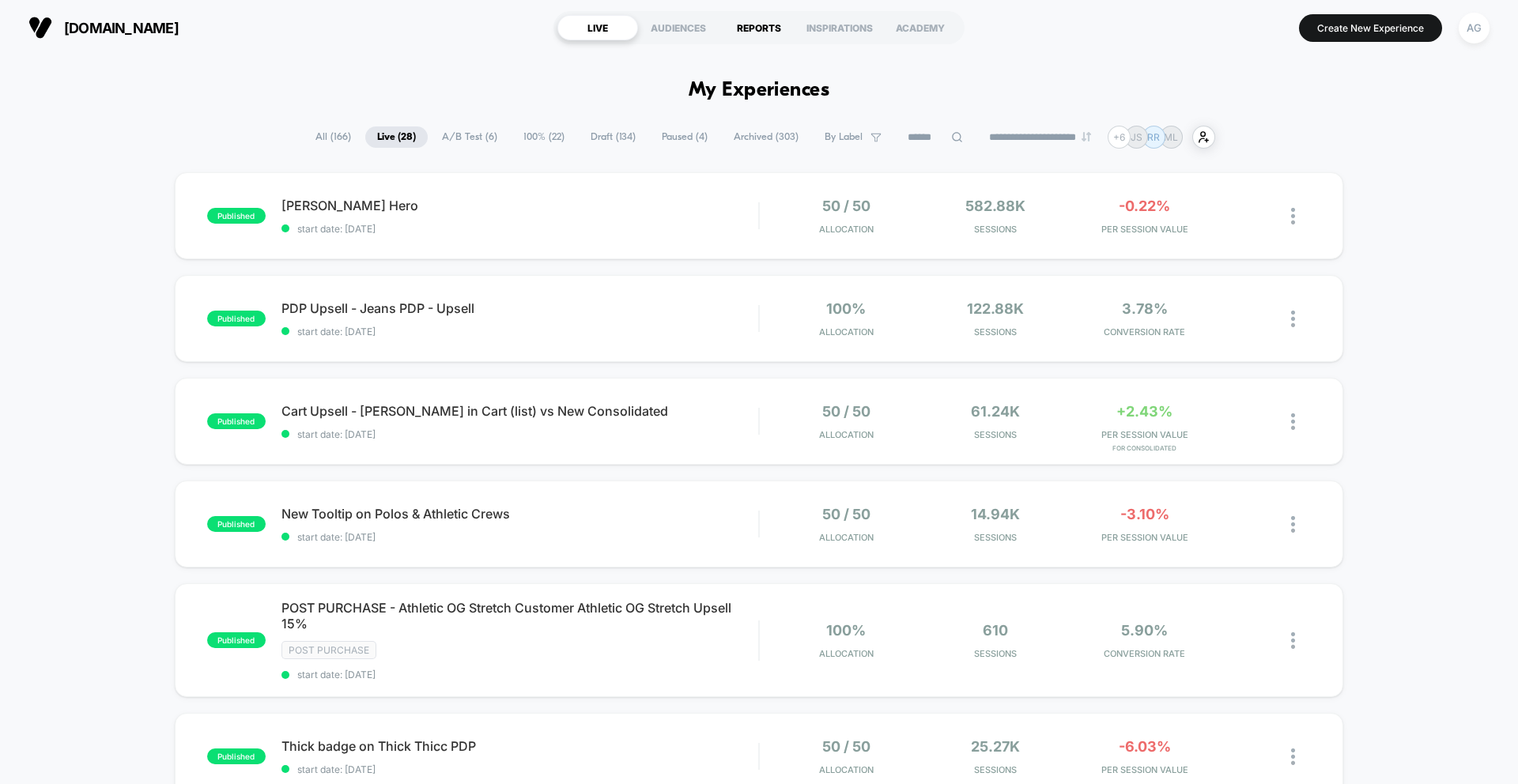 click on "REPORTS" at bounding box center [759, 28] 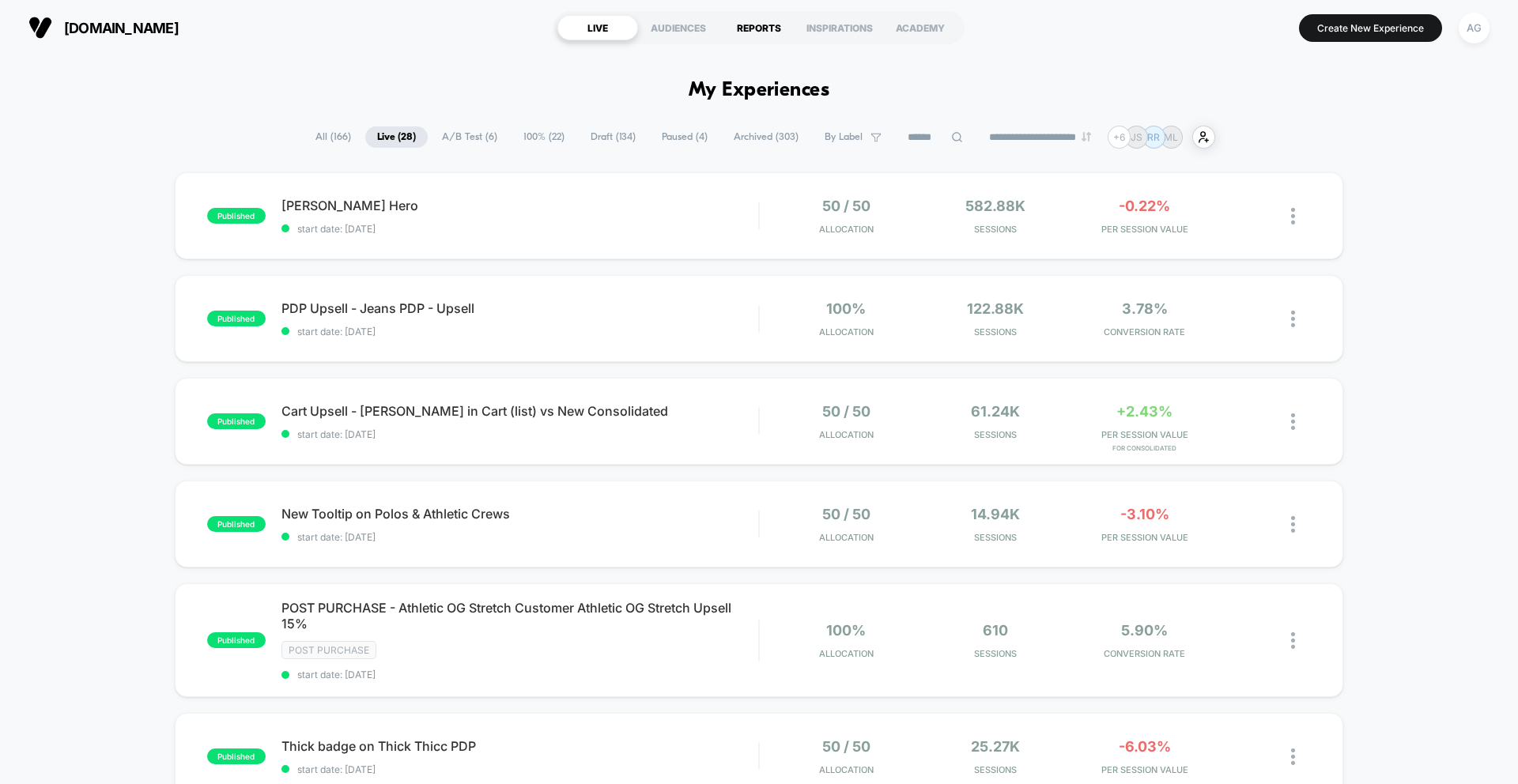 click on "REPORTS" at bounding box center (759, 28) 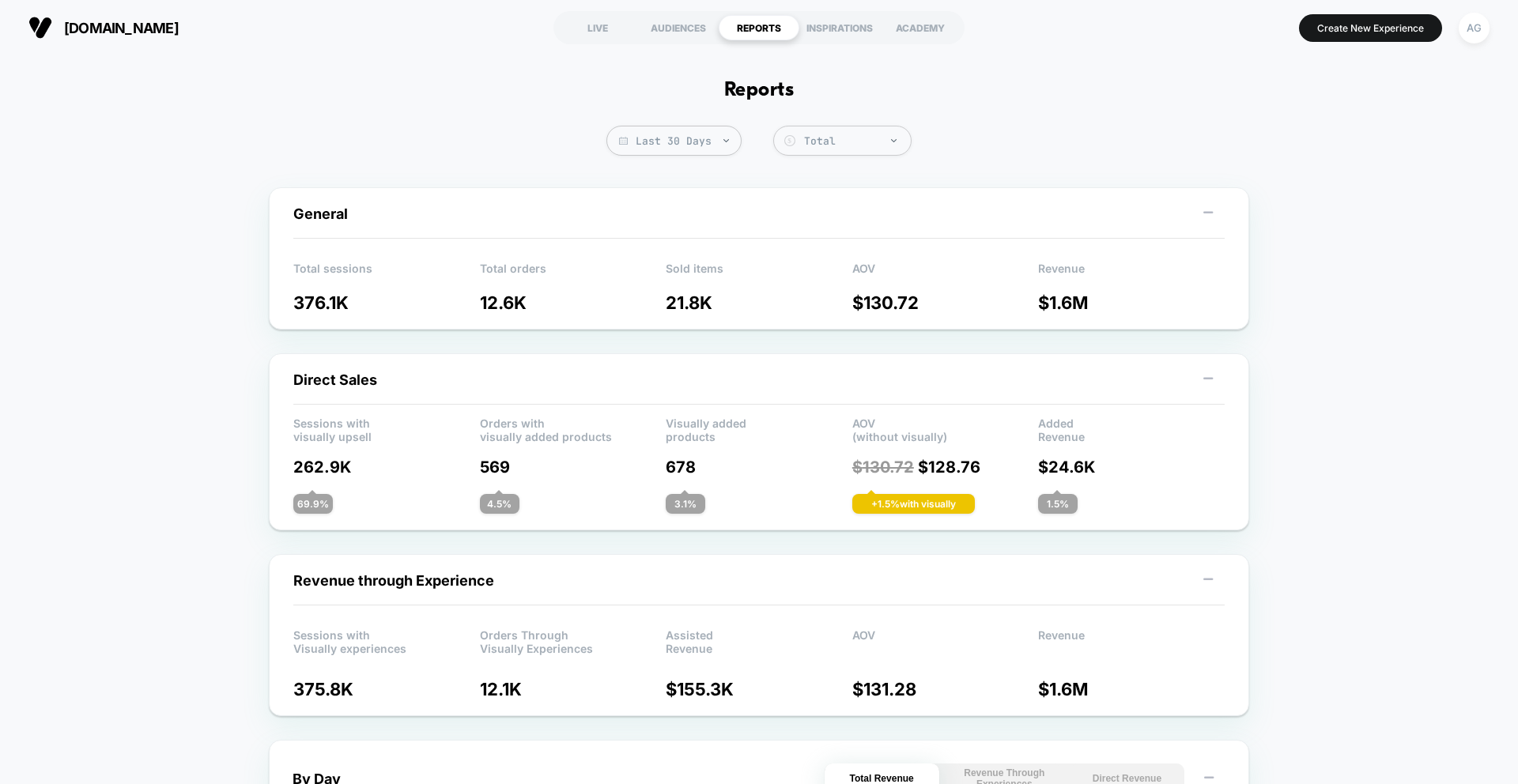 scroll, scrollTop: 14, scrollLeft: 0, axis: vertical 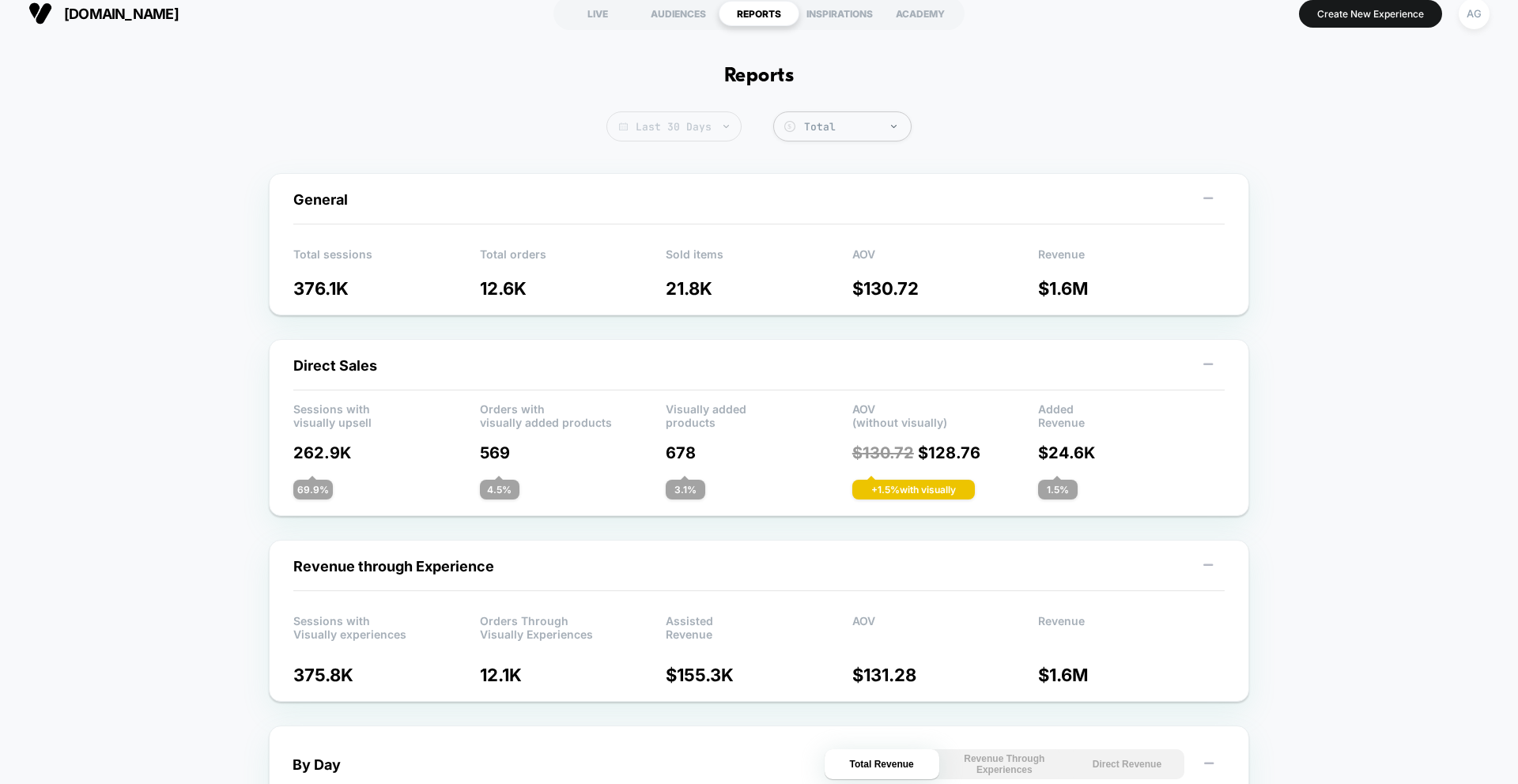 click on "Last 30 Days" at bounding box center [674, 126] 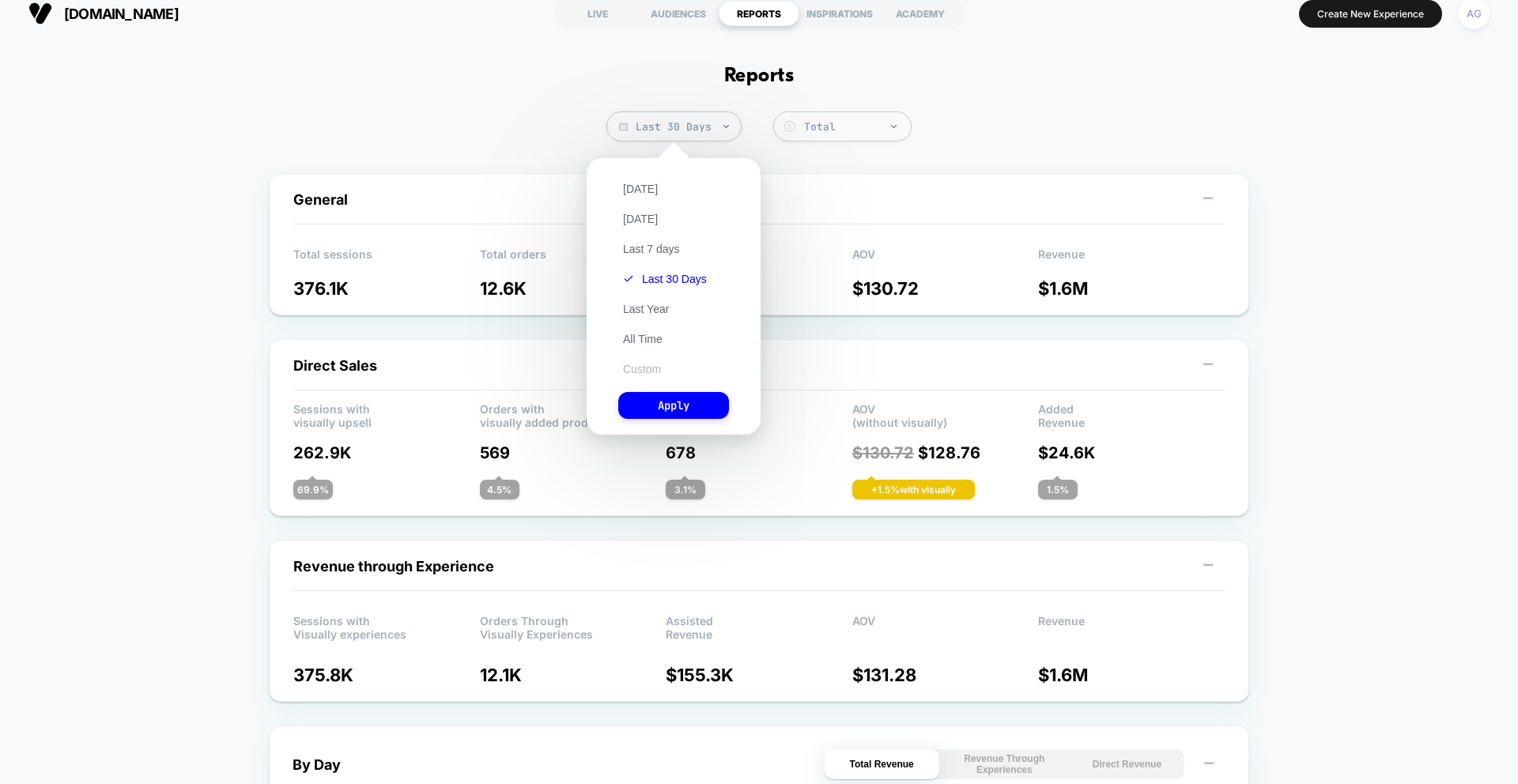 click on "Custom" at bounding box center [642, 369] 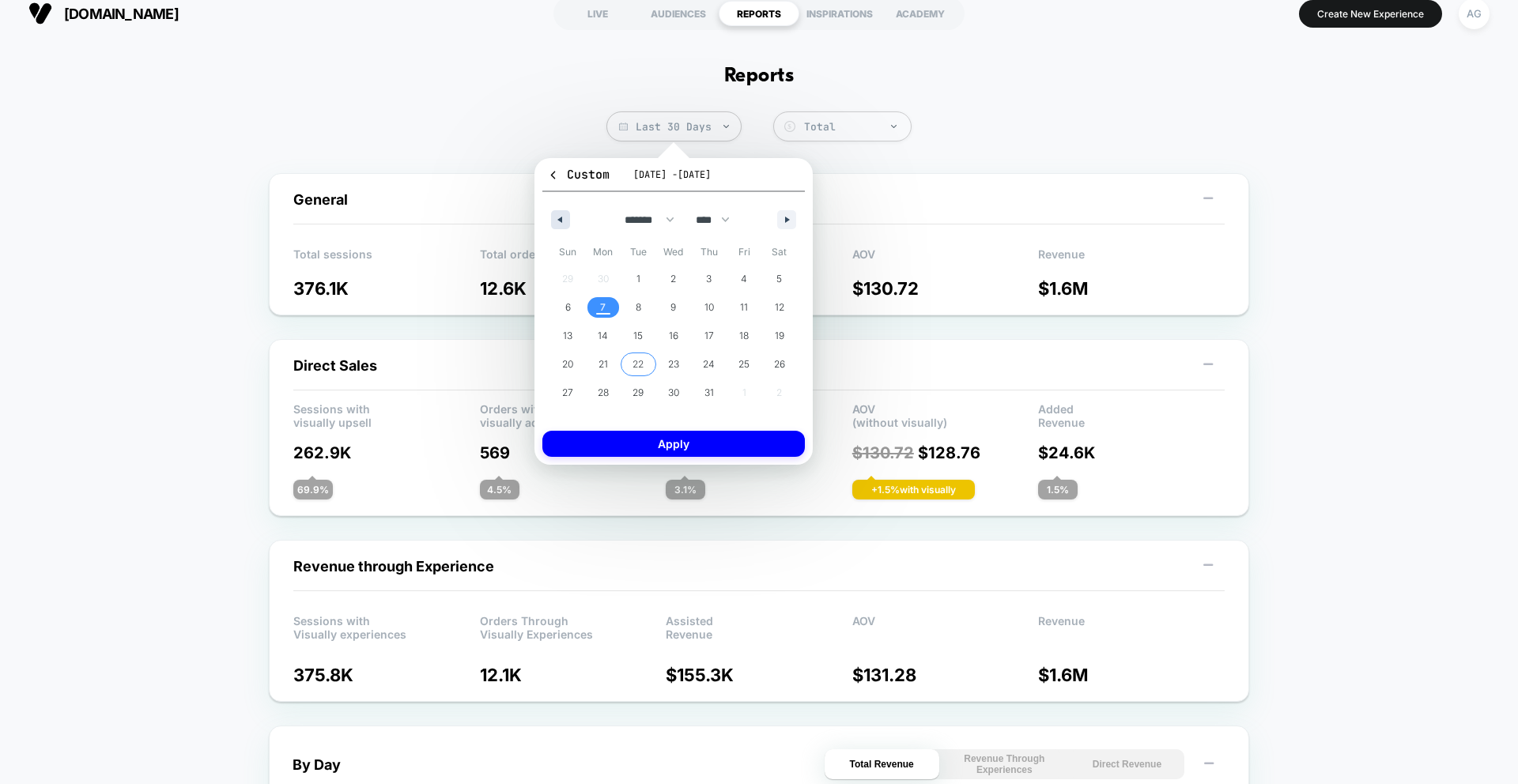 click at bounding box center [561, 220] 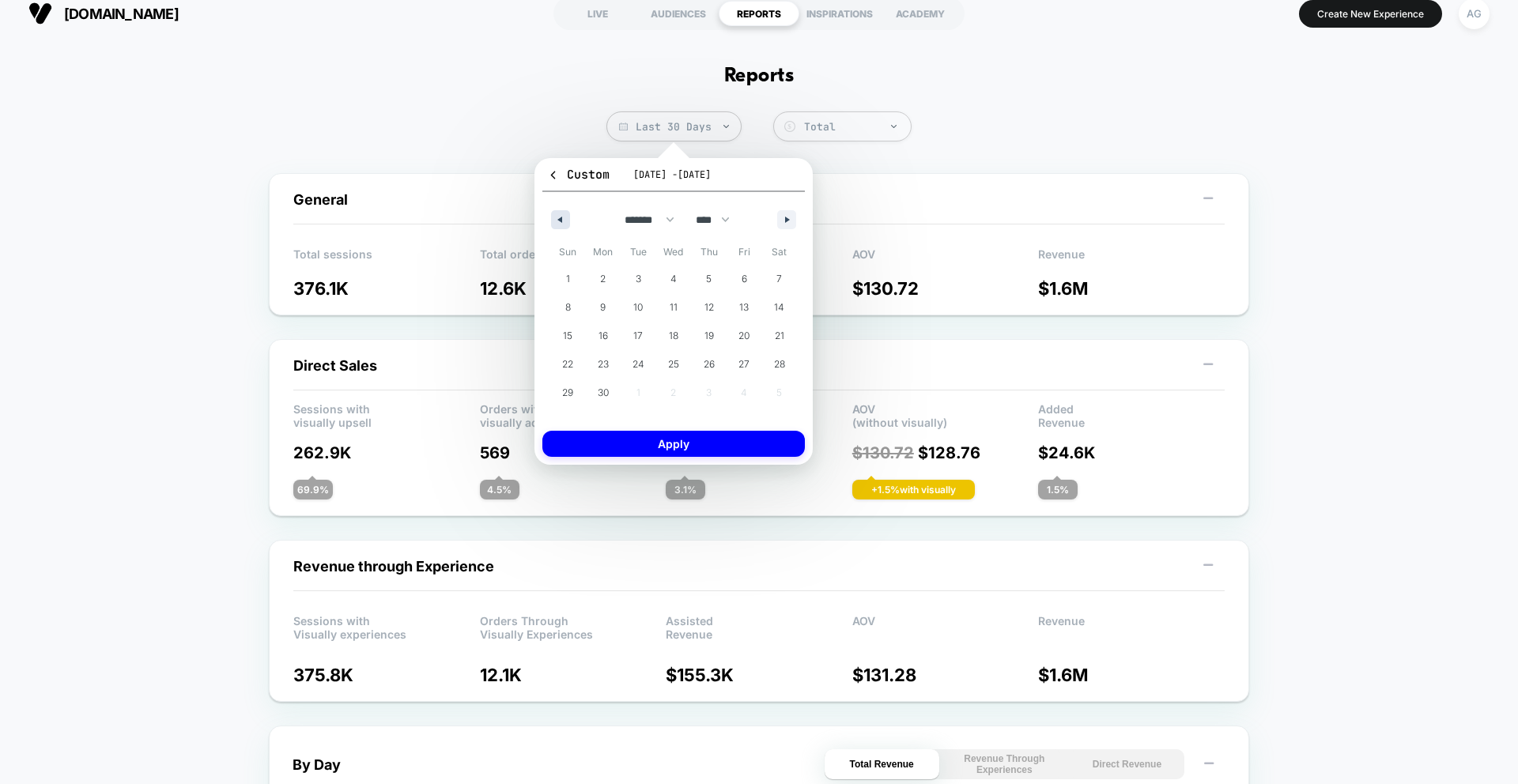 click at bounding box center (561, 220) 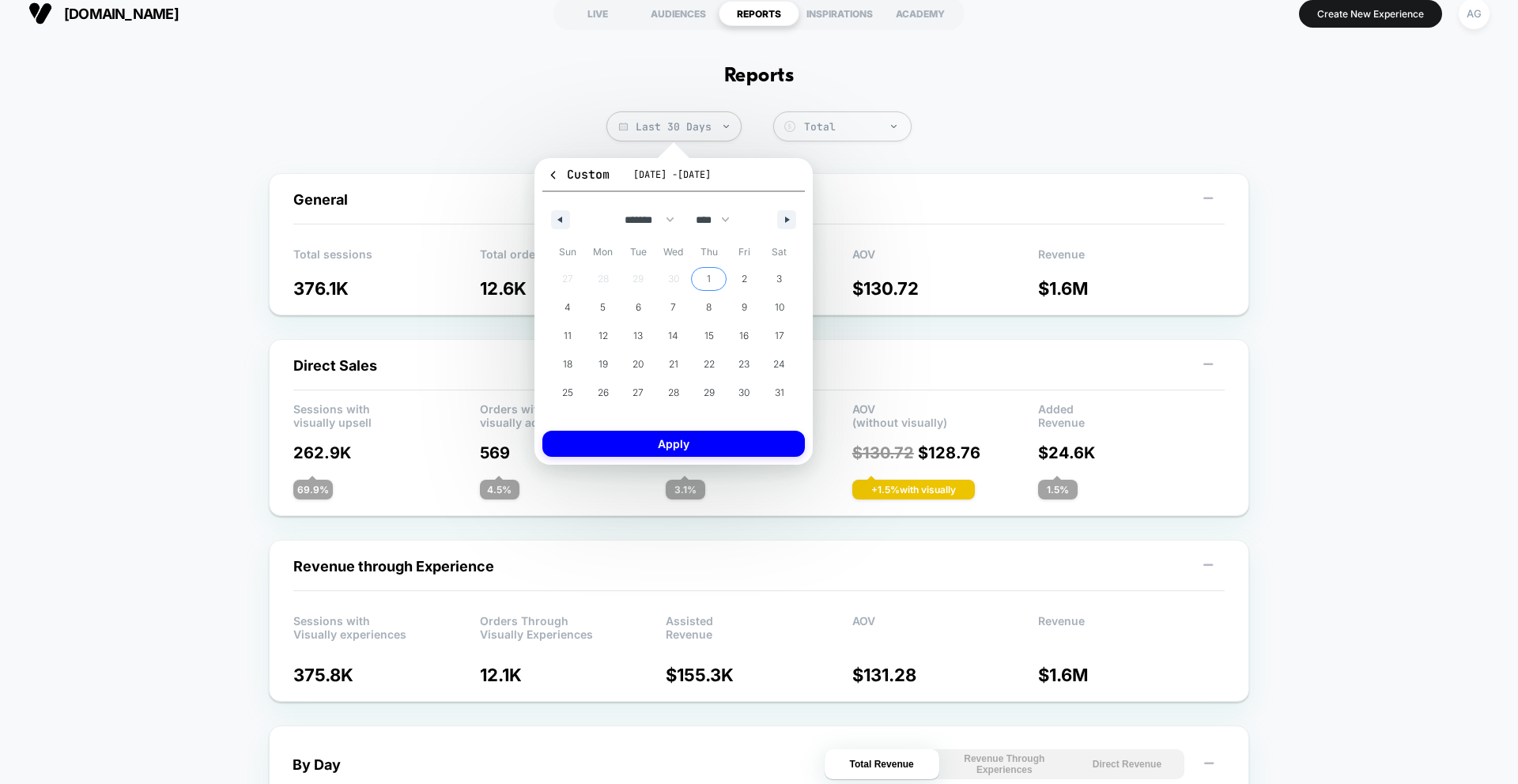 click on "1" at bounding box center [708, 279] 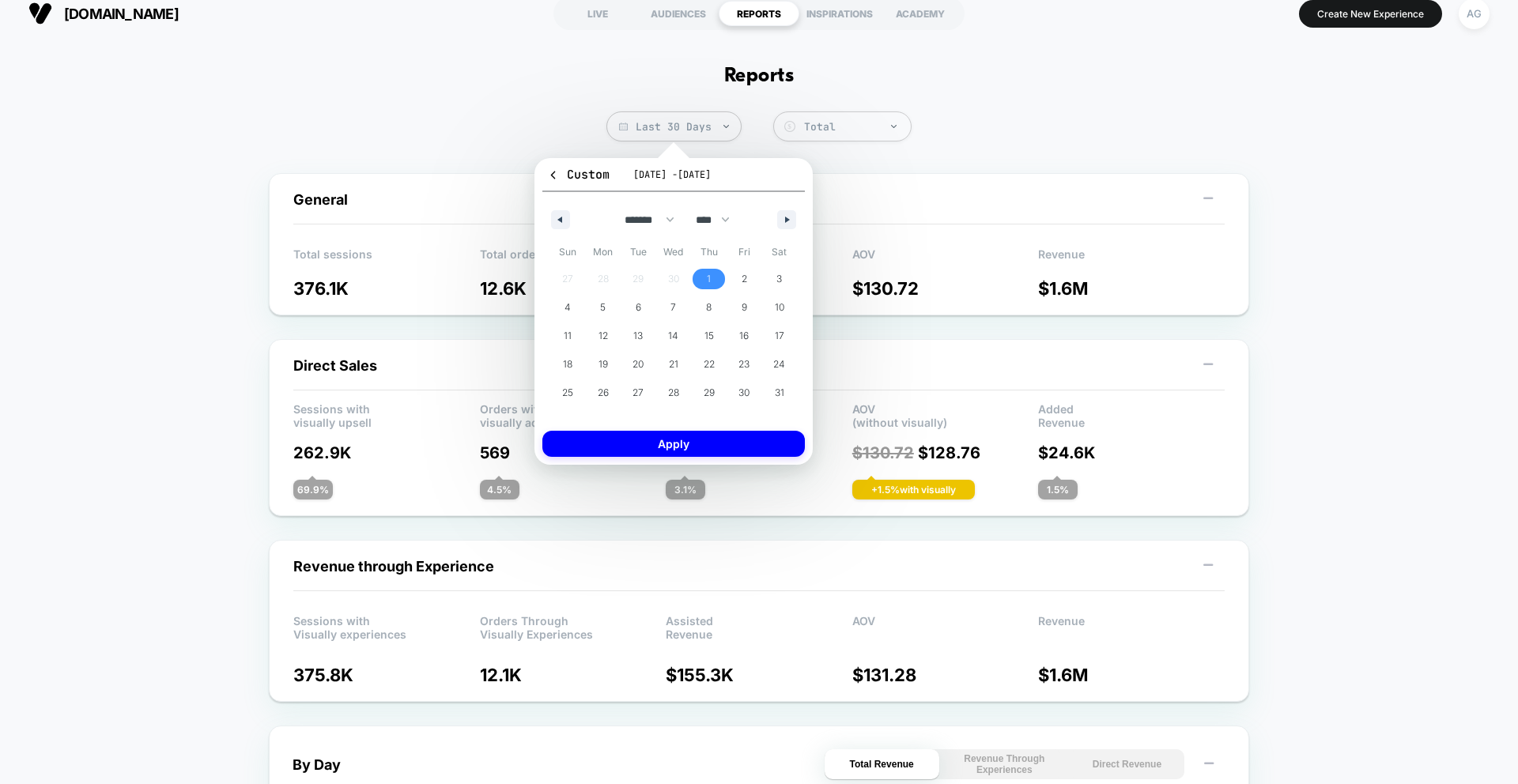 click on "31" at bounding box center (780, 393) 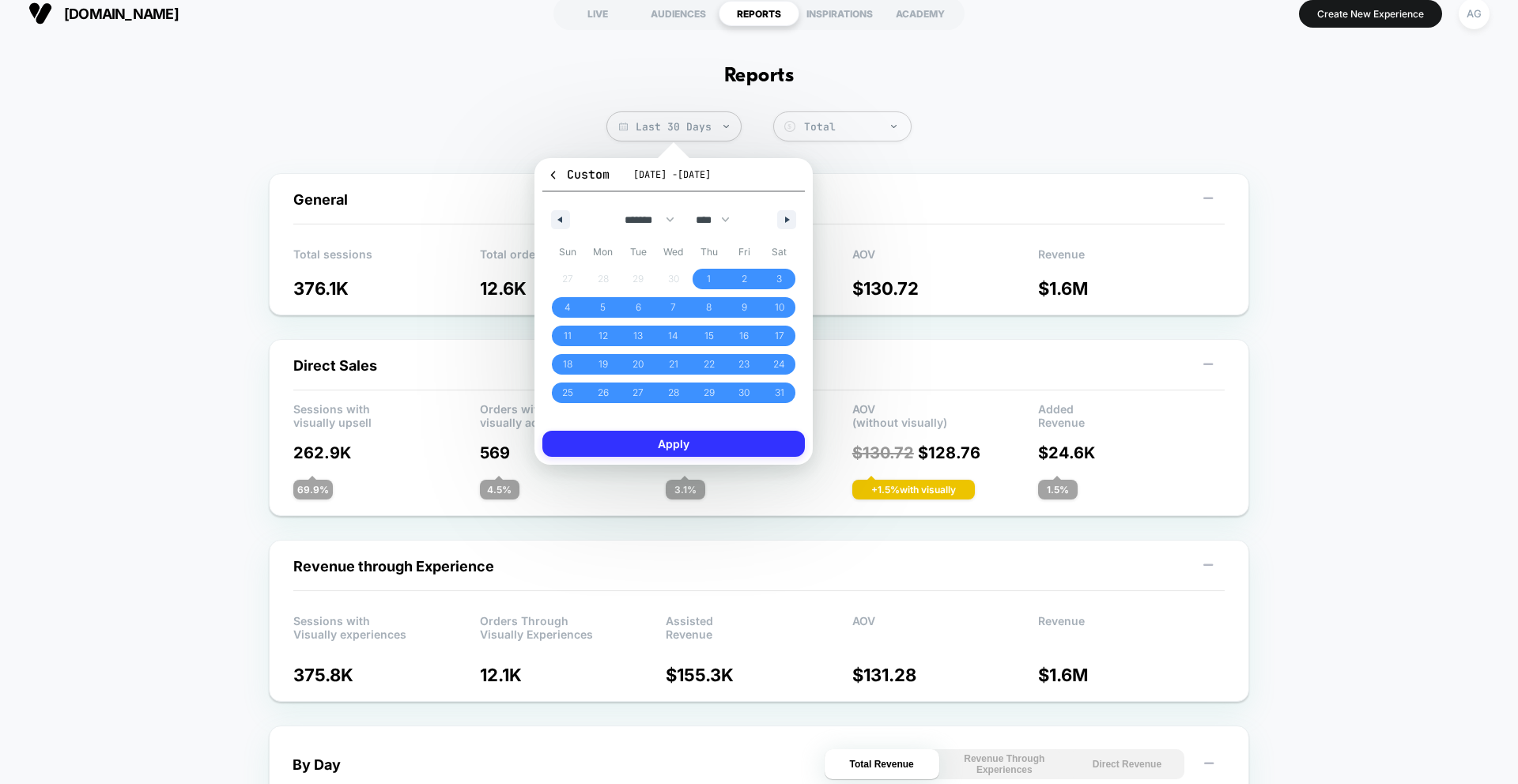 click on "Apply" at bounding box center (674, 443) 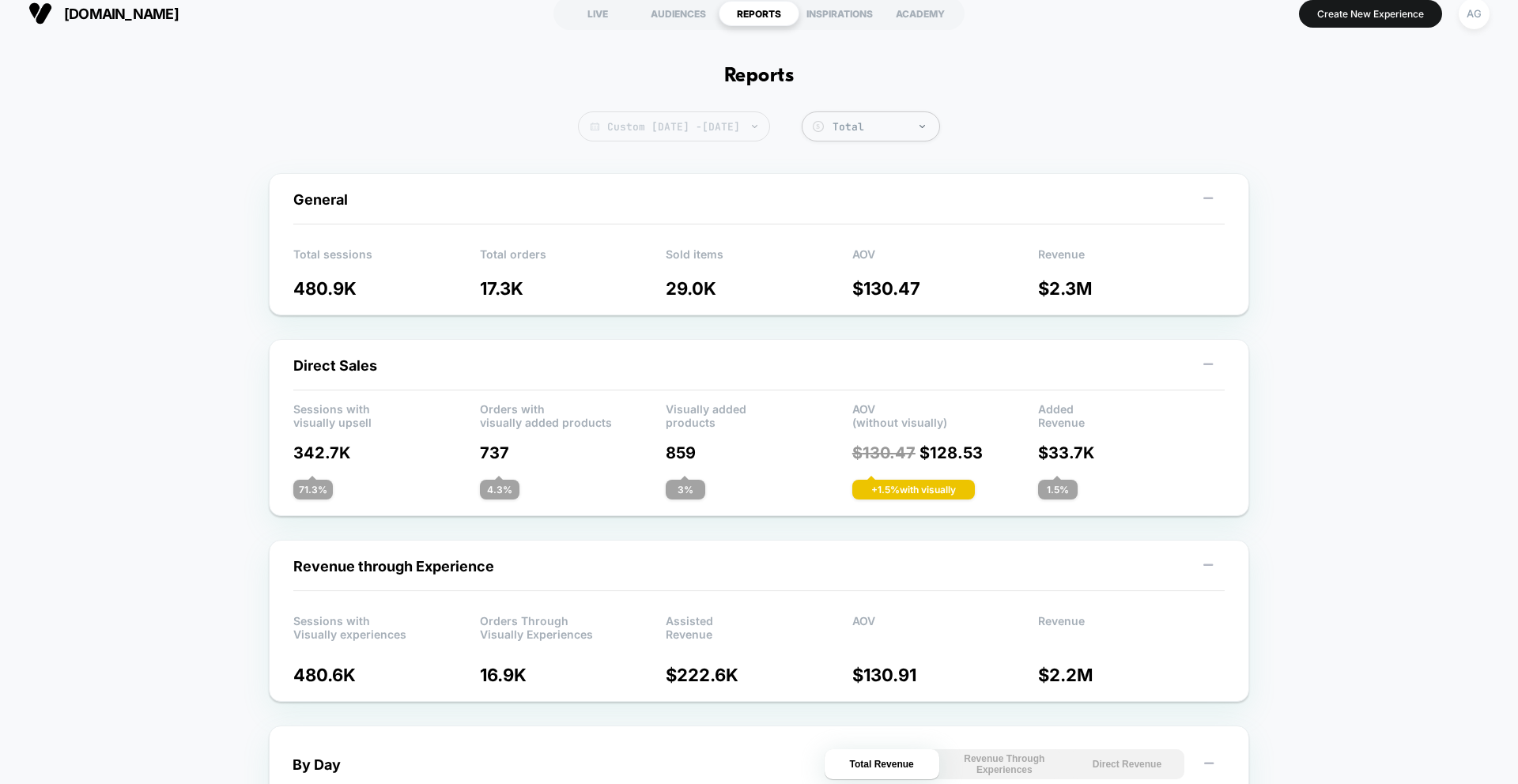 click on "Custom     [DATE]    -    [DATE]" at bounding box center (674, 126) 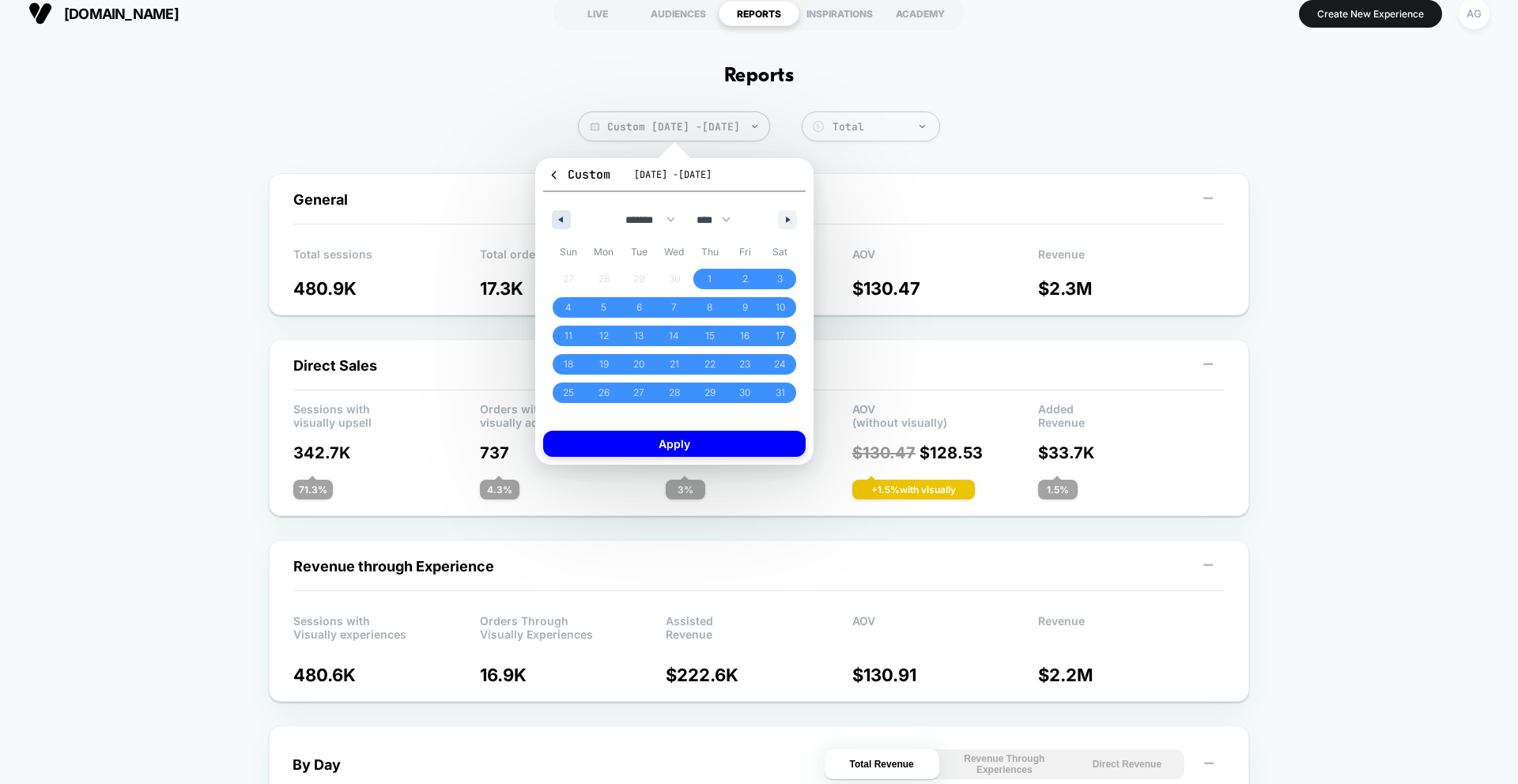 click at bounding box center (559, 220) 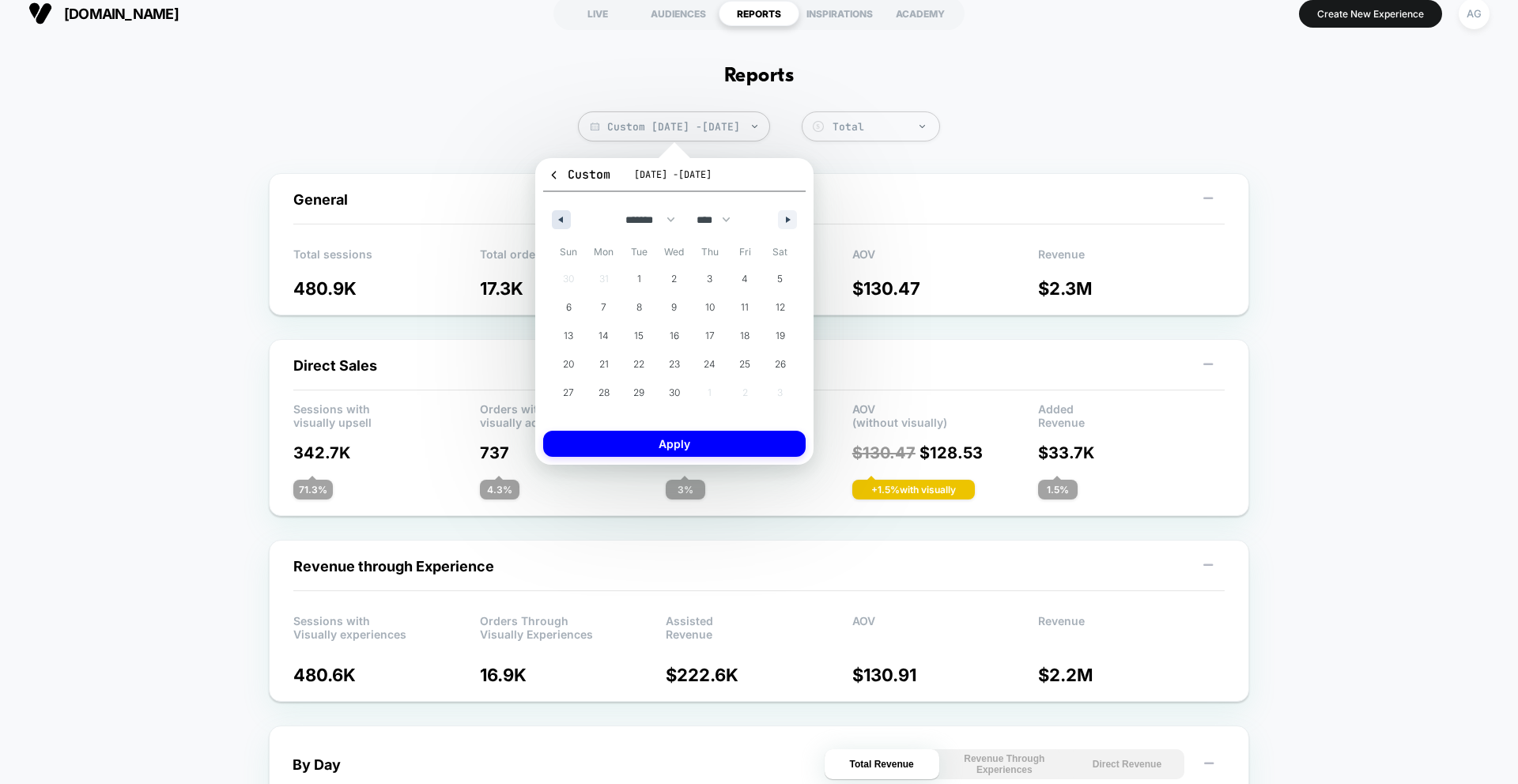 click at bounding box center [559, 220] 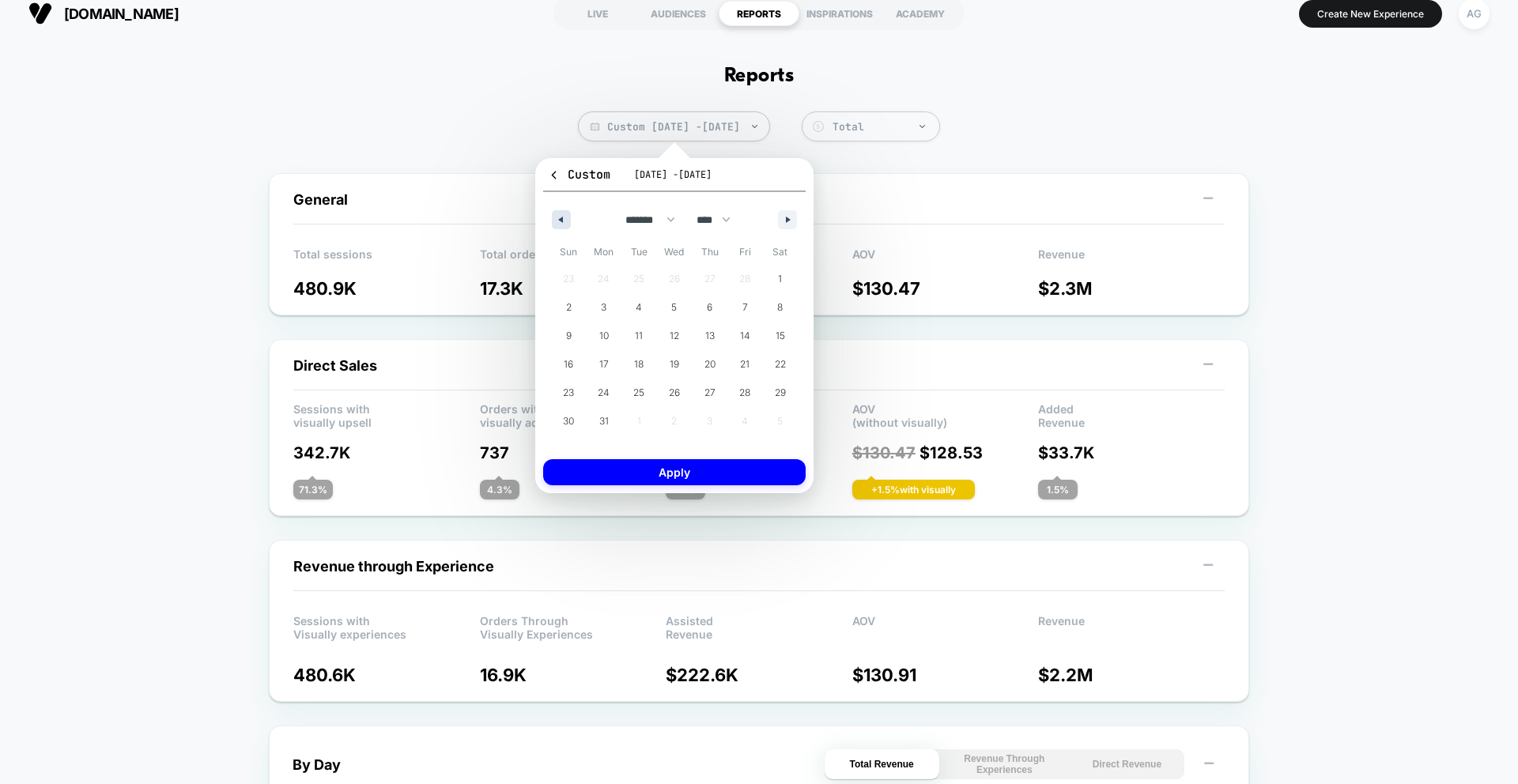 click at bounding box center [559, 220] 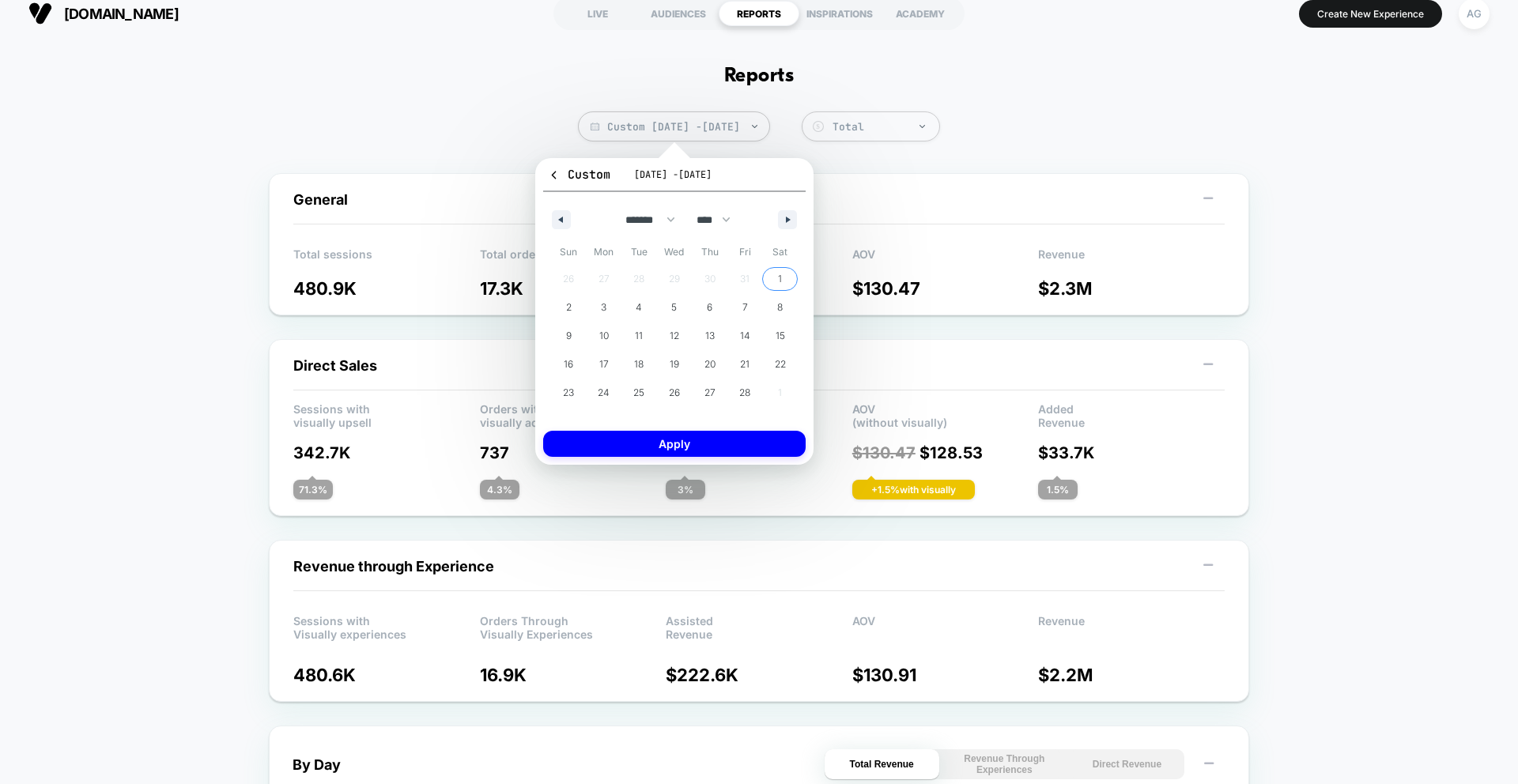 click on "1" at bounding box center (780, 279) 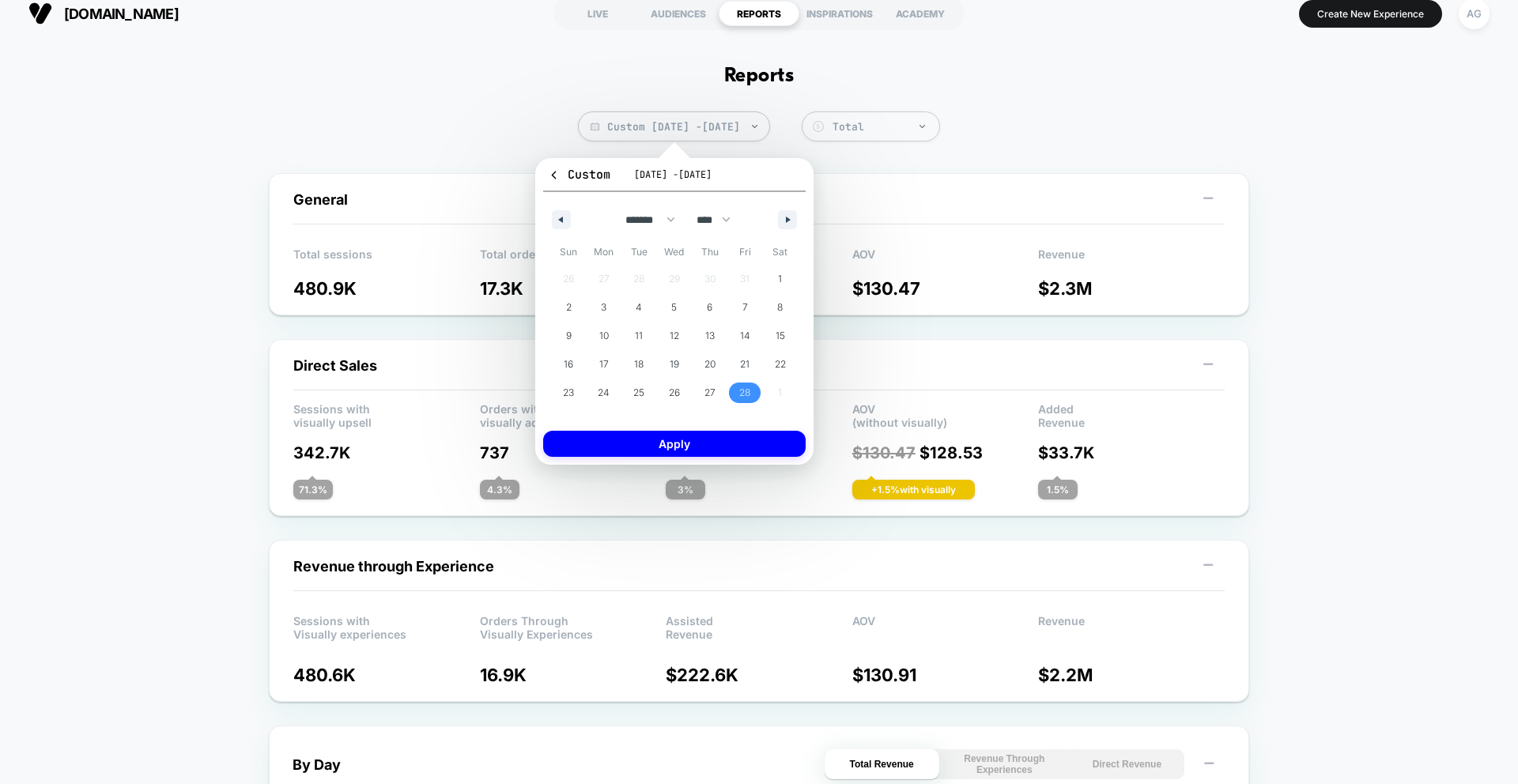 click on "28" at bounding box center (745, 393) 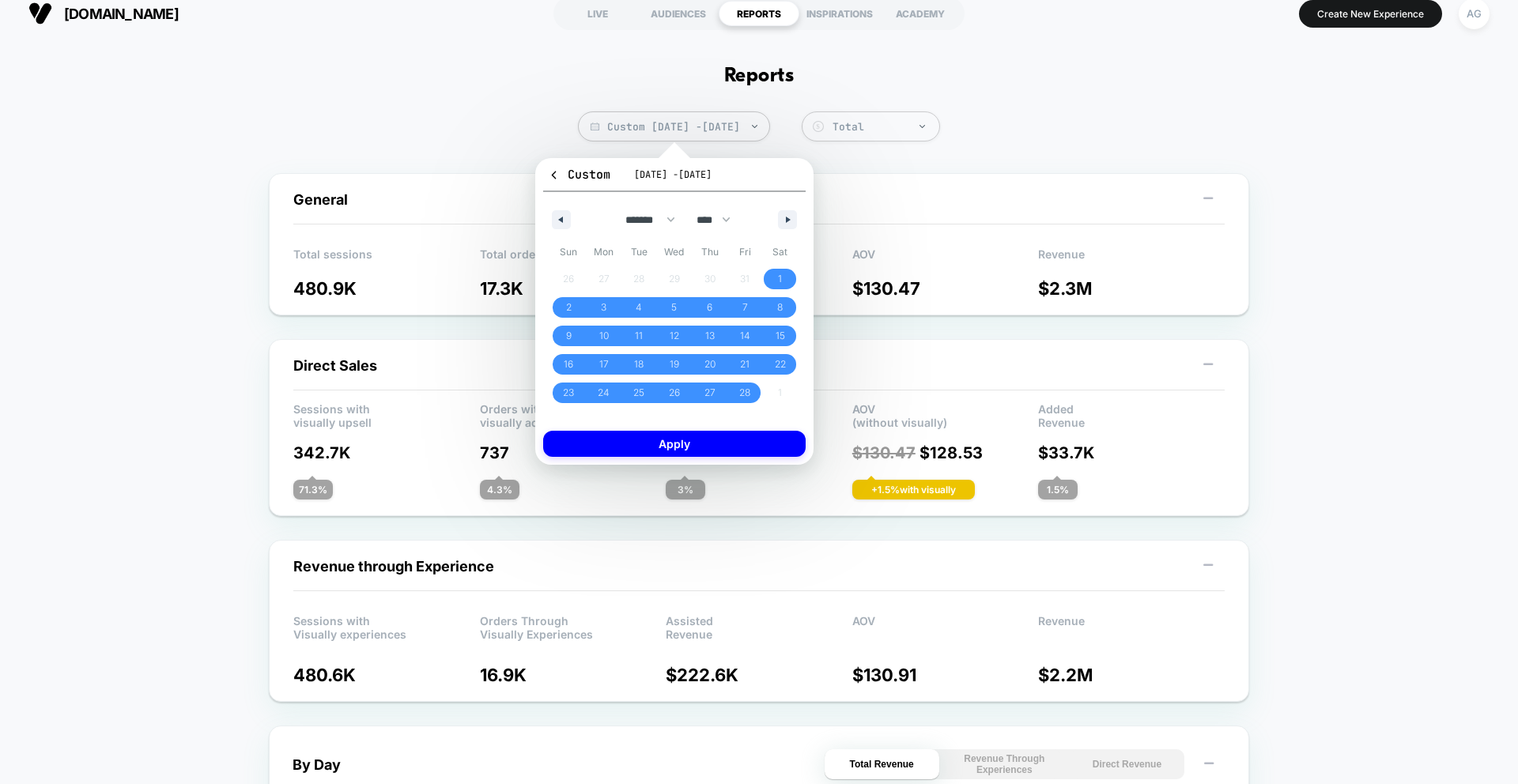 click on "Custom   [DATE]    -    [DATE] ******* ******** ***** ***** *** **** **** ****** ********* ******* ******** ******** **** **** **** **** **** **** **** **** **** **** **** **** **** **** **** **** **** **** **** **** **** **** **** **** **** **** **** **** **** **** **** **** **** **** **** **** **** **** **** **** **** **** **** **** **** **** **** **** **** **** **** **** **** **** **** **** **** **** **** **** **** **** **** **** **** **** **** **** **** **** **** **** **** **** **** **** **** **** **** **** **** **** **** **** **** **** **** **** **** **** **** **** **** **** **** **** **** **** **** **** **** **** **** **** **** **** **** **** **** **** **** **** **** **** **** **** **** **** **** **** **** Sun Mon Tue Wed Thu Fri Sat 26 27 28 29 30 31 1 2 3 4 5 6 7 8 9 10 11 12 13 14 15 16 17 18 19 20 21 22 23 24 25 26 27 28 1 Apply [DATE] [DATE] Last 7 days Last 30 Days Last Year All Time Custom Apply" at bounding box center [674, 311] 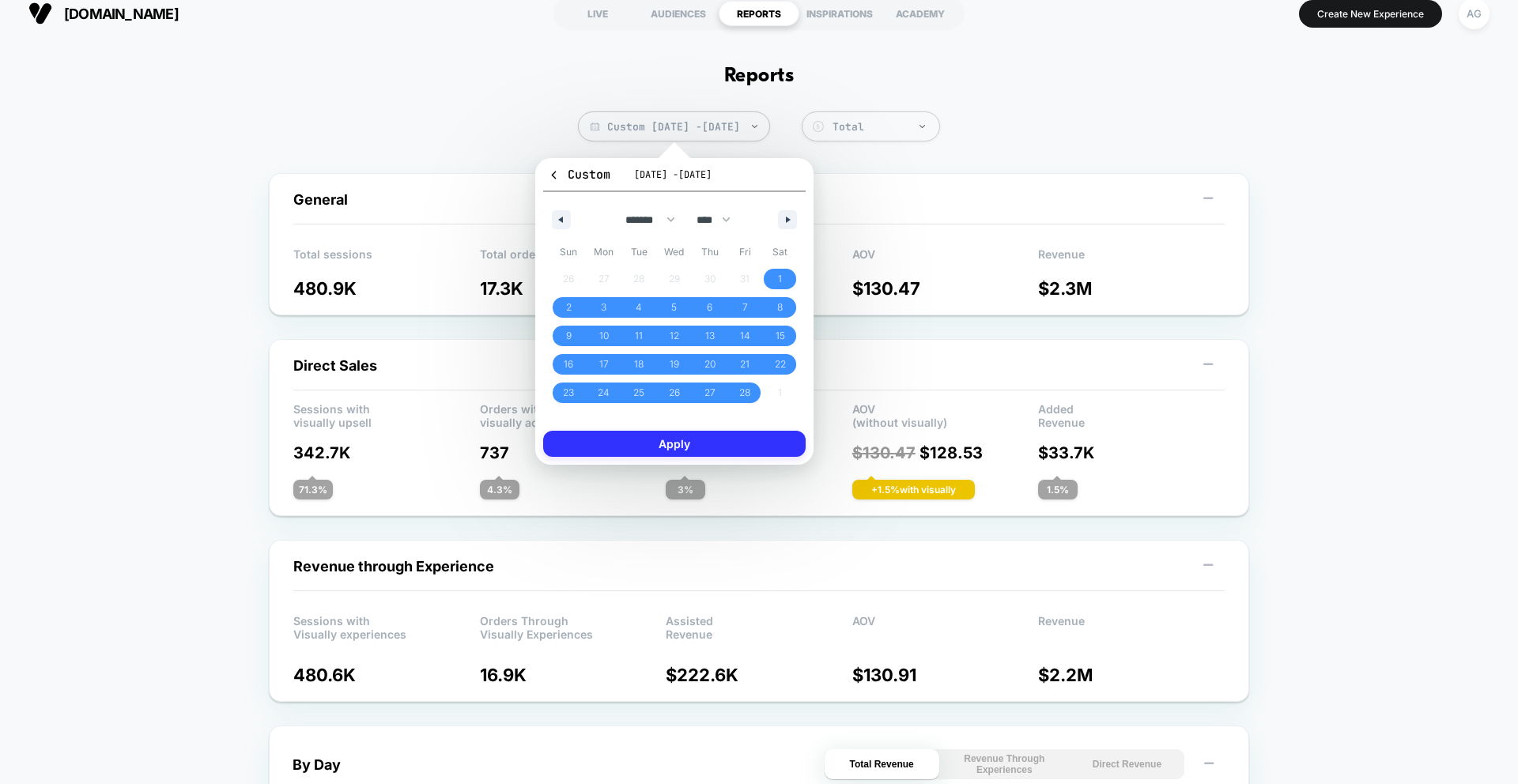 click on "Apply" at bounding box center [674, 443] 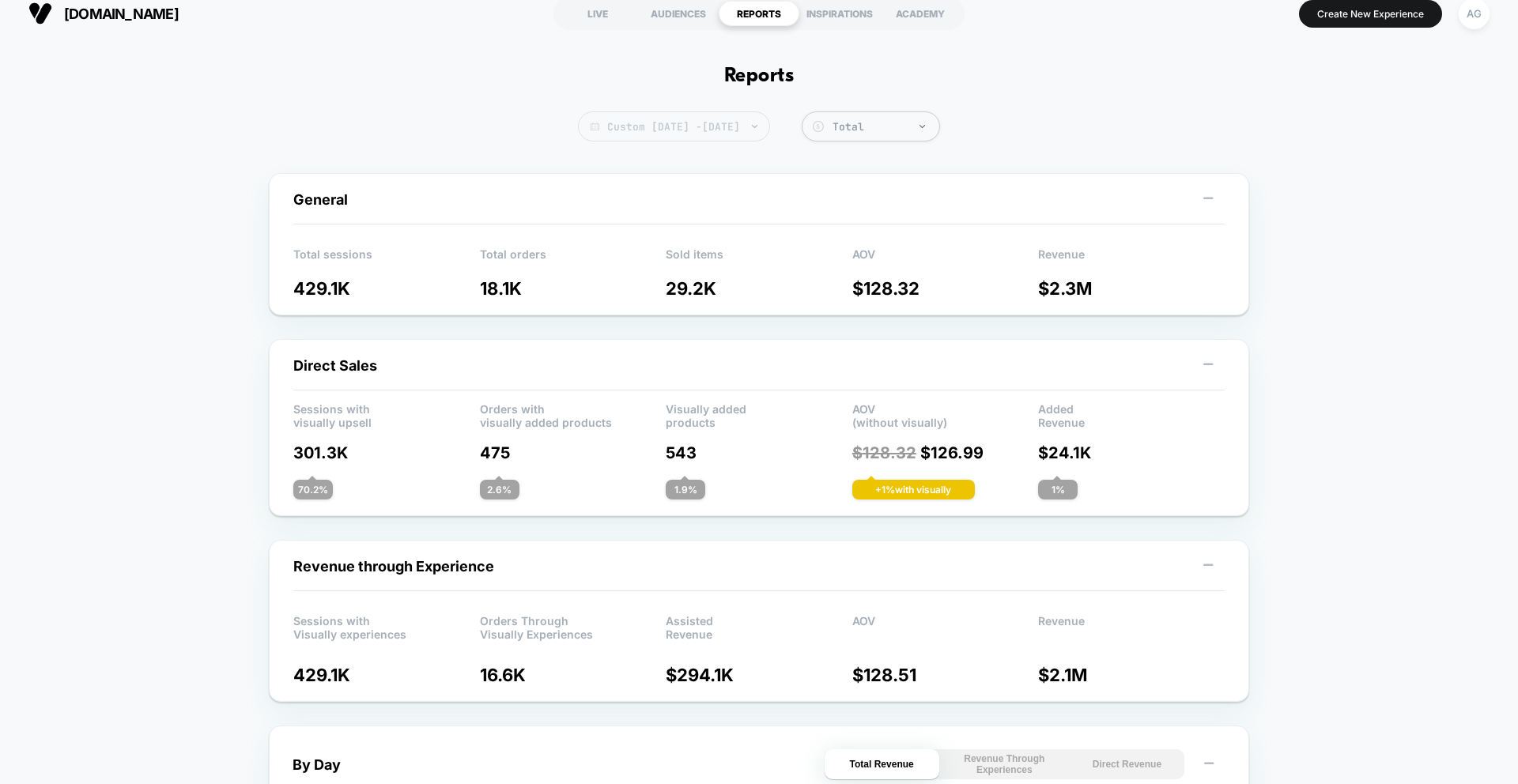 click on "Custom     [DATE]    -    [DATE]" at bounding box center (674, 126) 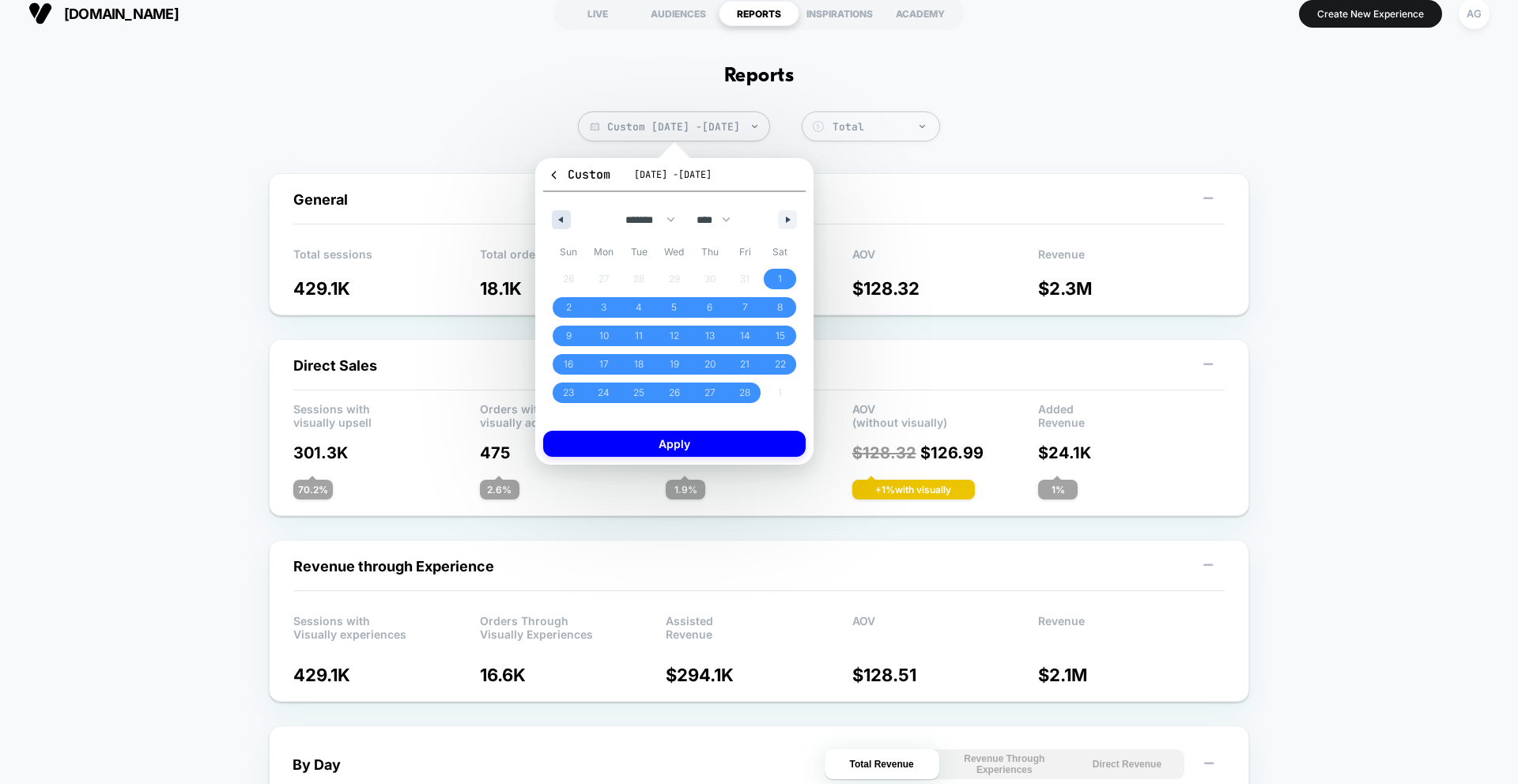 click at bounding box center (561, 220) 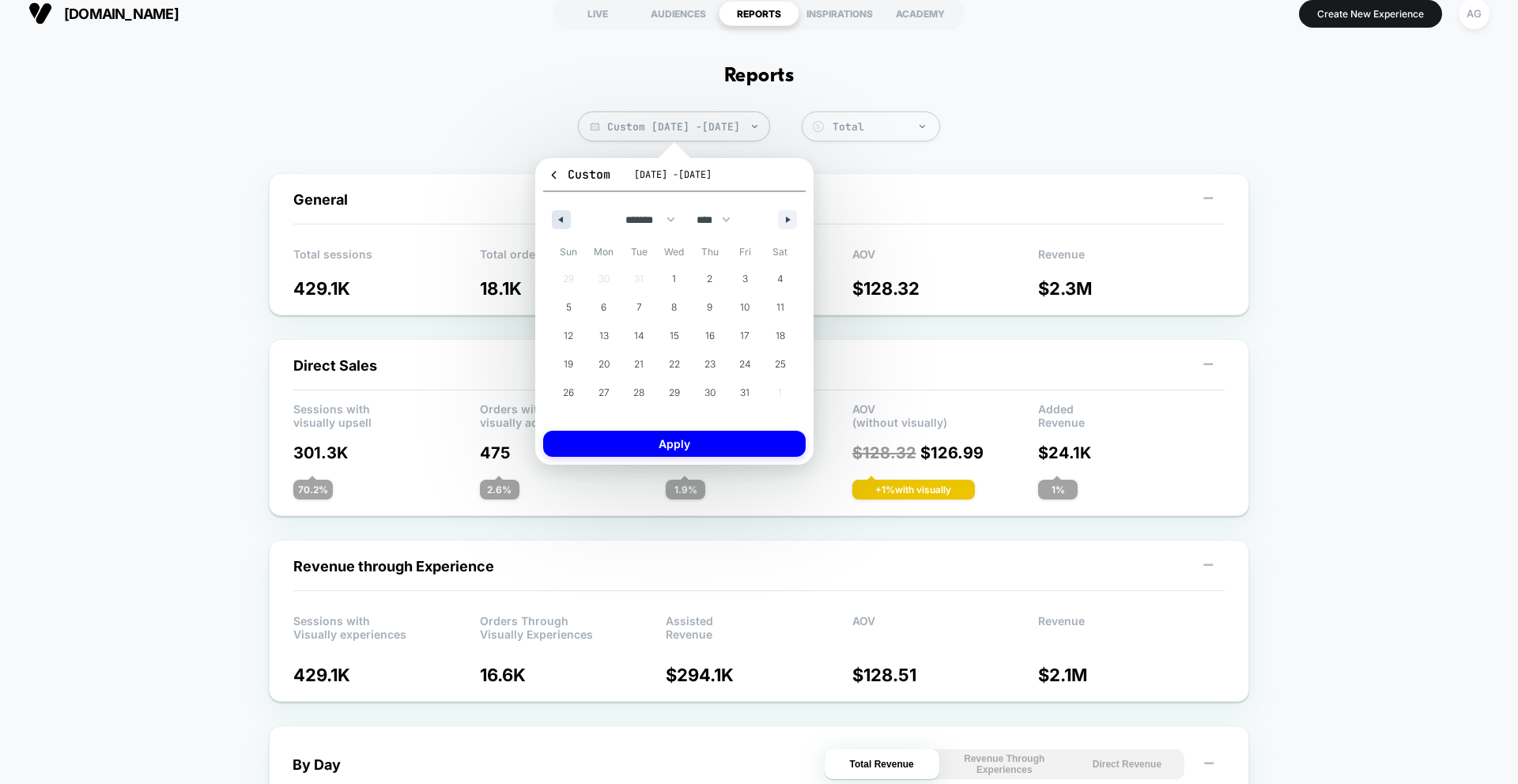 click at bounding box center [561, 220] 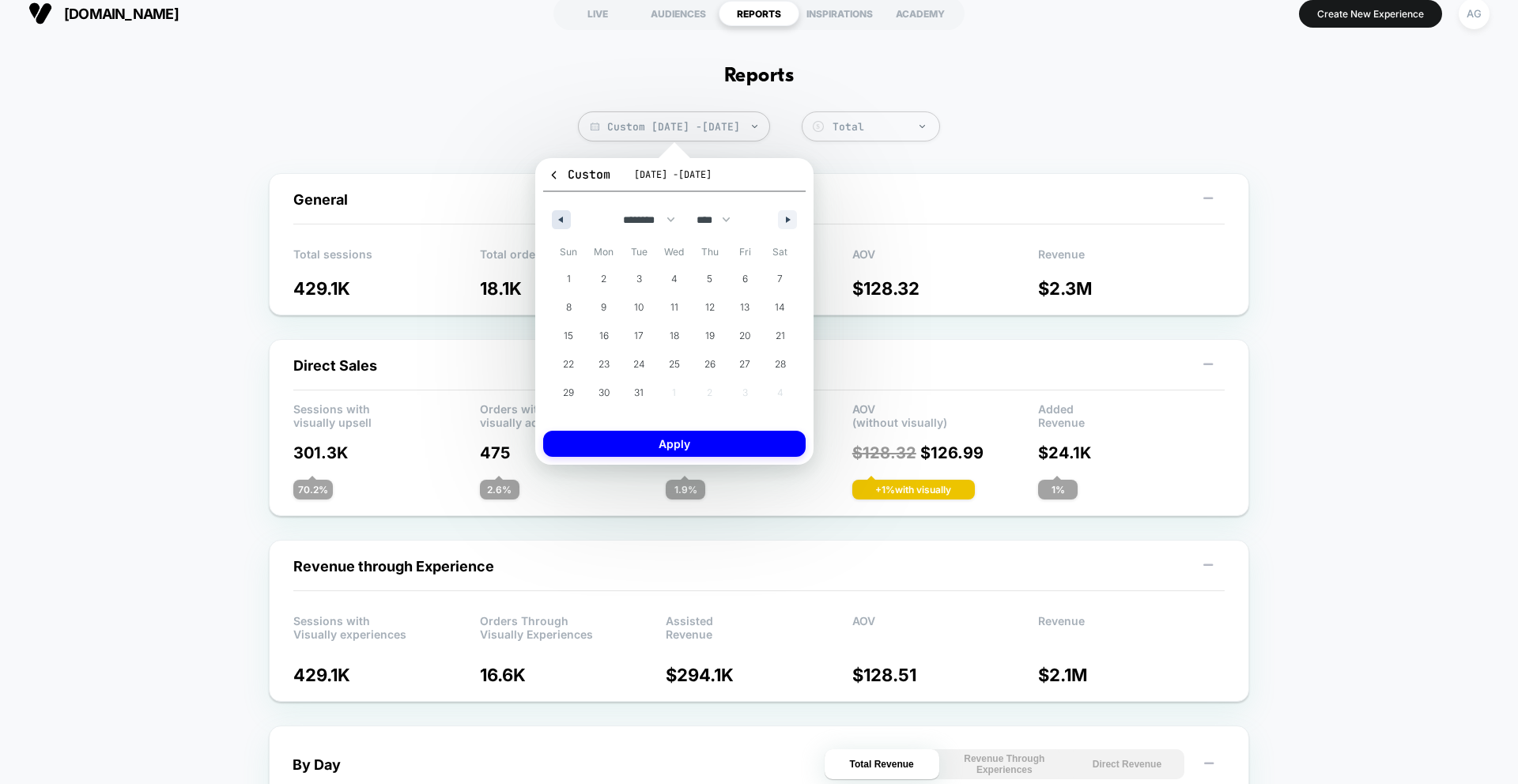 click at bounding box center [561, 220] 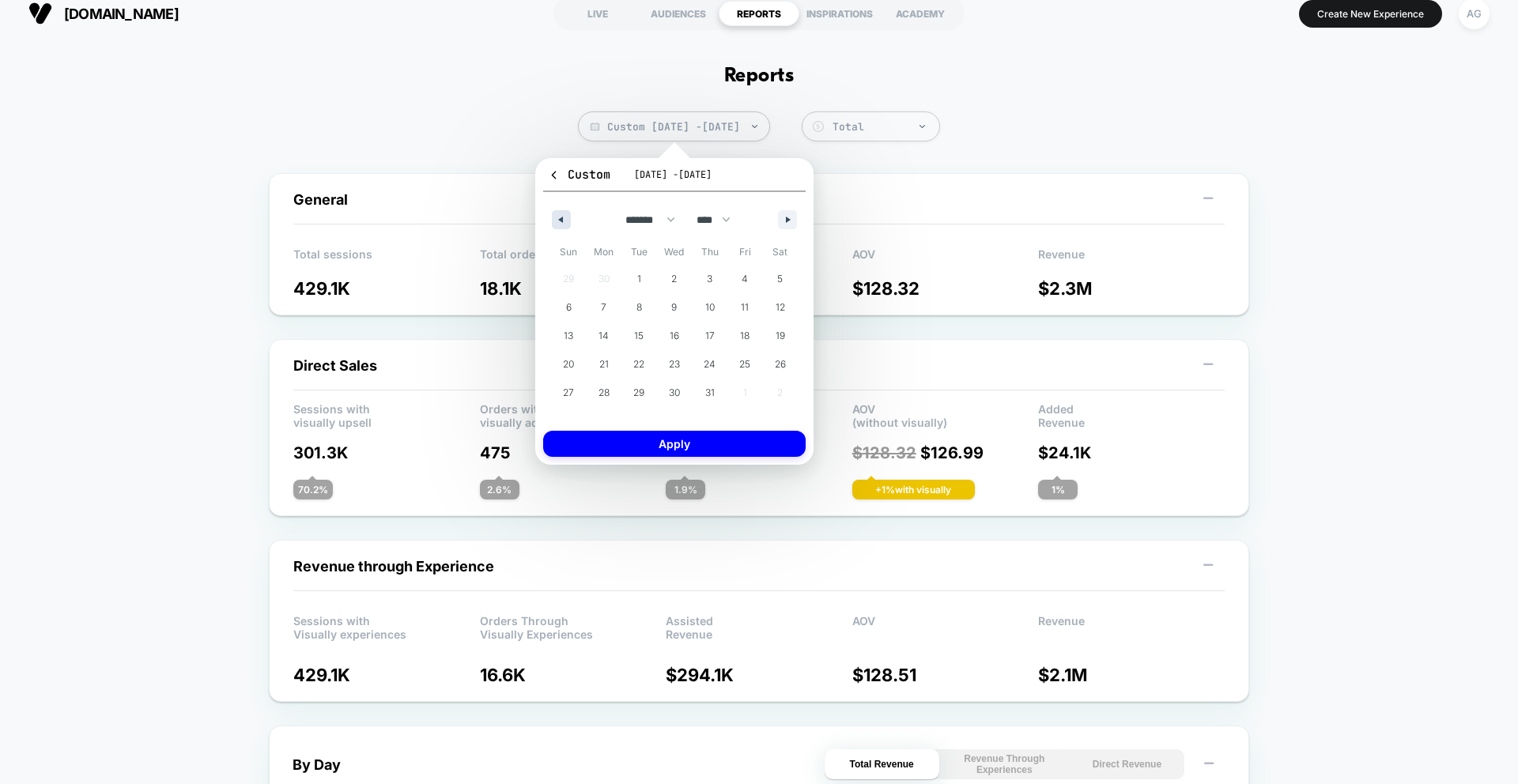 click at bounding box center [561, 220] 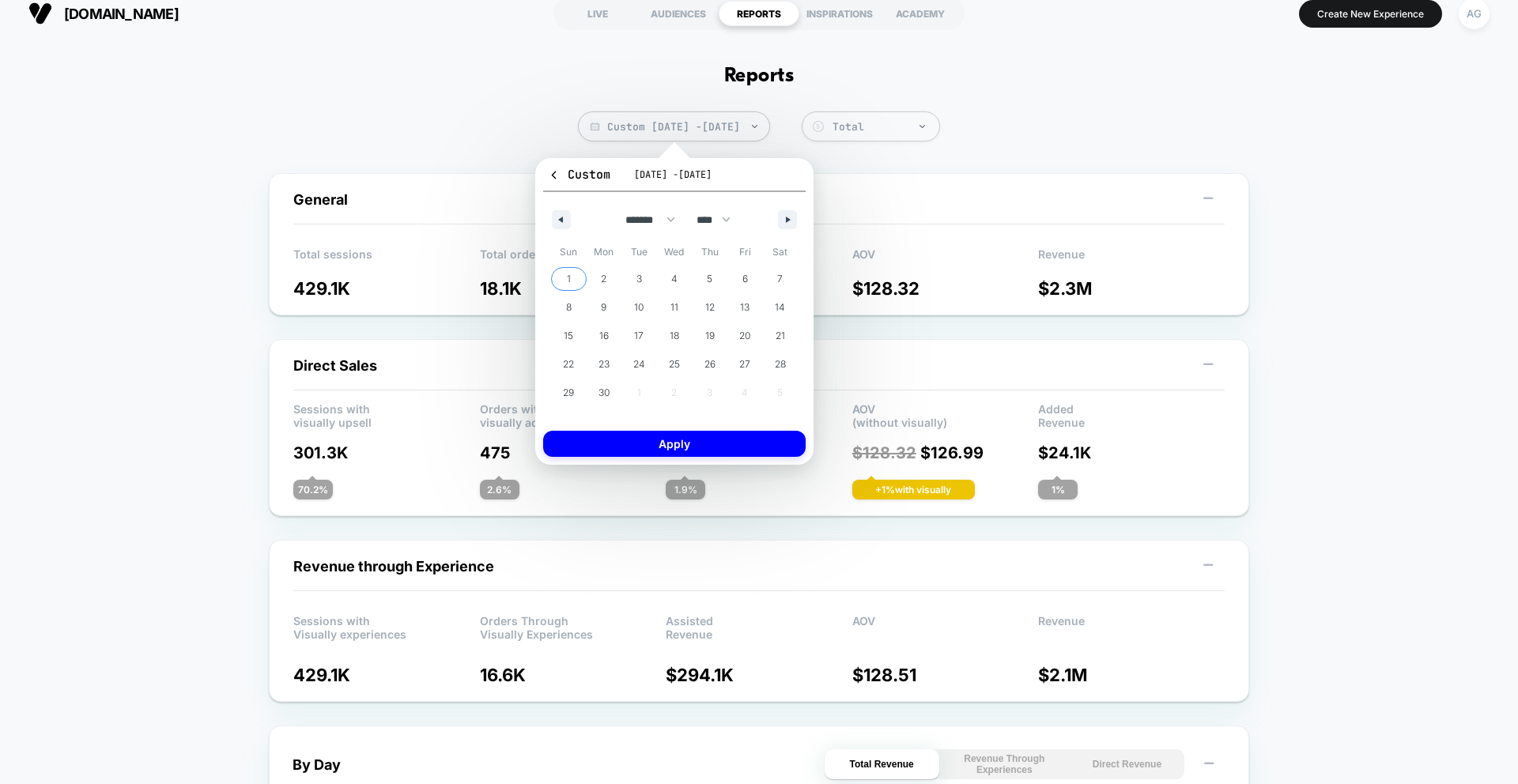 click on "1" at bounding box center (568, 279) 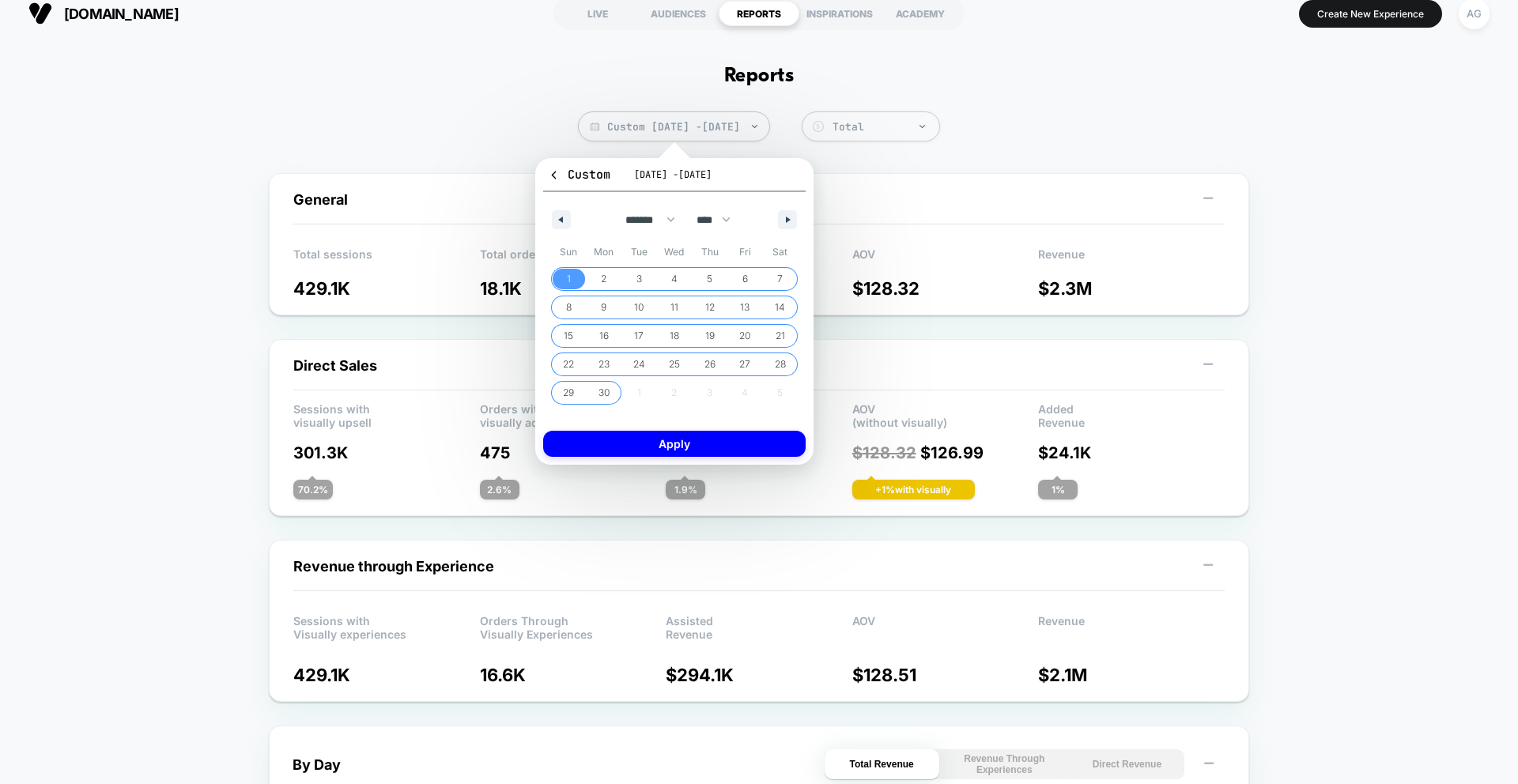 click on "30" at bounding box center (604, 393) 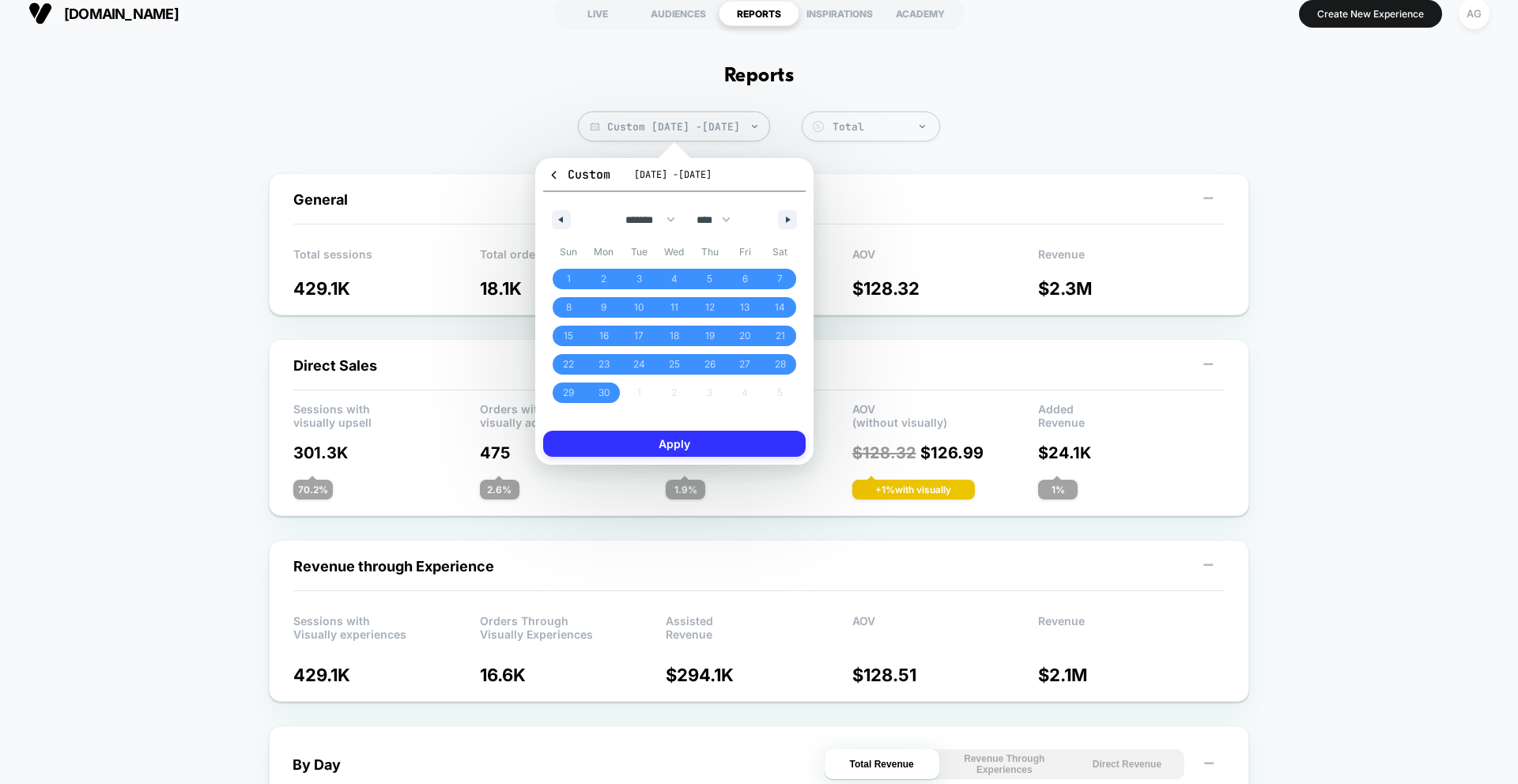click on "Apply" at bounding box center [674, 443] 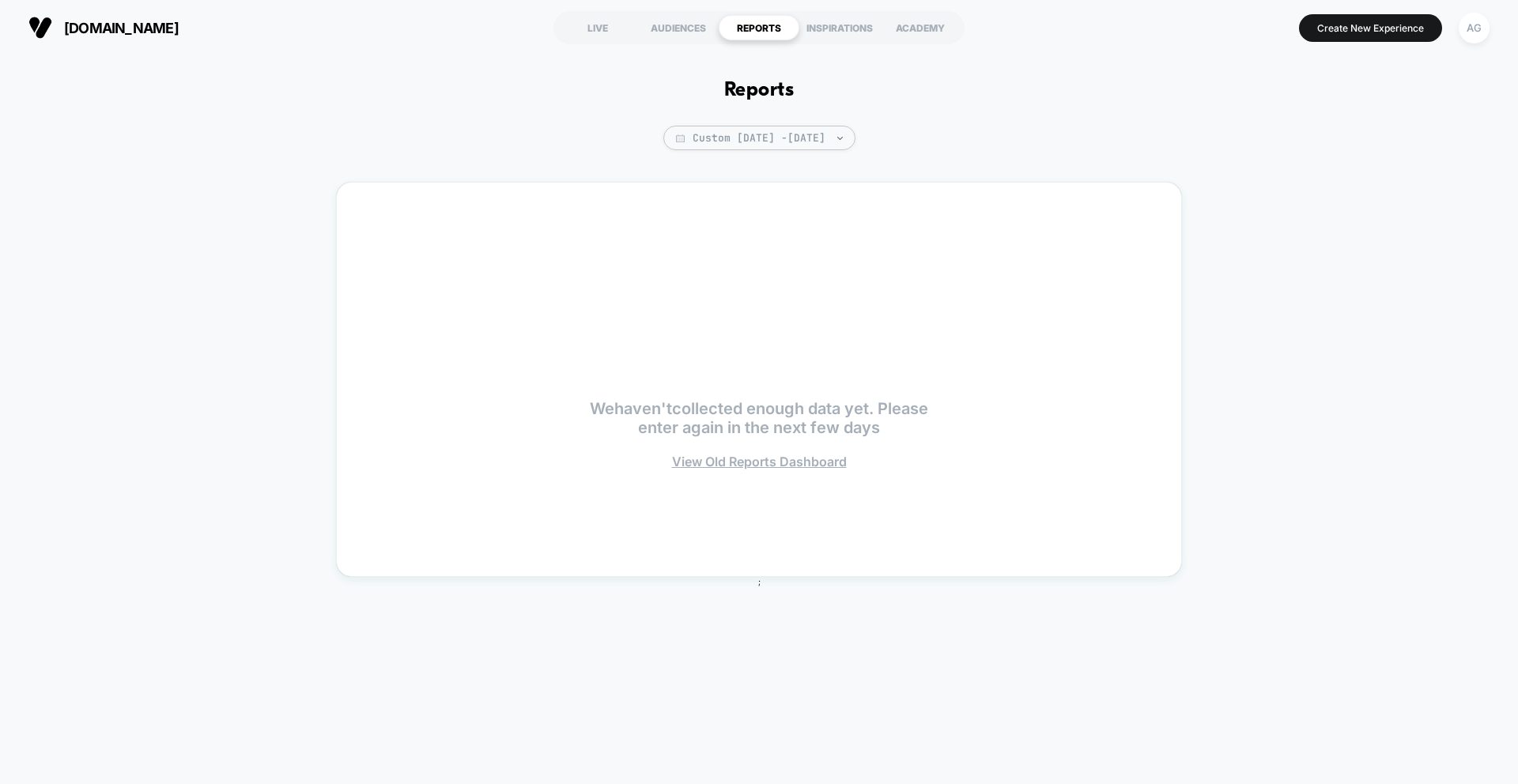 scroll, scrollTop: 0, scrollLeft: 0, axis: both 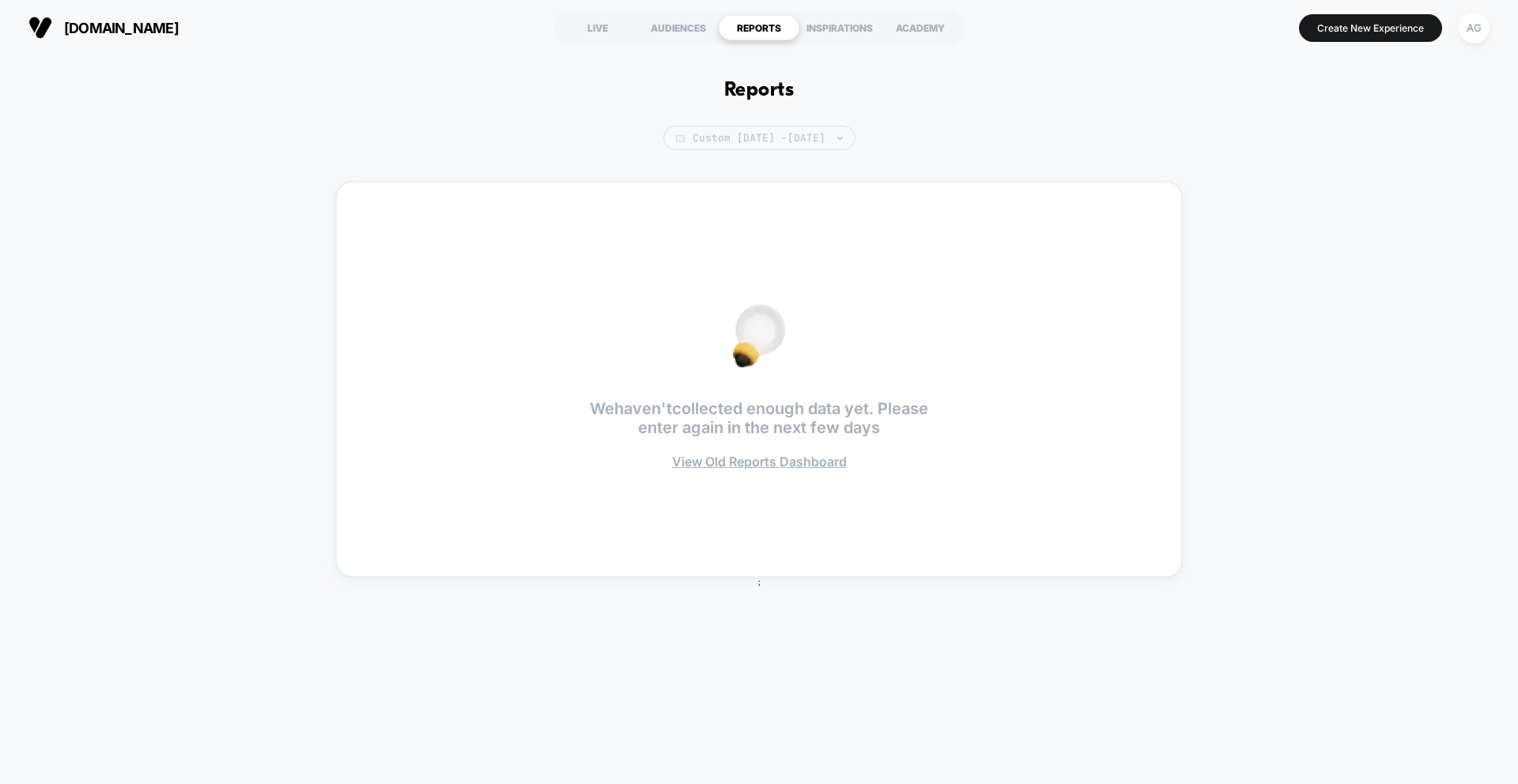 click on "Custom     [DATE]    -    [DATE]" at bounding box center (759, 138) 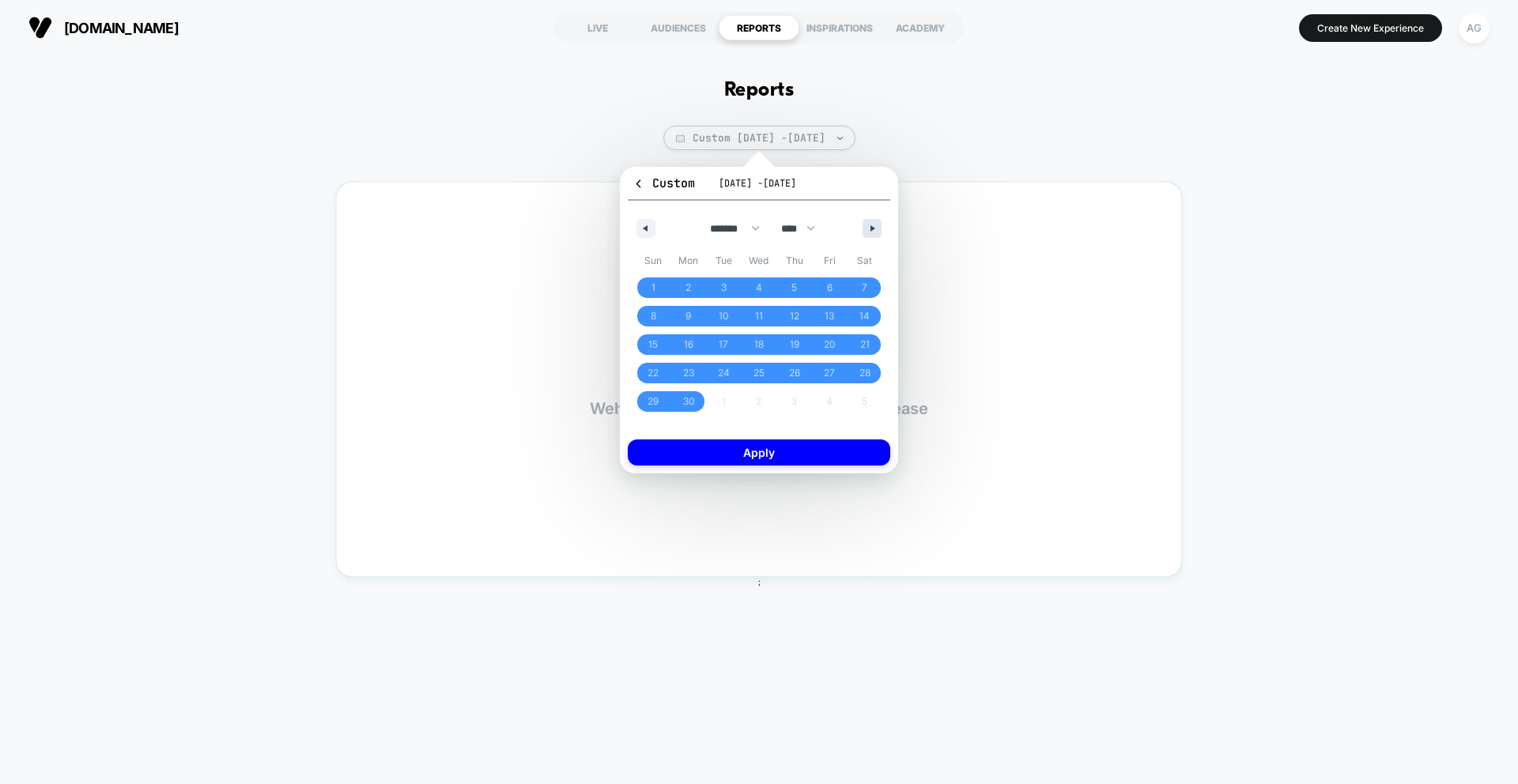 click at bounding box center (874, 228) 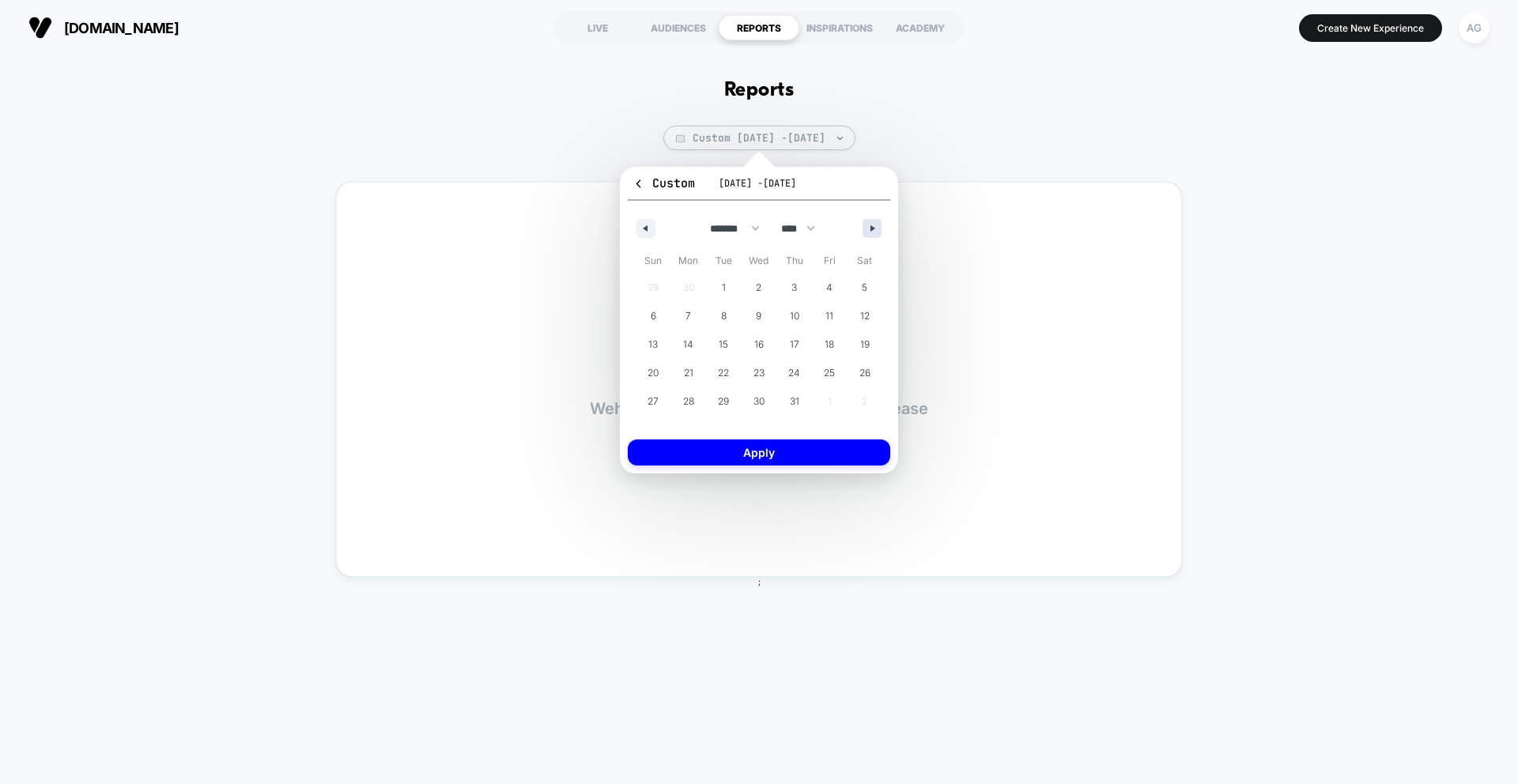click at bounding box center [874, 228] 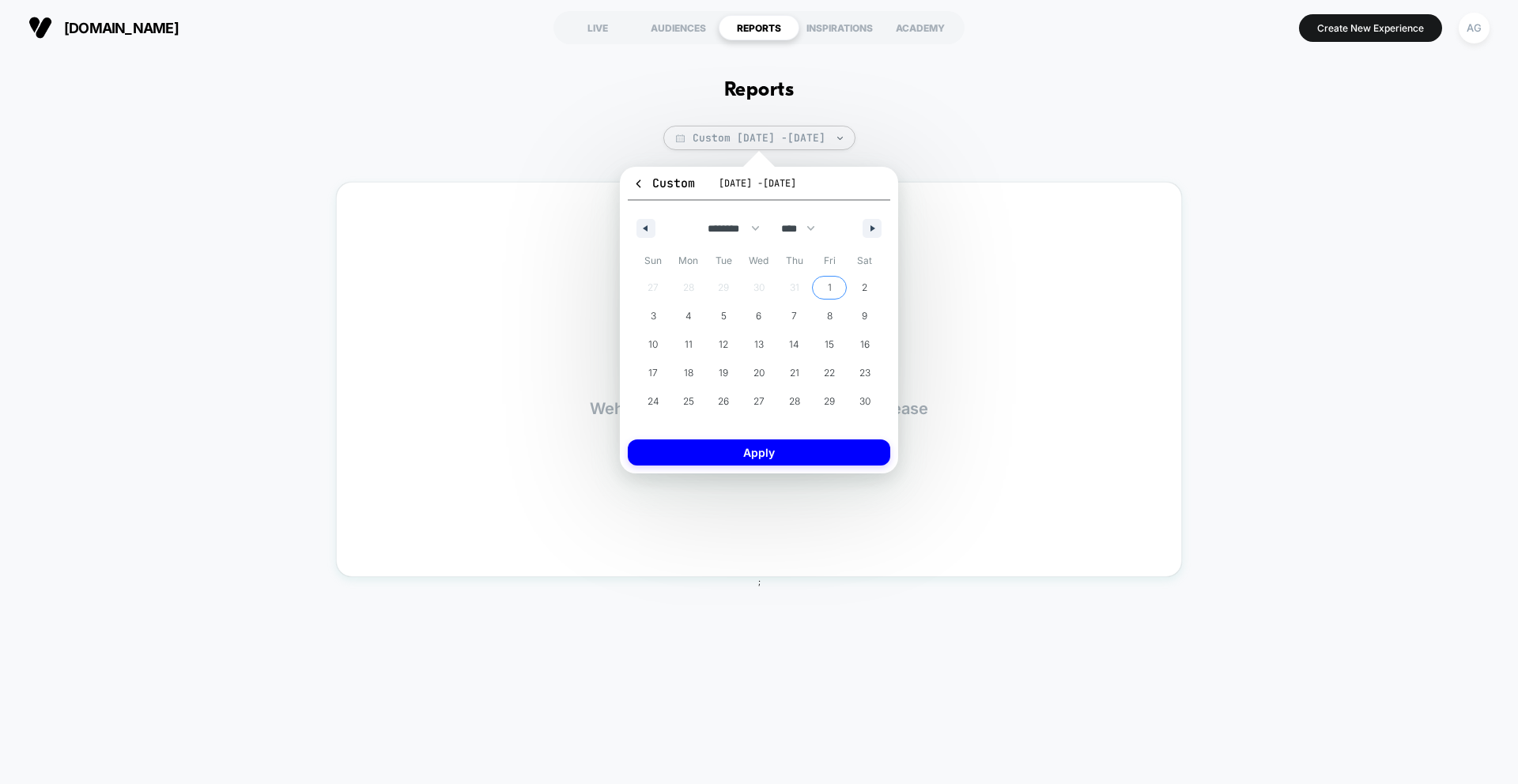 click on "1" at bounding box center [829, 288] 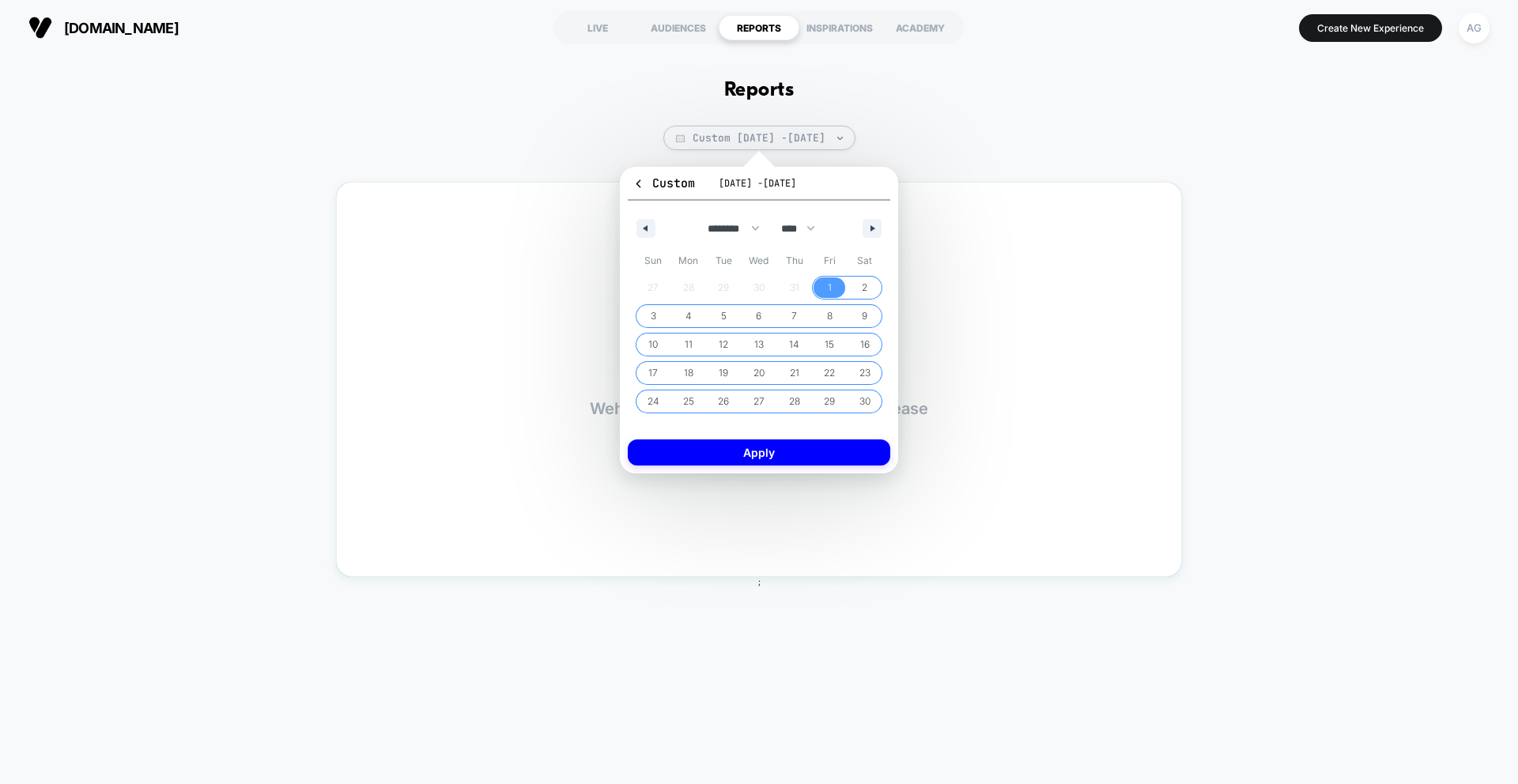 click on "30" at bounding box center [865, 401] 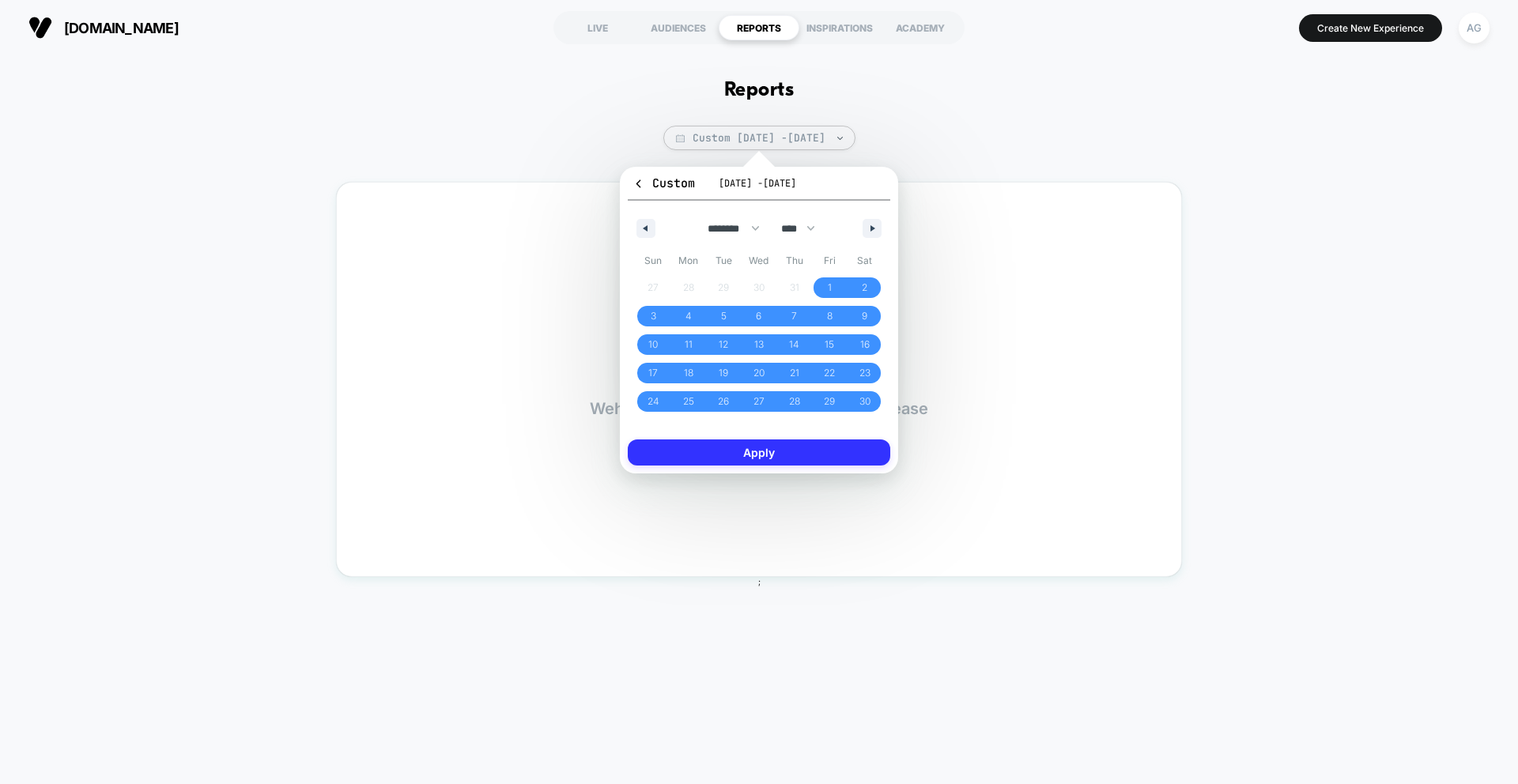 click on "Apply" at bounding box center [759, 452] 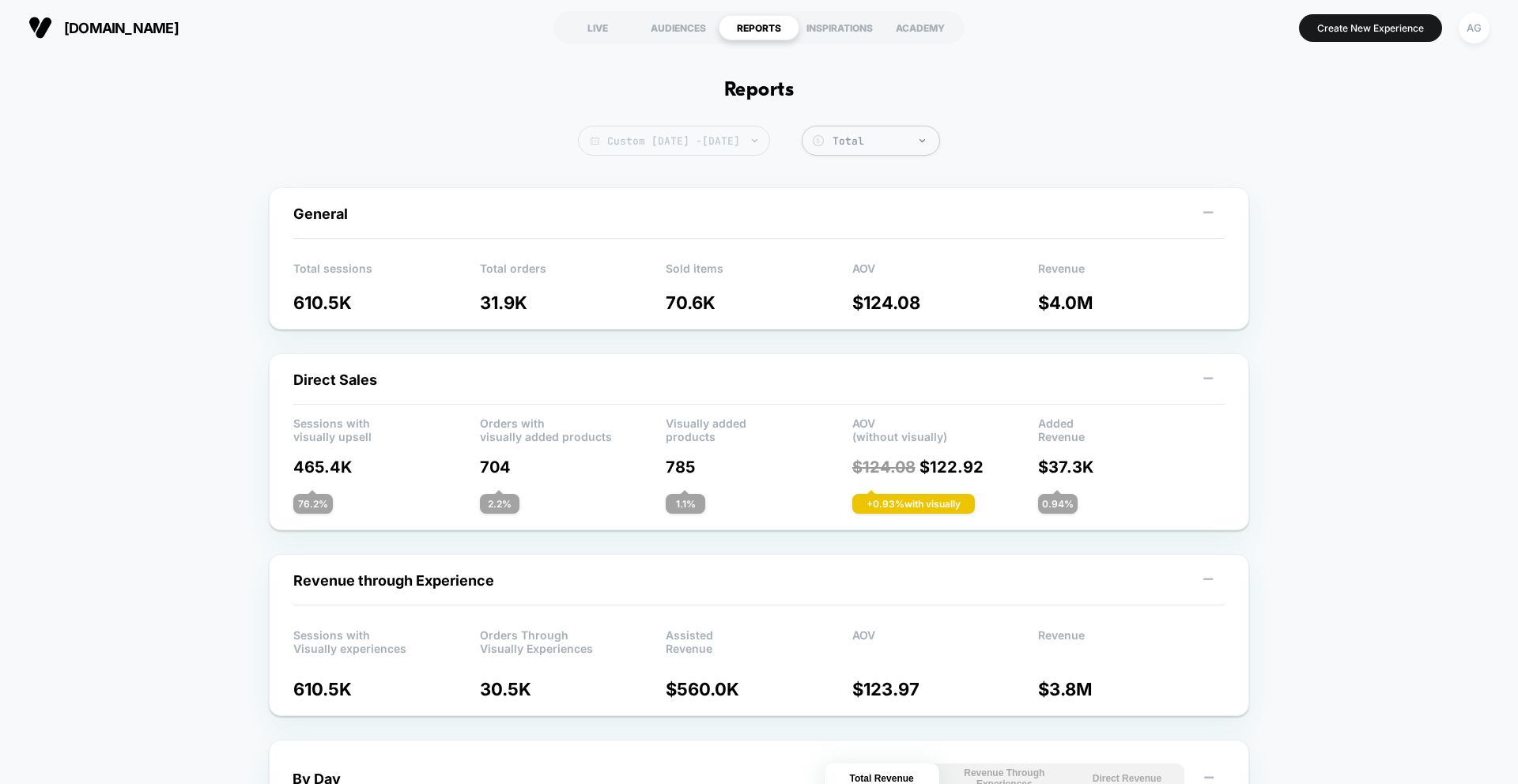 click on "Custom     [DATE]    -    [DATE]" at bounding box center (674, 141) 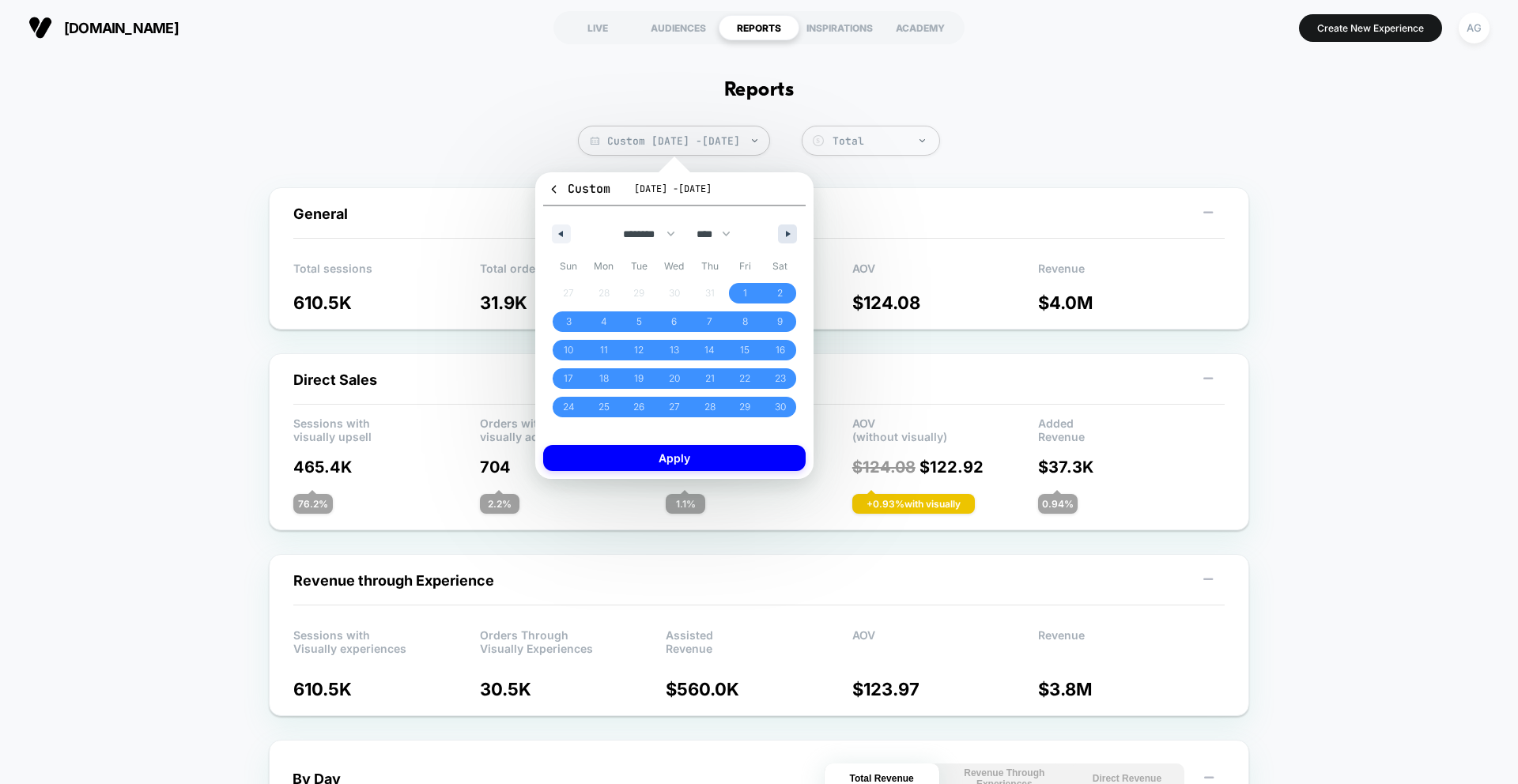 click at bounding box center (787, 234) 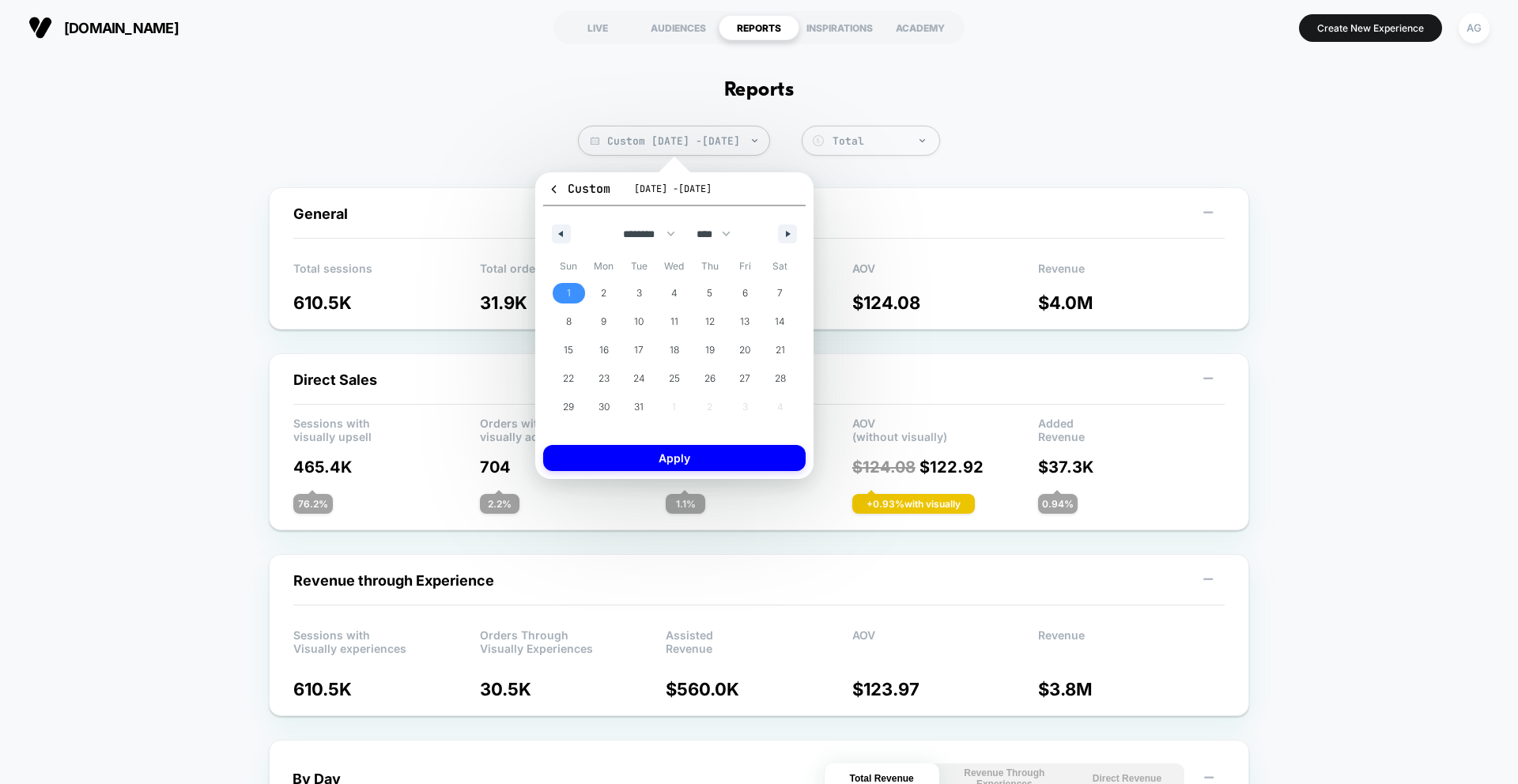 click on "1" at bounding box center (568, 293) 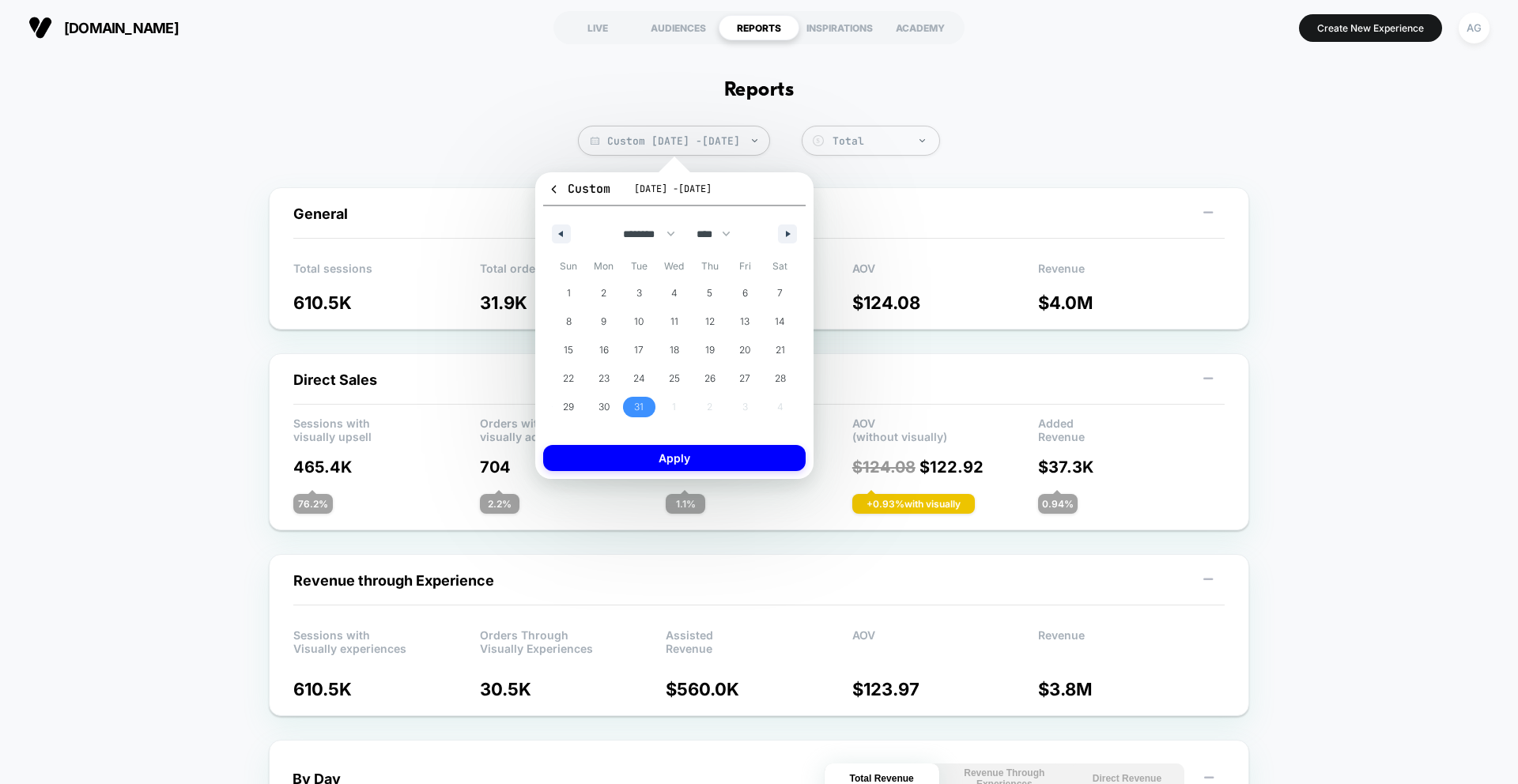 click on "31" at bounding box center (639, 407) 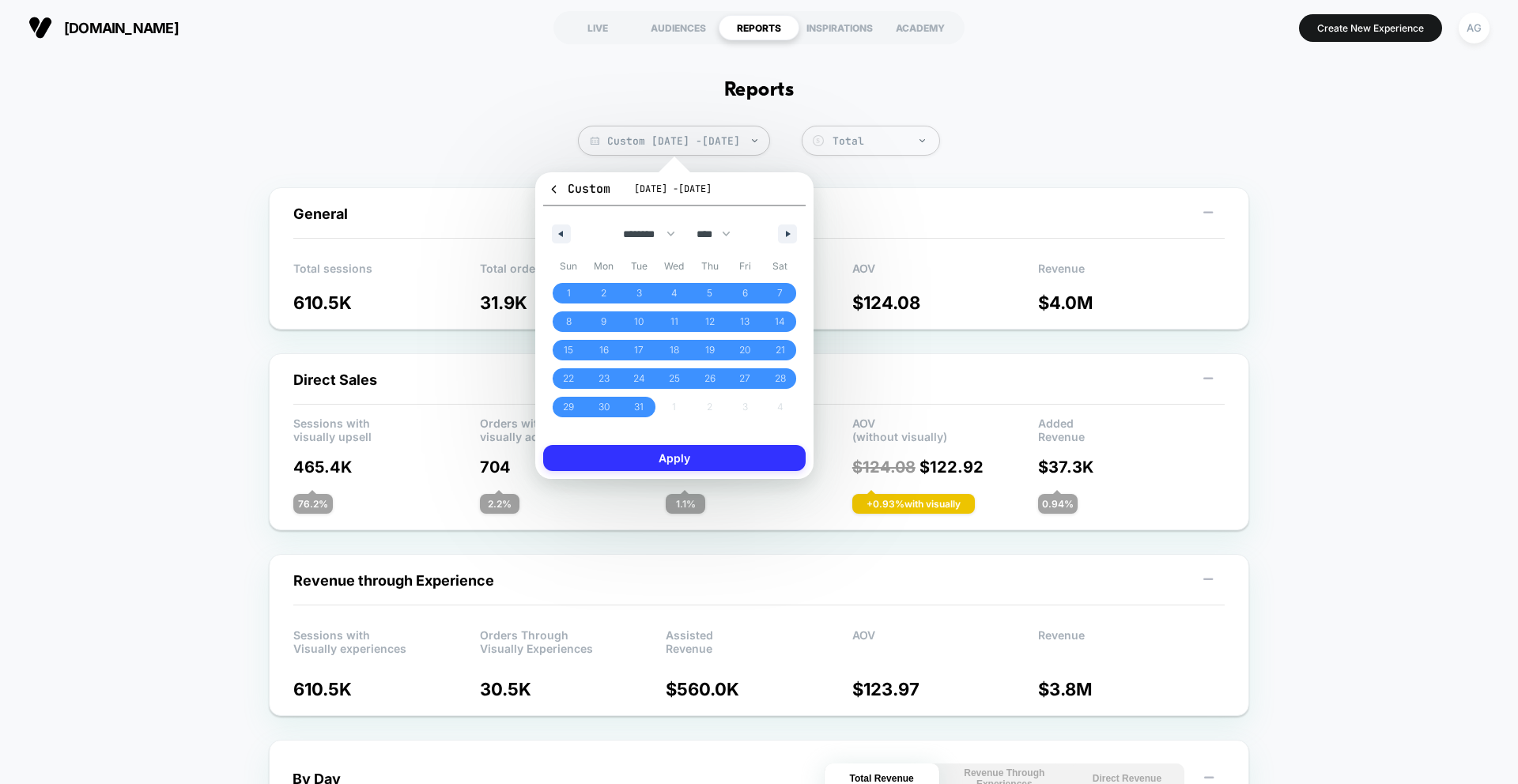 click on "Apply" at bounding box center [674, 458] 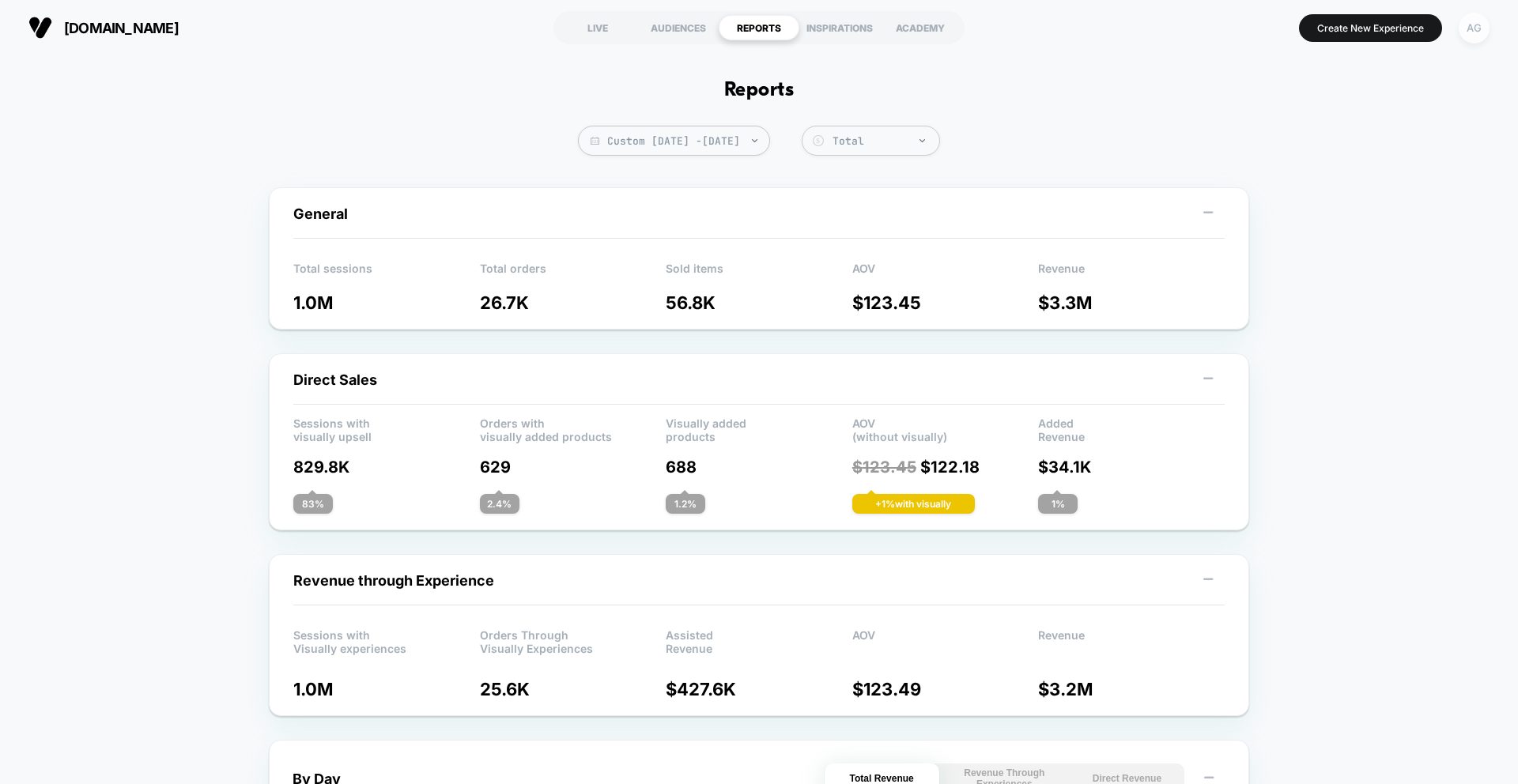 click on "AG" at bounding box center [1474, 28] 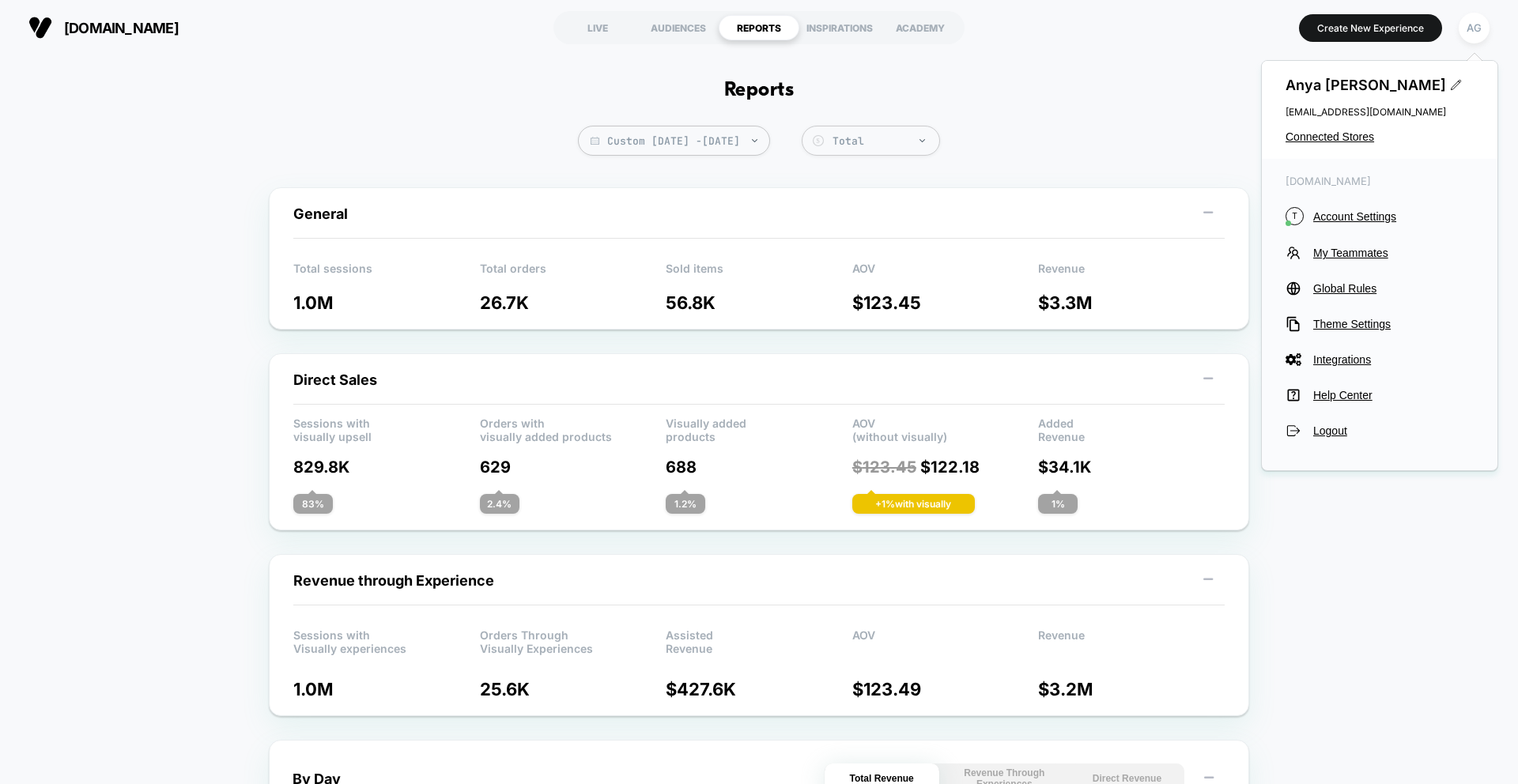 click on "[PERSON_NAME] [EMAIL_ADDRESS][DOMAIN_NAME] Connected Stores" at bounding box center (1380, 110) 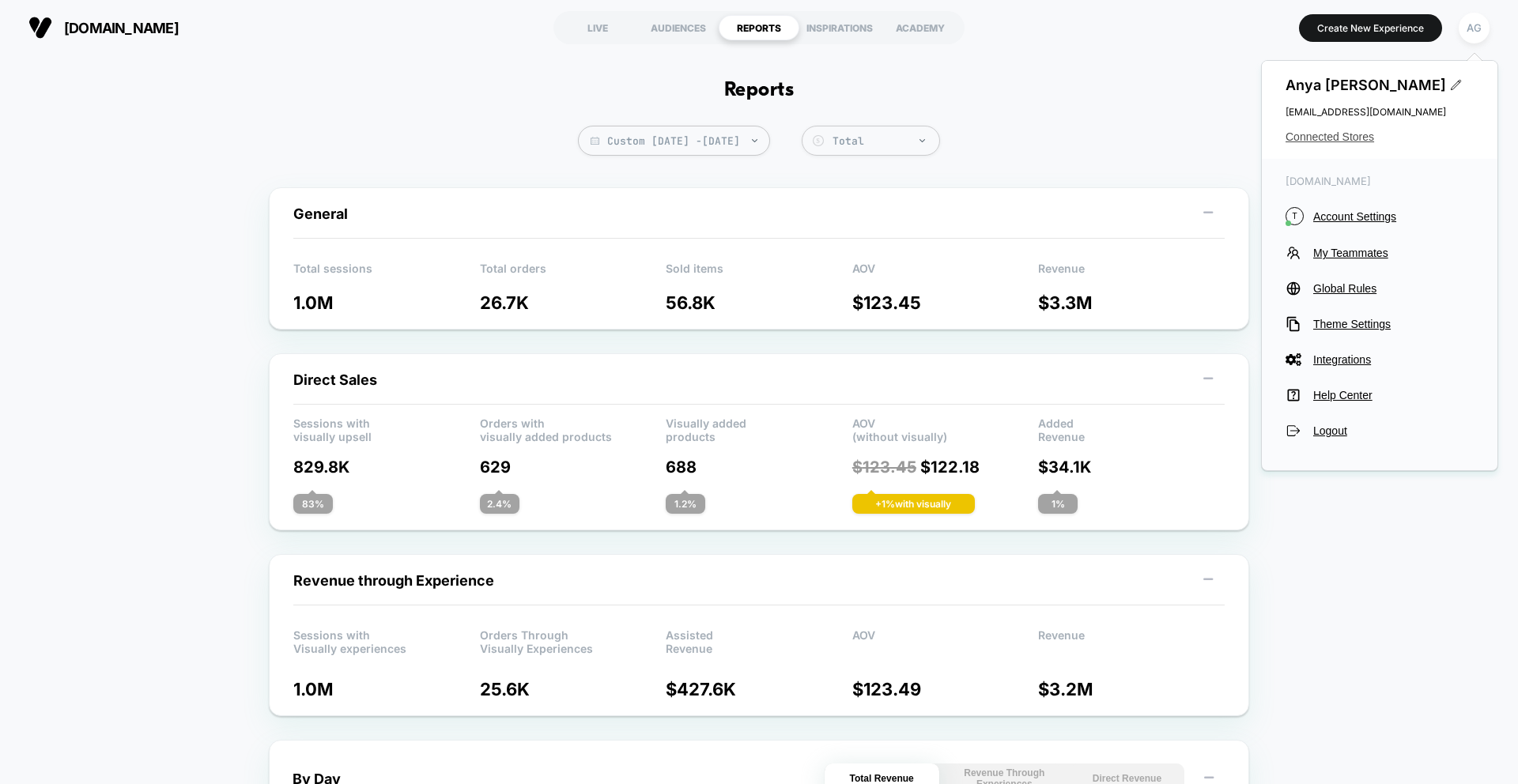 click on "Connected Stores" at bounding box center (1380, 137) 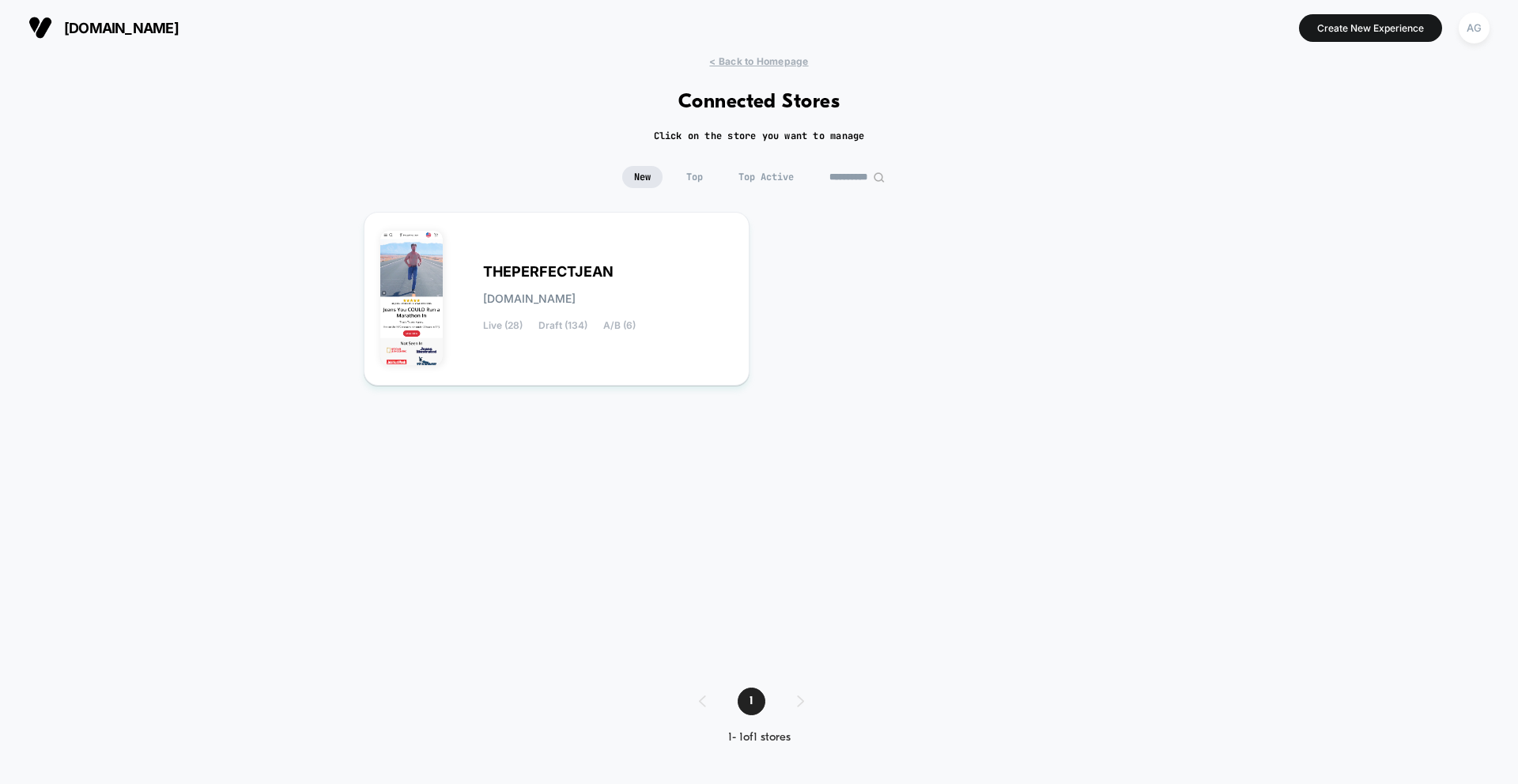 click on "**********" at bounding box center [759, 189] 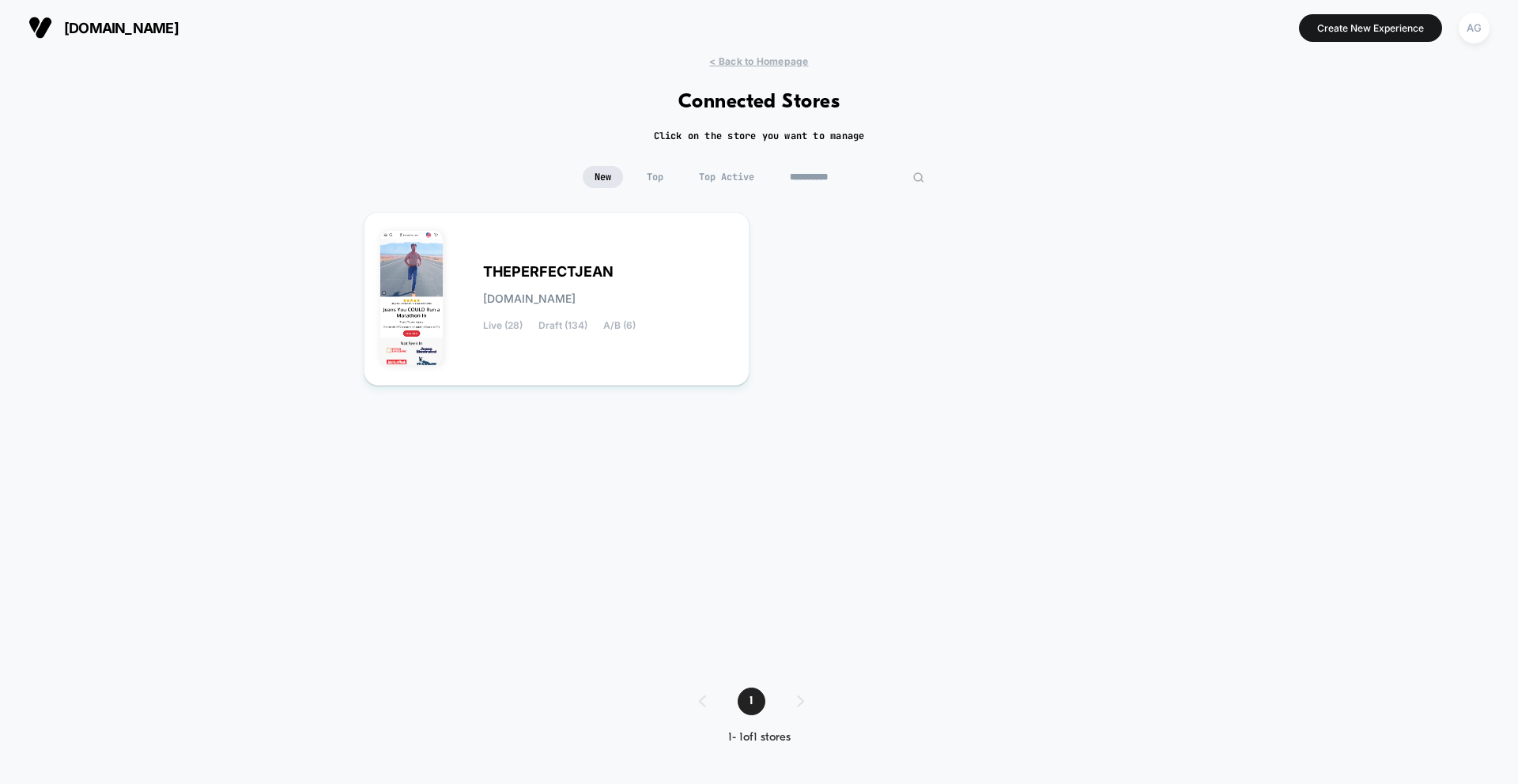click on "**********" at bounding box center [857, 177] 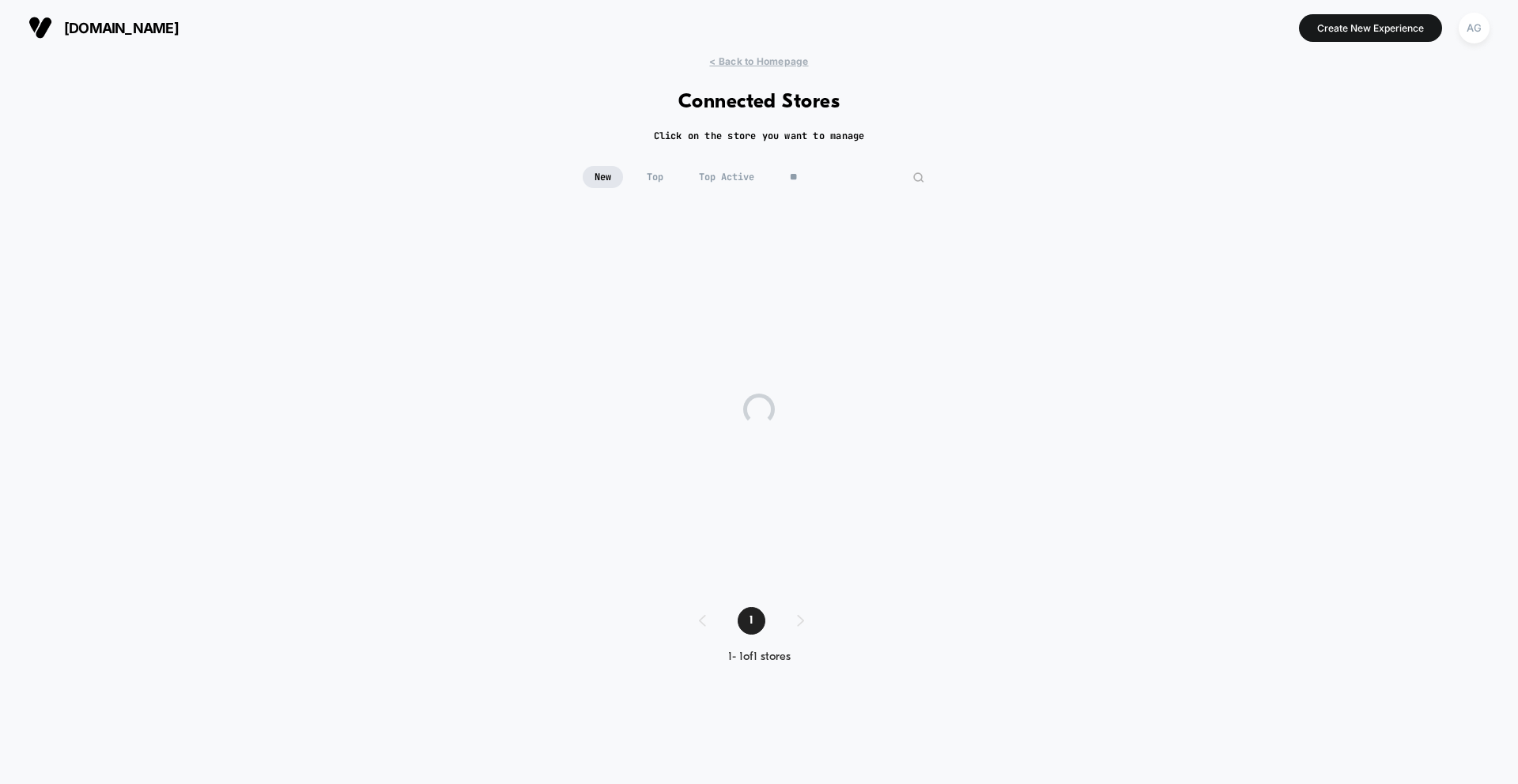 type on "*" 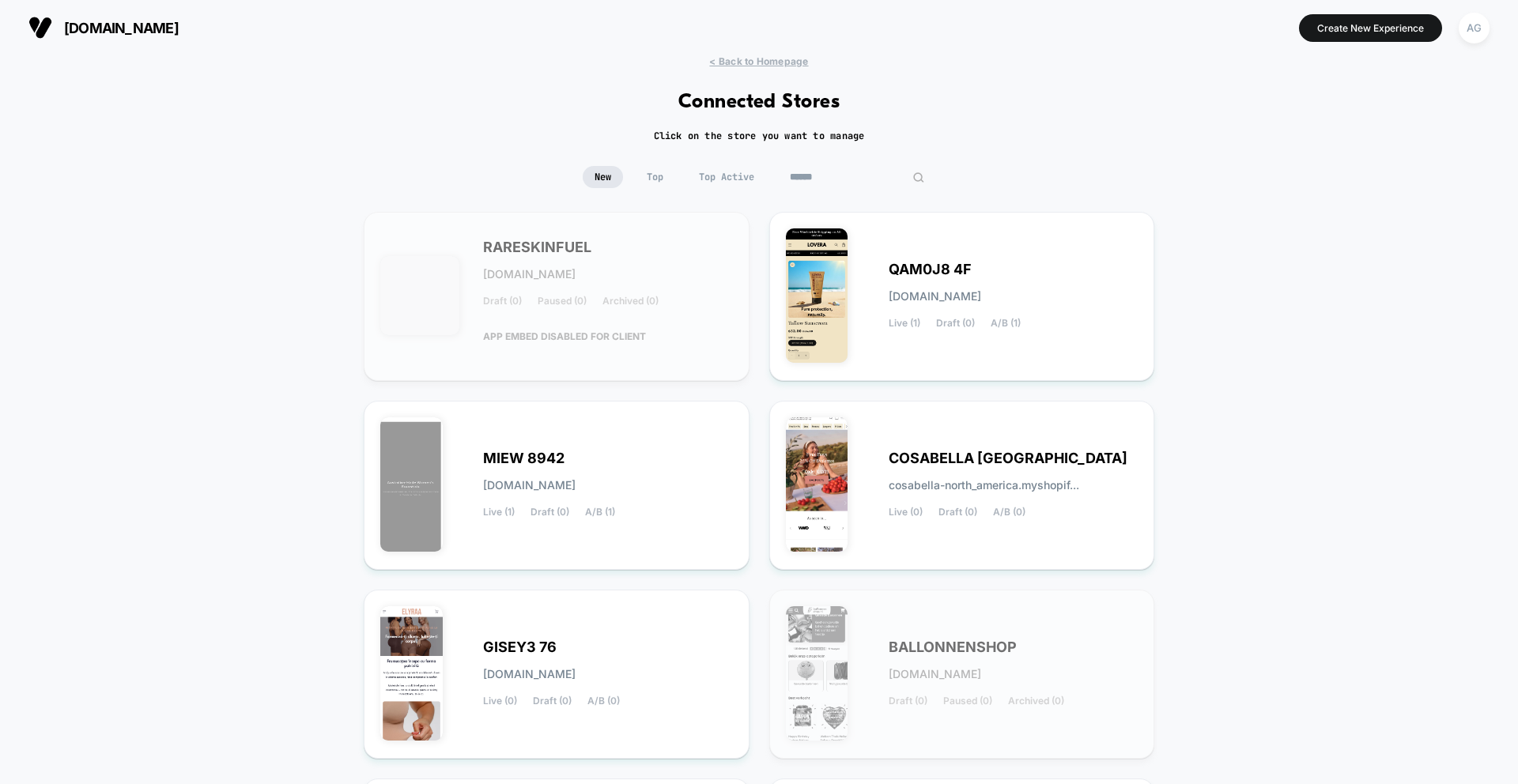 click at bounding box center (857, 177) 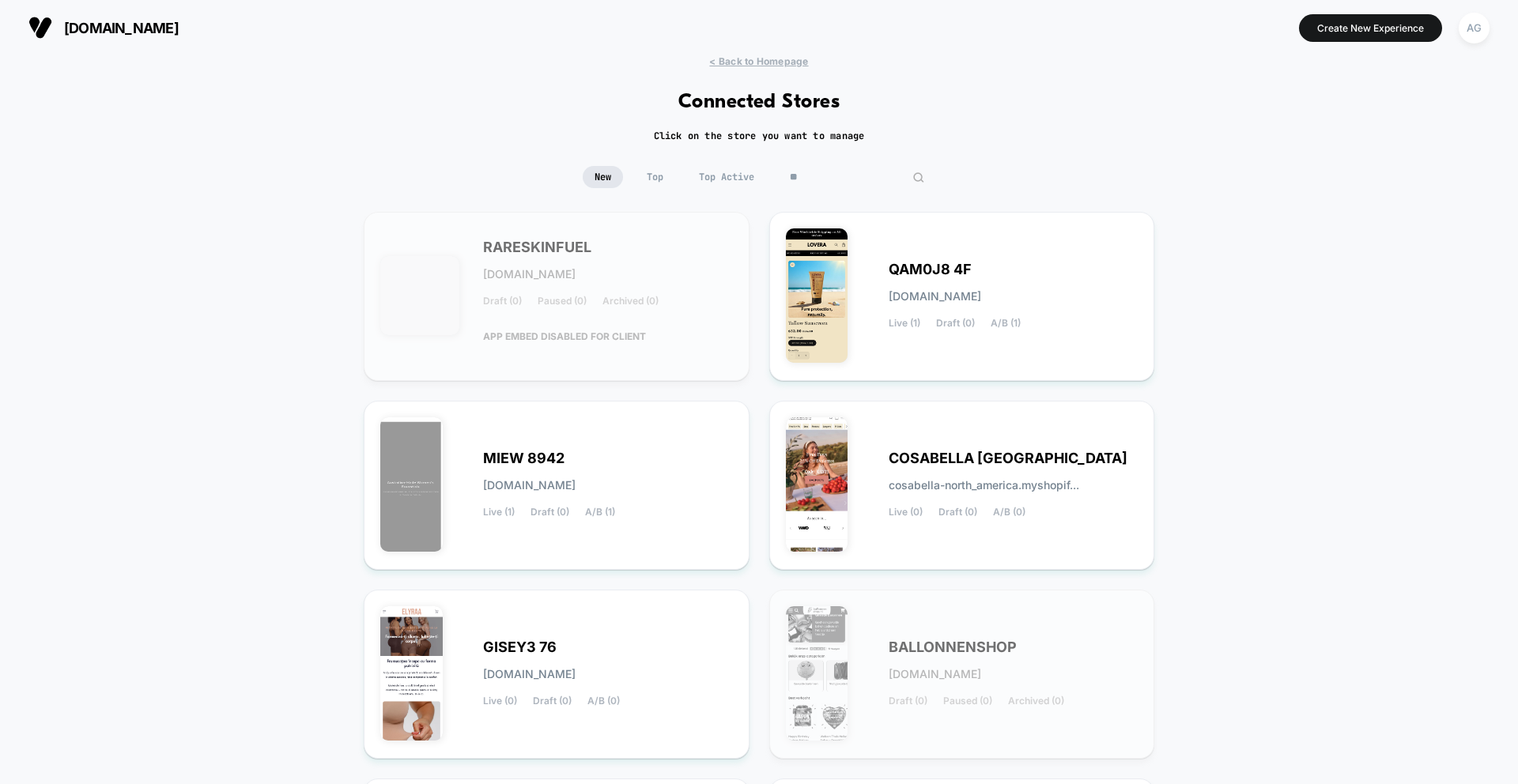 type on "***" 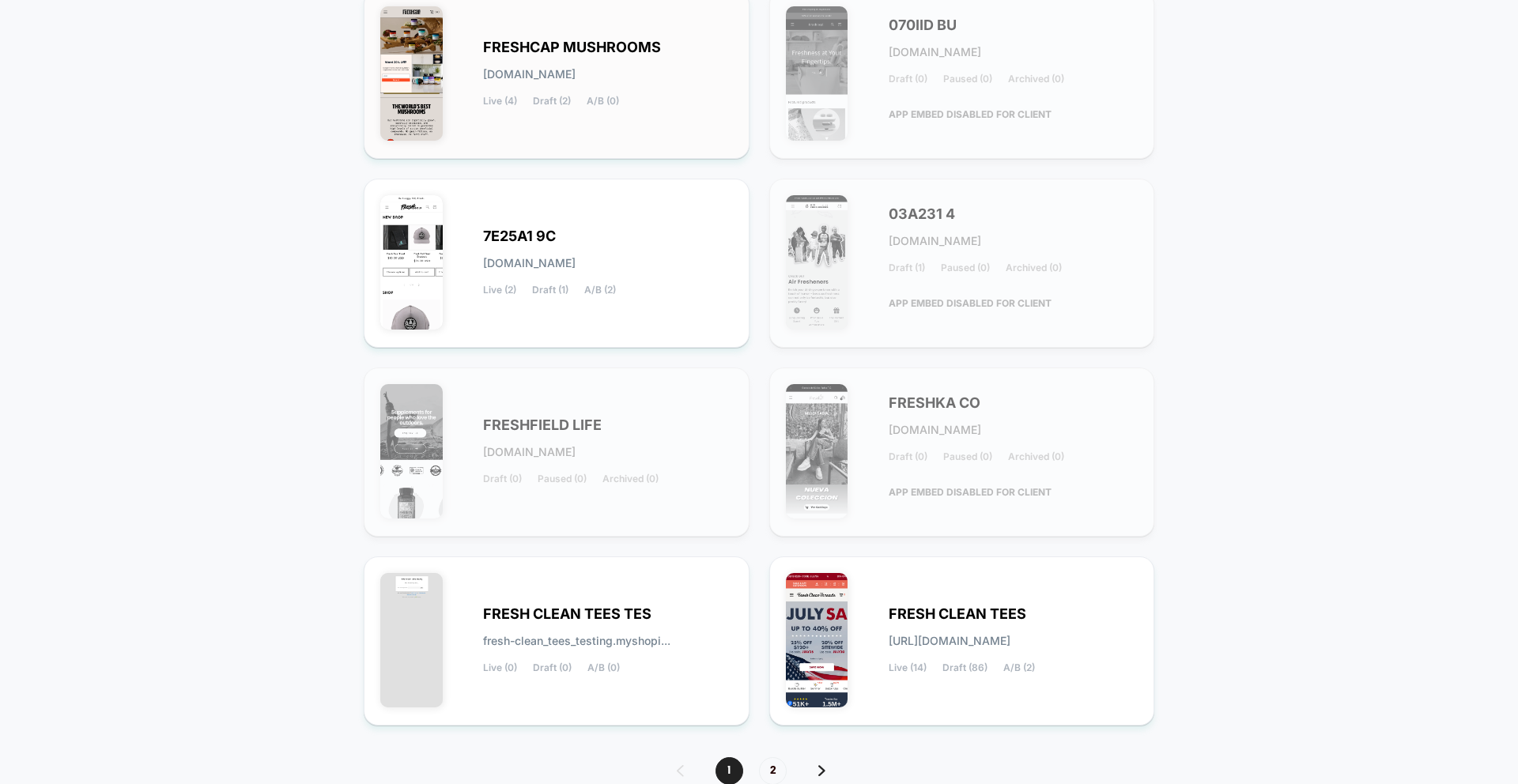 scroll, scrollTop: 482, scrollLeft: 0, axis: vertical 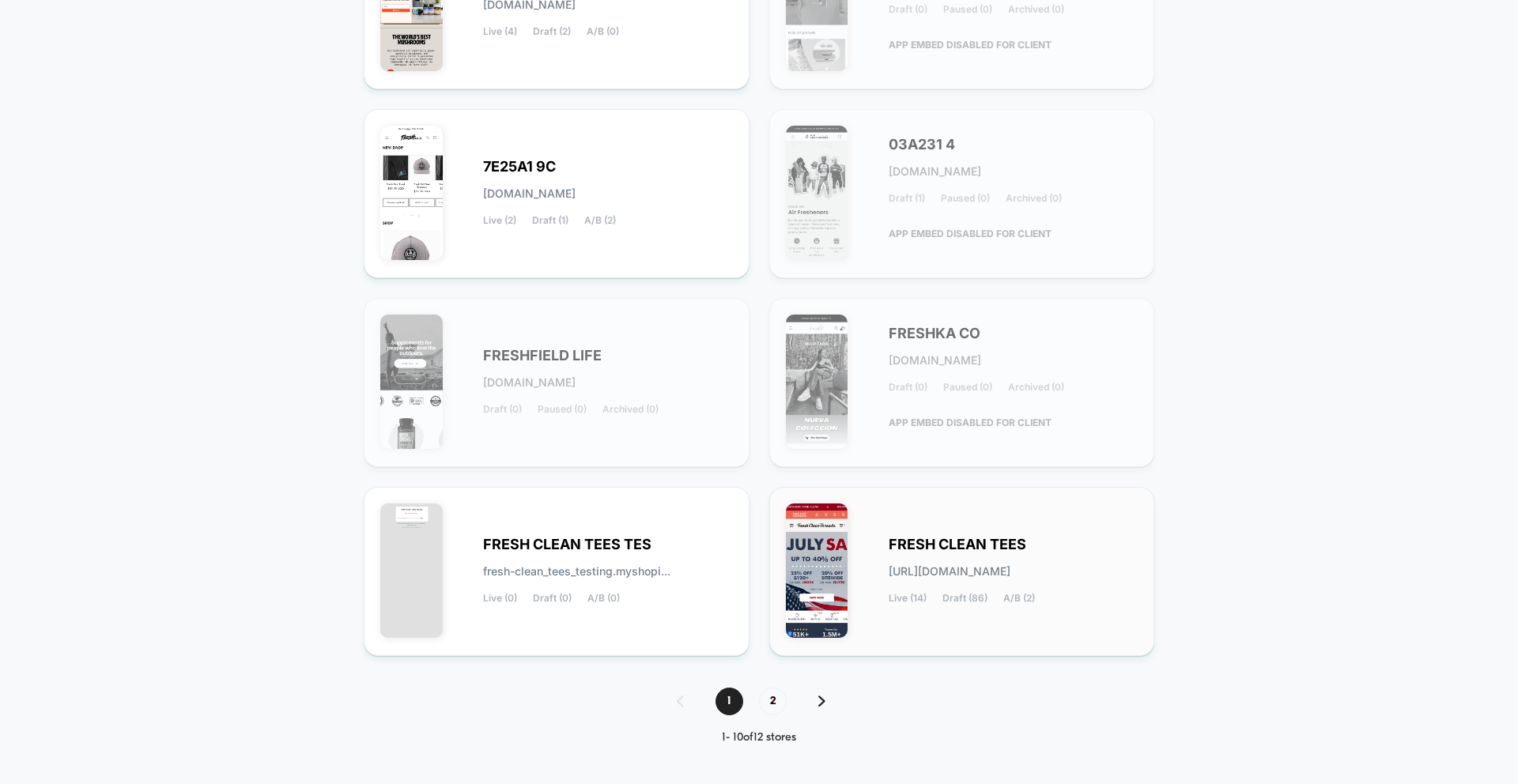 type on "*****" 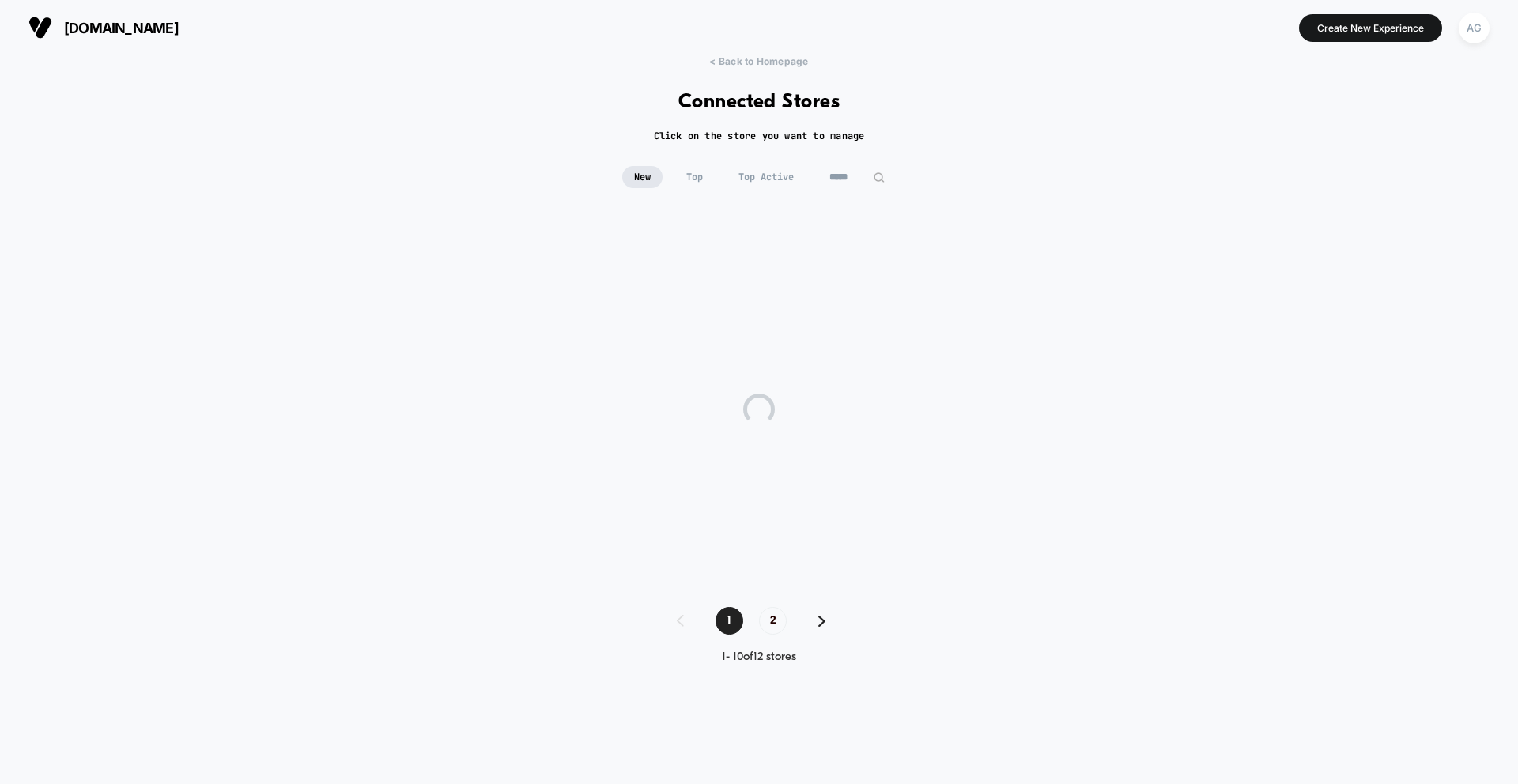 scroll, scrollTop: 0, scrollLeft: 0, axis: both 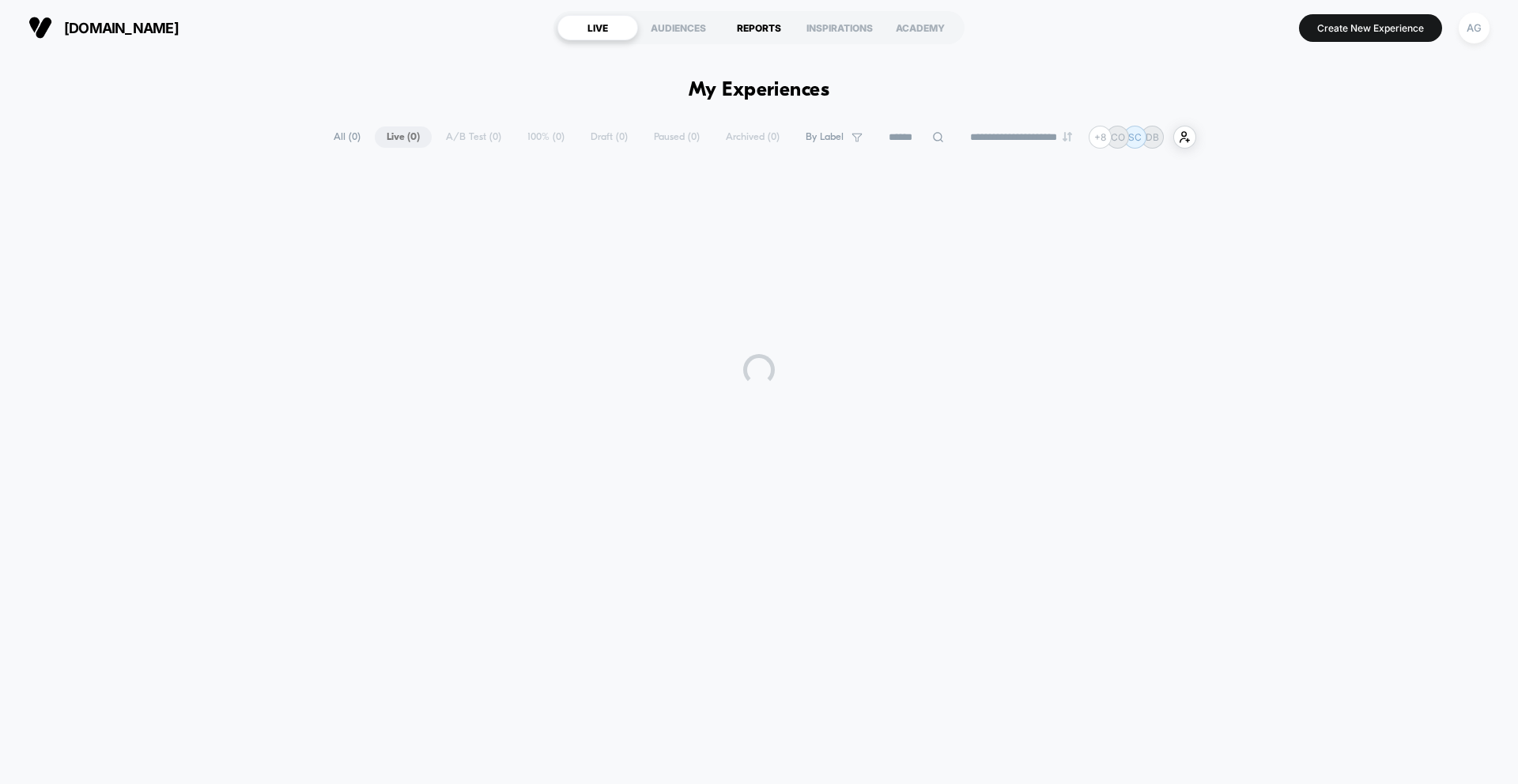 click on "REPORTS" at bounding box center [759, 28] 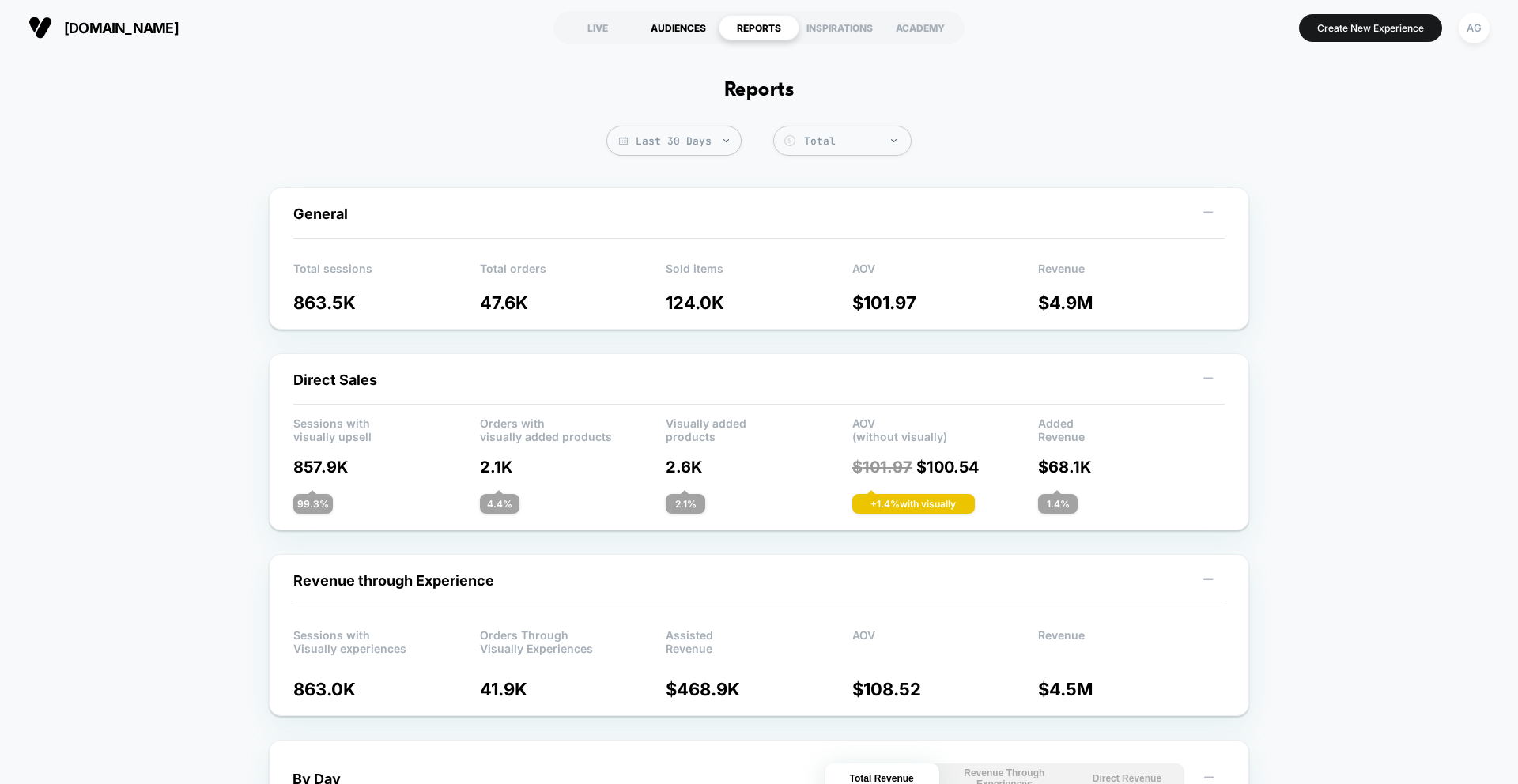 click on "AUDIENCES" at bounding box center [678, 28] 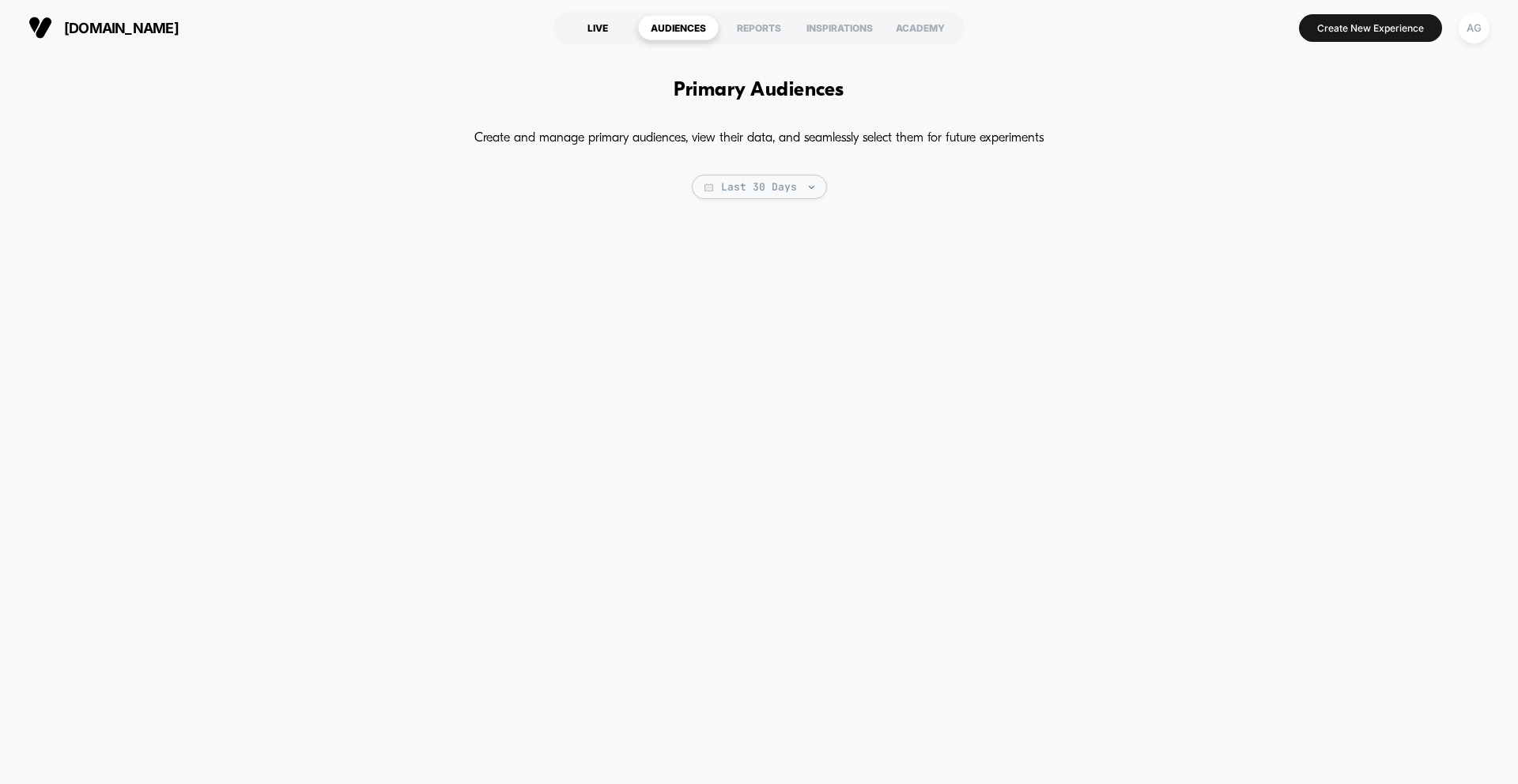 click on "LIVE" at bounding box center [598, 28] 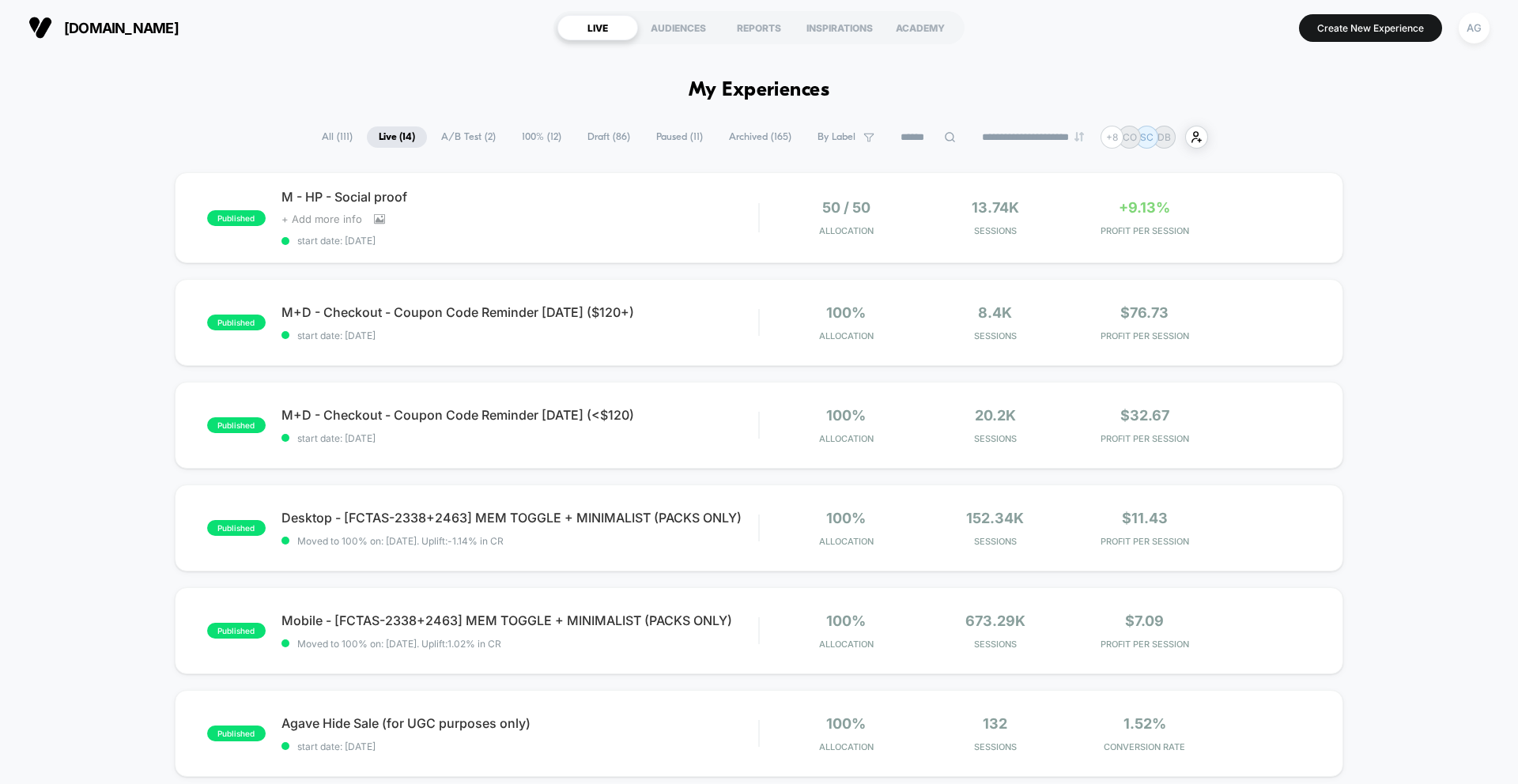 click on "AG" at bounding box center (1474, 28) 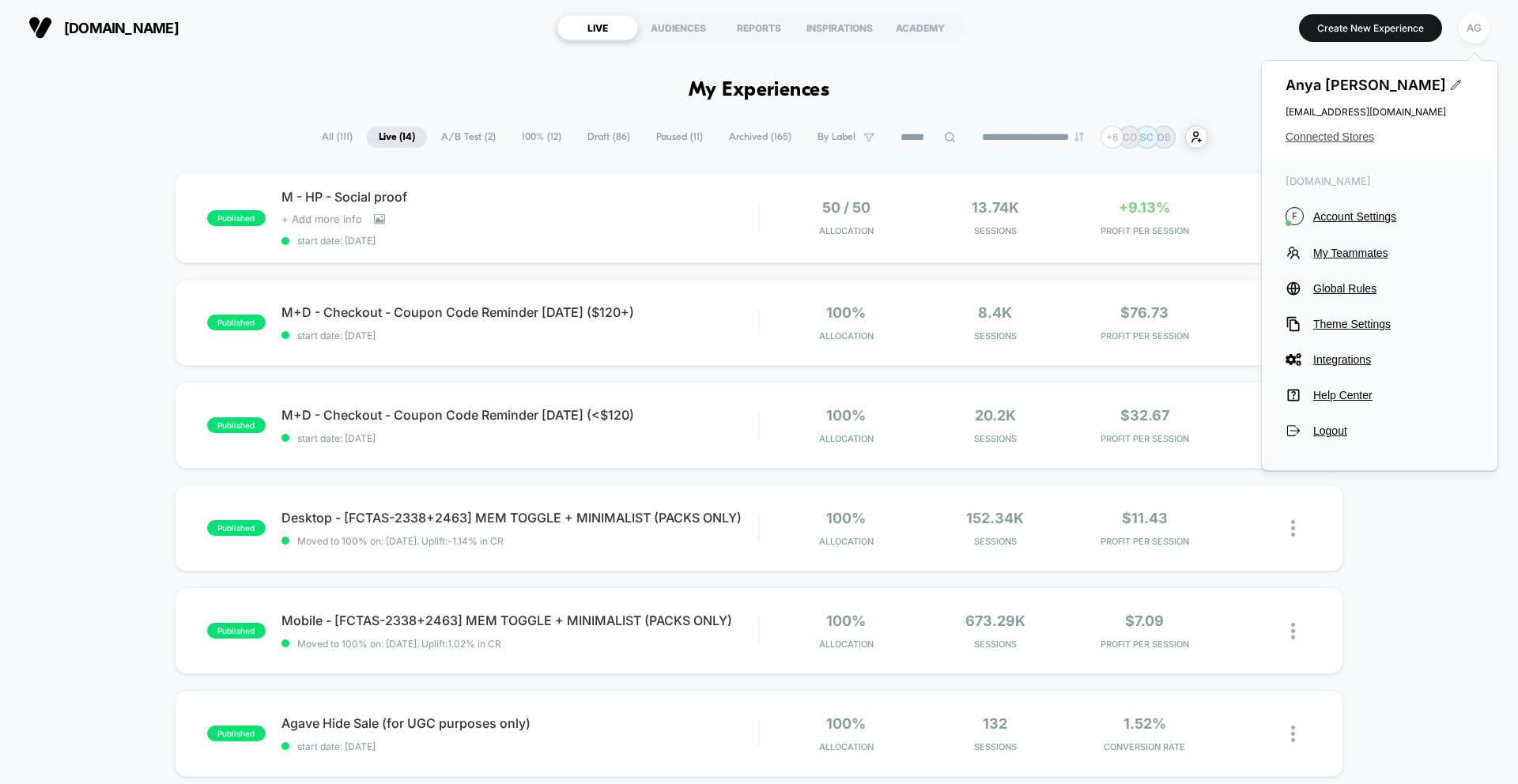 click on "Connected Stores" at bounding box center [1380, 137] 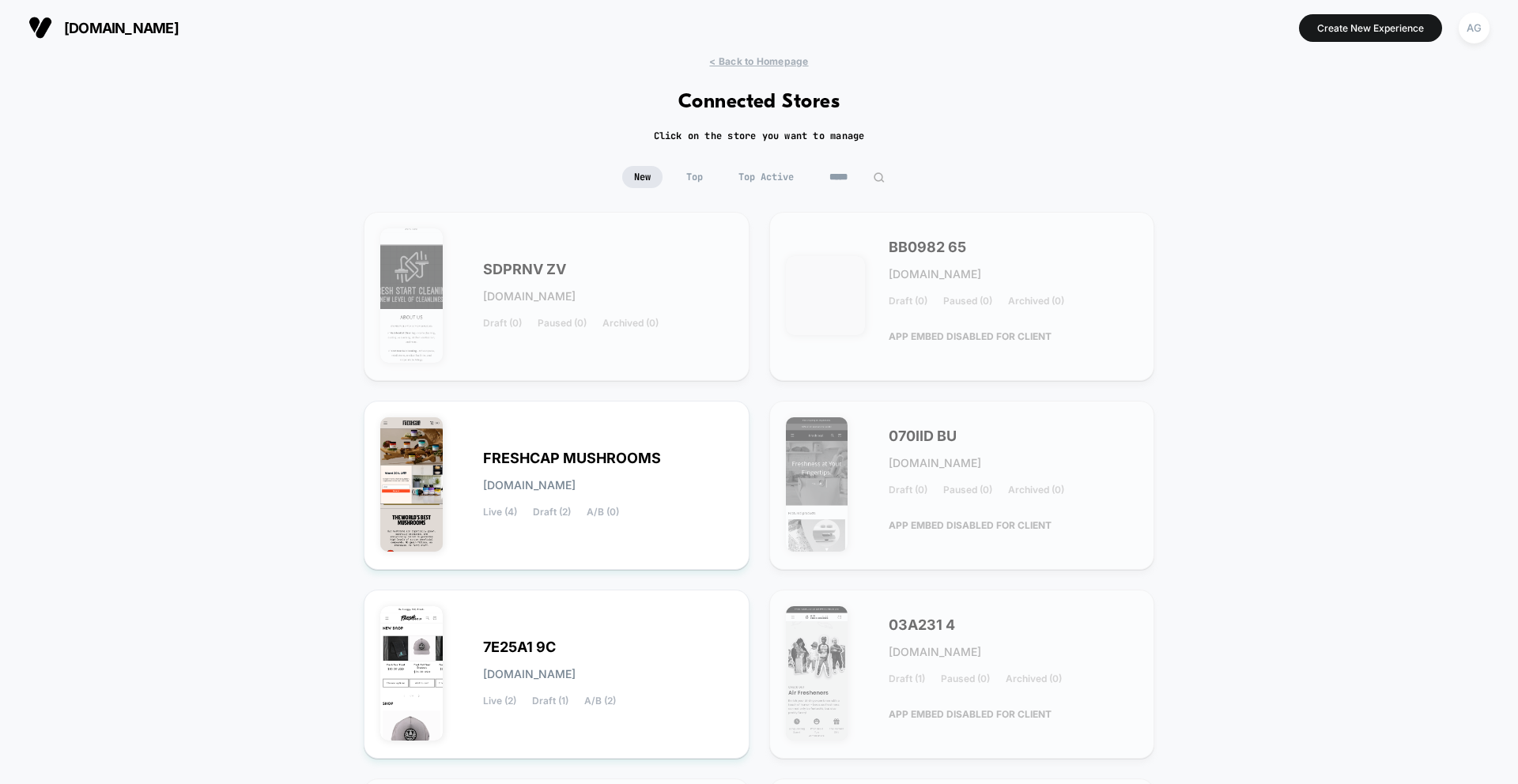 click on "Top Active" at bounding box center (766, 177) 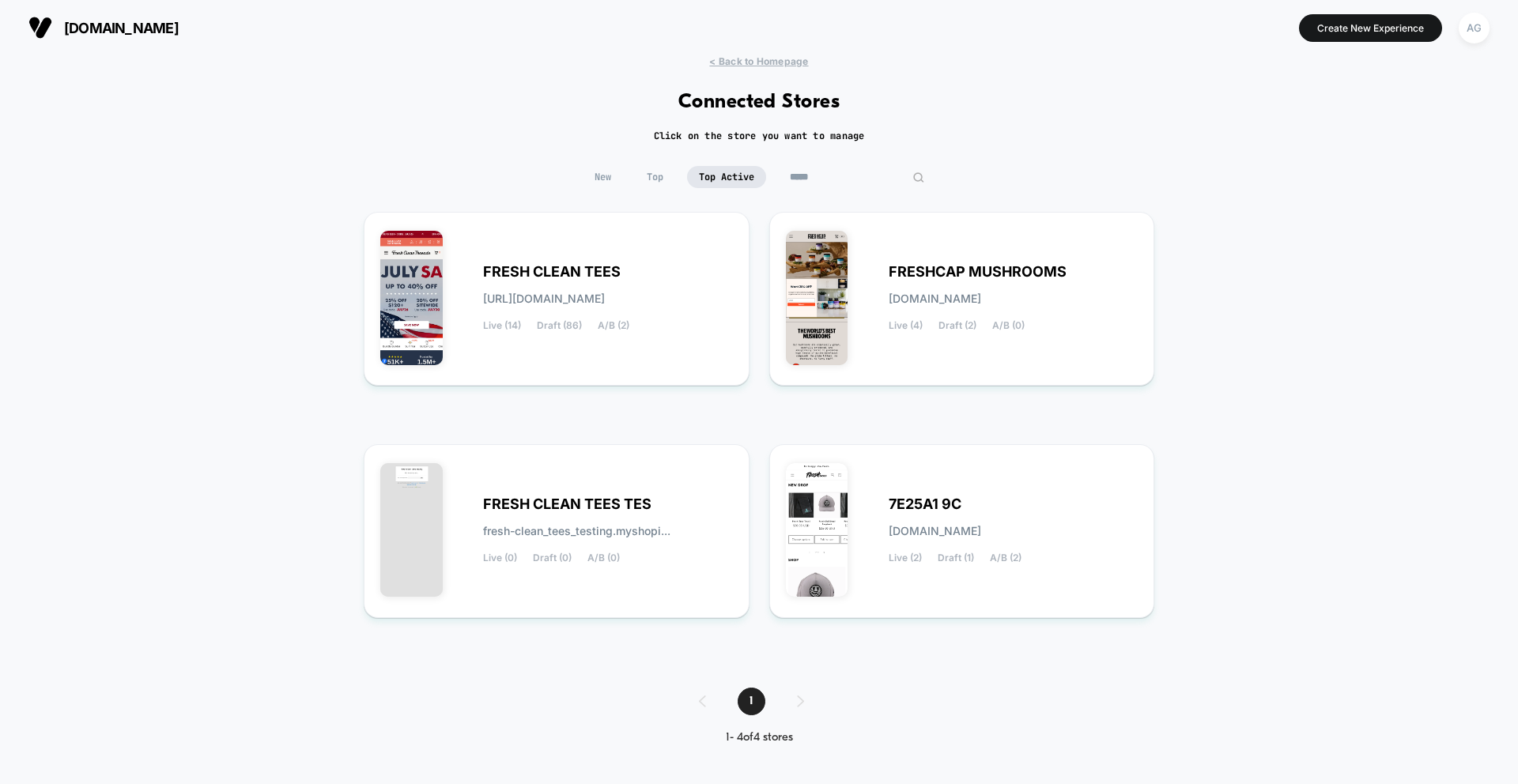 click on "*****" at bounding box center [857, 177] 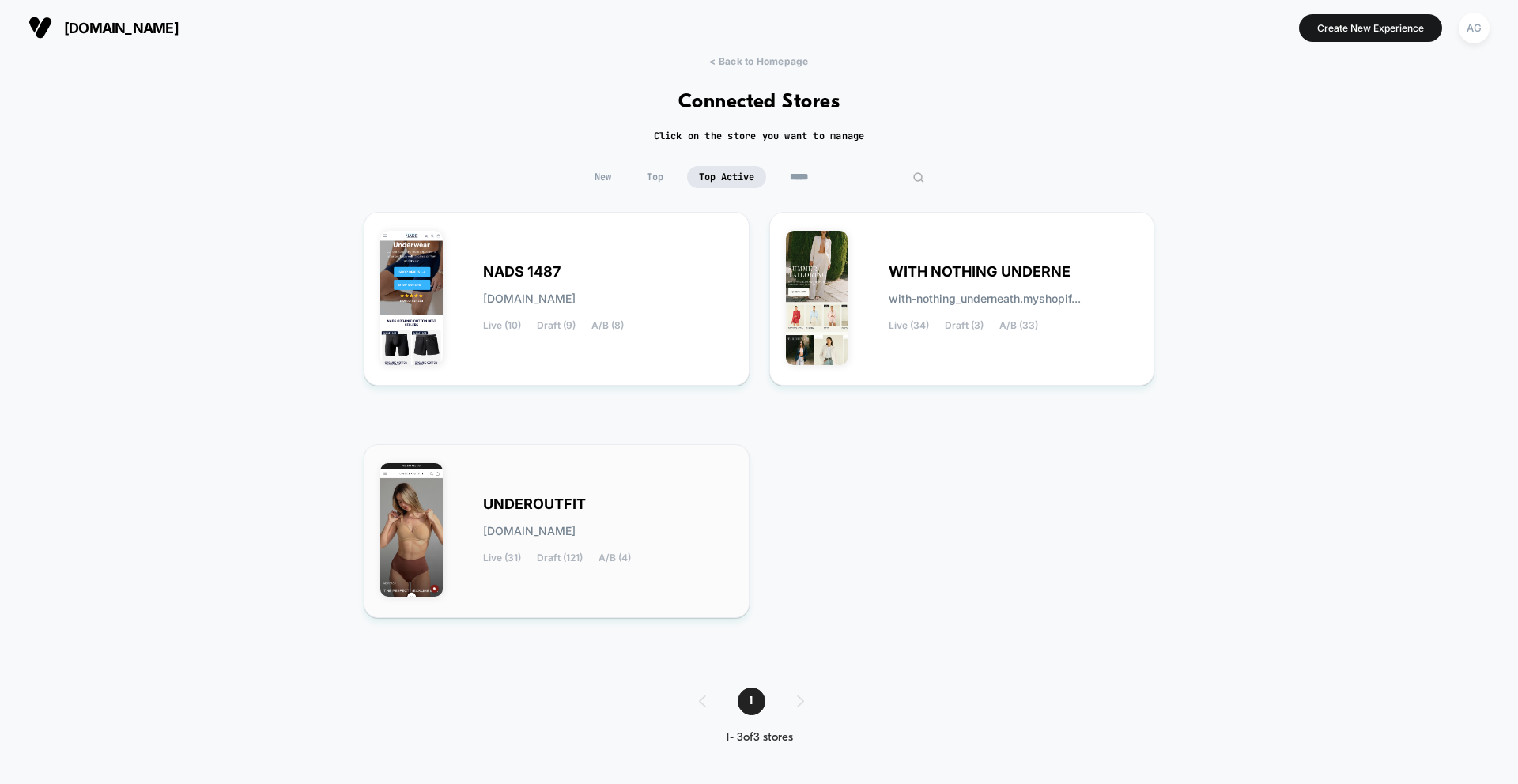 type on "*****" 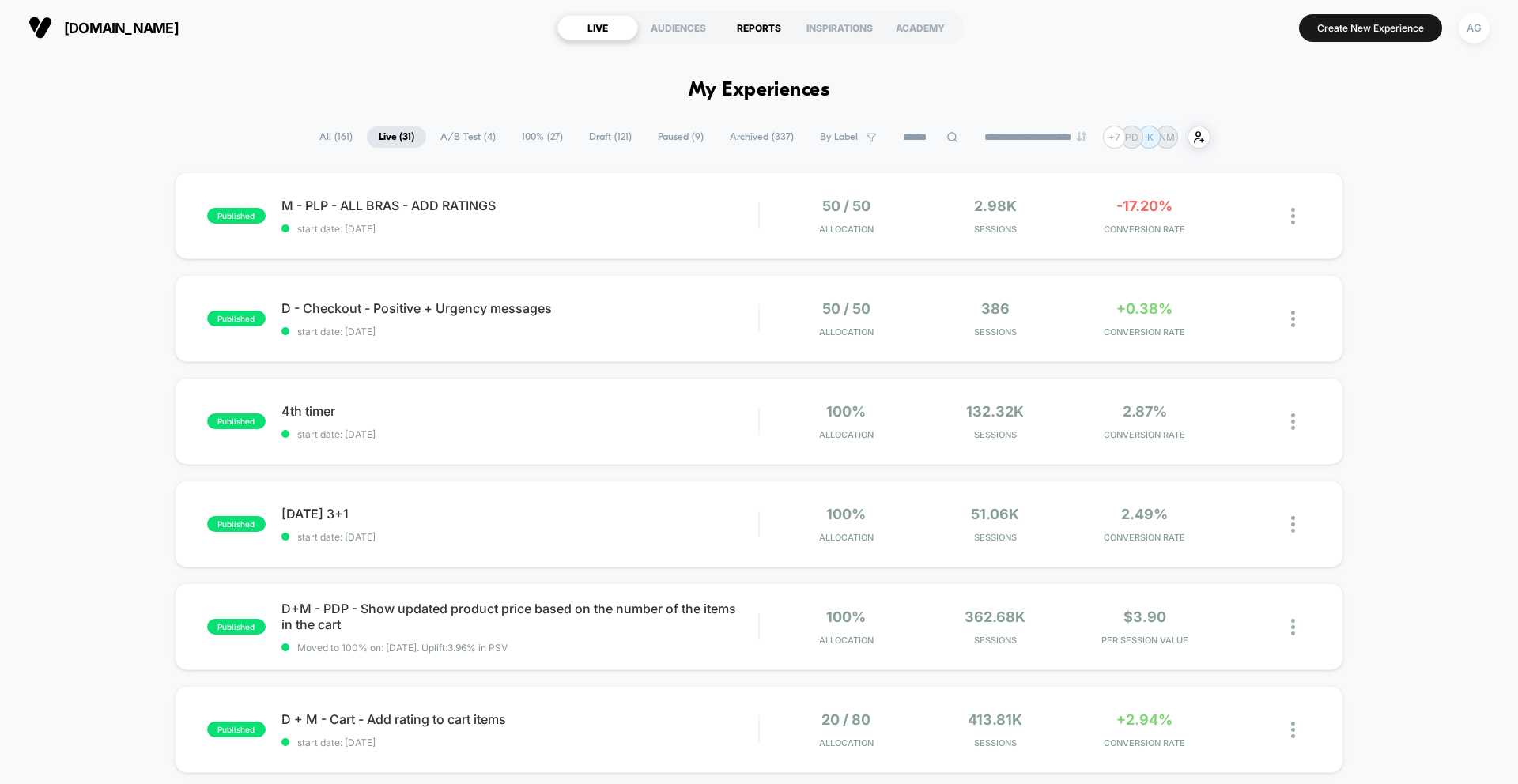 click on "REPORTS" at bounding box center (759, 28) 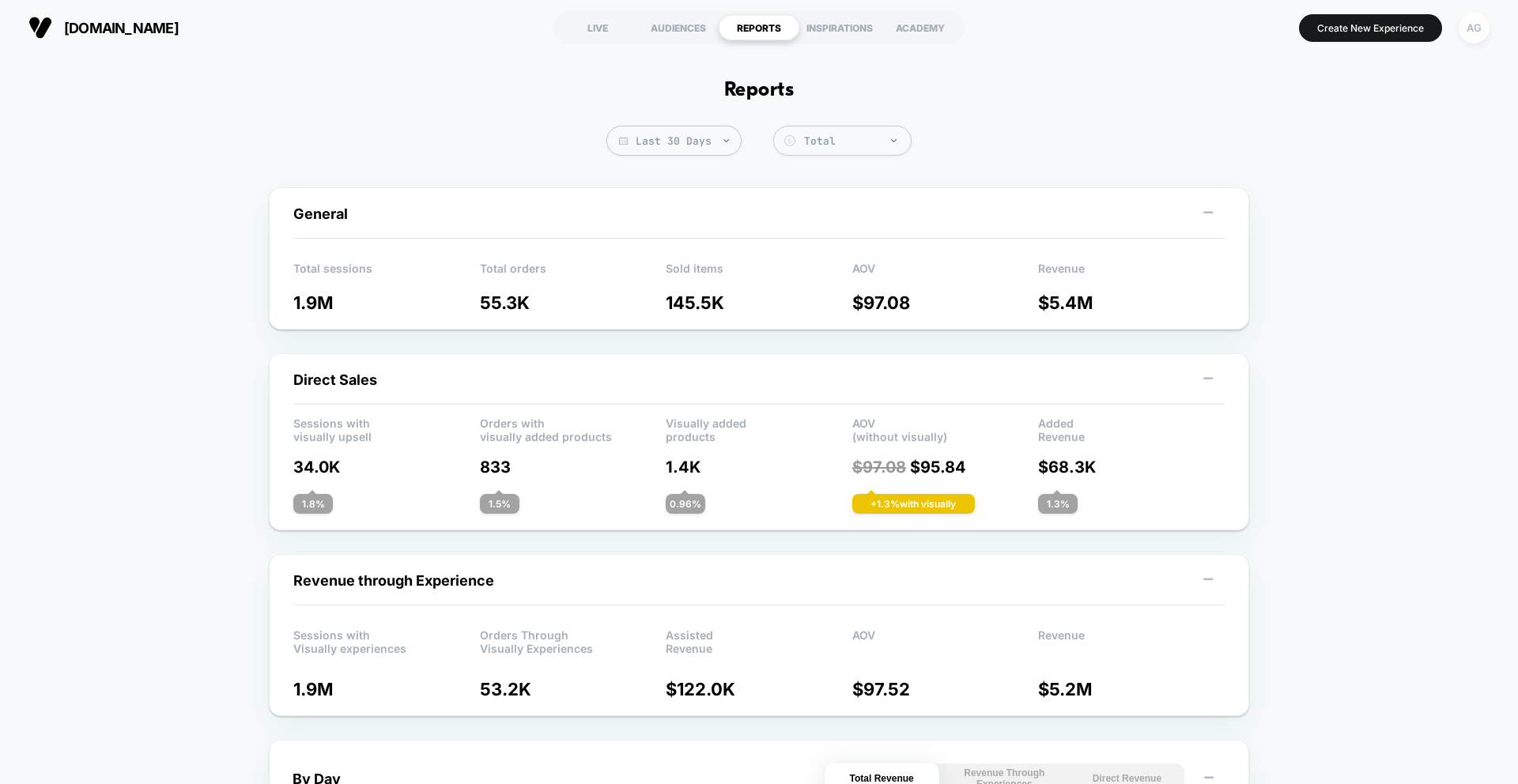 click on "AG" at bounding box center (1474, 28) 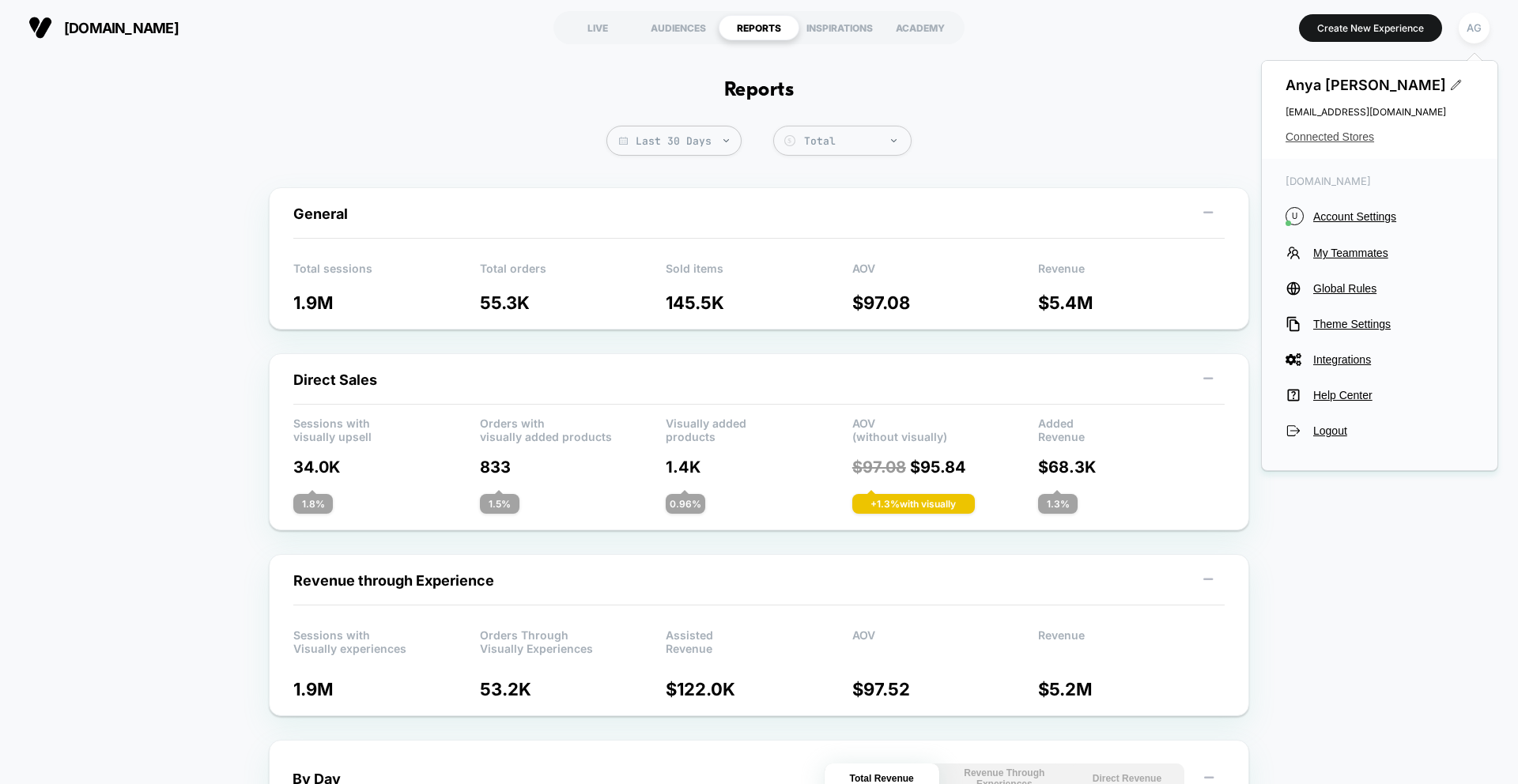 click on "Connected Stores" at bounding box center (1380, 137) 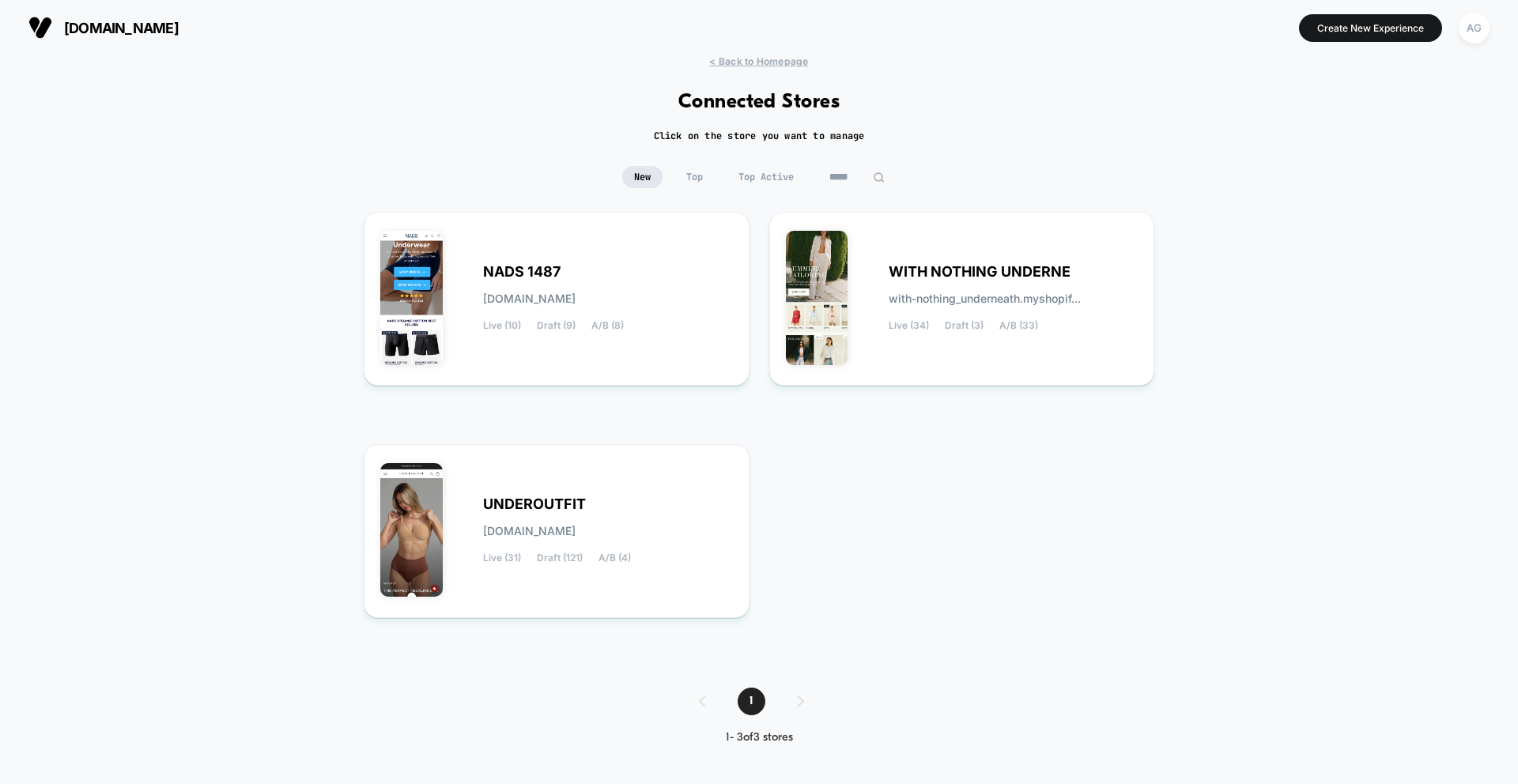 click on "*****" at bounding box center (857, 177) 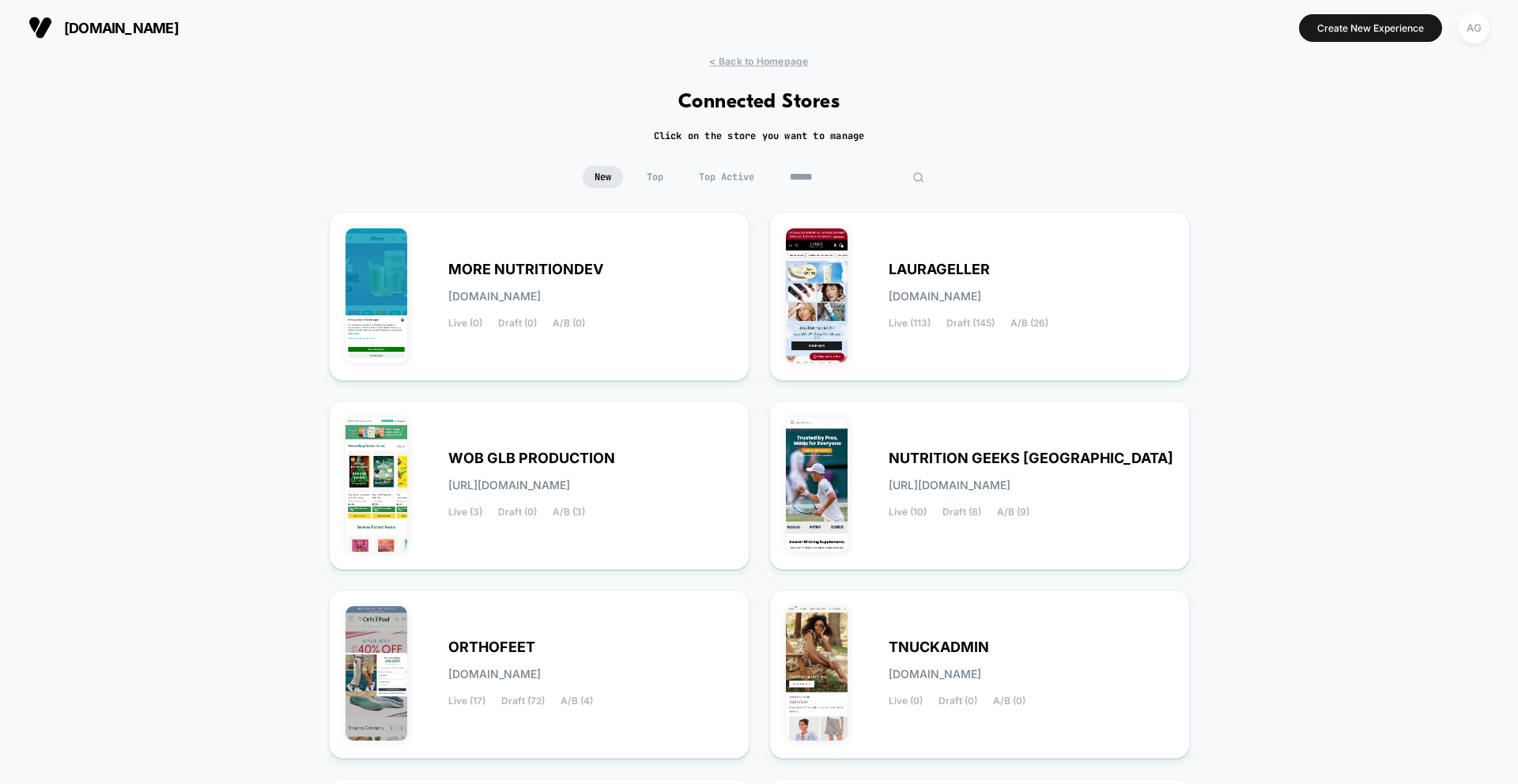 type 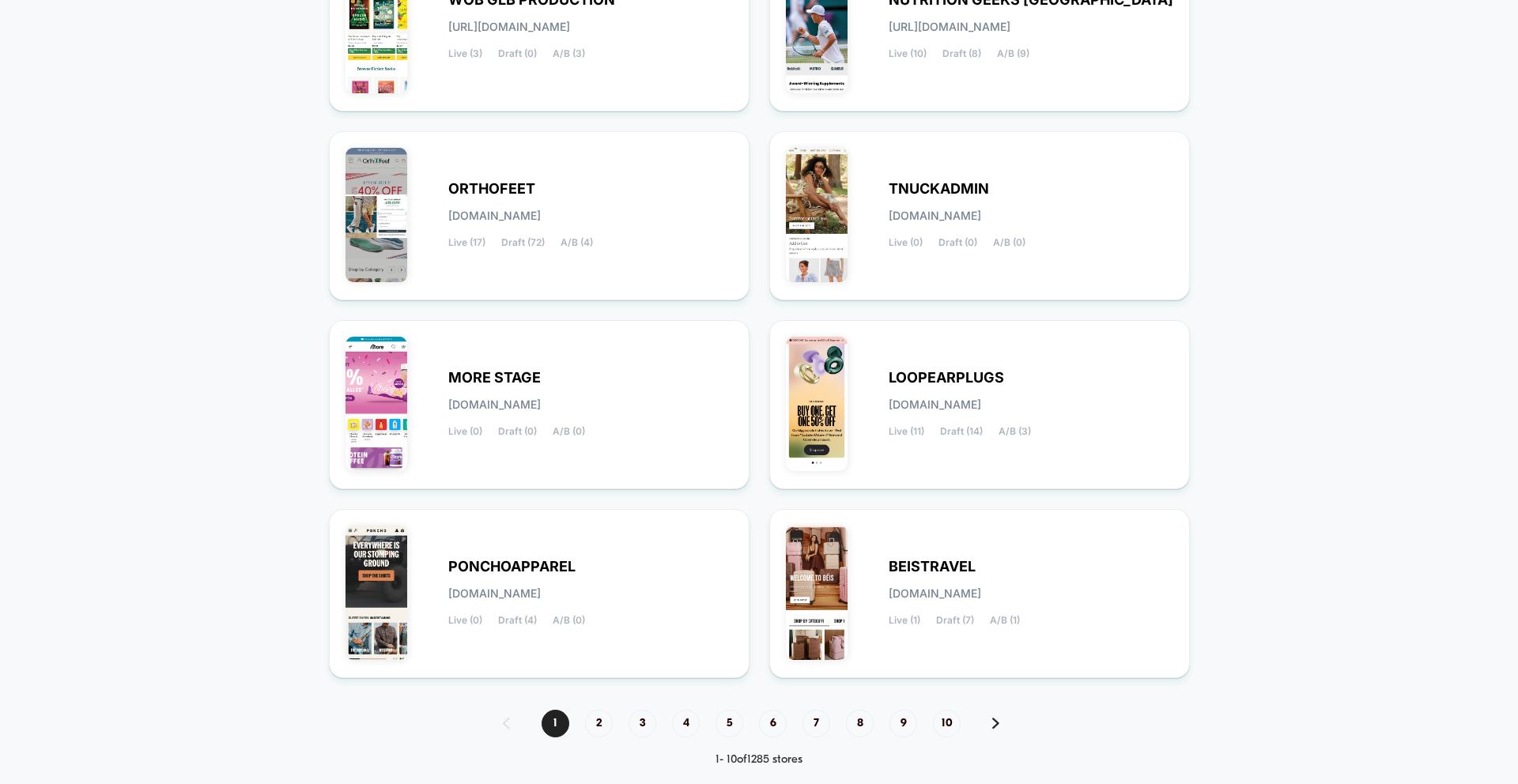 scroll, scrollTop: 482, scrollLeft: 0, axis: vertical 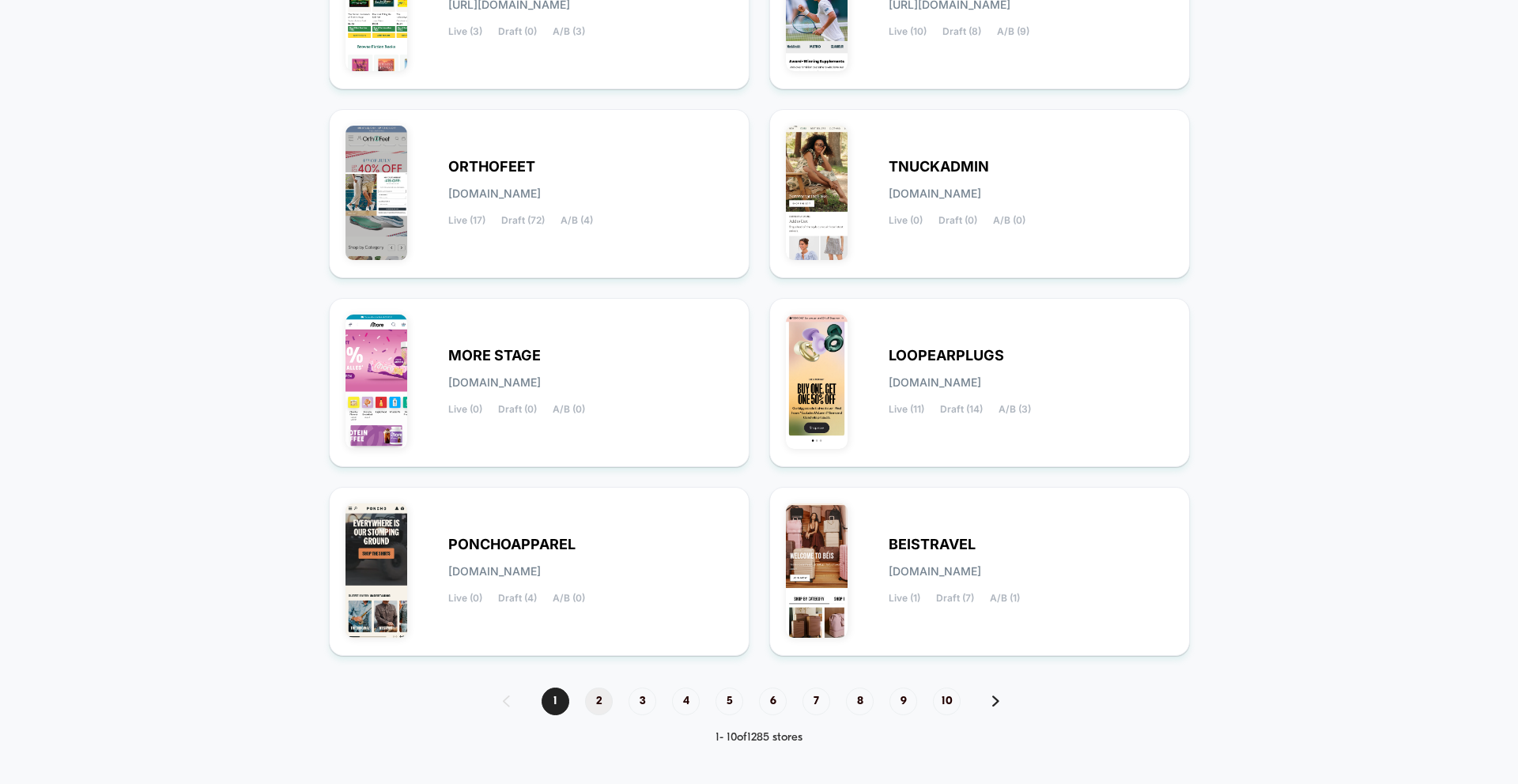 click on "2" at bounding box center (599, 701) 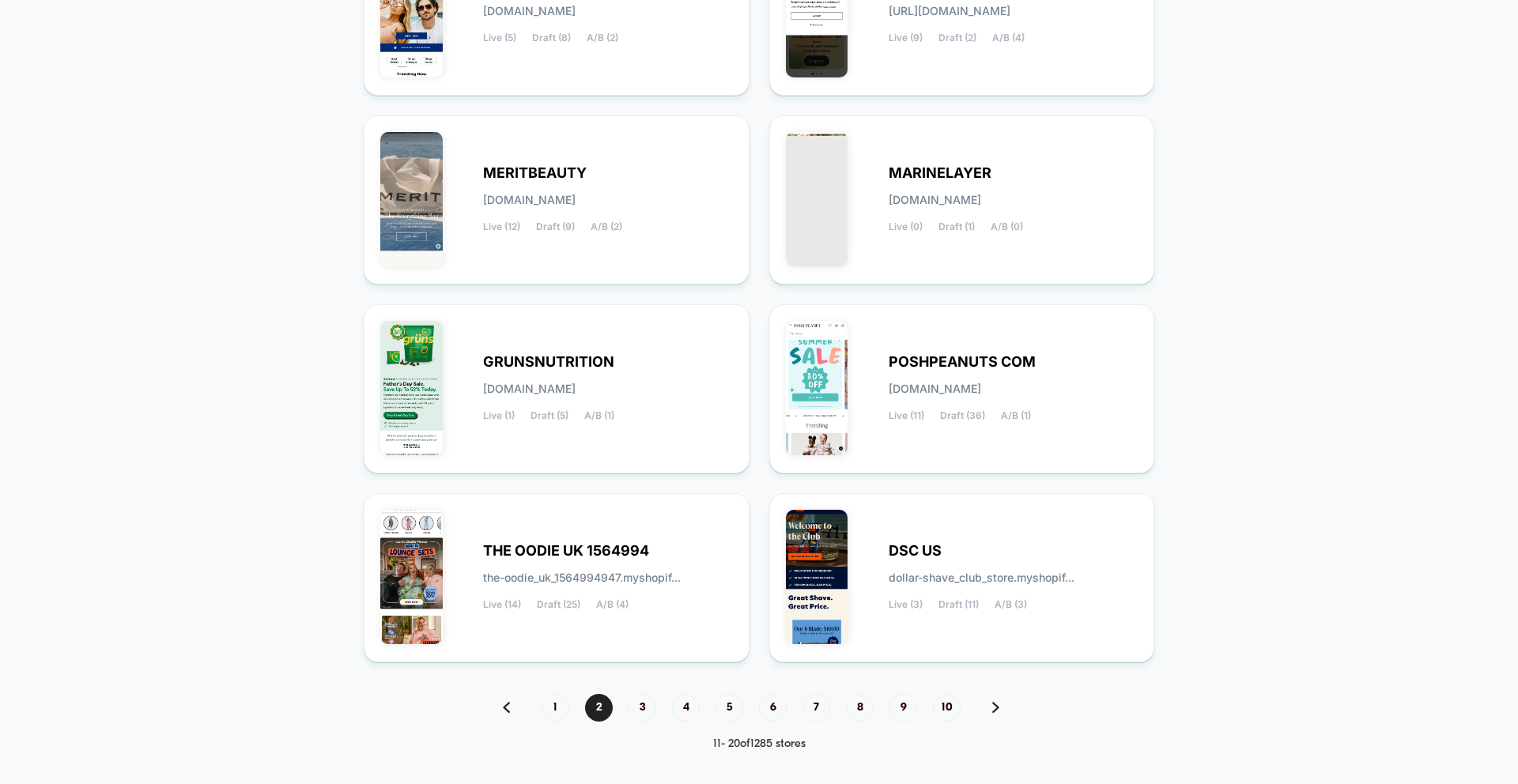scroll, scrollTop: 482, scrollLeft: 0, axis: vertical 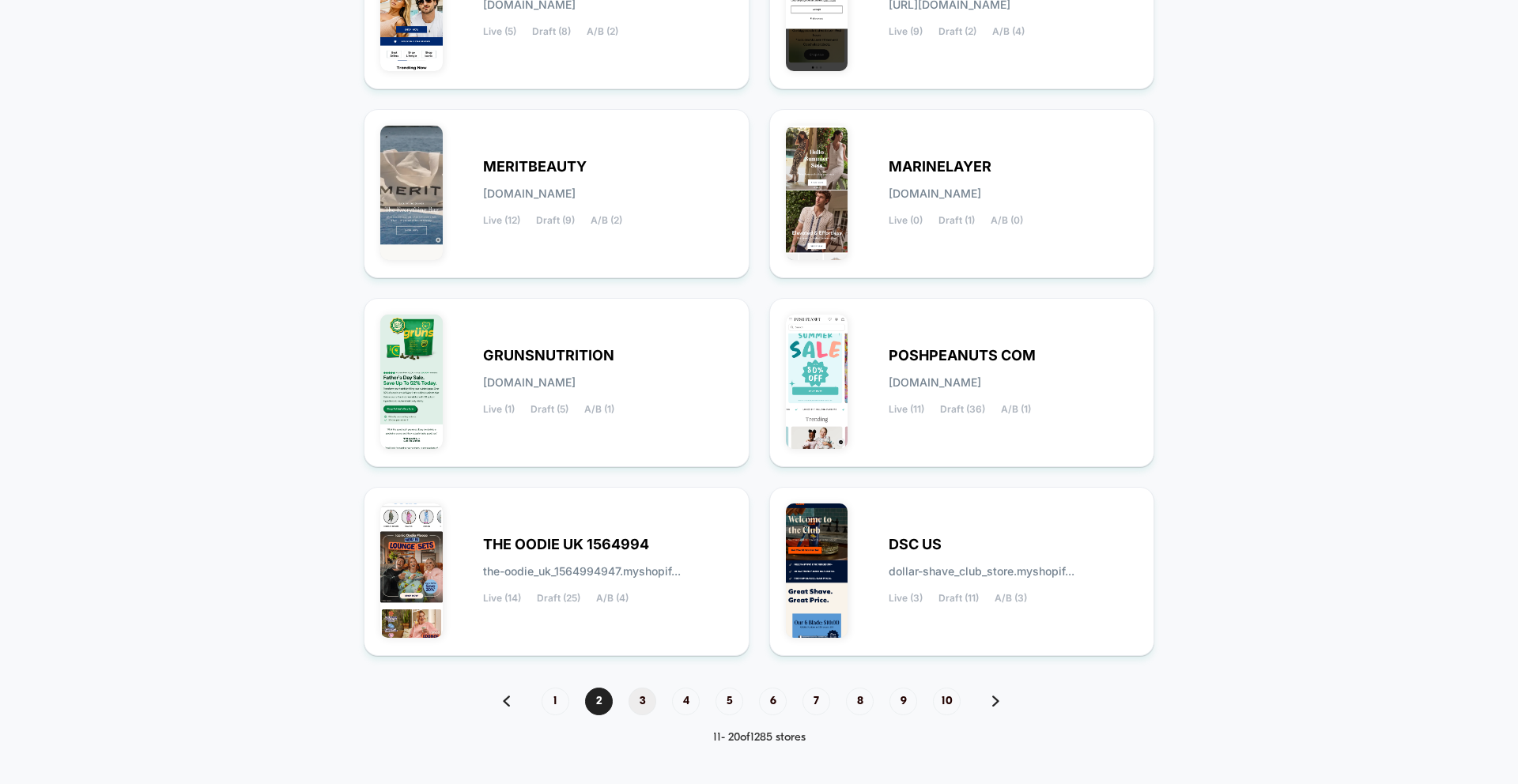 click on "3" at bounding box center (642, 701) 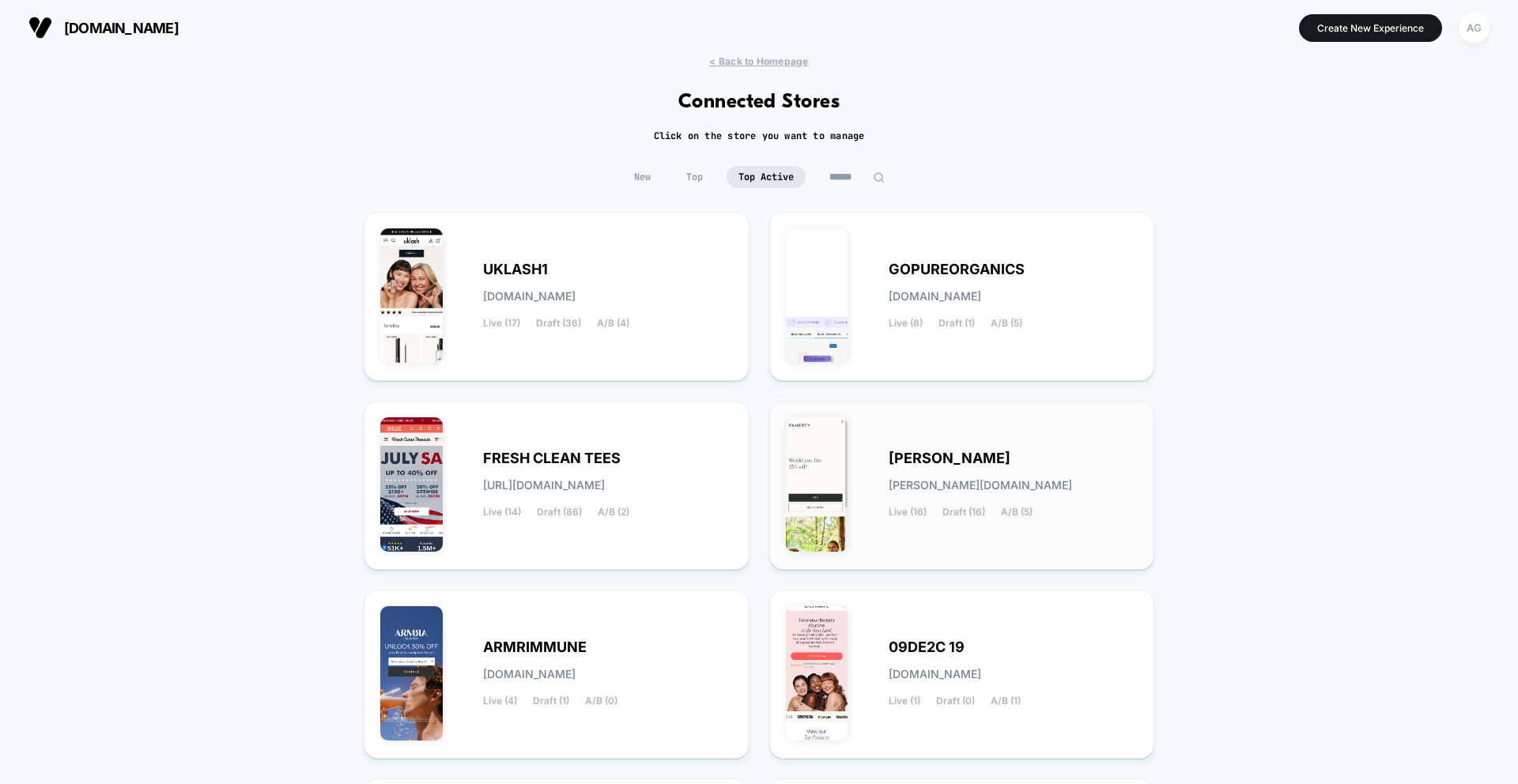 click at bounding box center (817, 484) 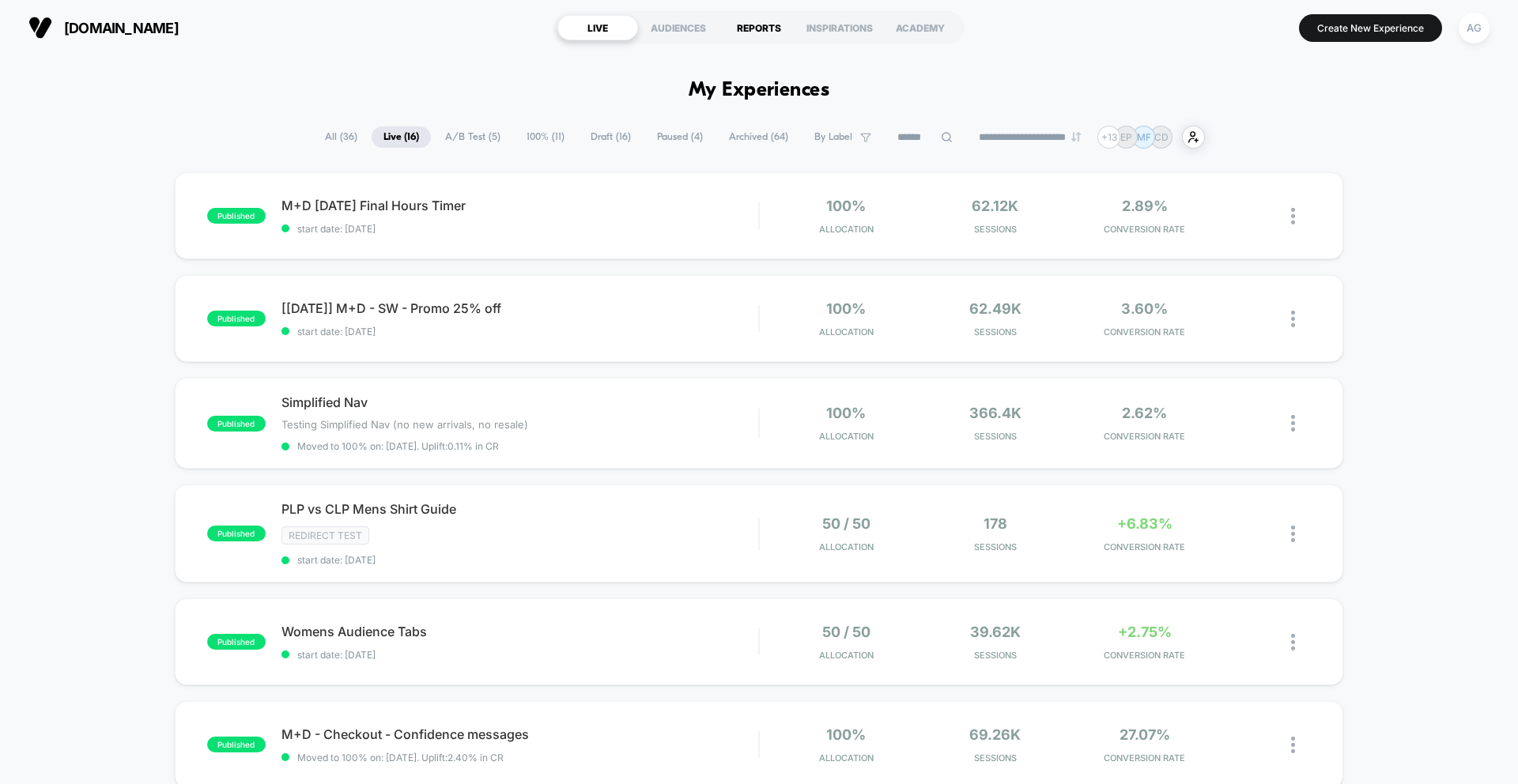 click on "REPORTS" at bounding box center [759, 28] 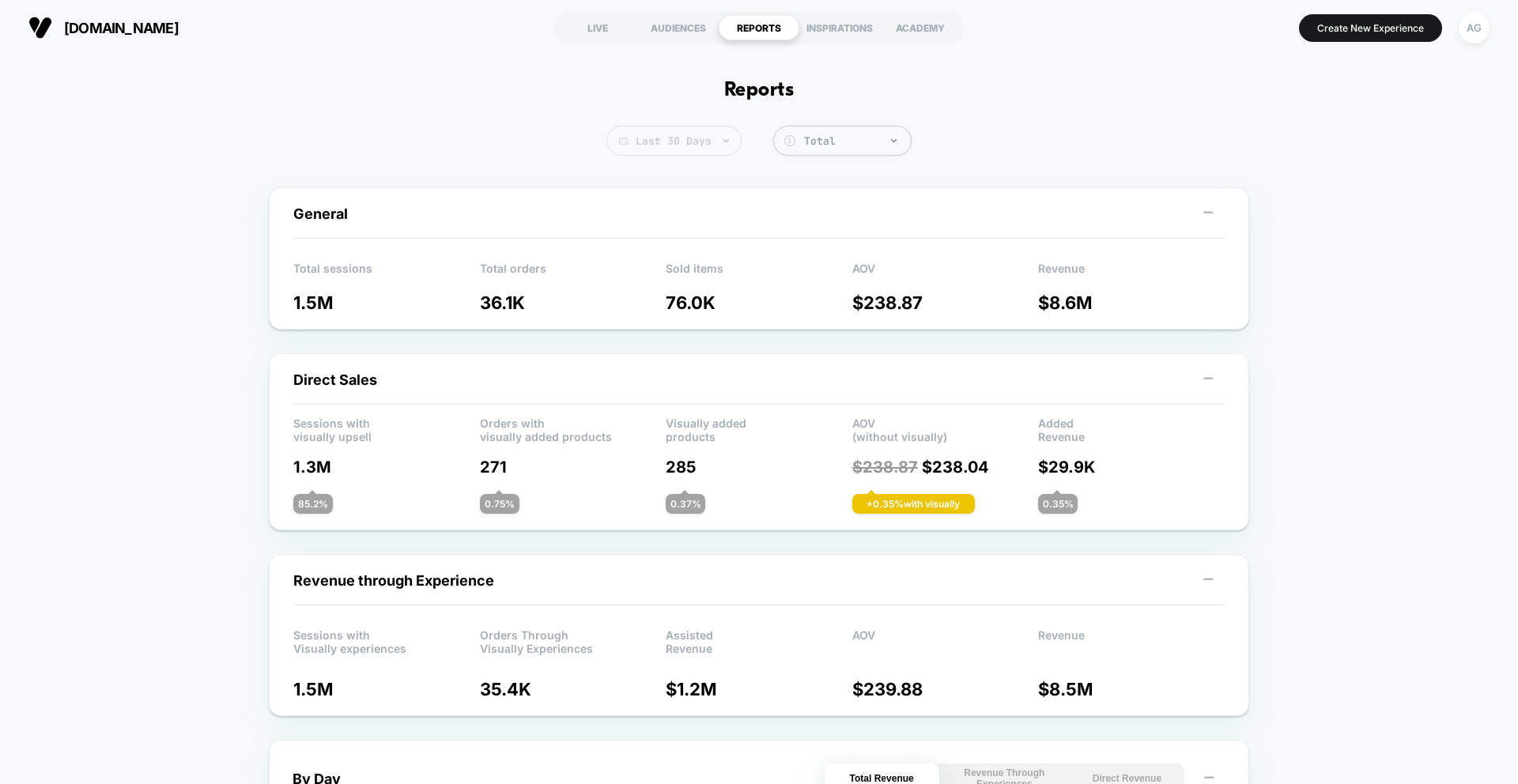 click on "Last 30 Days" at bounding box center (674, 141) 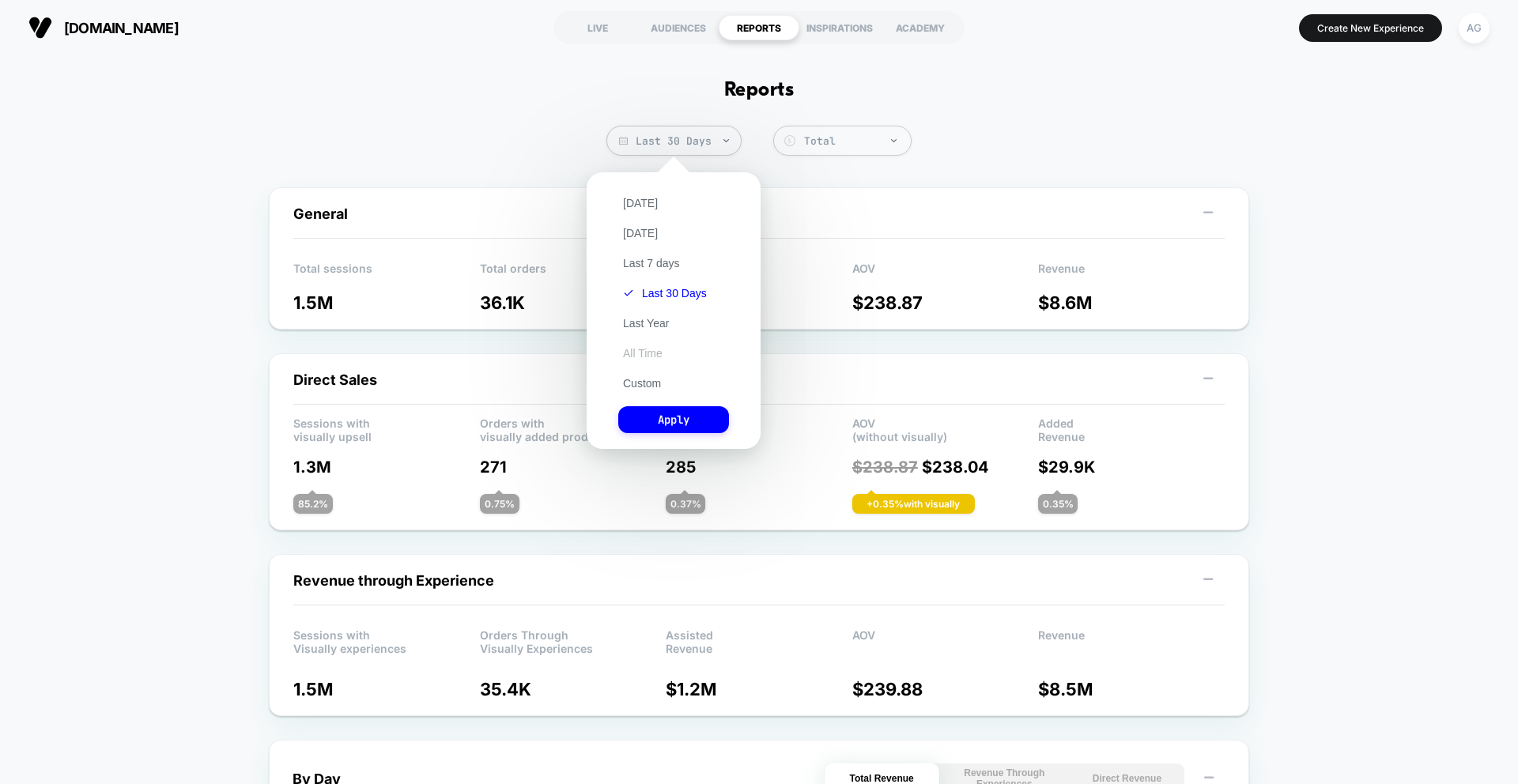 click on "All Time" at bounding box center (643, 353) 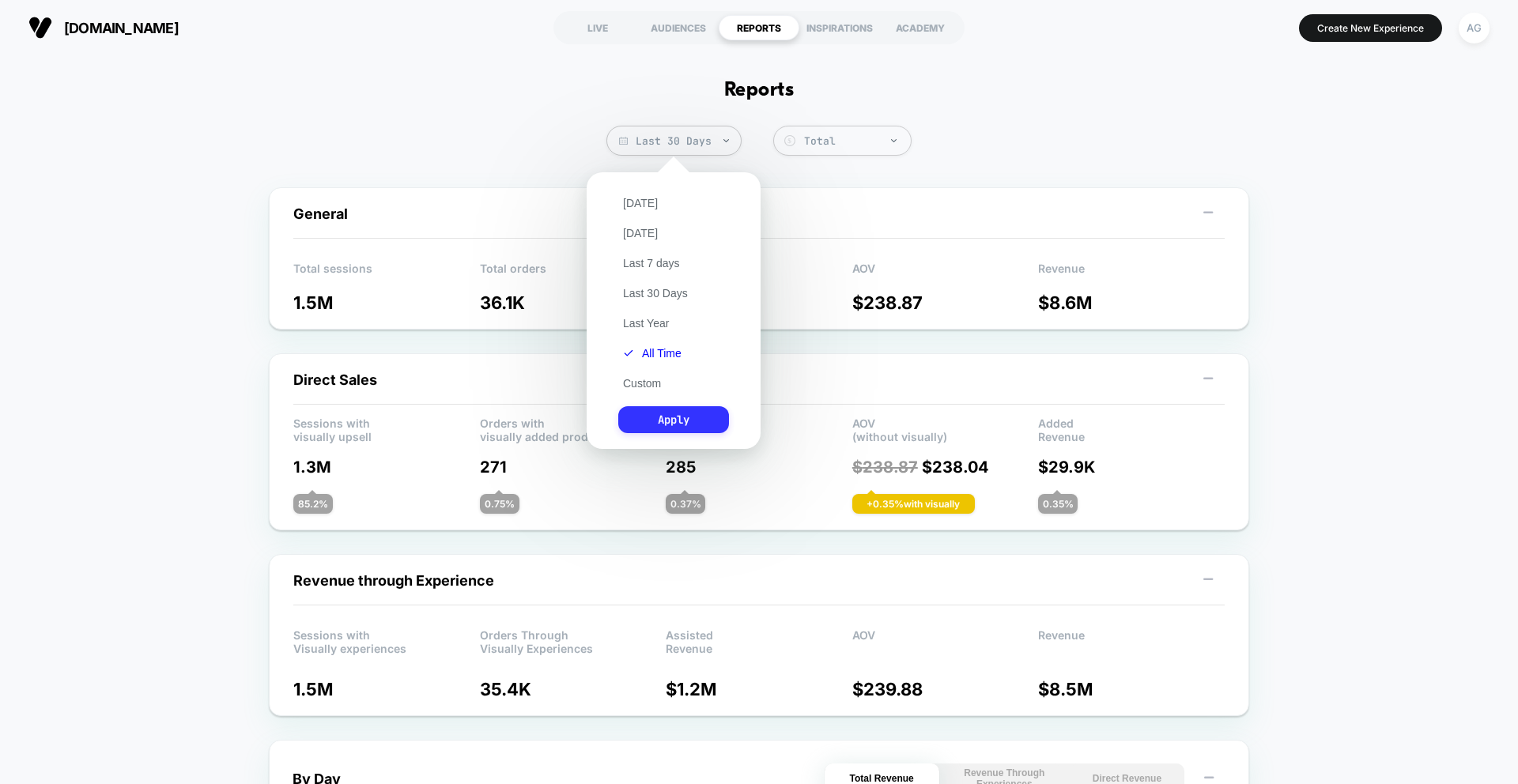 click on "Apply" at bounding box center [674, 420] 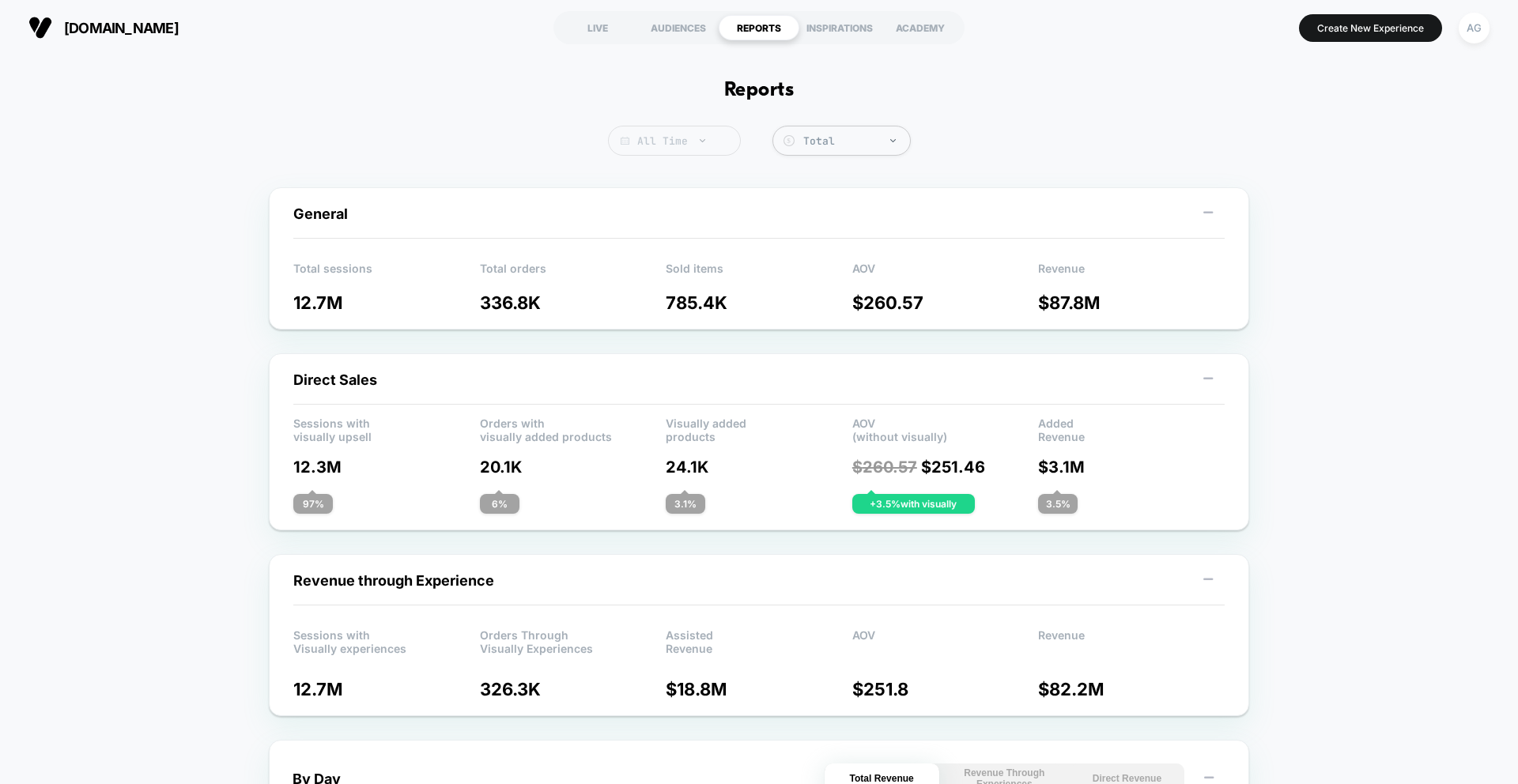 click on "All Time" at bounding box center (674, 141) 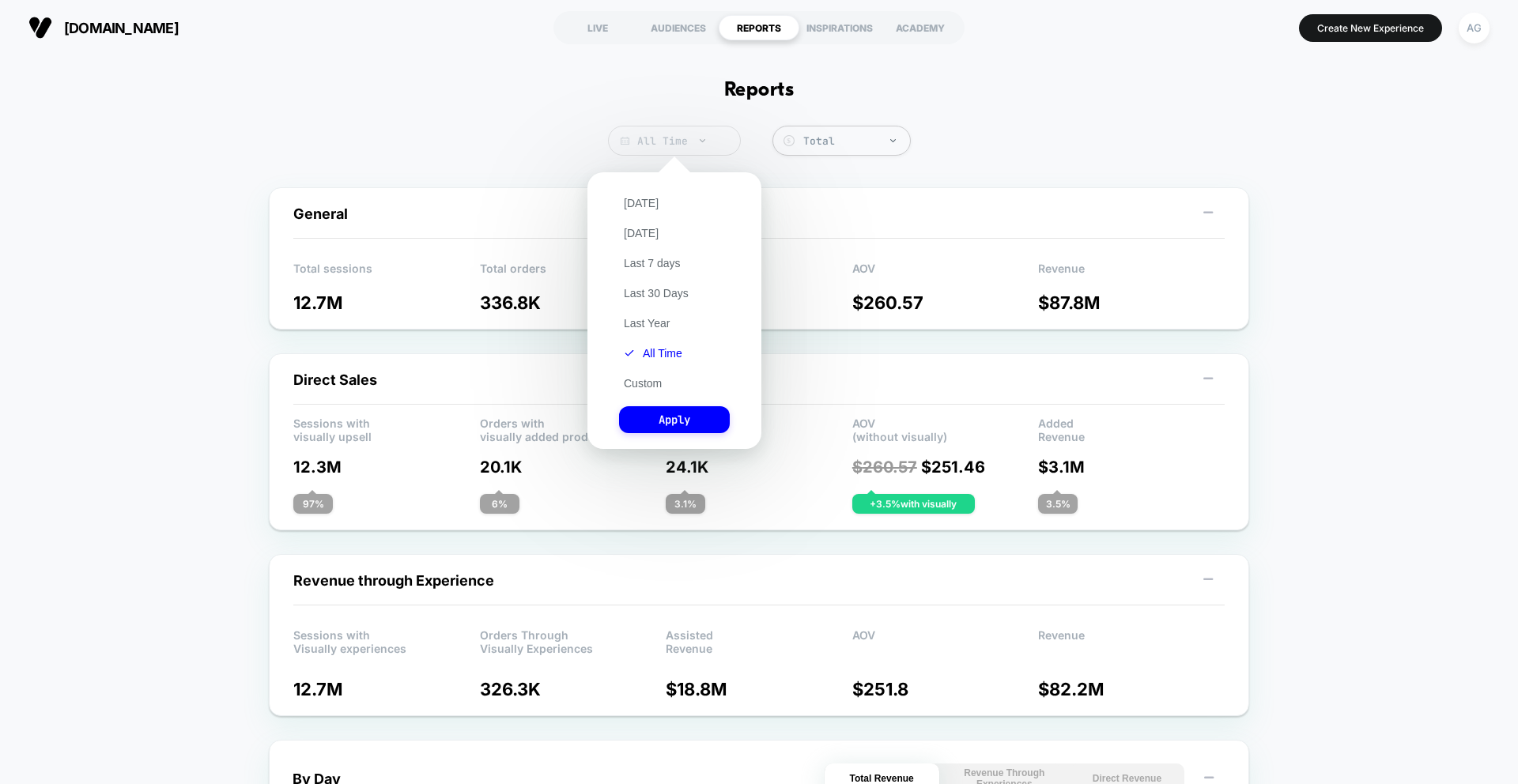 click on "All Time" at bounding box center (674, 141) 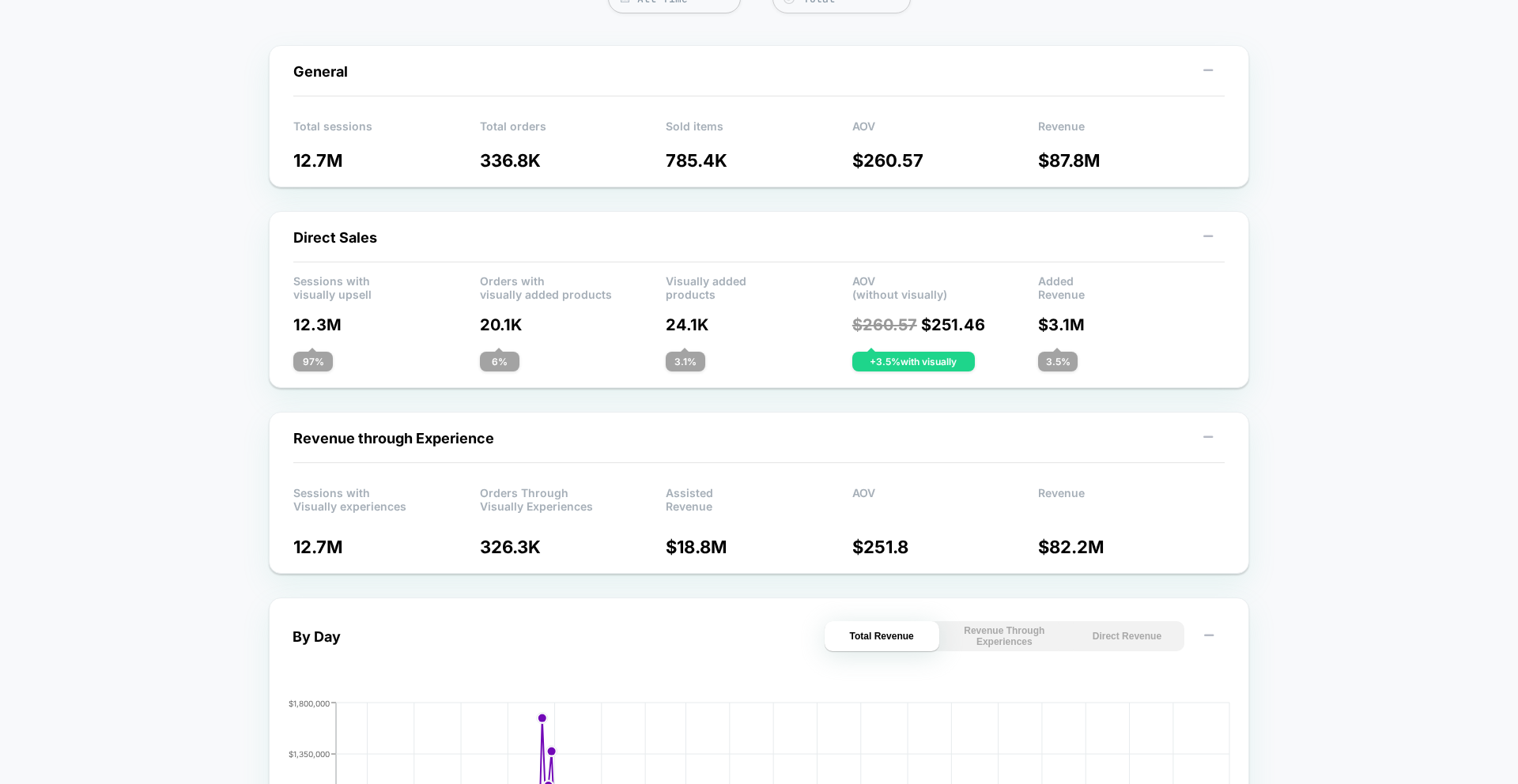 scroll, scrollTop: 0, scrollLeft: 0, axis: both 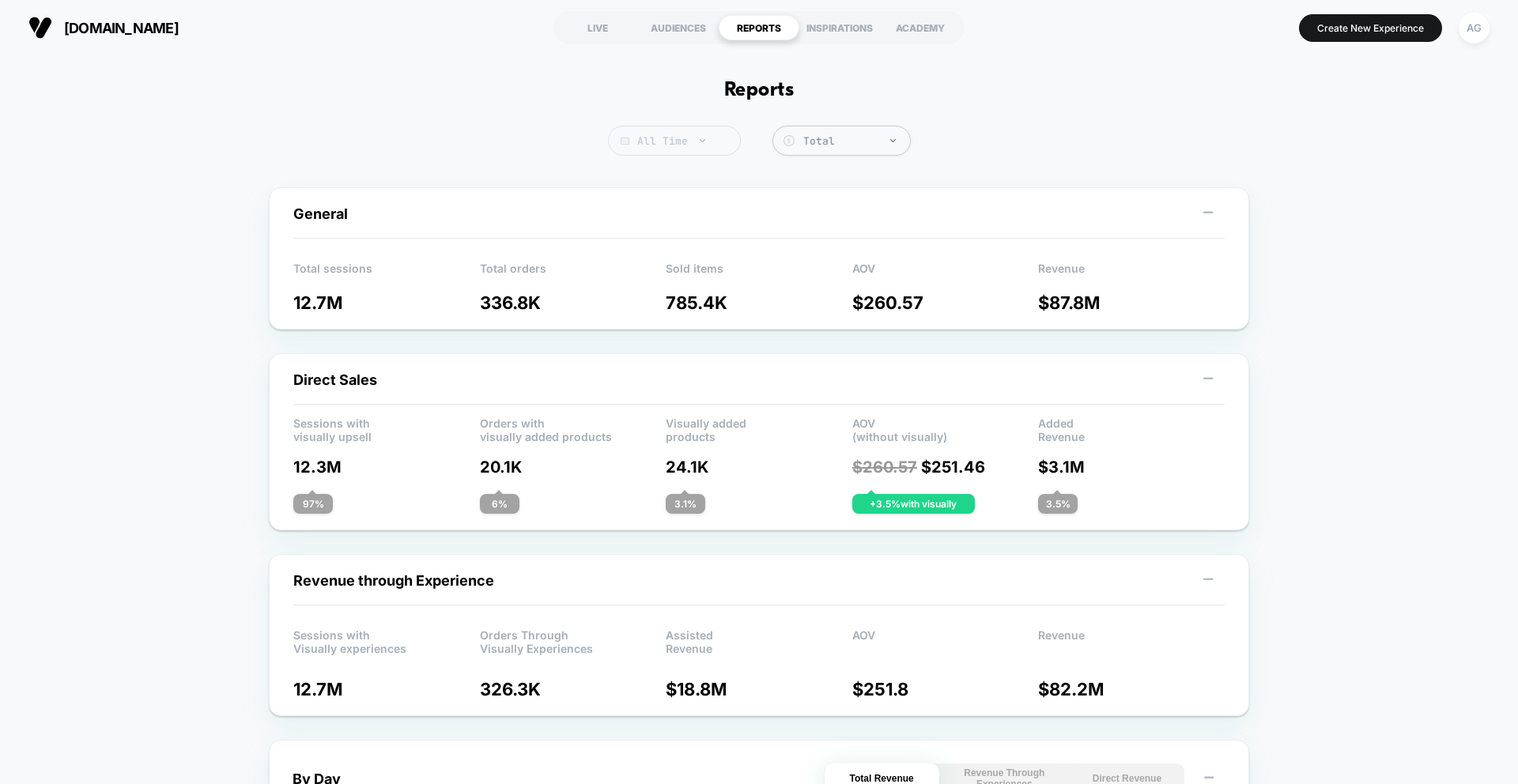 click on "All Time" at bounding box center (674, 141) 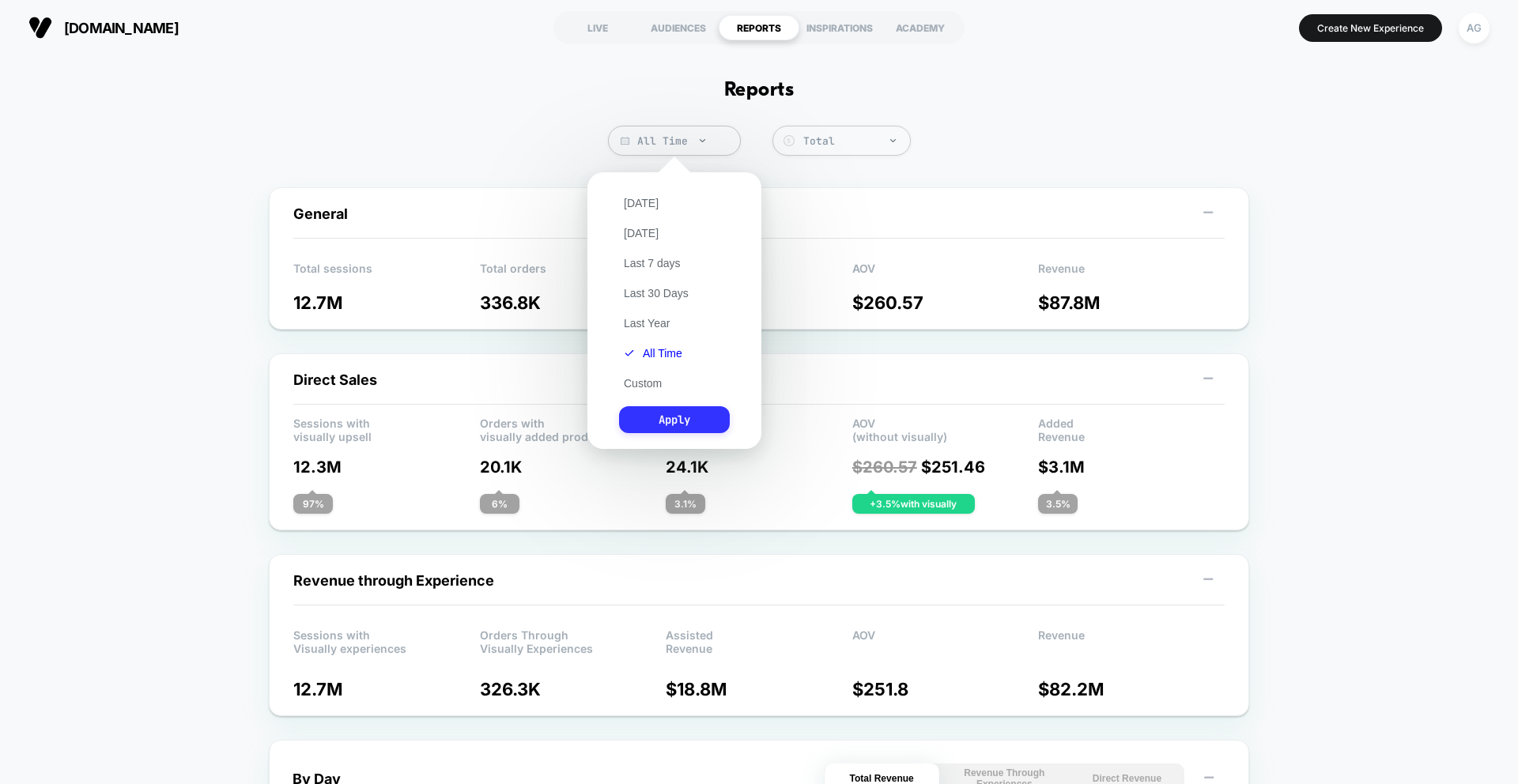 click on "Apply" at bounding box center [674, 420] 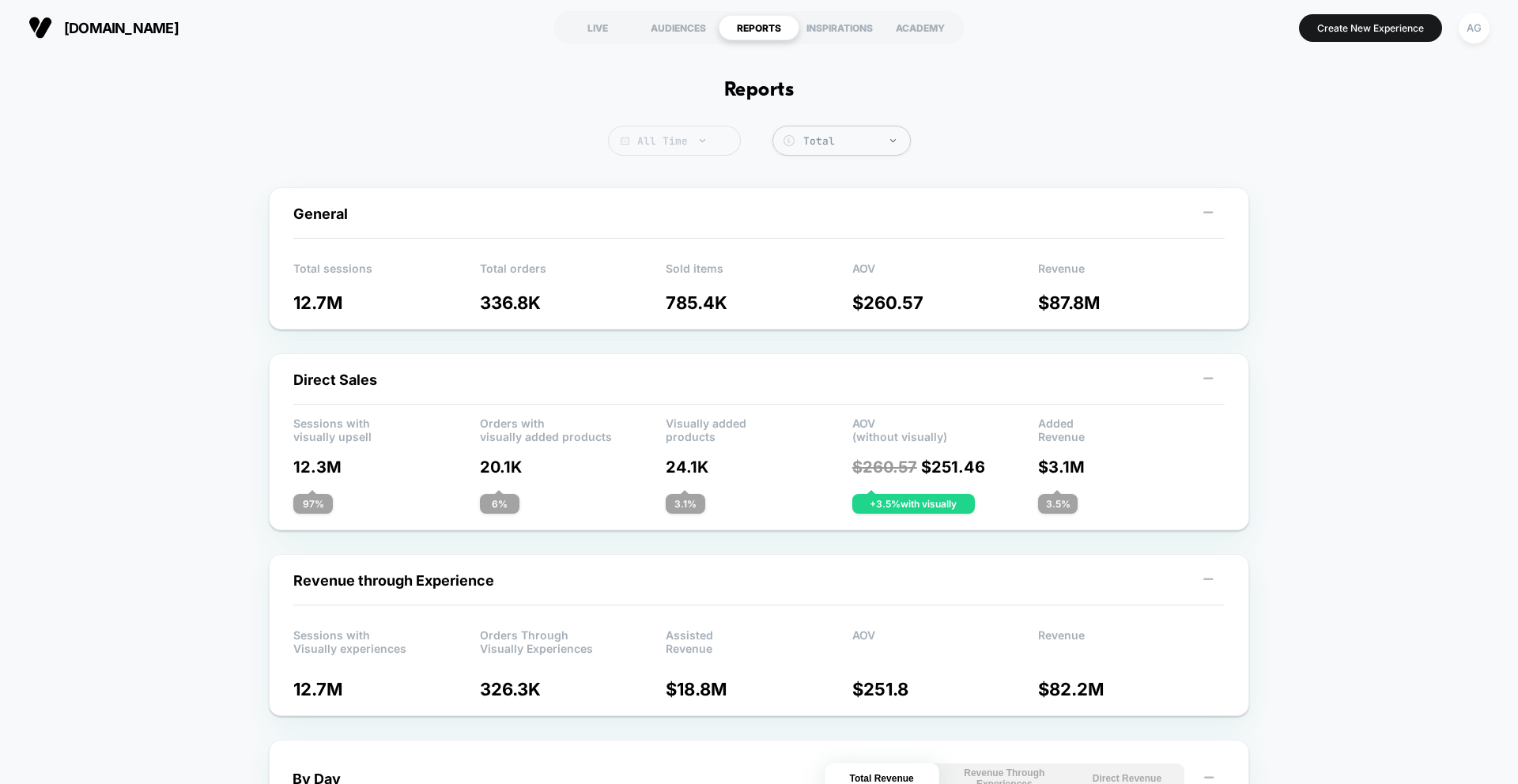 click on "All Time" at bounding box center [674, 141] 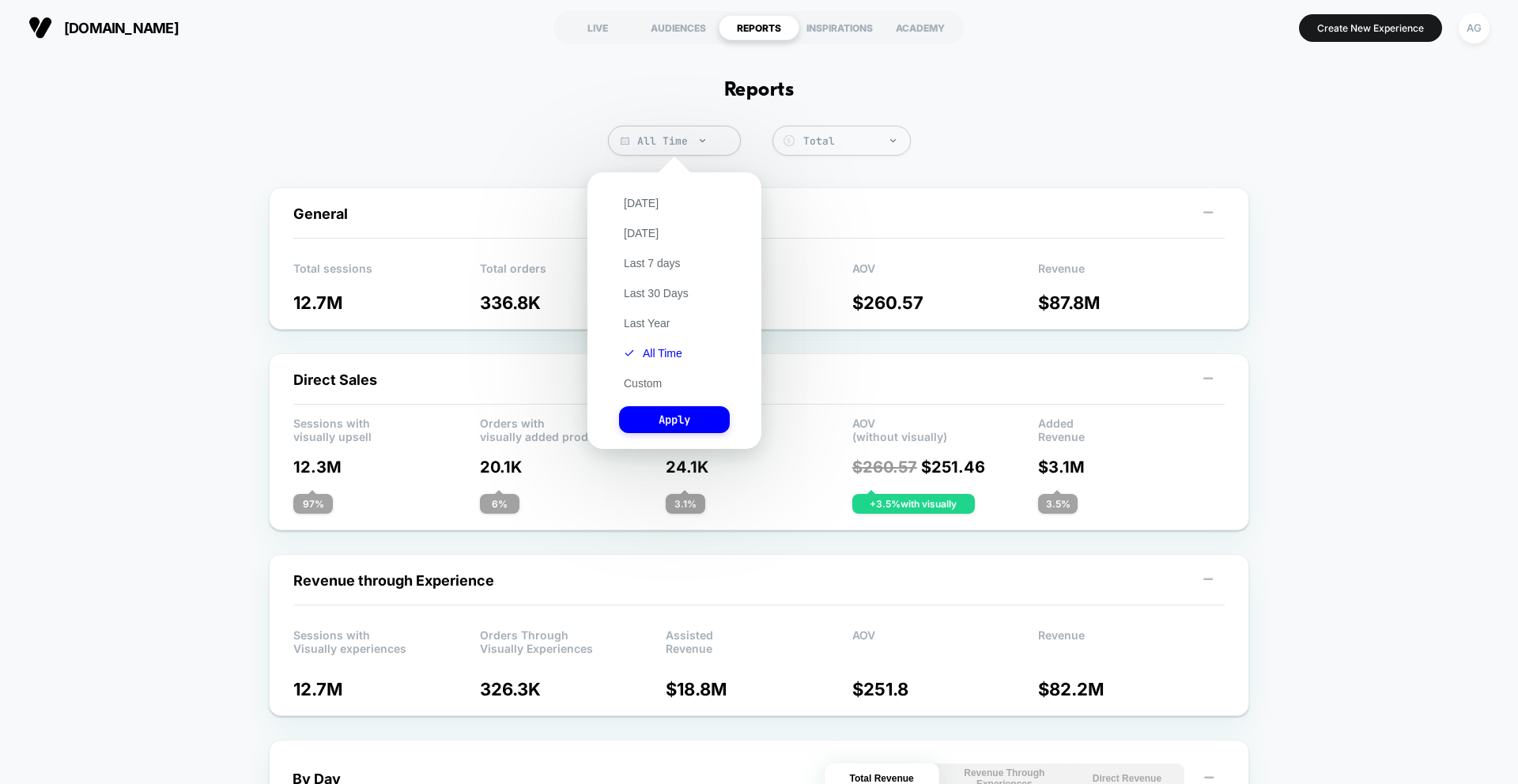 click on "AOV $ 260.57" at bounding box center (946, 281) 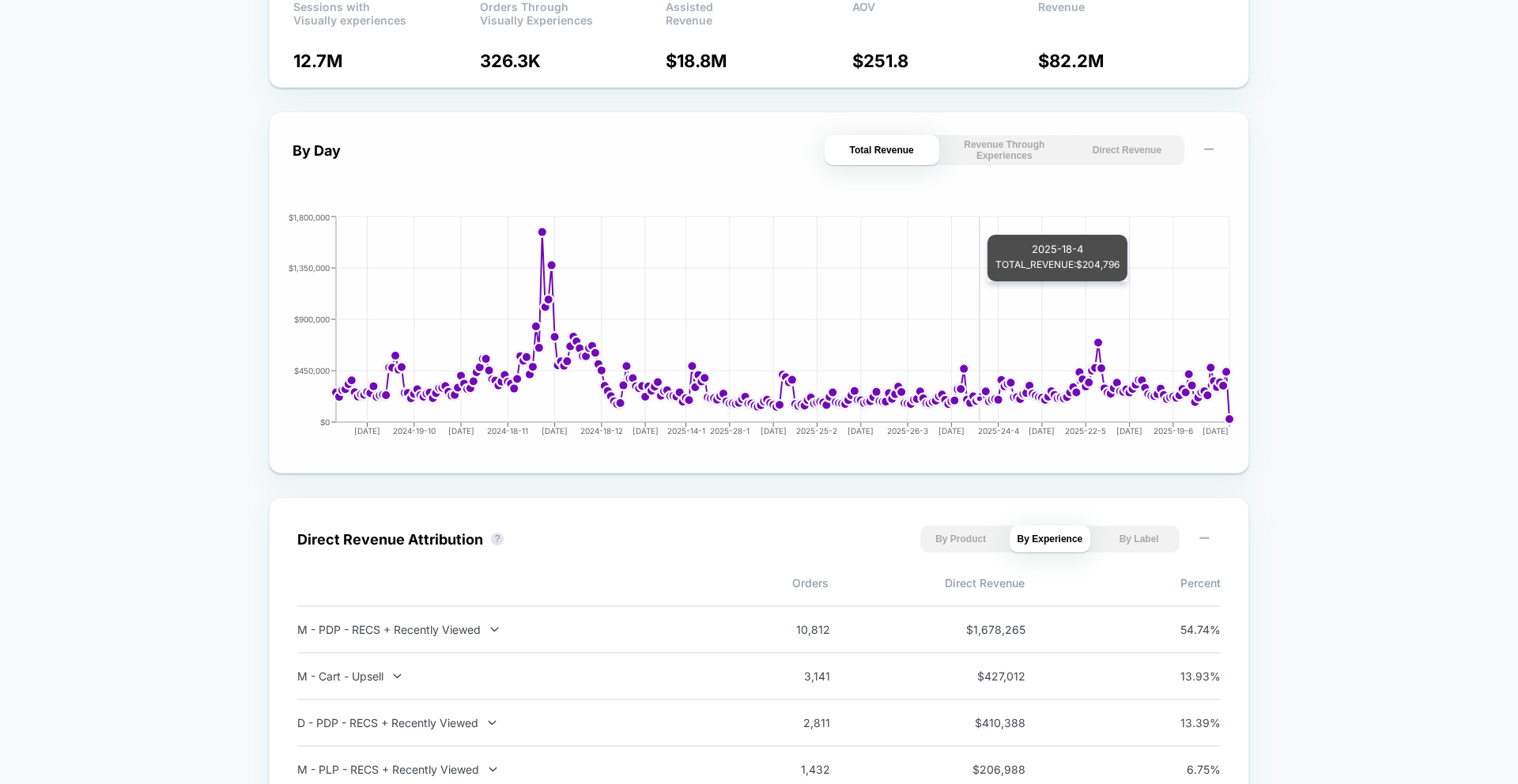 scroll, scrollTop: 695, scrollLeft: 0, axis: vertical 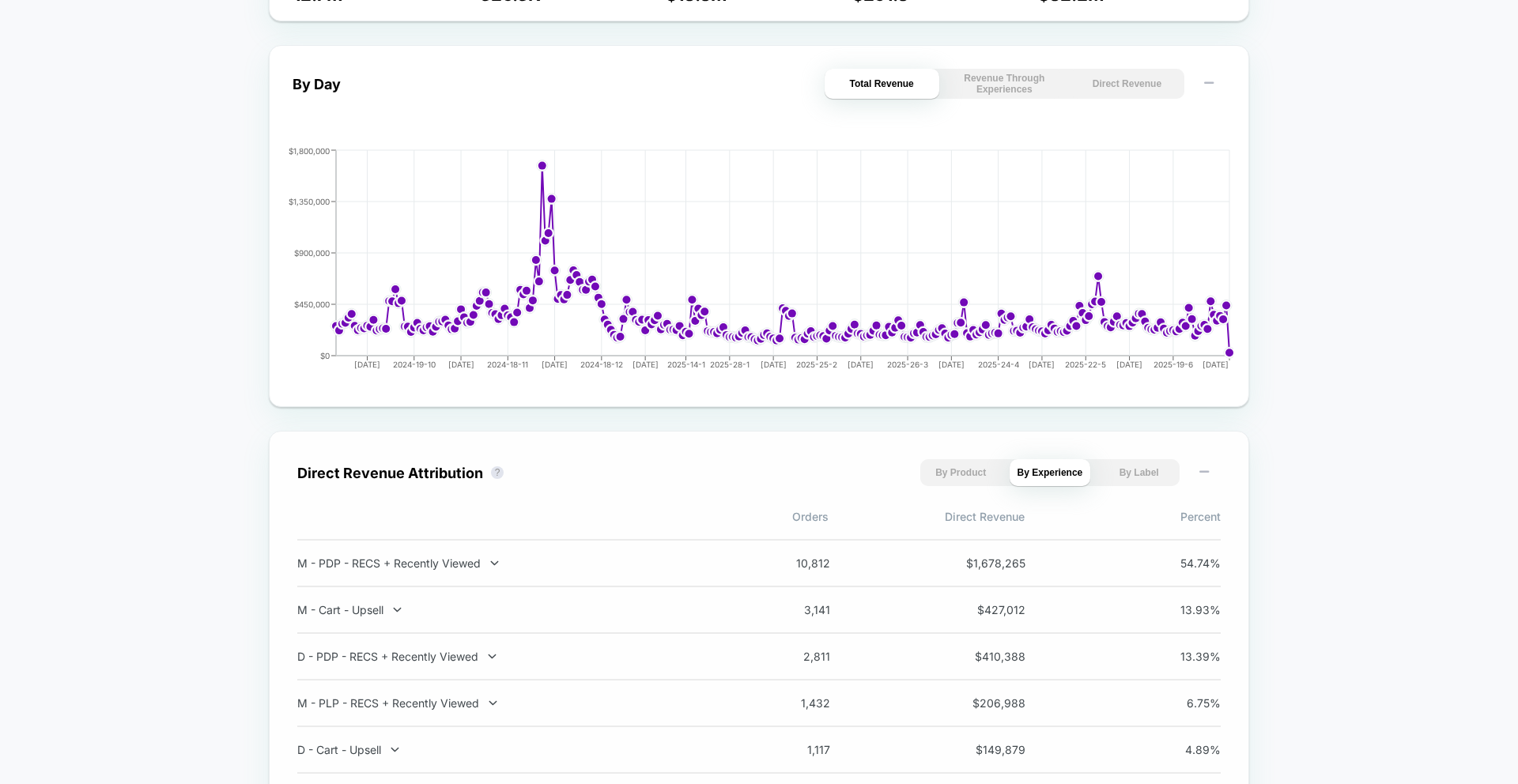 click on "By Product" at bounding box center (961, 473) 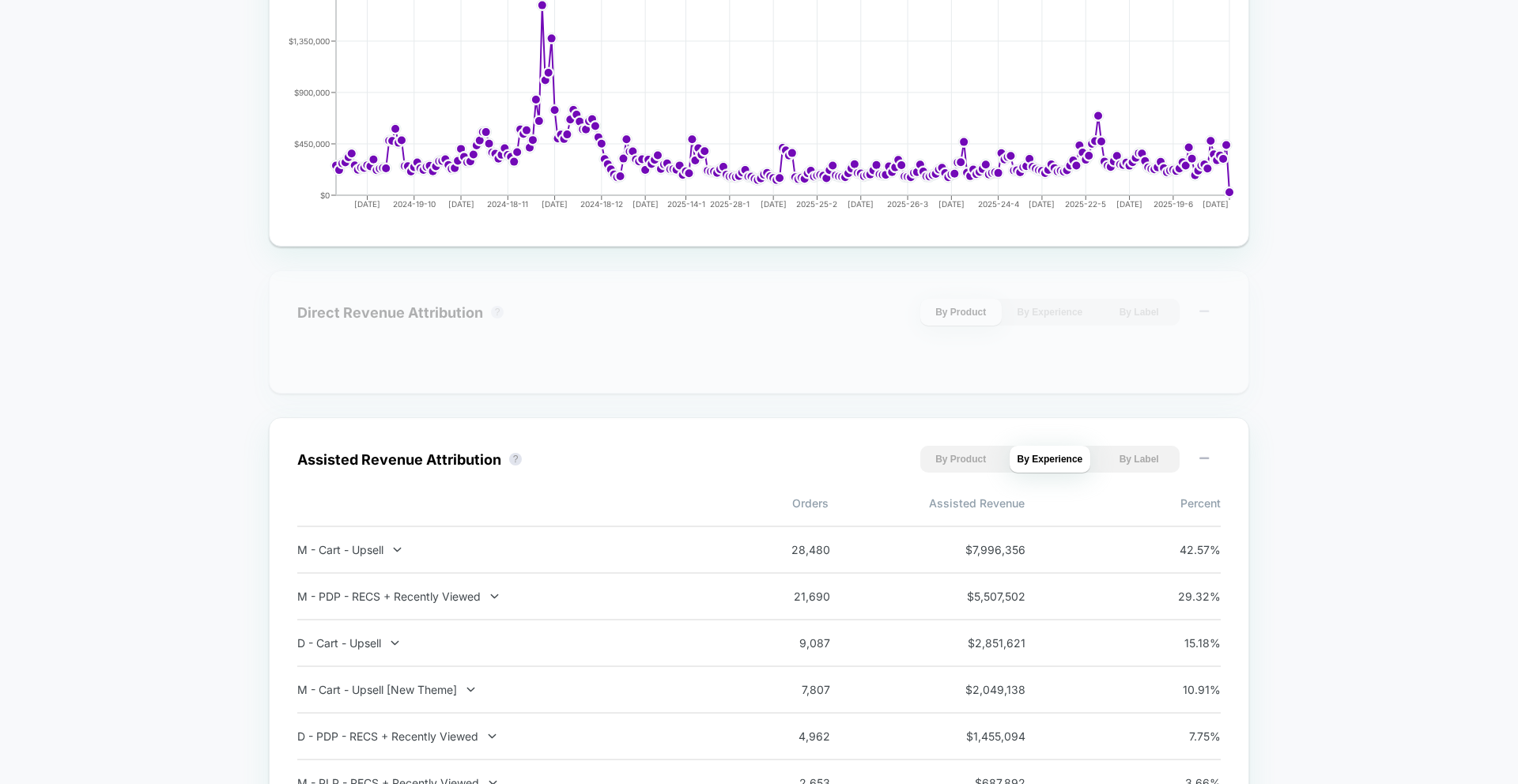 scroll, scrollTop: 983, scrollLeft: 0, axis: vertical 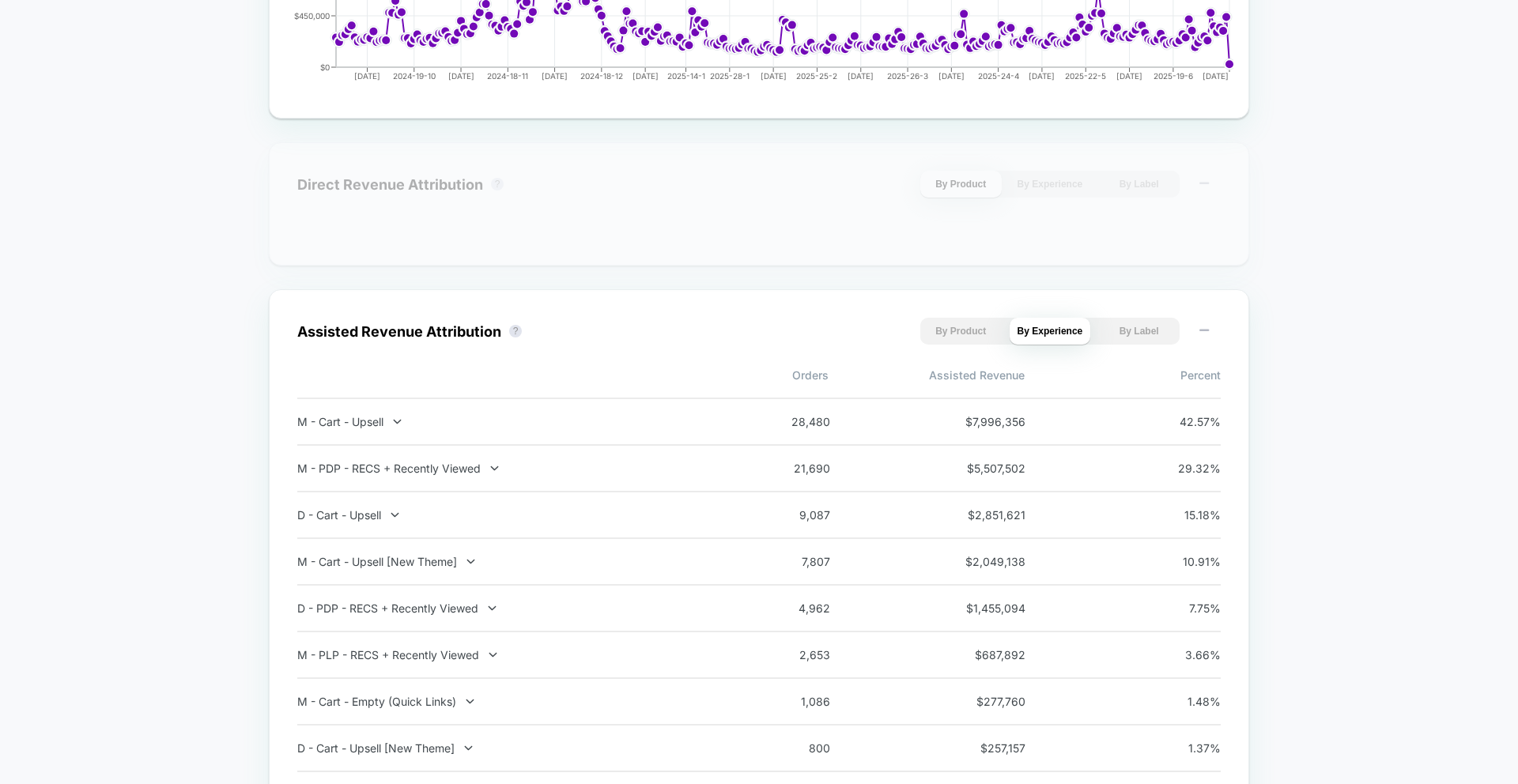click on "By Experience" at bounding box center [1050, 184] 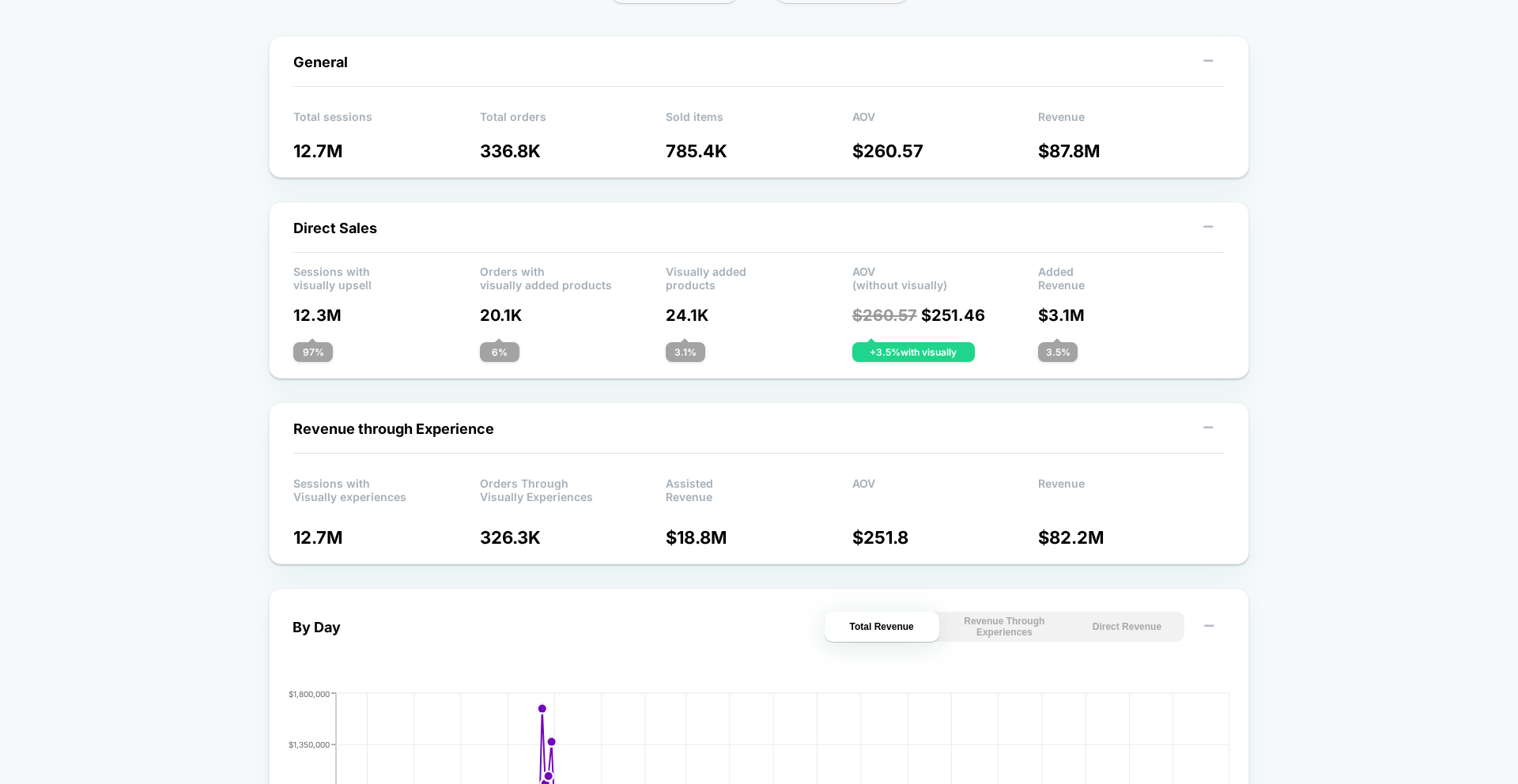 scroll, scrollTop: 0, scrollLeft: 0, axis: both 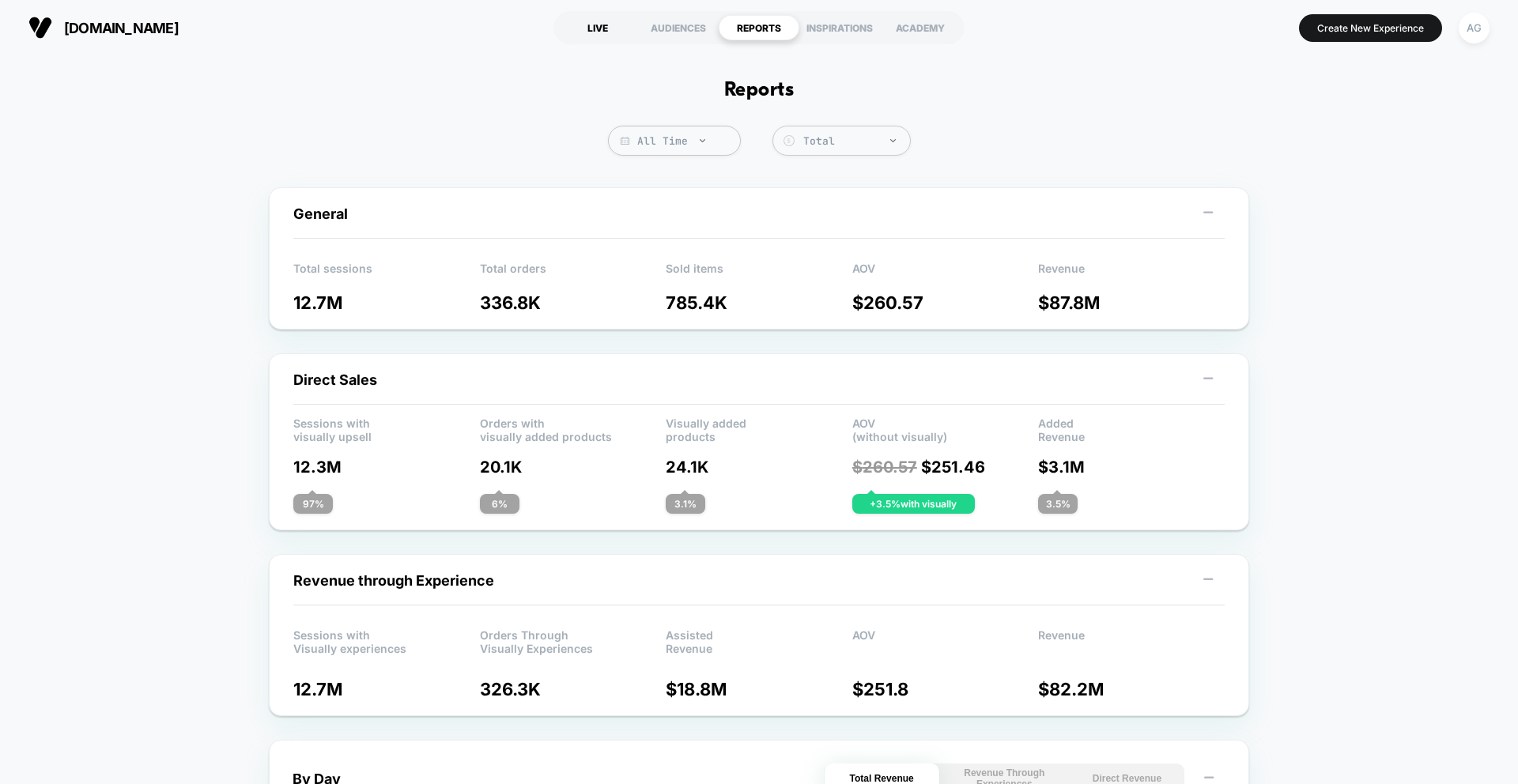 click on "LIVE" at bounding box center [598, 28] 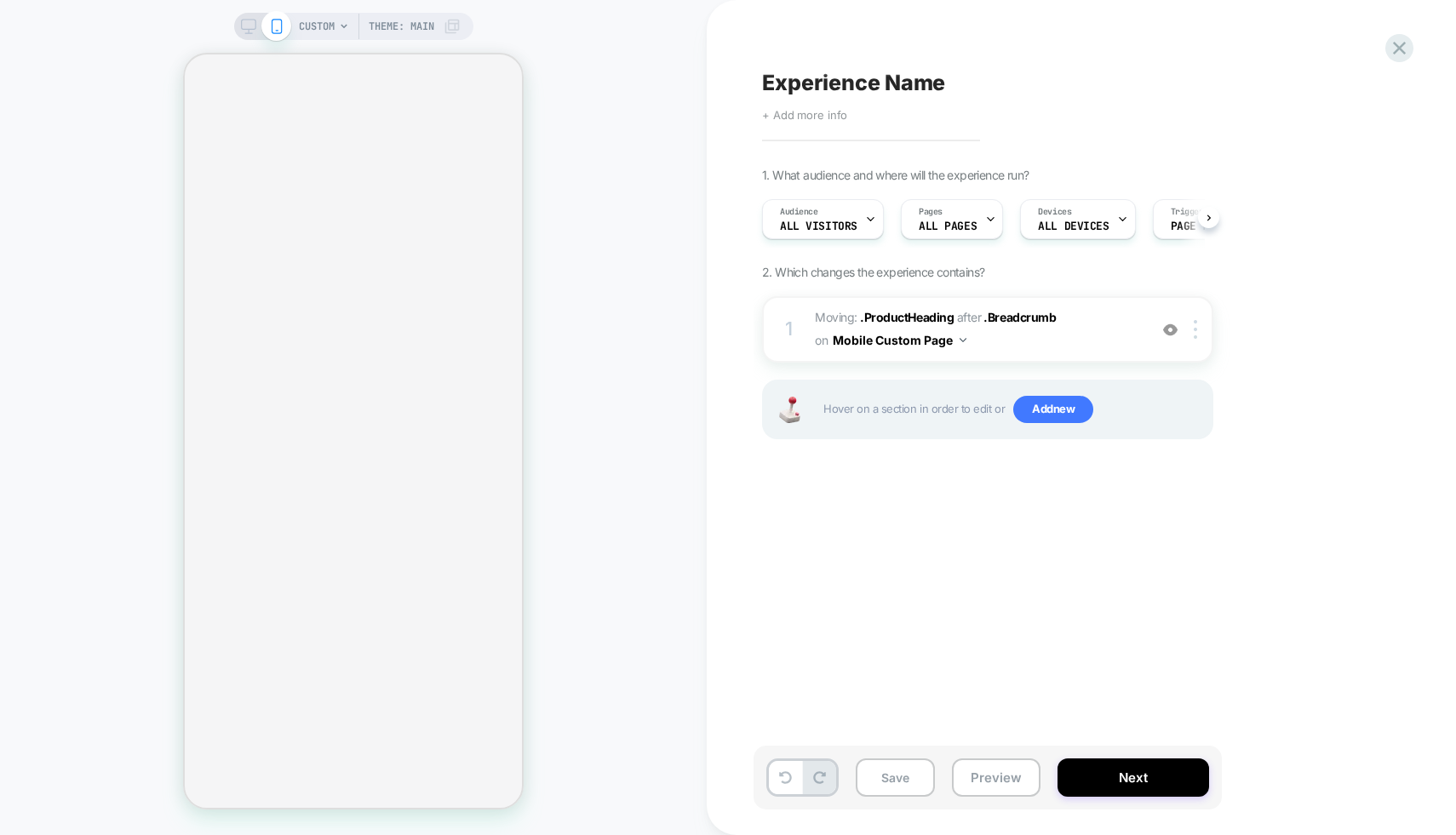 scroll, scrollTop: 0, scrollLeft: 0, axis: both 